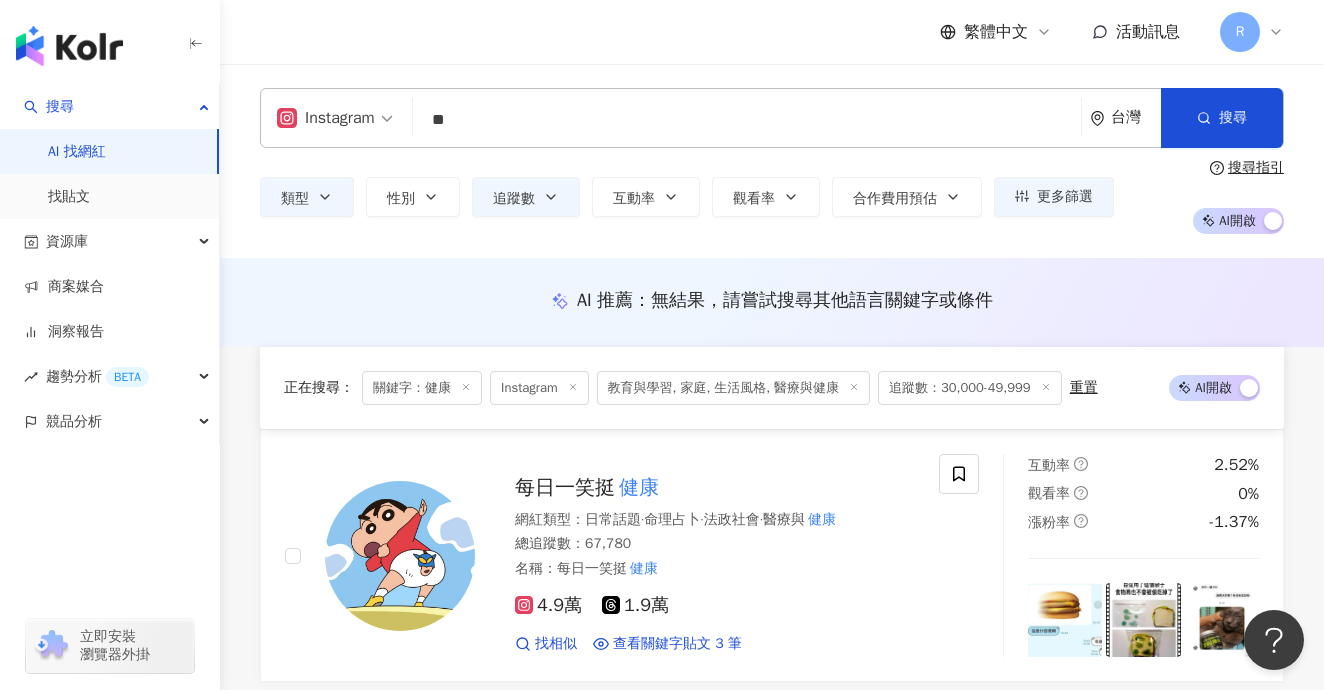 scroll, scrollTop: 14343, scrollLeft: 0, axis: vertical 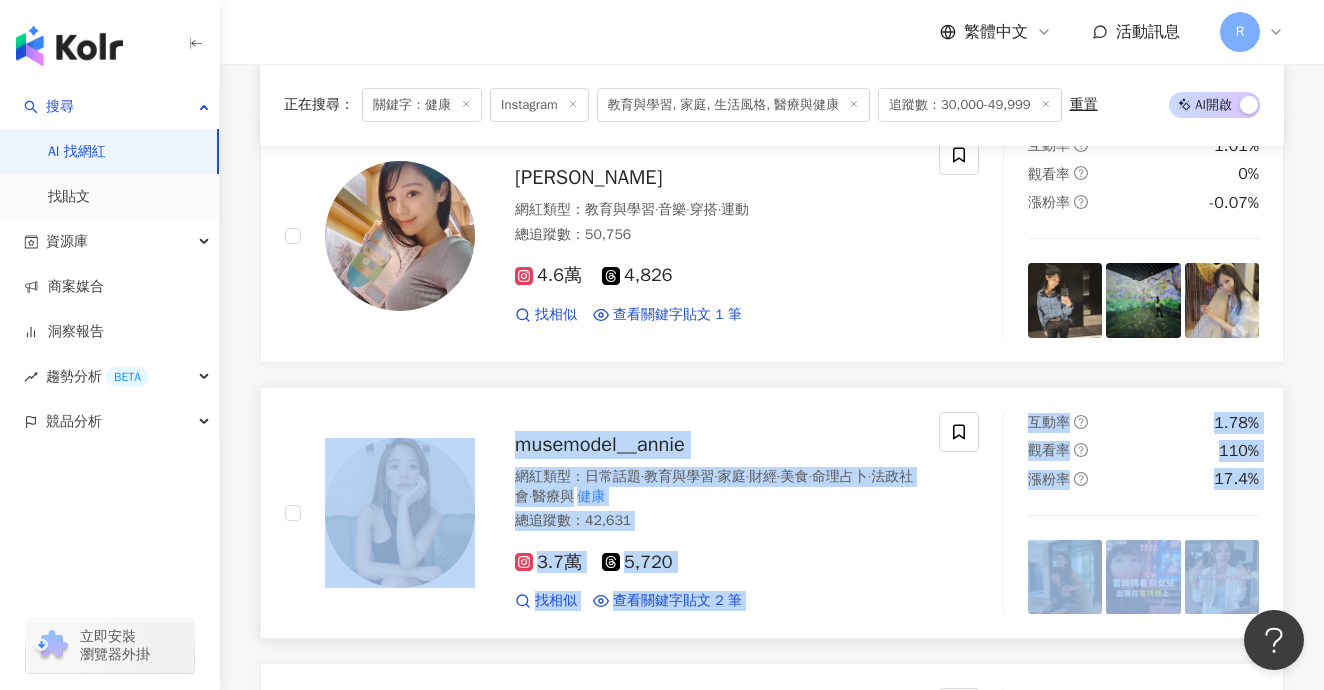 click on "musemodel__annie 網紅類型 ： 日常話題  ·  教育與學習  ·  家庭  ·  財經  ·  美食  ·  命理占卜  ·  法政社會  ·  醫療與 健康 總追蹤數 ： 42,631 3.7萬 5,720 找相似 查看關鍵字貼文 2 筆 互動率 1.78% 觀看率 110% 漲粉率 17.4%" at bounding box center (772, 513) 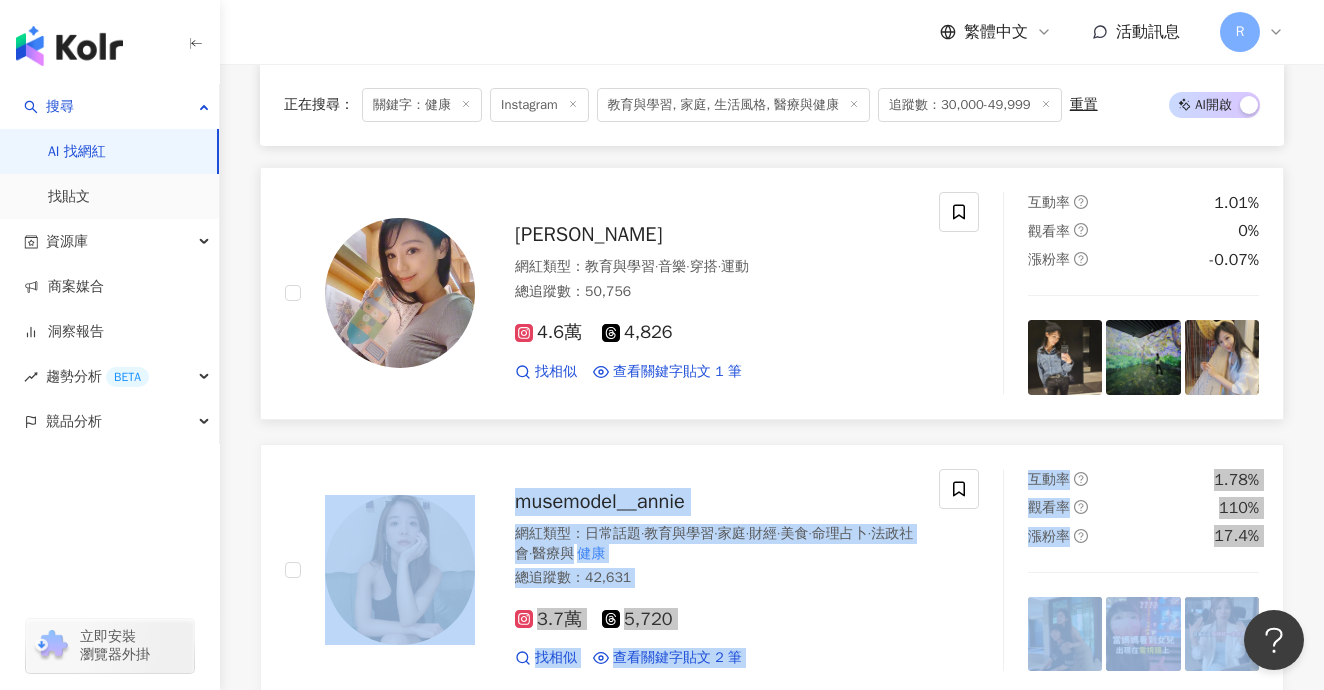 scroll, scrollTop: 15854, scrollLeft: 0, axis: vertical 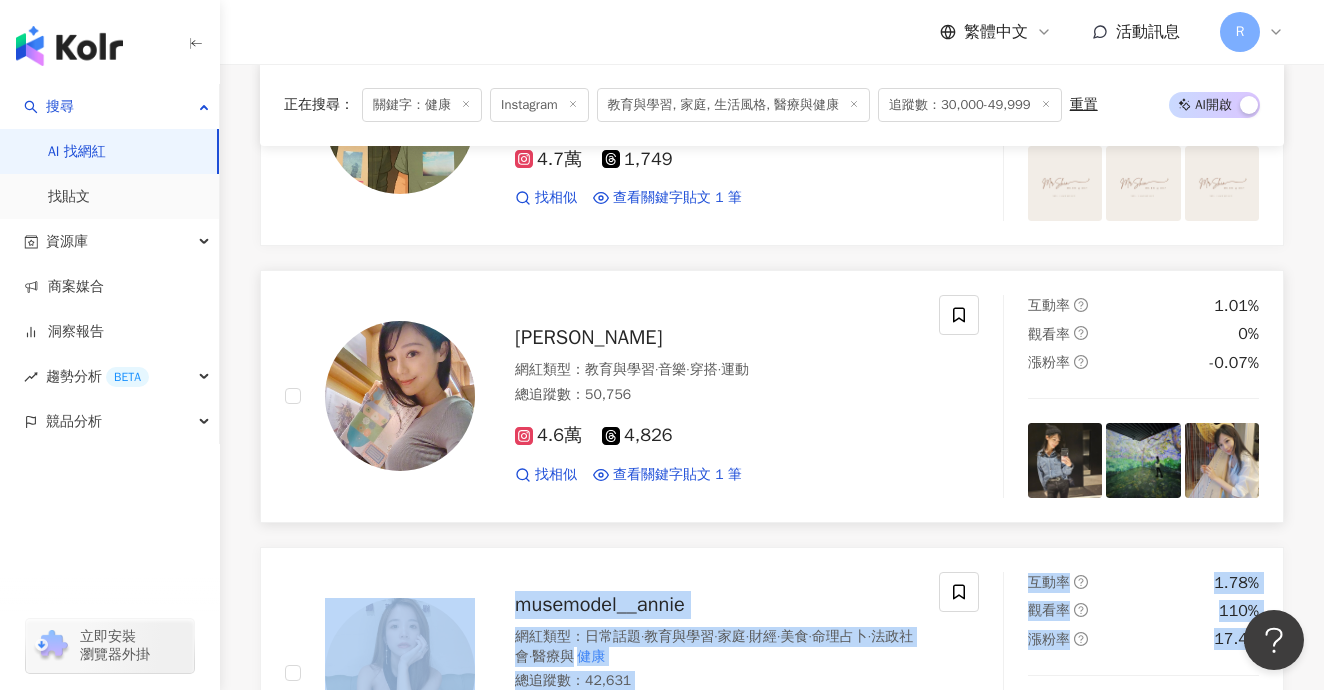click on "每日一笑挺 健康 網紅類型 ： 日常話題  ·  命理占卜  ·  法政社會  ·  醫療與 健康 總追蹤數 ： 67,780 名稱 ： 每日一笑挺 健康 4.9萬 1.9萬 找相似 查看關鍵字貼文 3 筆 互動率 2.52% 觀看率 0% 漲粉率 -1.37% 古典好好聽  Classicalmusic to go yuchih1972 網紅類型 ： 藝術與娛樂  ·  教育與學習  ·  音樂  ·  運動 總追蹤數 ： 1,202,529 4.2萬 116.1萬 找相似 查看關鍵字貼文 1 筆 互動率 0.38% 觀看率 11.4% 漲粉率 6.44% 米雪mich    健康 生活 網紅類型 ： 營養與保健  ·  教育與學習  ·  醫療與 健康  ·  運動 總追蹤數 ： 30,954 簡介 ： 物理治療師｜ 健康 管理課程講師 不只是分享 健康 知識，而是想要陪你在生活中實踐🙂 協助上千位學員找回 健康 的自己  健康 管理課程 （私訊報名） 每月讀書會 × 正向成長社群 3.1萬 查看關鍵字貼文 50 筆 互動率 0.07% 觀看率 0% 漲粉率 -0.93% 多米多羅Domidolo ： 0%" at bounding box center [772, -7036] 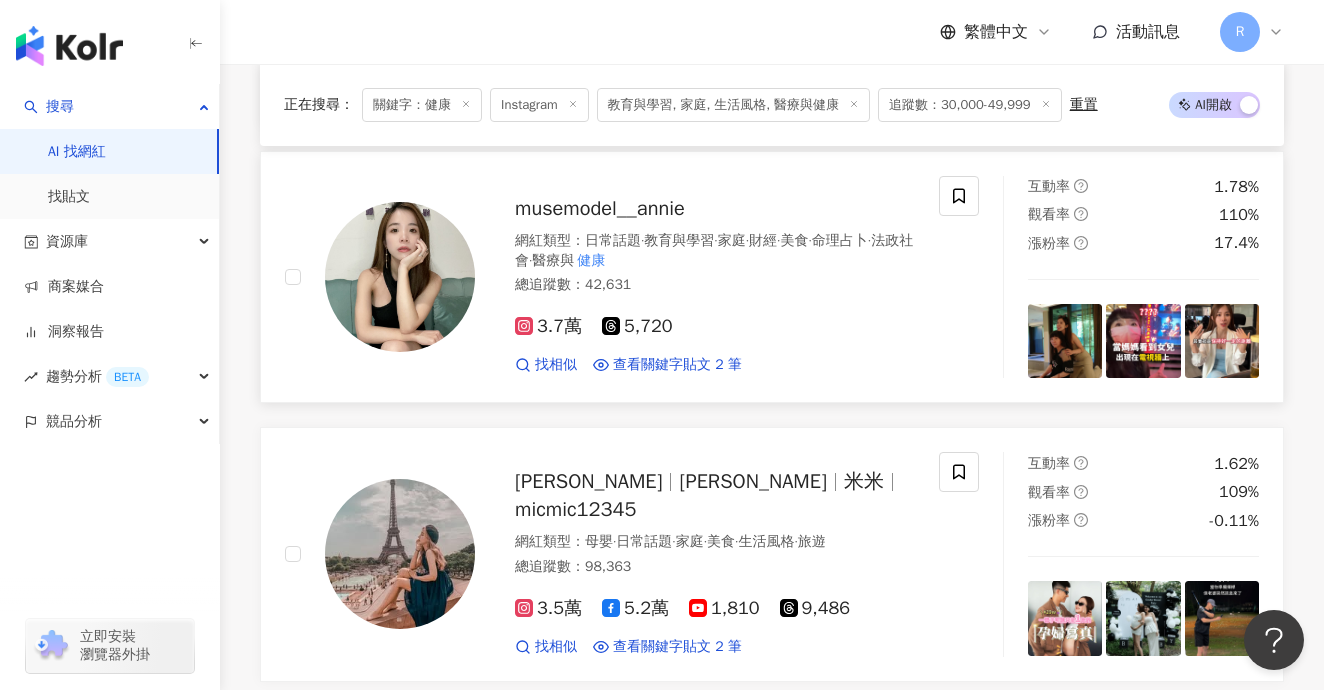 scroll, scrollTop: 16337, scrollLeft: 0, axis: vertical 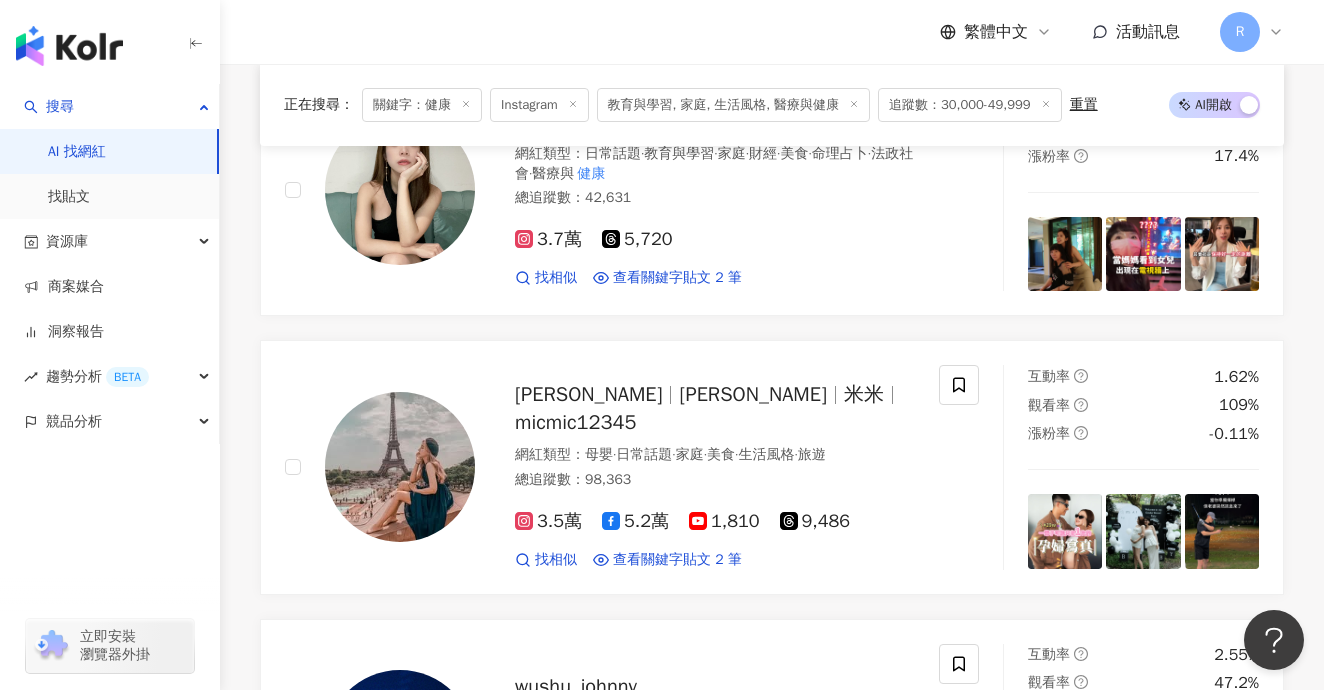 click on "繼續看更多" at bounding box center [772, 957] 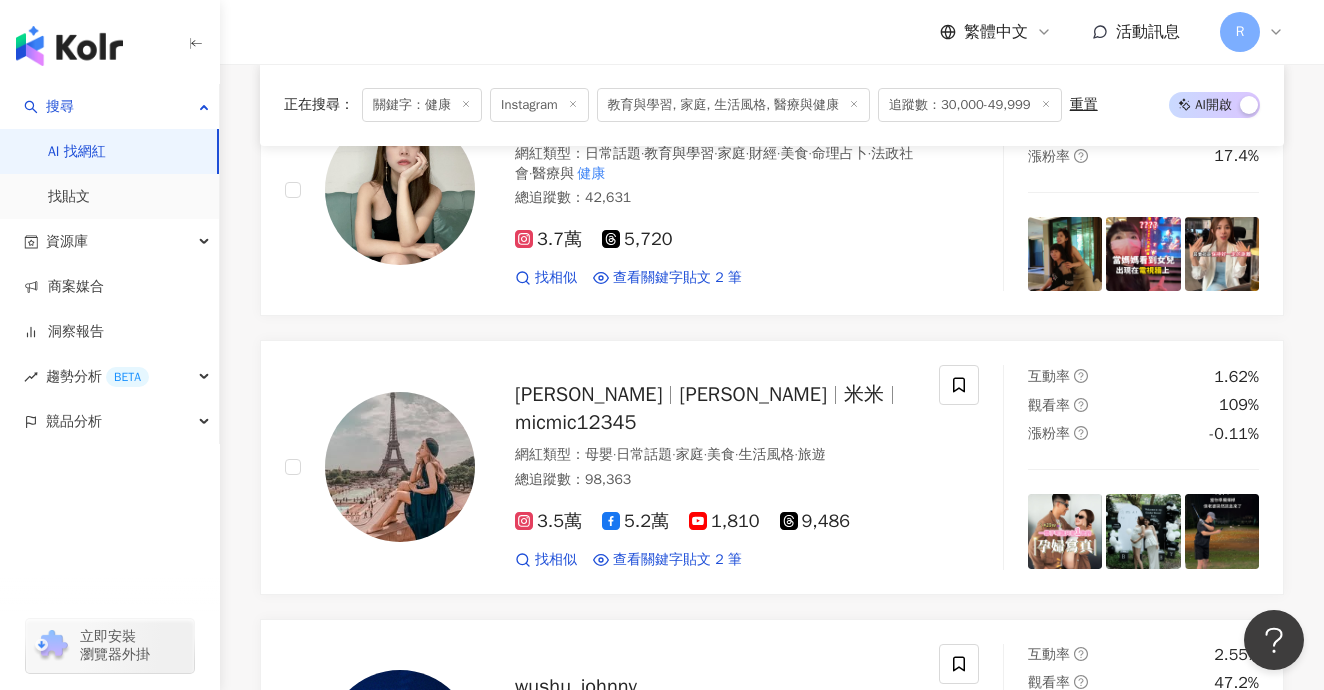 scroll, scrollTop: 16927, scrollLeft: 0, axis: vertical 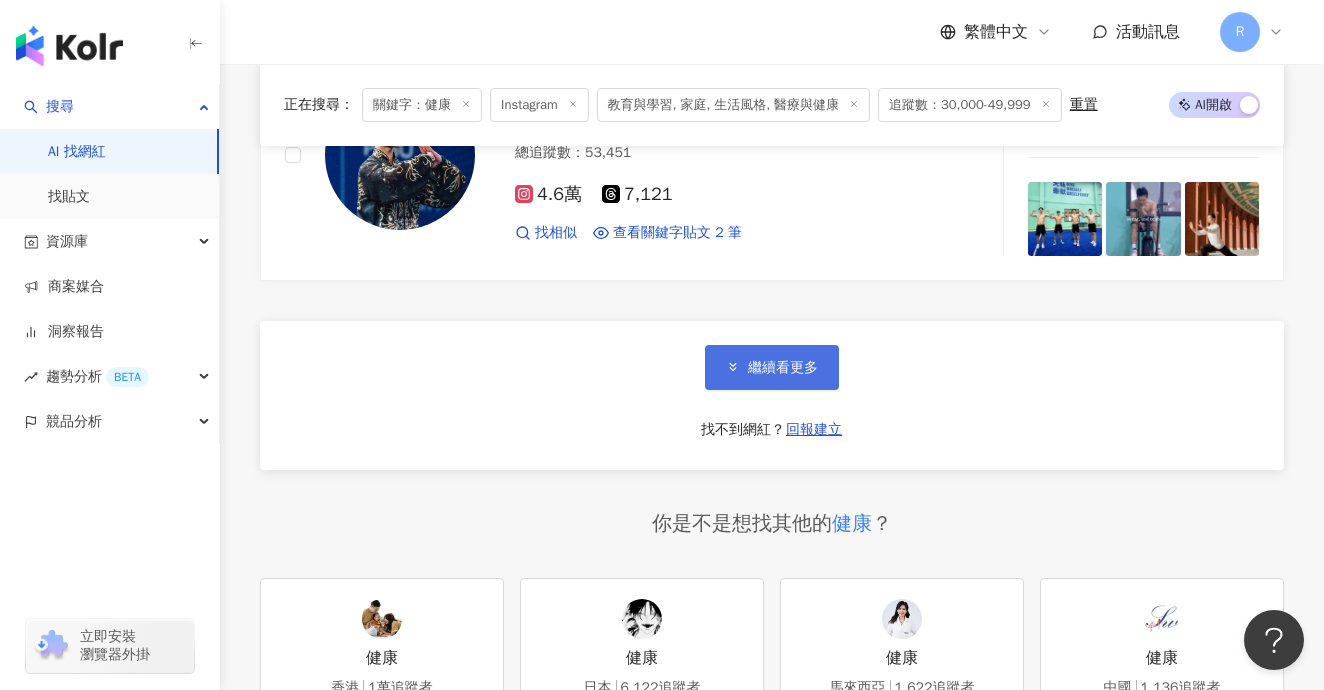 click on "繼續看更多" at bounding box center [783, 368] 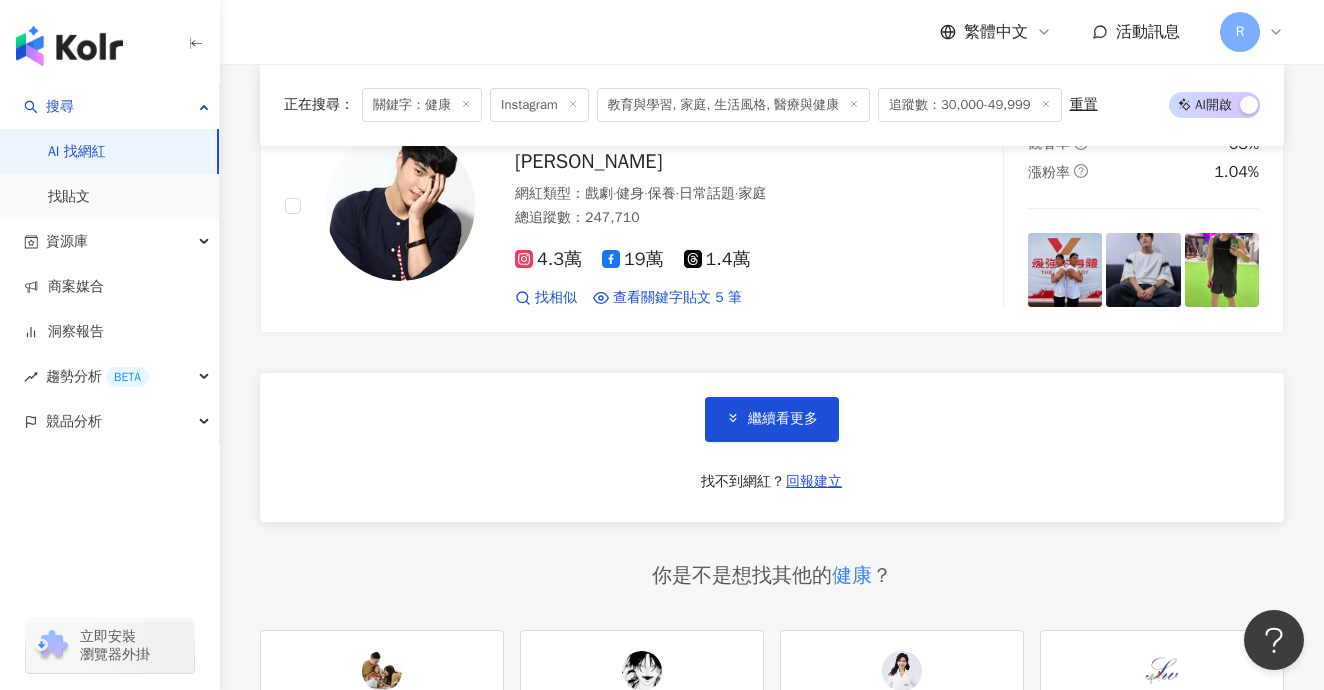 scroll, scrollTop: 20264, scrollLeft: 0, axis: vertical 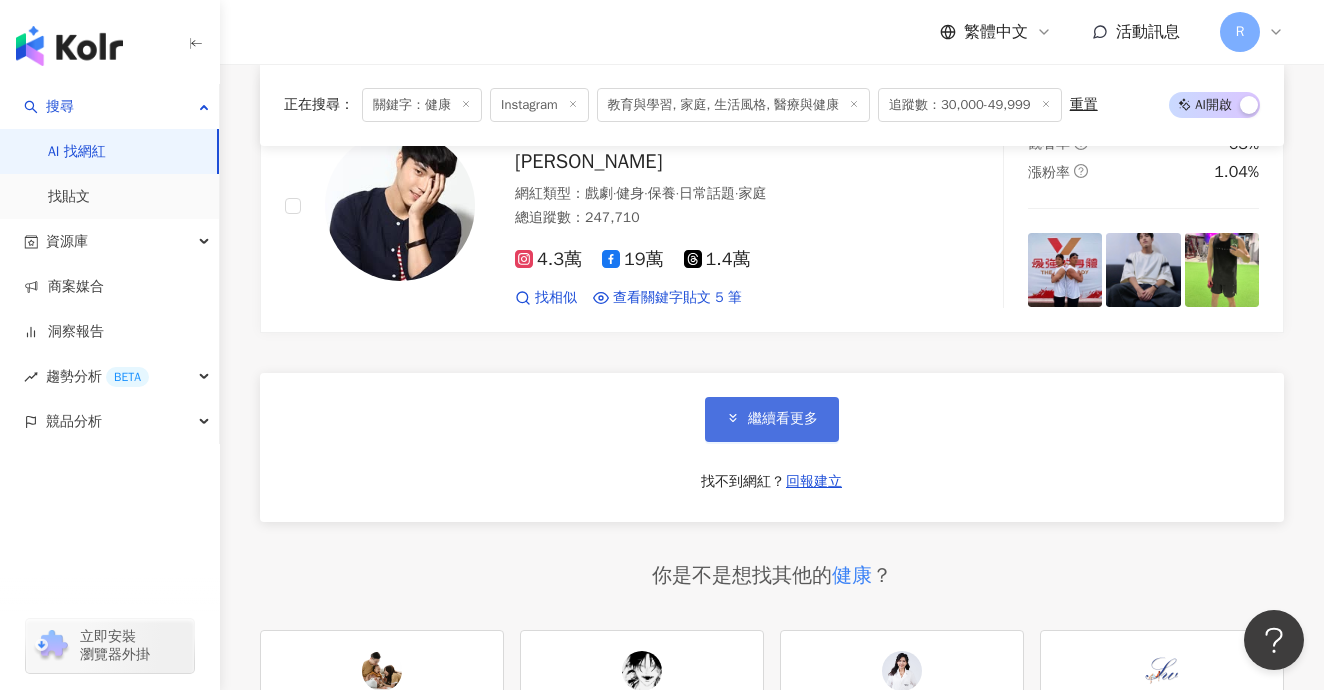 click on "繼續看更多" at bounding box center [772, 419] 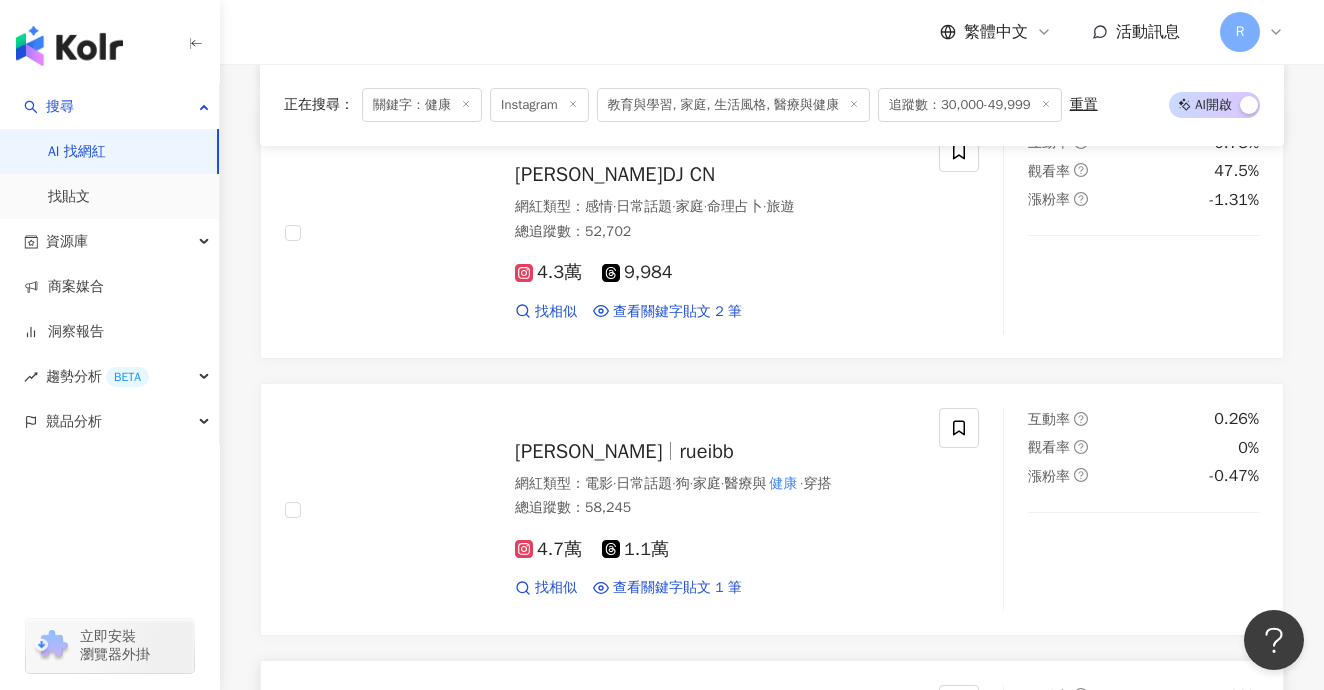scroll, scrollTop: 21405, scrollLeft: 0, axis: vertical 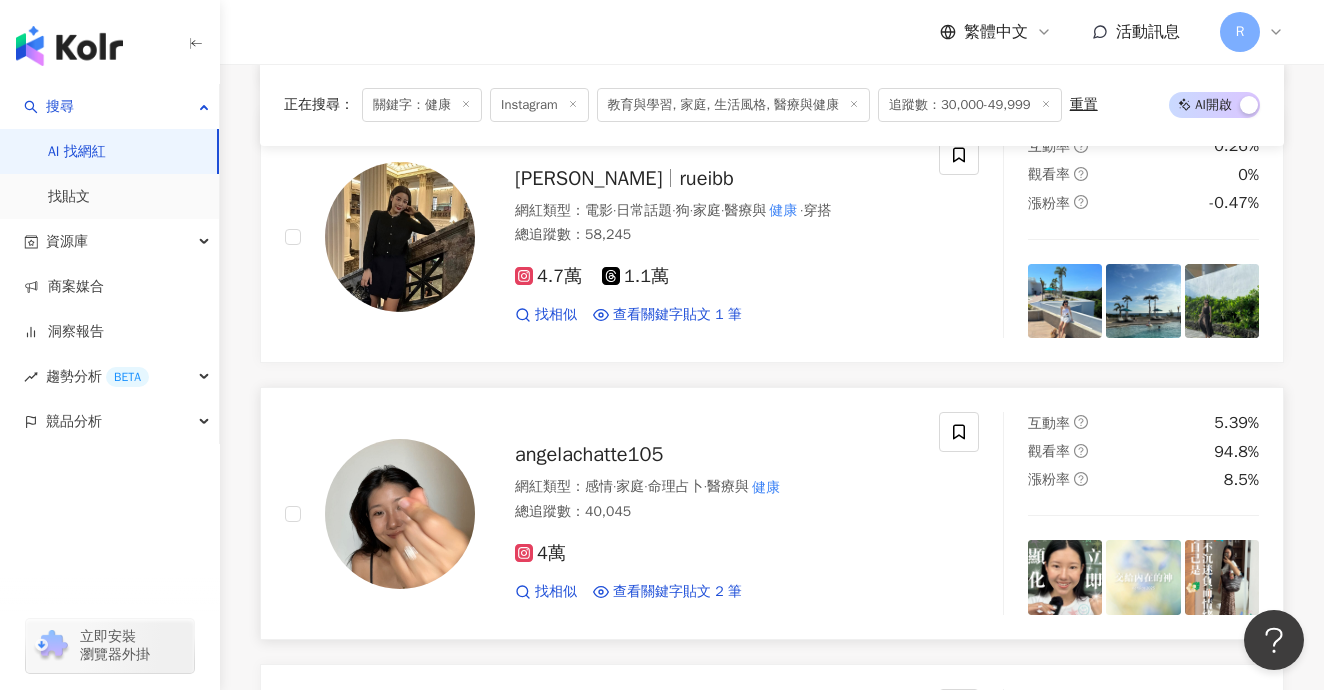 click on "angelachatte105" at bounding box center [589, 454] 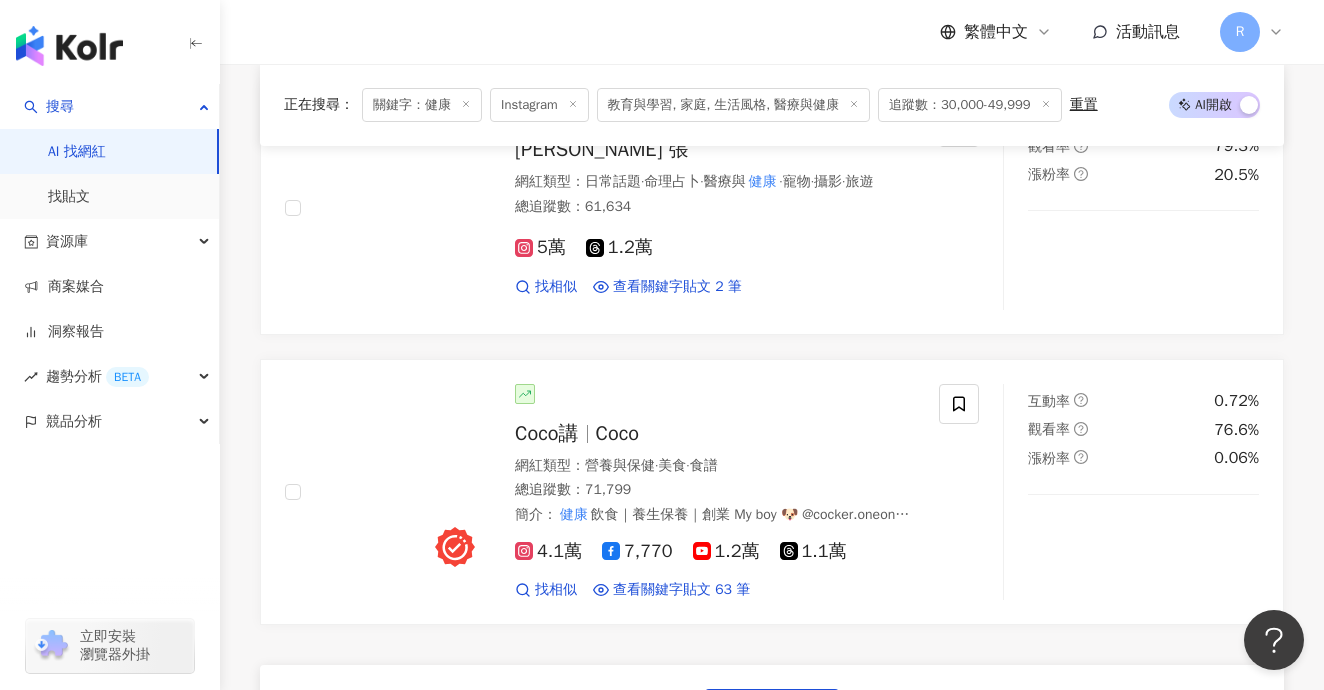 scroll, scrollTop: 23450, scrollLeft: 0, axis: vertical 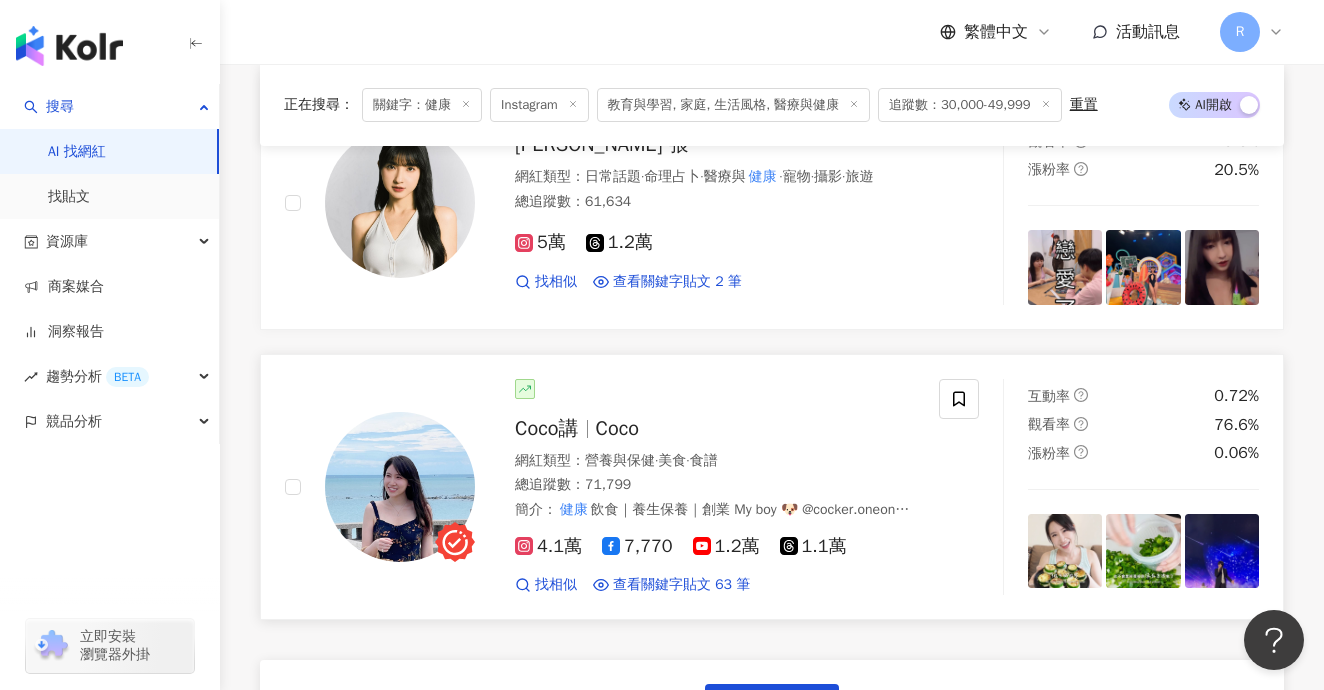drag, startPoint x: 614, startPoint y: 317, endPoint x: 850, endPoint y: 339, distance: 237.02321 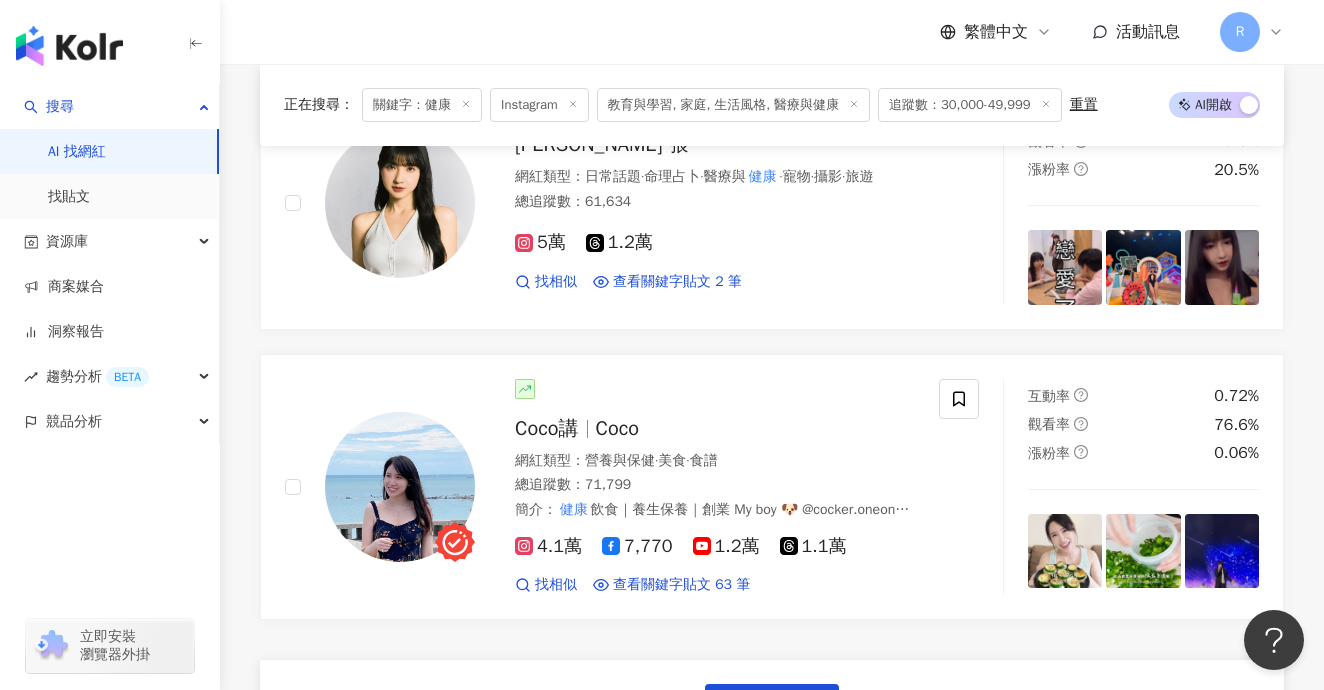 drag, startPoint x: 788, startPoint y: 591, endPoint x: 827, endPoint y: 529, distance: 73.24616 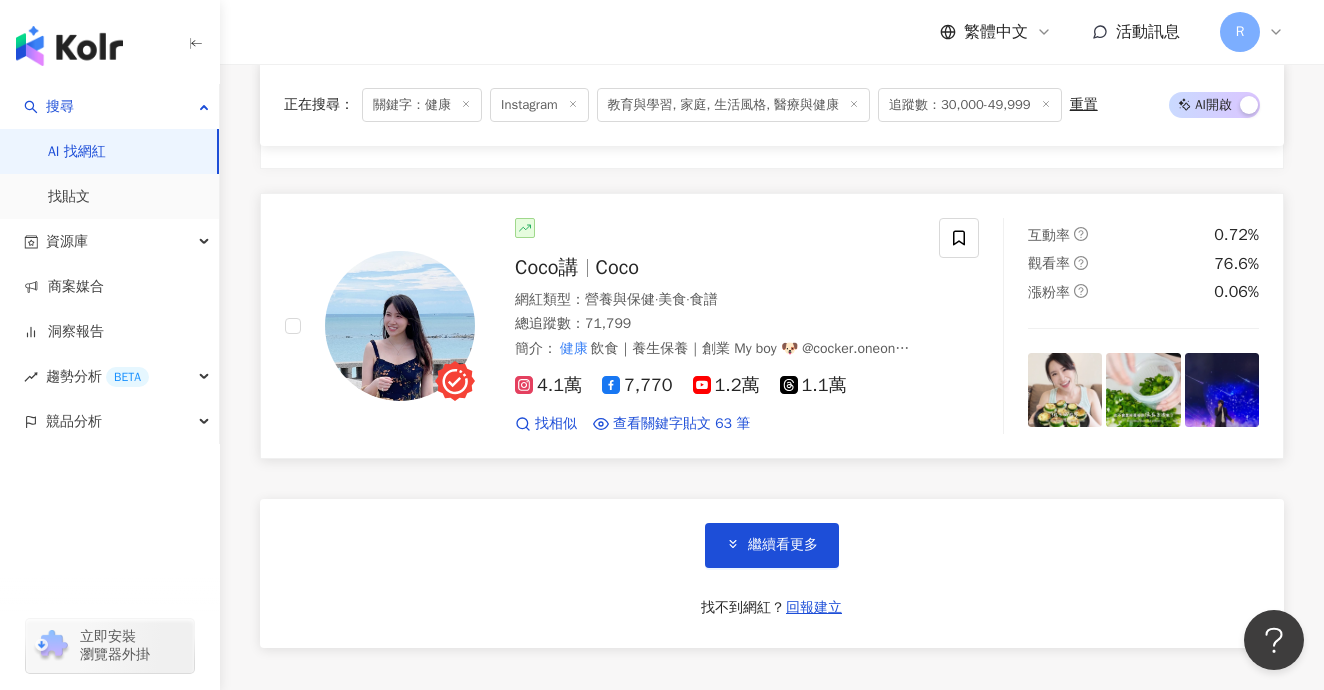 scroll, scrollTop: 23625, scrollLeft: 0, axis: vertical 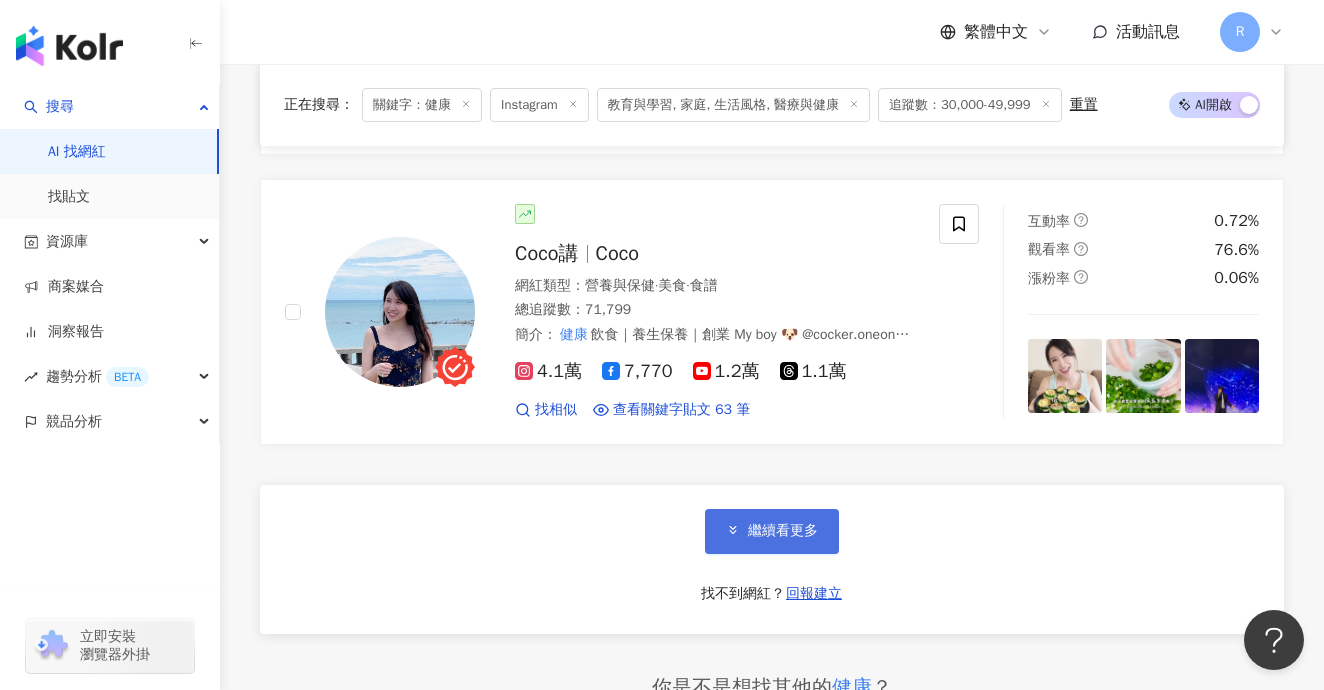 click on "繼續看更多" at bounding box center (783, 531) 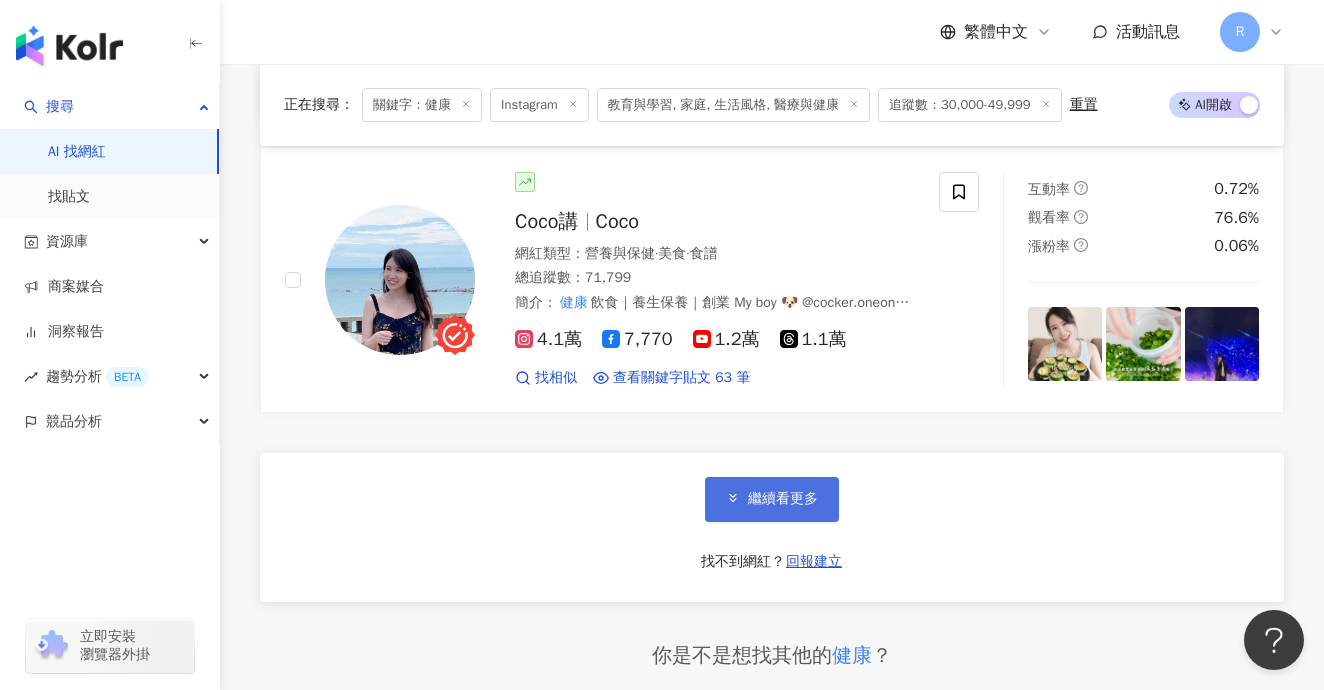 click on "繼續看更多" at bounding box center [772, 499] 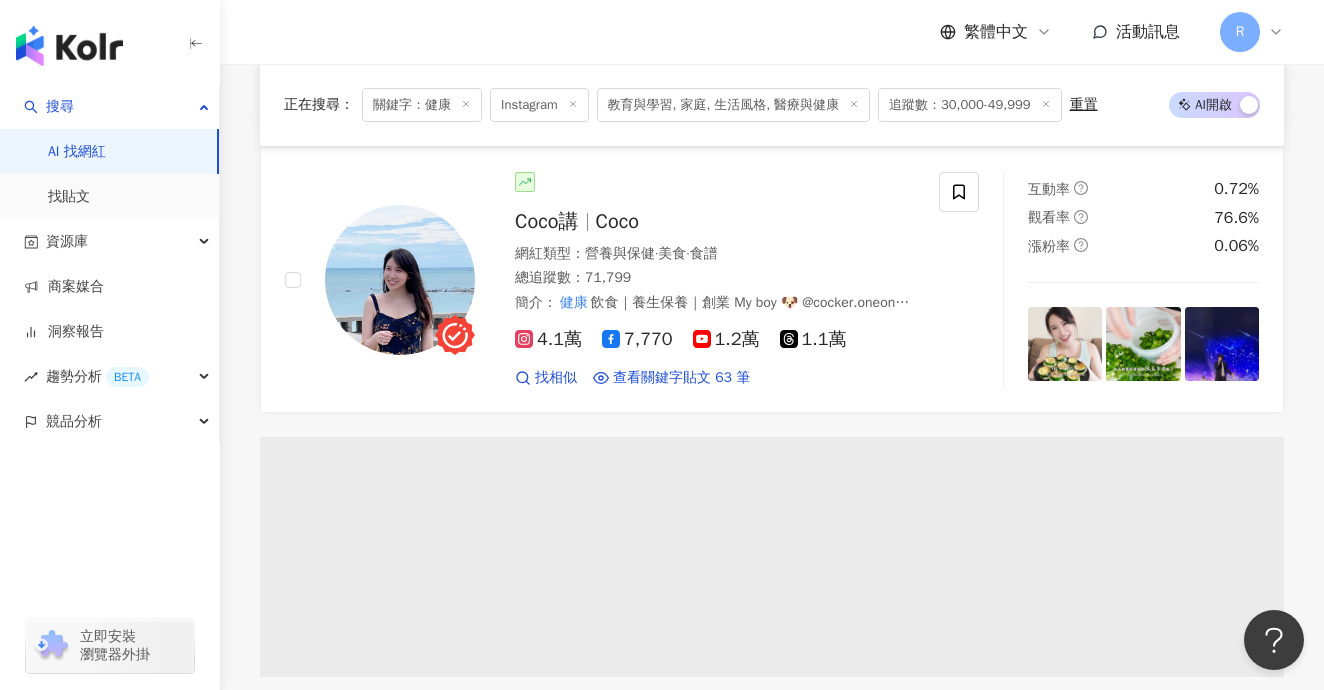 click at bounding box center (772, 557) 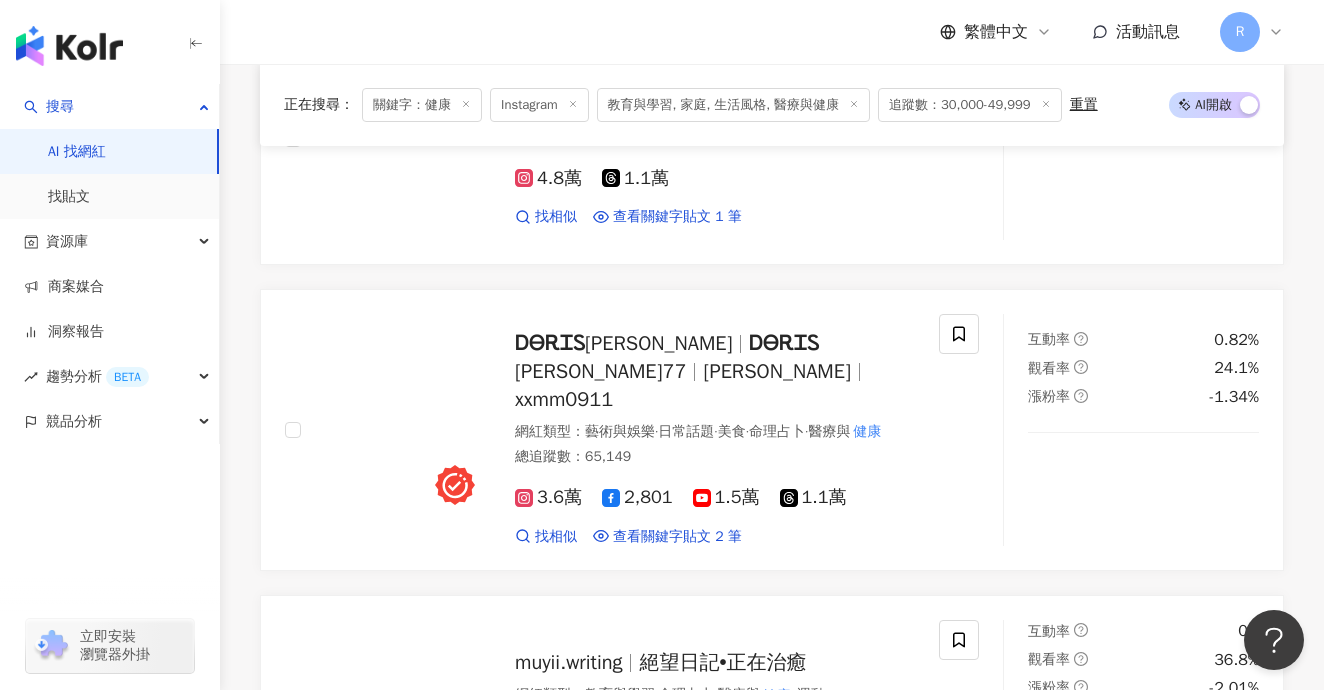 scroll, scrollTop: 27024, scrollLeft: 0, axis: vertical 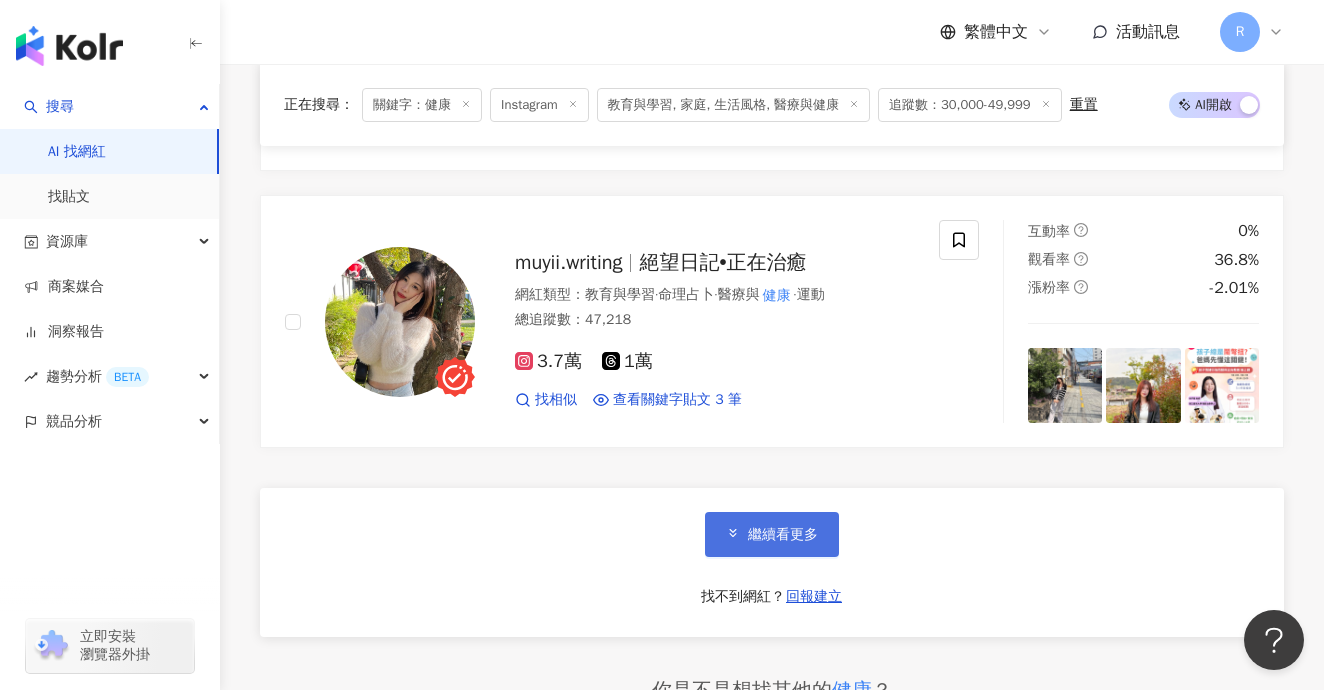 click on "繼續看更多" at bounding box center [772, 534] 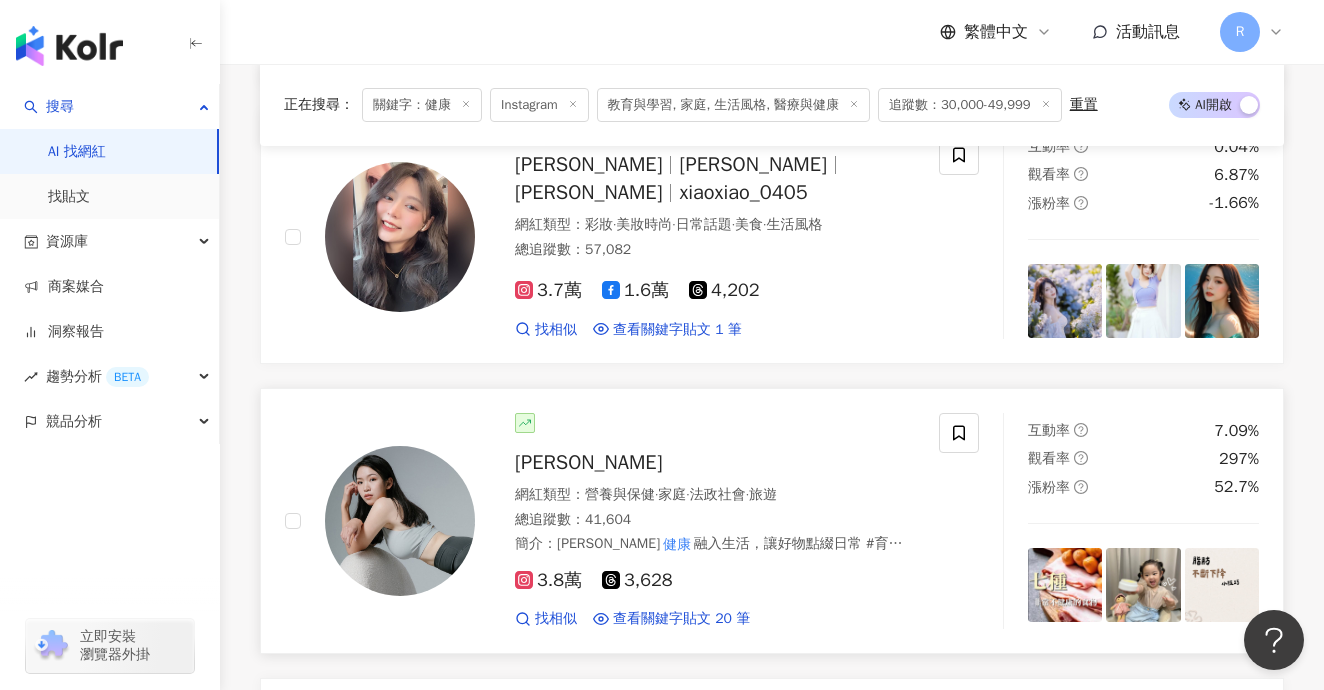 scroll, scrollTop: 27387, scrollLeft: 0, axis: vertical 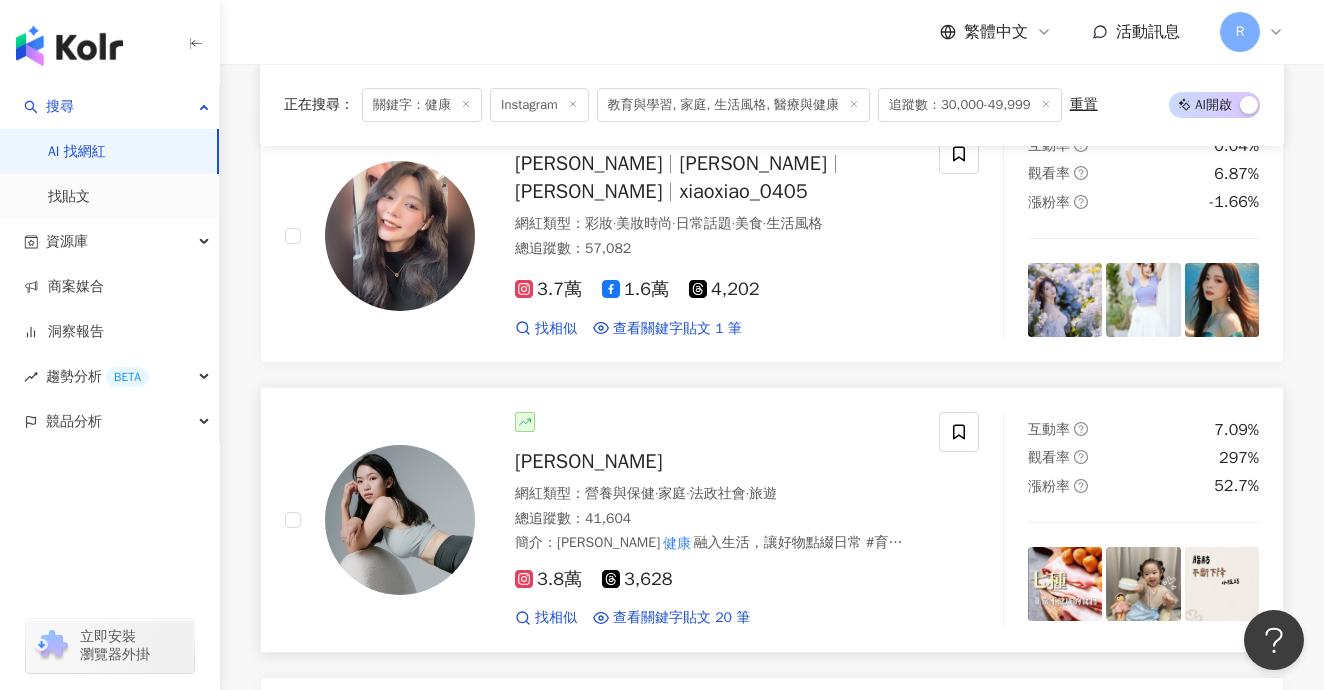 drag, startPoint x: 617, startPoint y: 314, endPoint x: 848, endPoint y: 346, distance: 233.20592 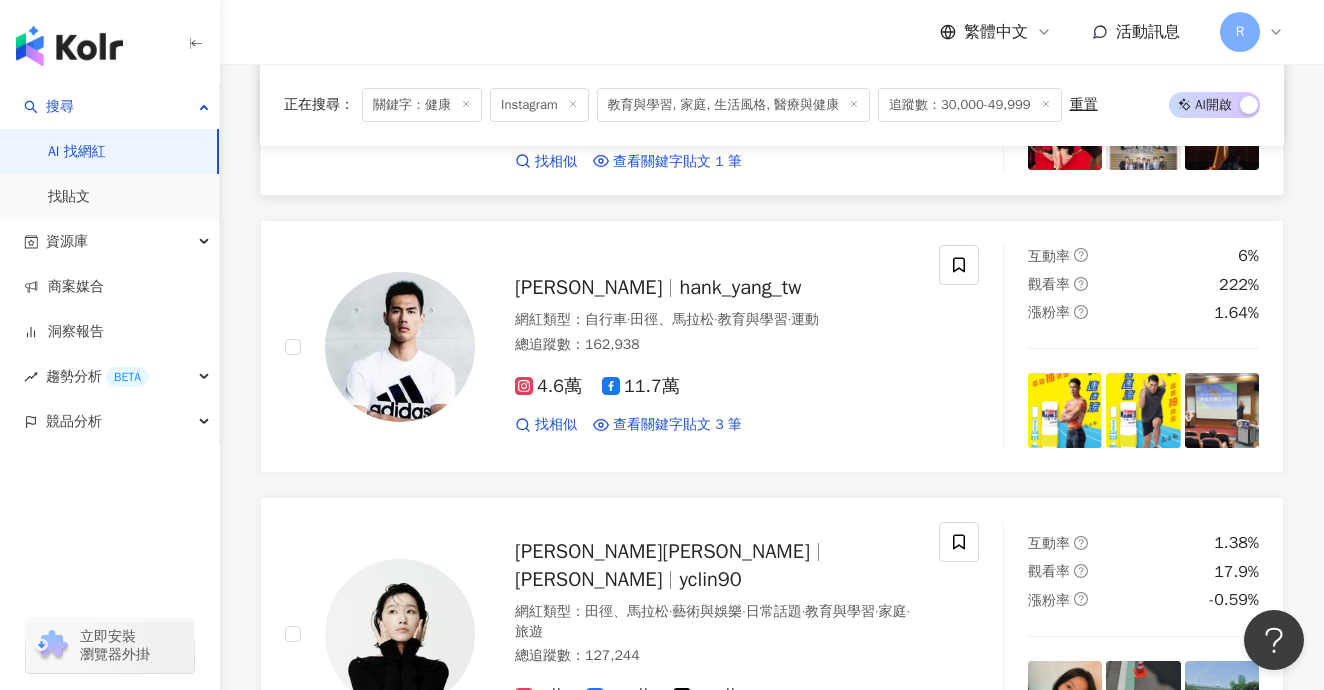 scroll, scrollTop: 28225, scrollLeft: 0, axis: vertical 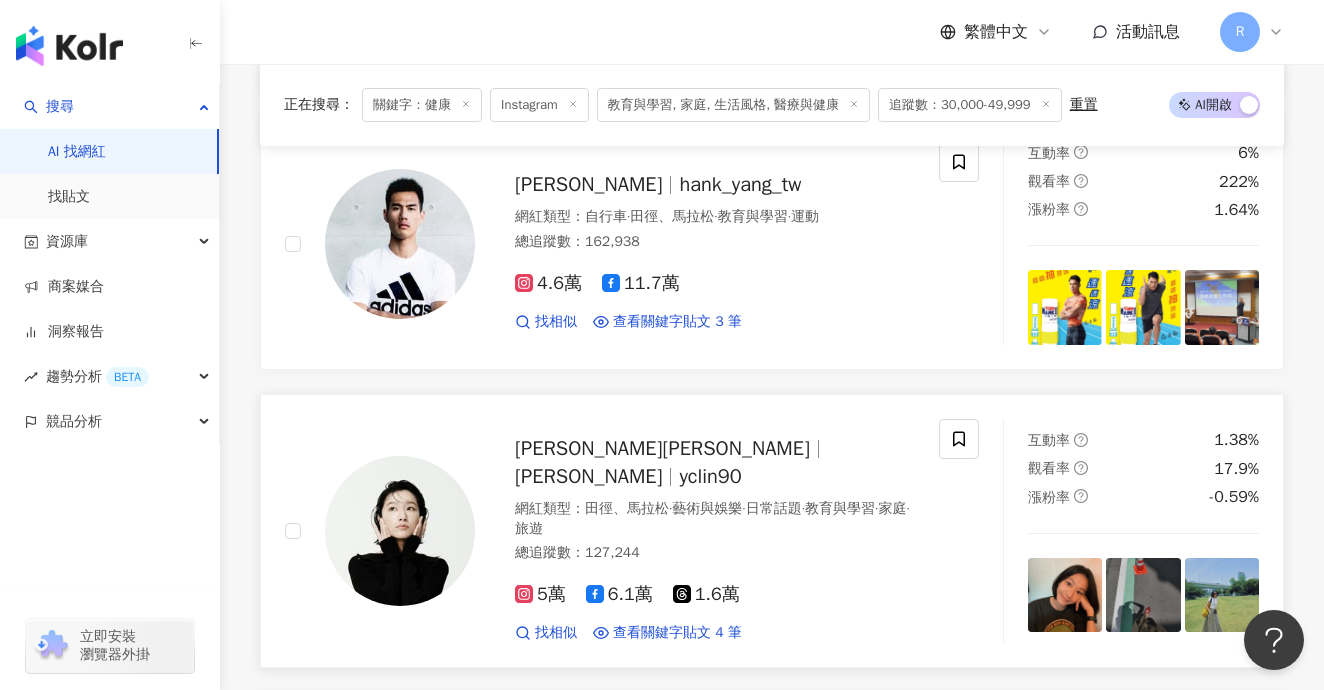 click on "林意箴 Diane 林意箴 yclin90" at bounding box center [715, 463] 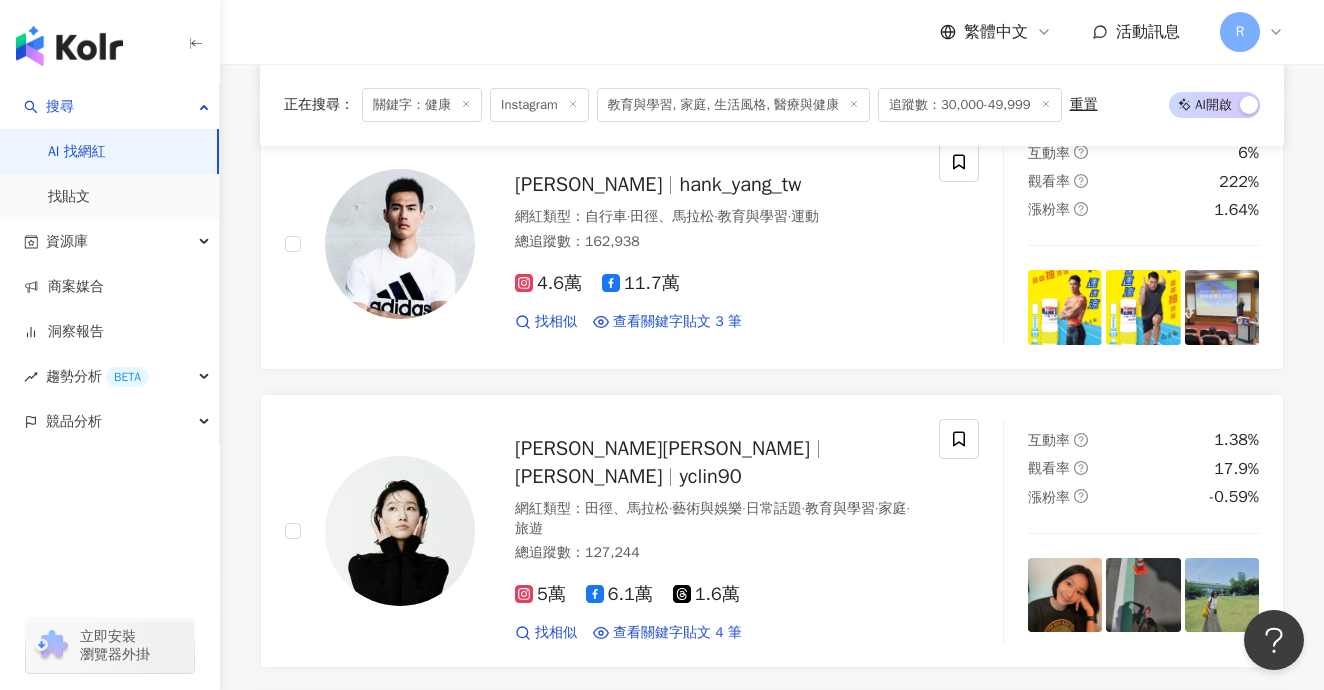 scroll, scrollTop: 29046, scrollLeft: 0, axis: vertical 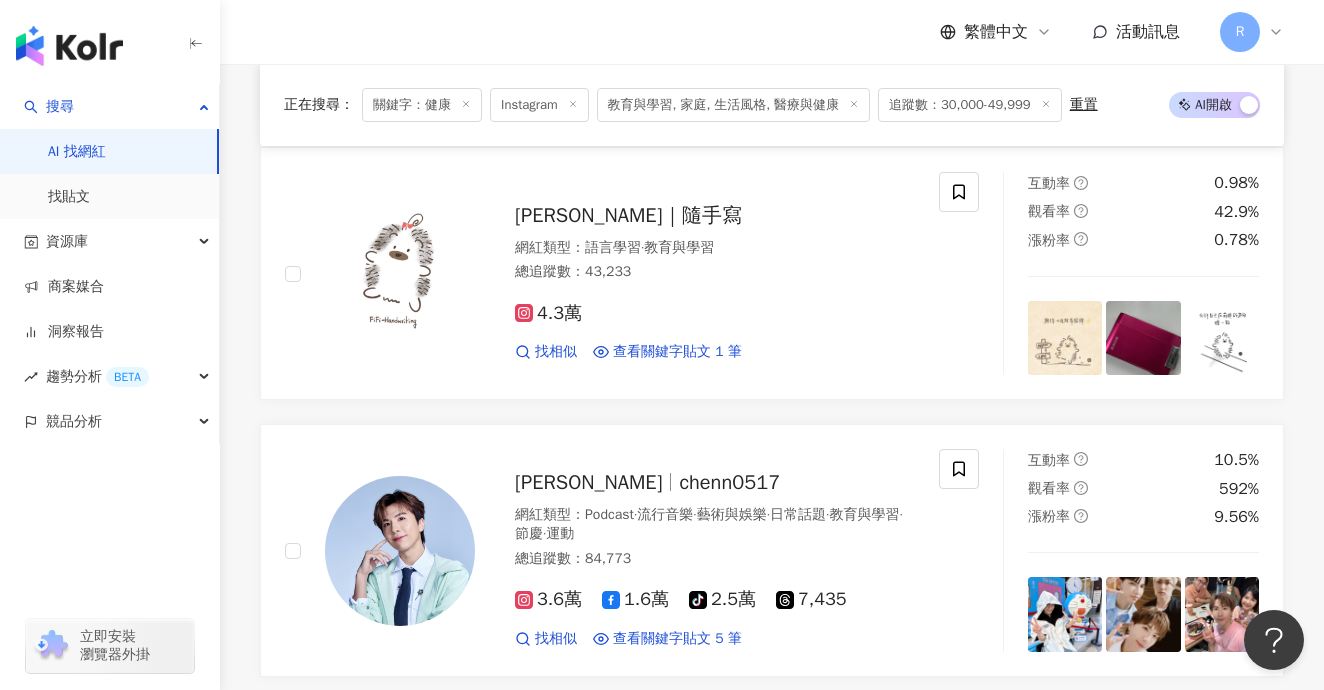 click on "繼續看更多" at bounding box center [772, 1892] 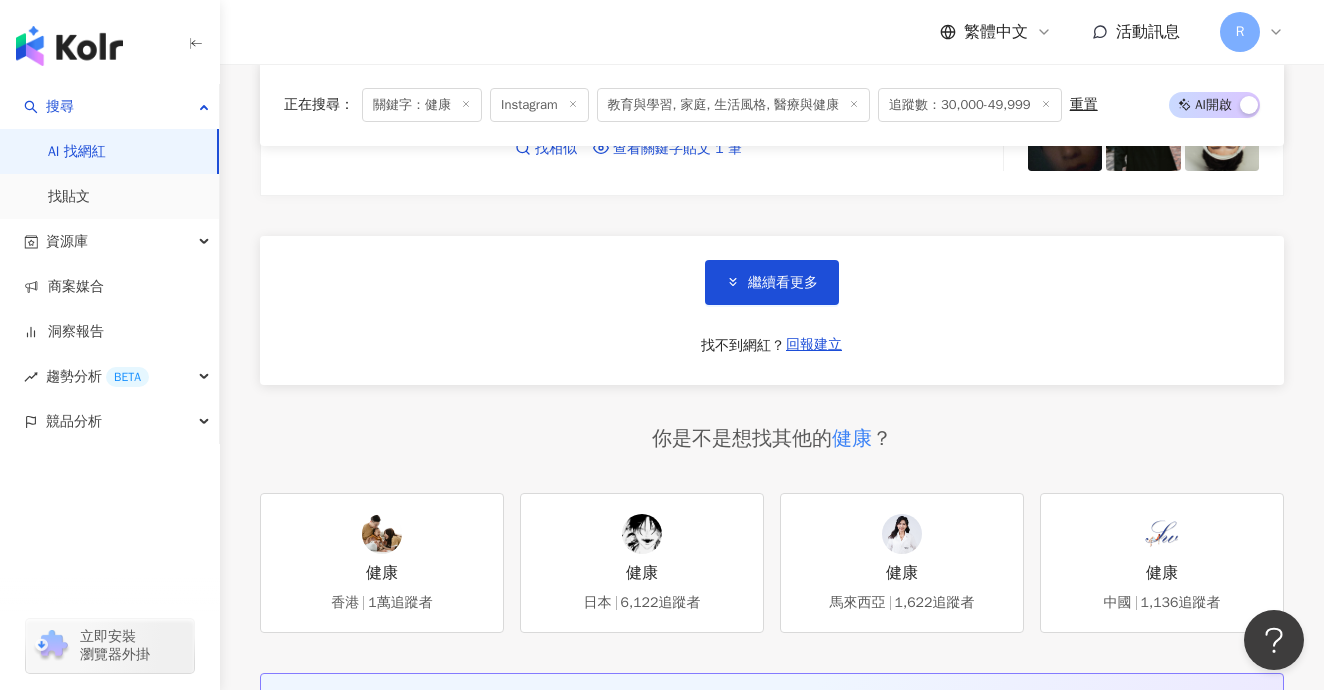 click on "繼續看更多 找不到網紅？ 回報建立" at bounding box center (772, 310) 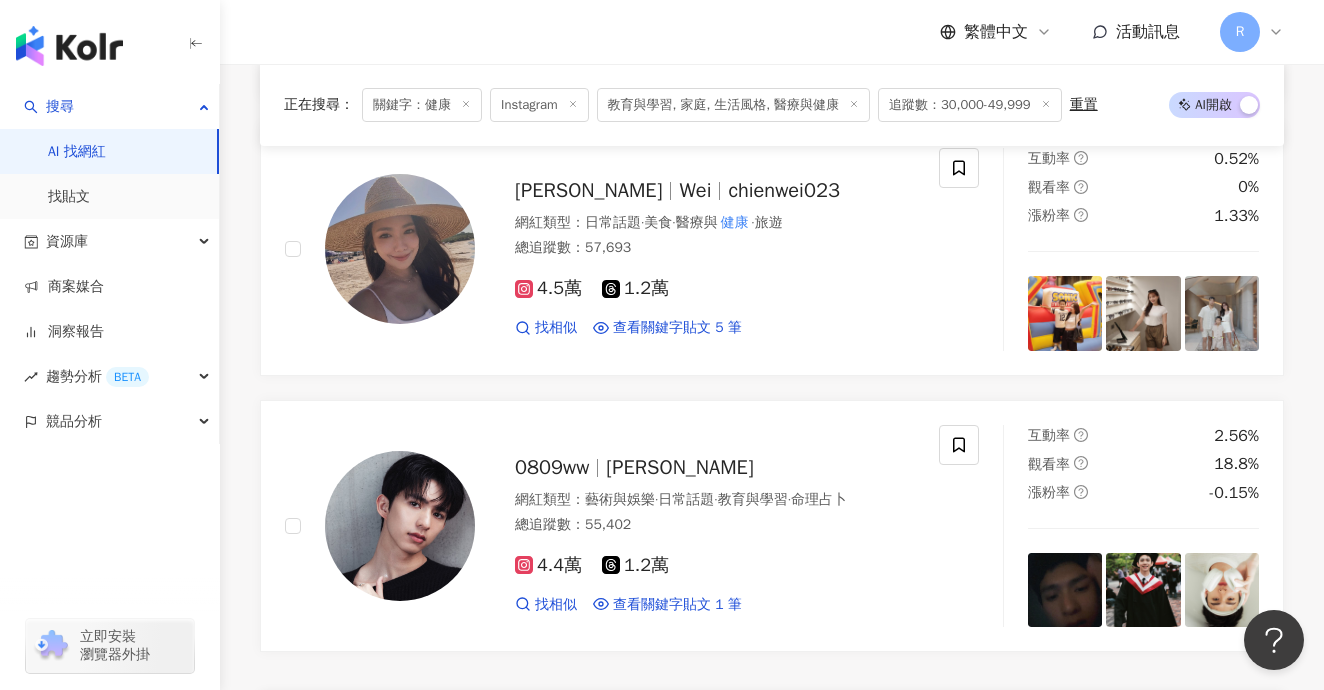 scroll, scrollTop: 30220, scrollLeft: 0, axis: vertical 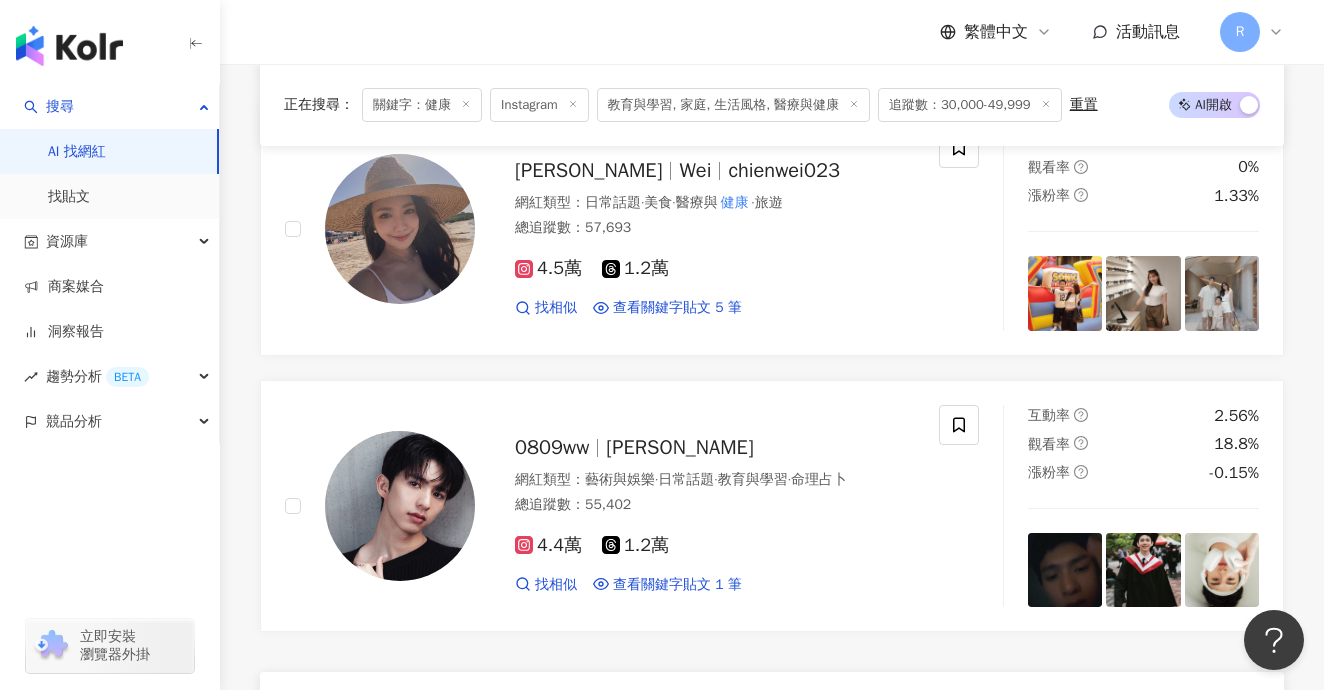 click on "繼續看更多" at bounding box center (783, 719) 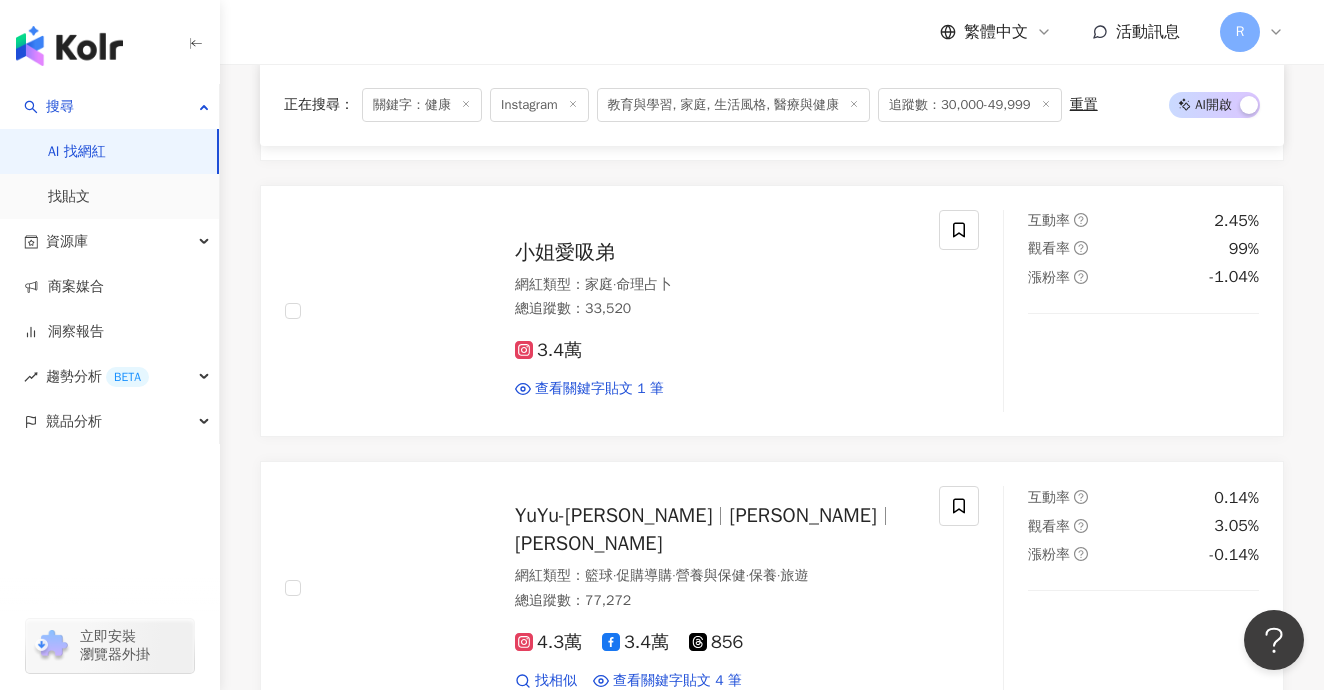 scroll, scrollTop: 32225, scrollLeft: 0, axis: vertical 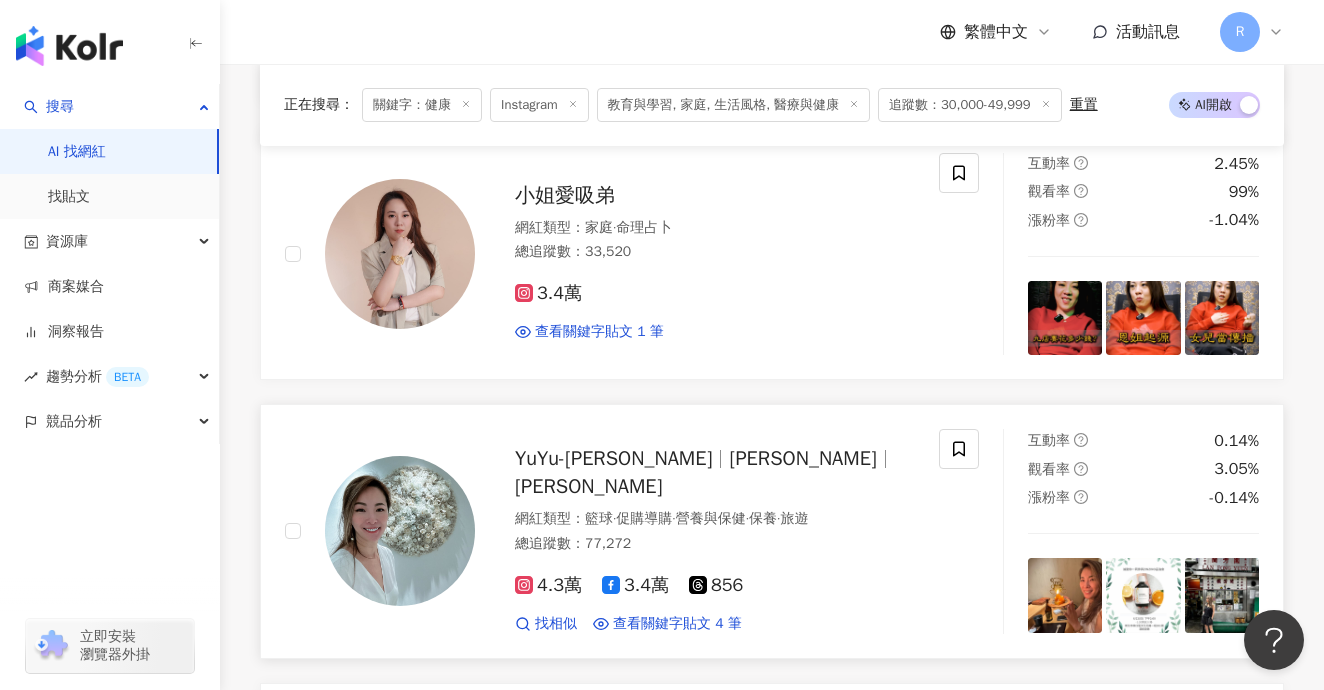 click on "Chang Chia Yu" at bounding box center (802, 458) 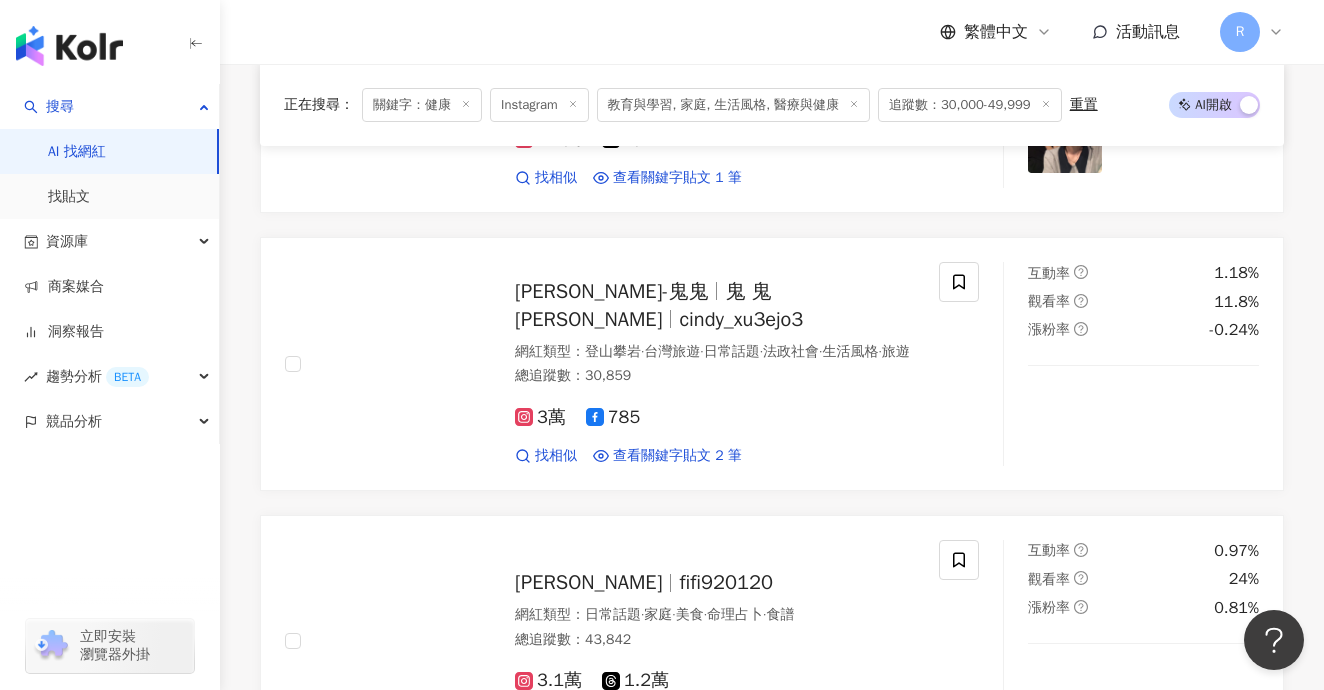 scroll, scrollTop: 33358, scrollLeft: 0, axis: vertical 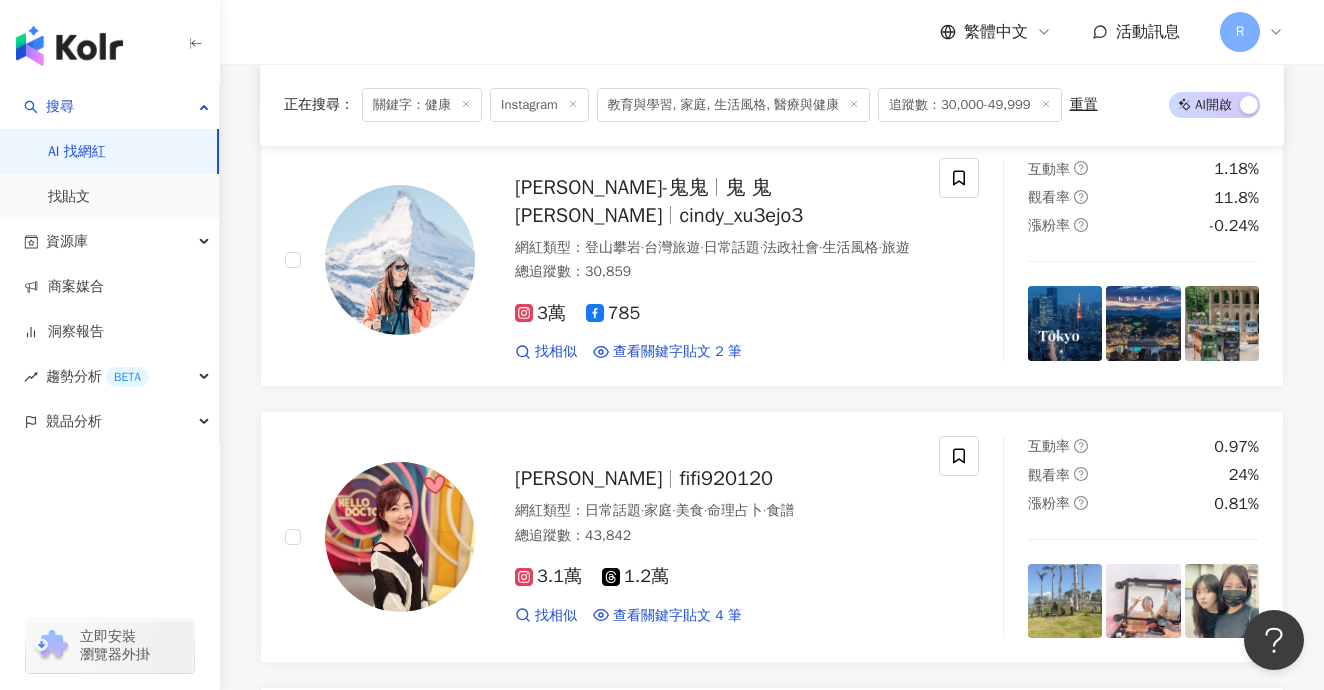 click on "繼續看更多" at bounding box center (783, 1027) 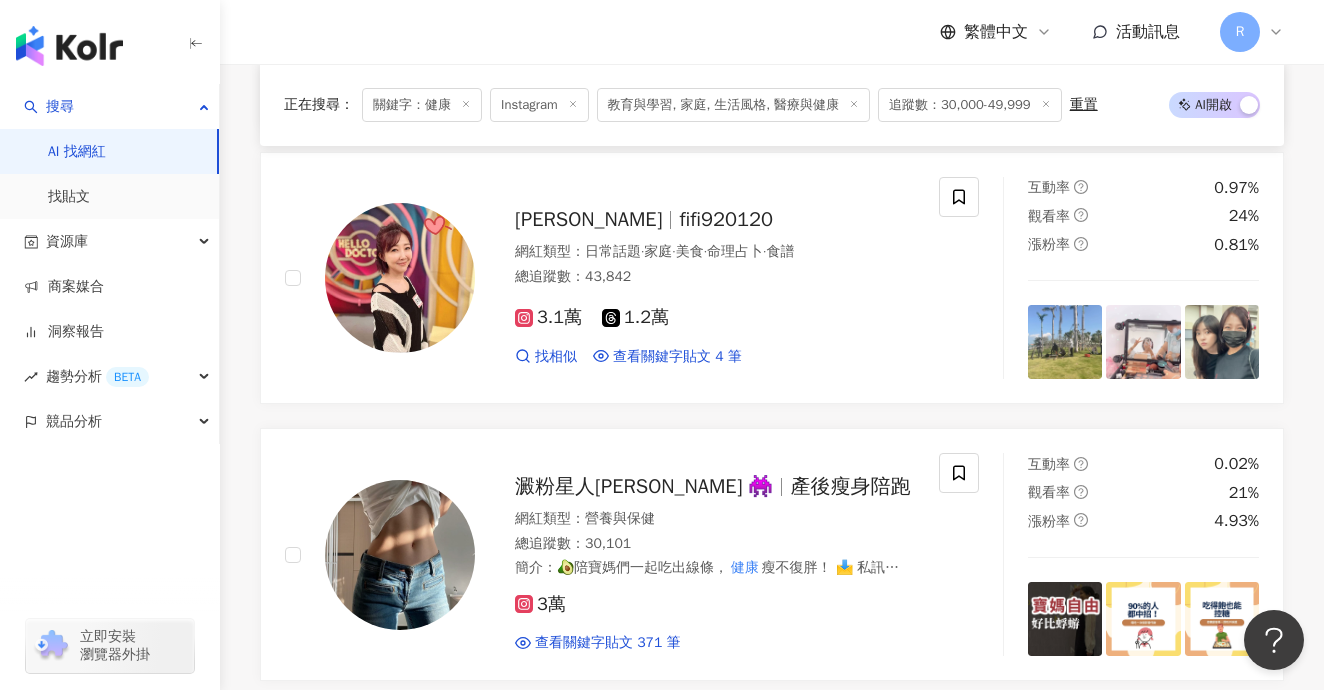 click on "繼續看更多" at bounding box center [783, 768] 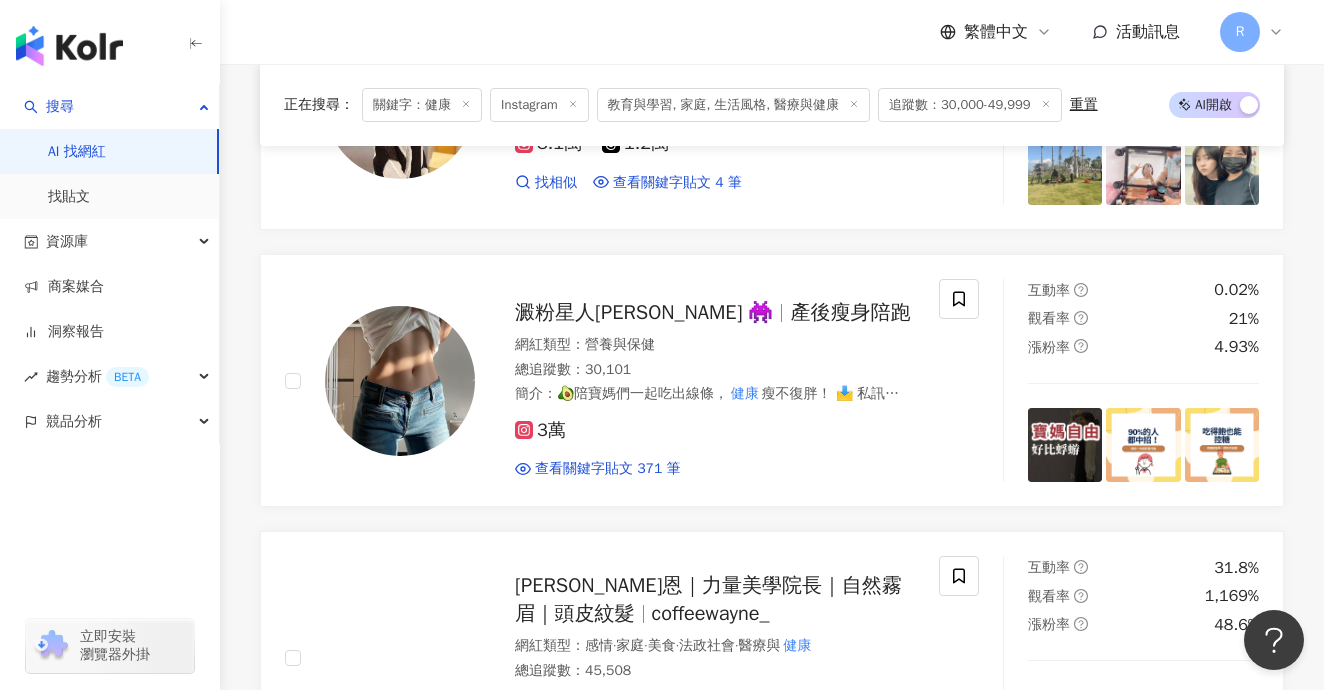 scroll, scrollTop: 34028, scrollLeft: 0, axis: vertical 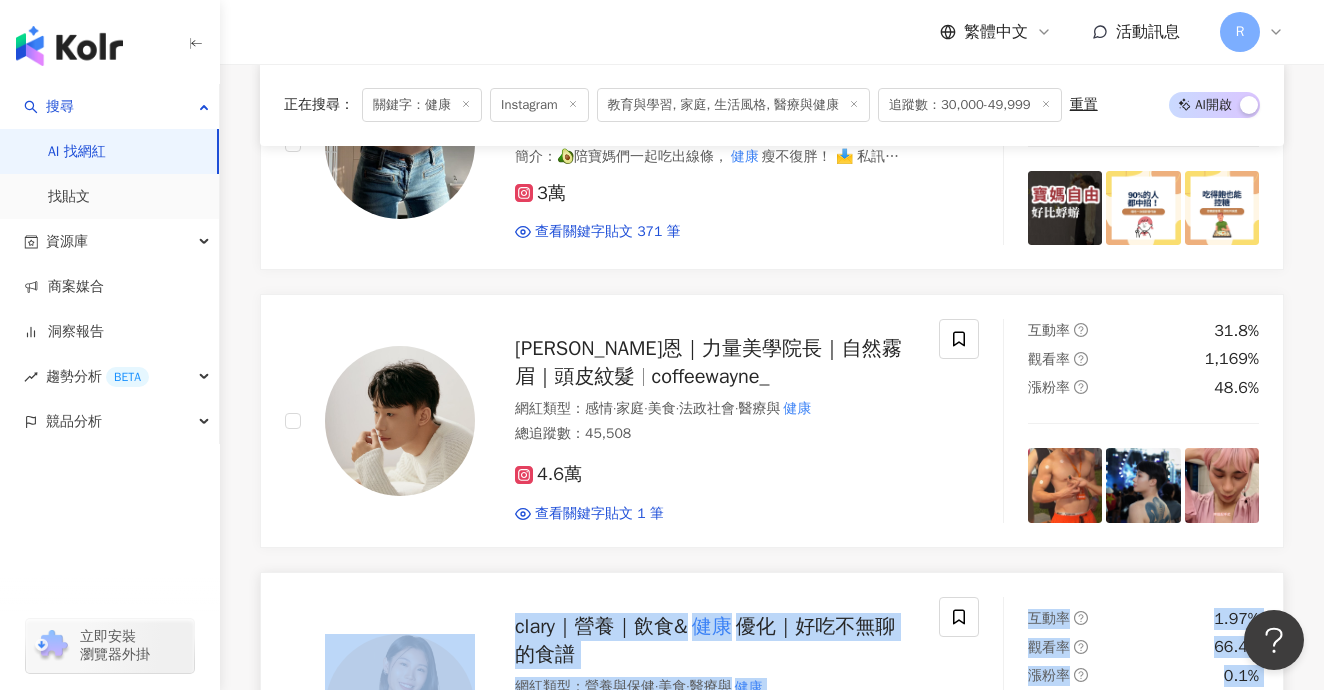 click on "優化｜好吃不無聊的食譜" at bounding box center [705, 640] 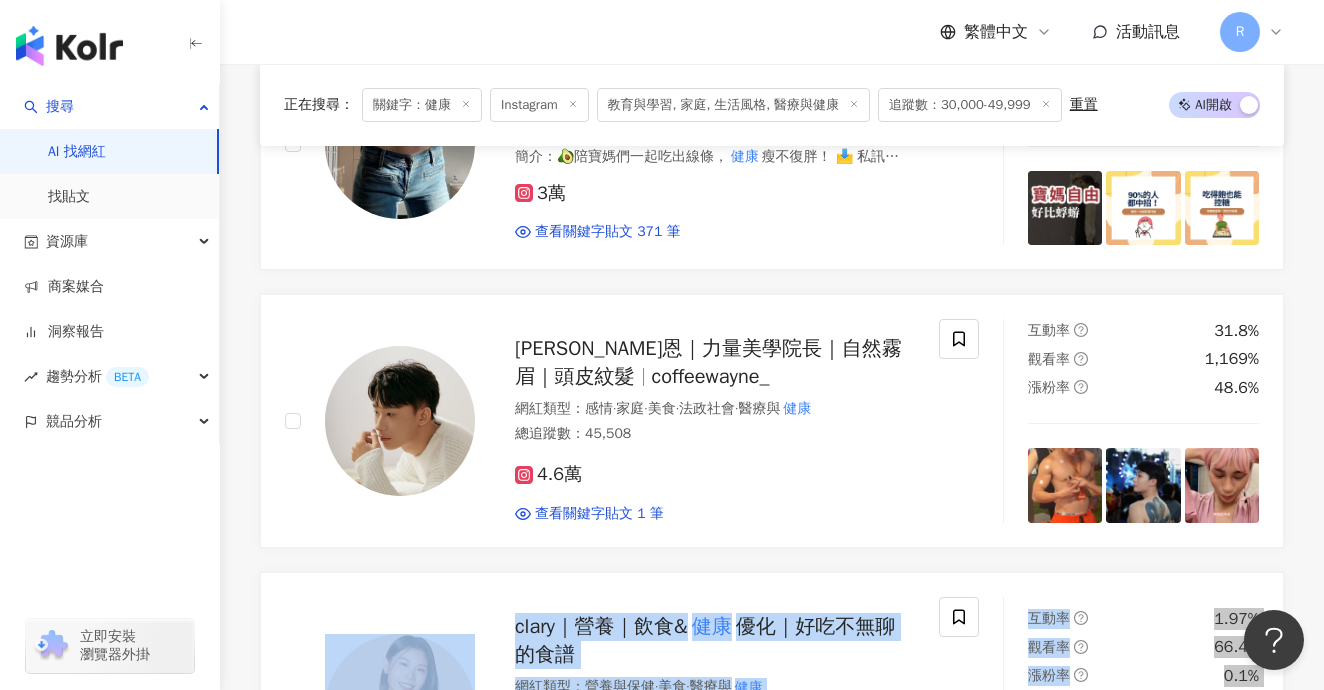 click on "每日一笑挺 健康 網紅類型 ： 日常話題  ·  命理占卜  ·  法政社會  ·  醫療與 健康 總追蹤數 ： 67,780 名稱 ： 每日一笑挺 健康 4.9萬 1.9萬 找相似 查看關鍵字貼文 3 筆 互動率 2.52% 觀看率 0% 漲粉率 -1.37% 古典好好聽  Classicalmusic to go yuchih1972 網紅類型 ： 藝術與娛樂  ·  教育與學習  ·  音樂  ·  運動 總追蹤數 ： 1,202,529 4.2萬 116.1萬 找相似 查看關鍵字貼文 1 筆 互動率 0.38% 觀看率 11.4% 漲粉率 6.44% 米雪mich    健康 生活 網紅類型 ： 營養與保健  ·  教育與學習  ·  醫療與 健康  ·  運動 總追蹤數 ： 30,954 簡介 ： 物理治療師｜ 健康 管理課程講師 不只是分享 健康 知識，而是想要陪你在生活中實踐🙂 協助上千位學員找回 健康 的自己  健康 管理課程 （私訊報名） 每月讀書會 × 正向成長社群 3.1萬 查看關鍵字貼文 50 筆 互動率 0.07% 觀看率 0% 漲粉率 -0.93% 多米多羅Domidolo ： 0%" at bounding box center [772, -14992] 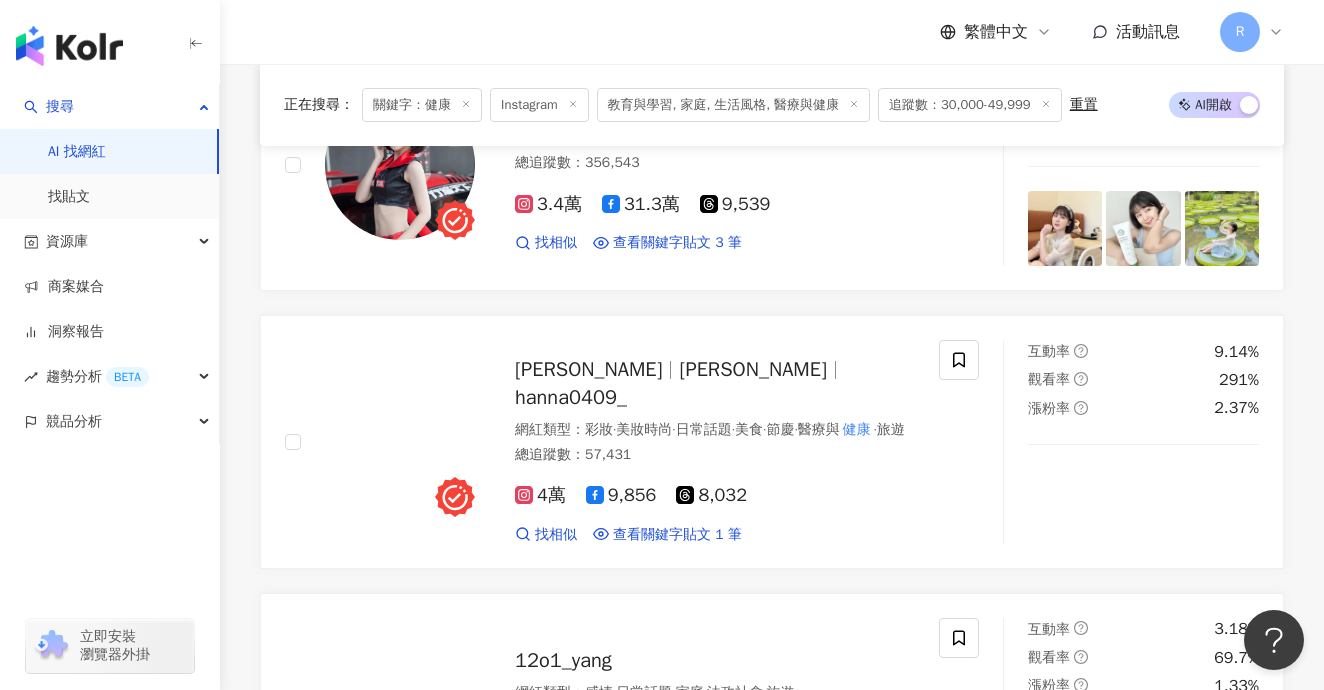 scroll, scrollTop: 36908, scrollLeft: 0, axis: vertical 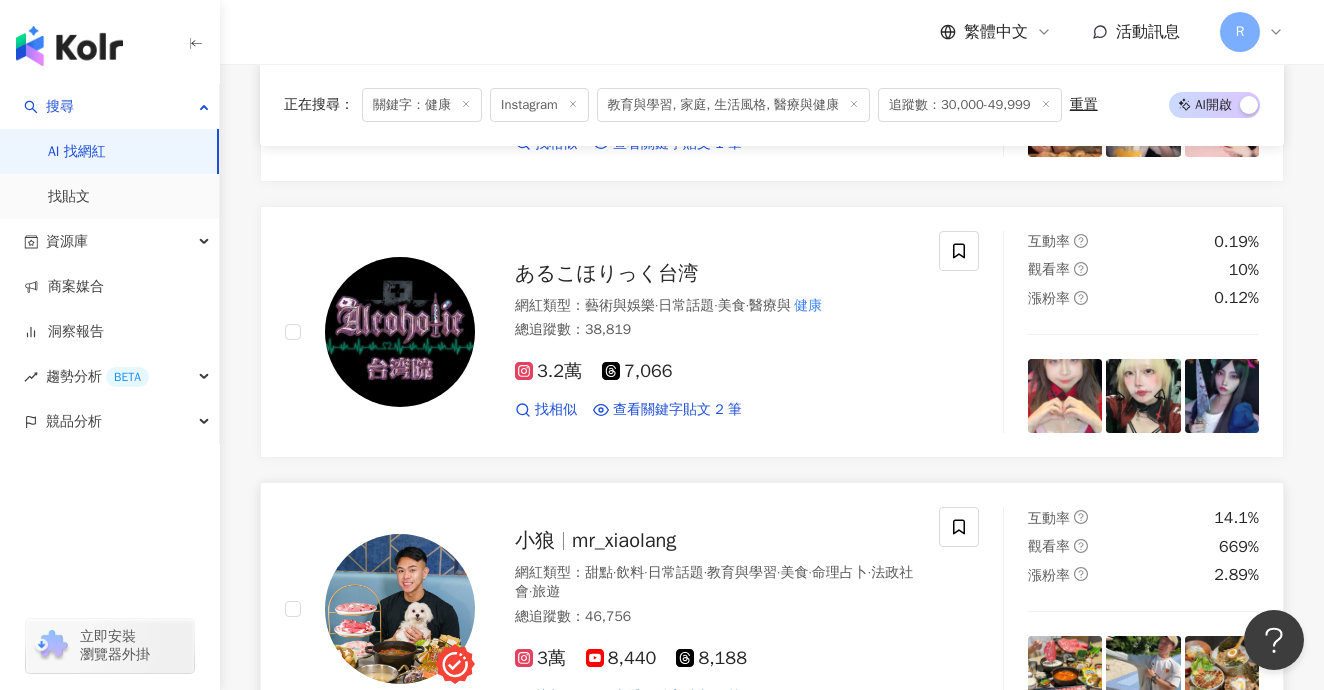 click on "繼續看更多" at bounding box center (783, 822) 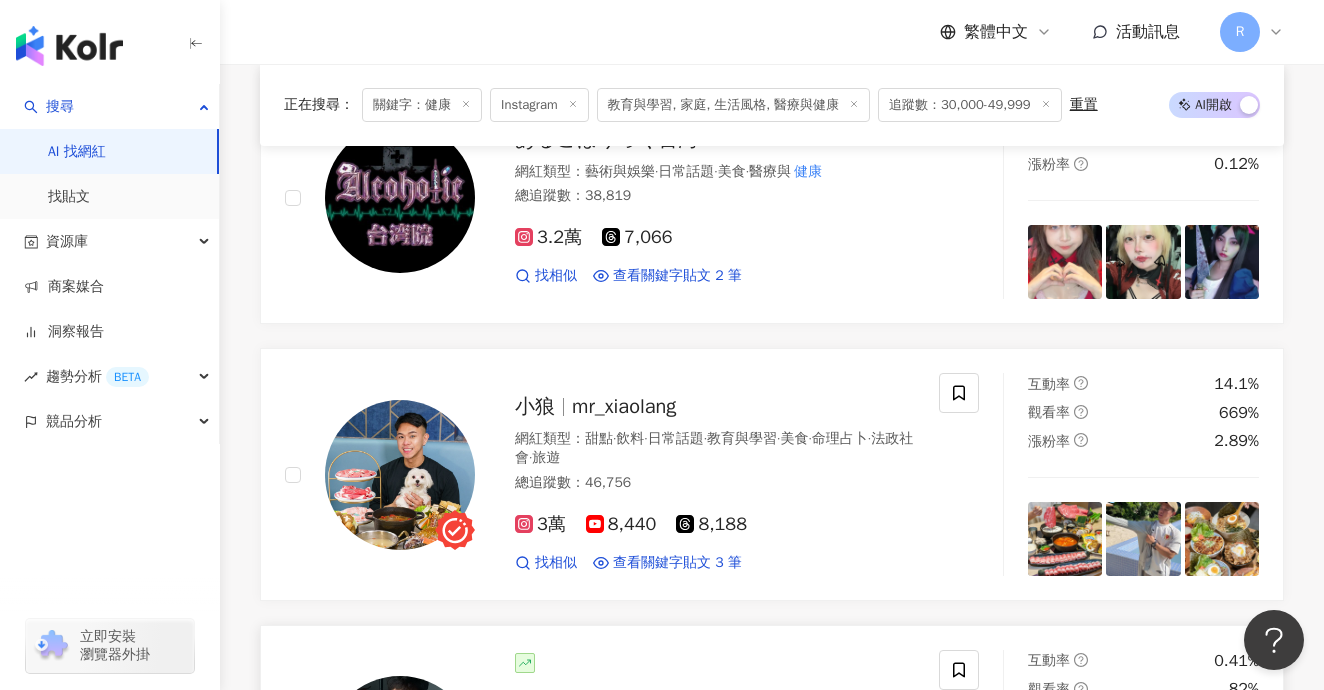 click on "阿歡" at bounding box center (803, 702) 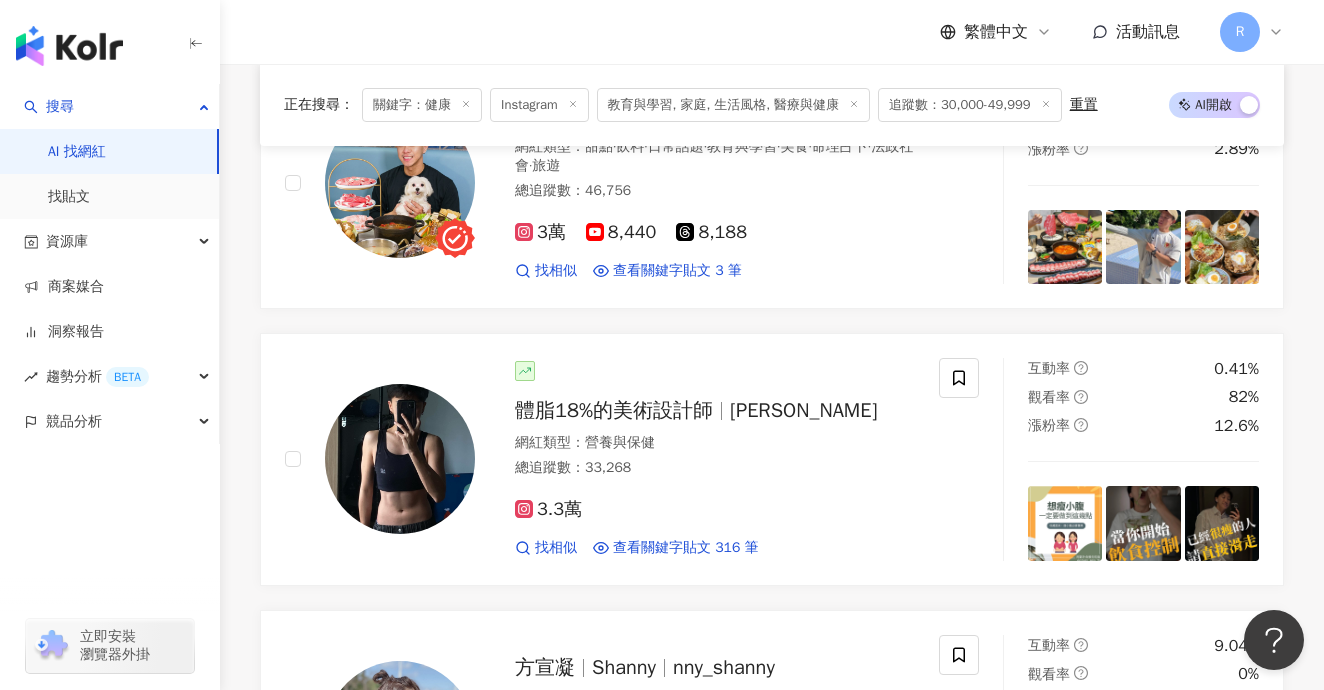 scroll, scrollTop: 37451, scrollLeft: 0, axis: vertical 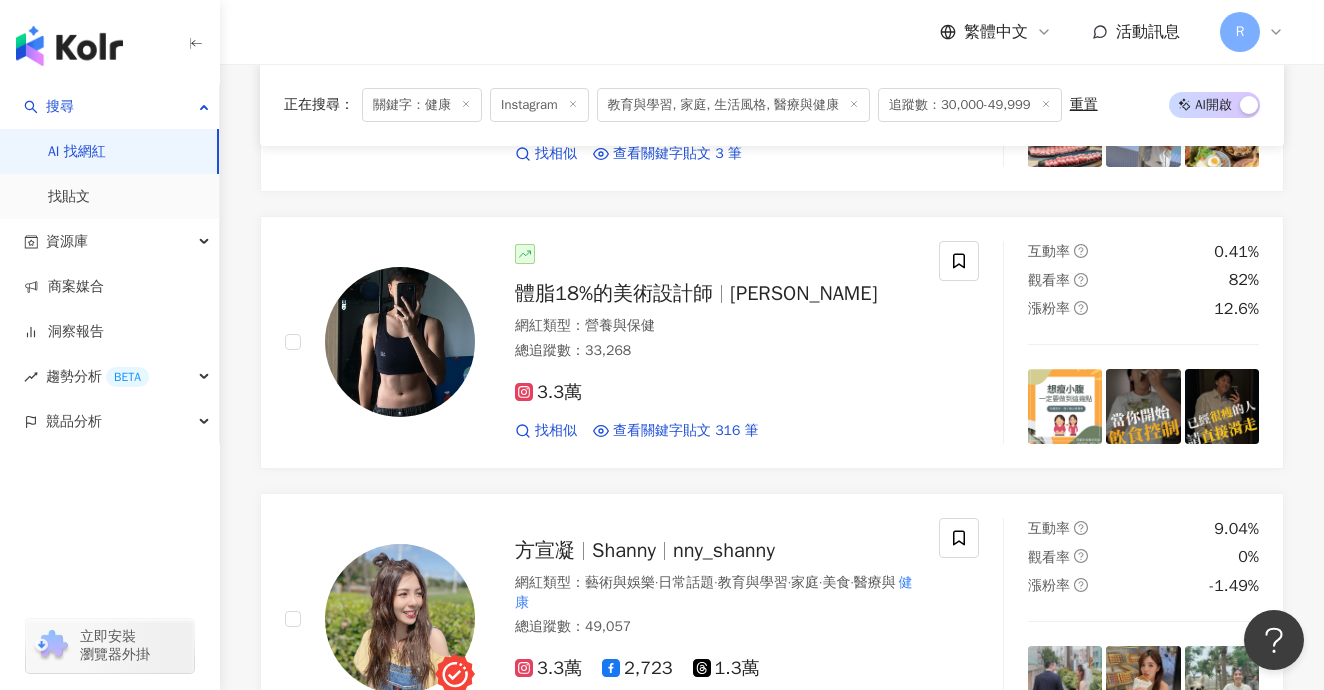 click on "方宣凝 Shanny nny_shanny" at bounding box center [715, 551] 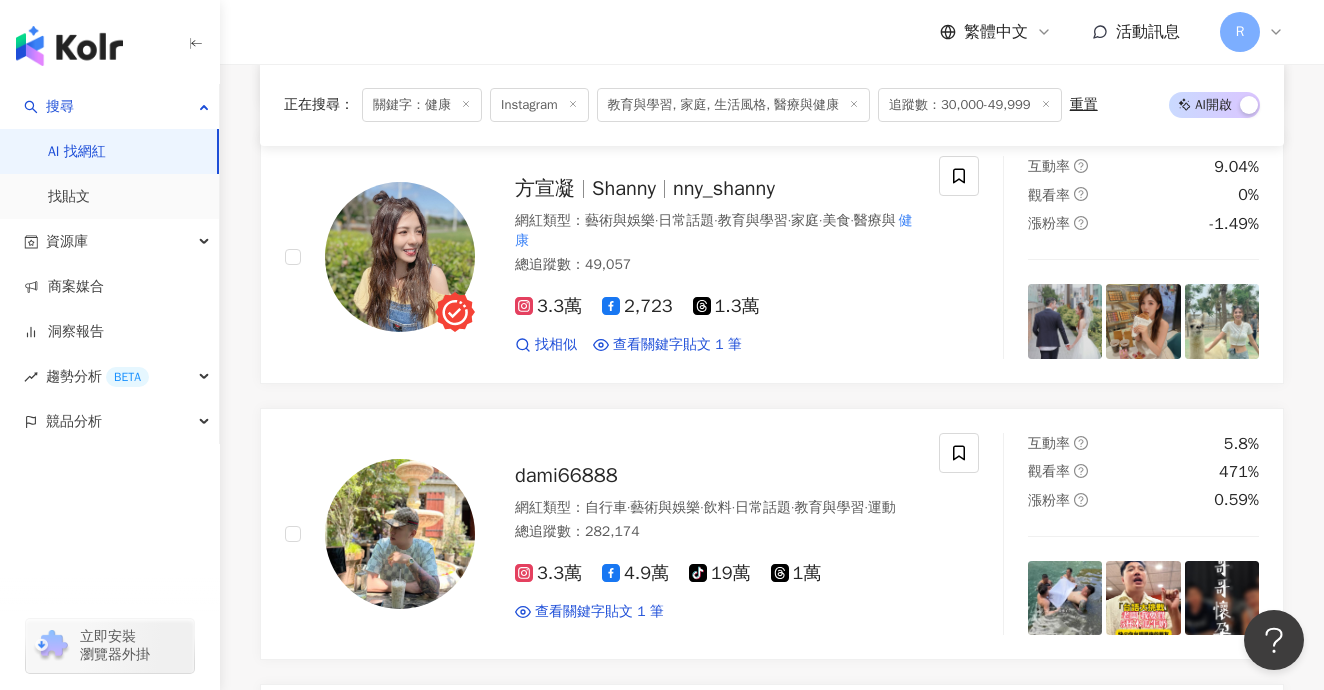 click on "_078170615_" at bounding box center (662, 742) 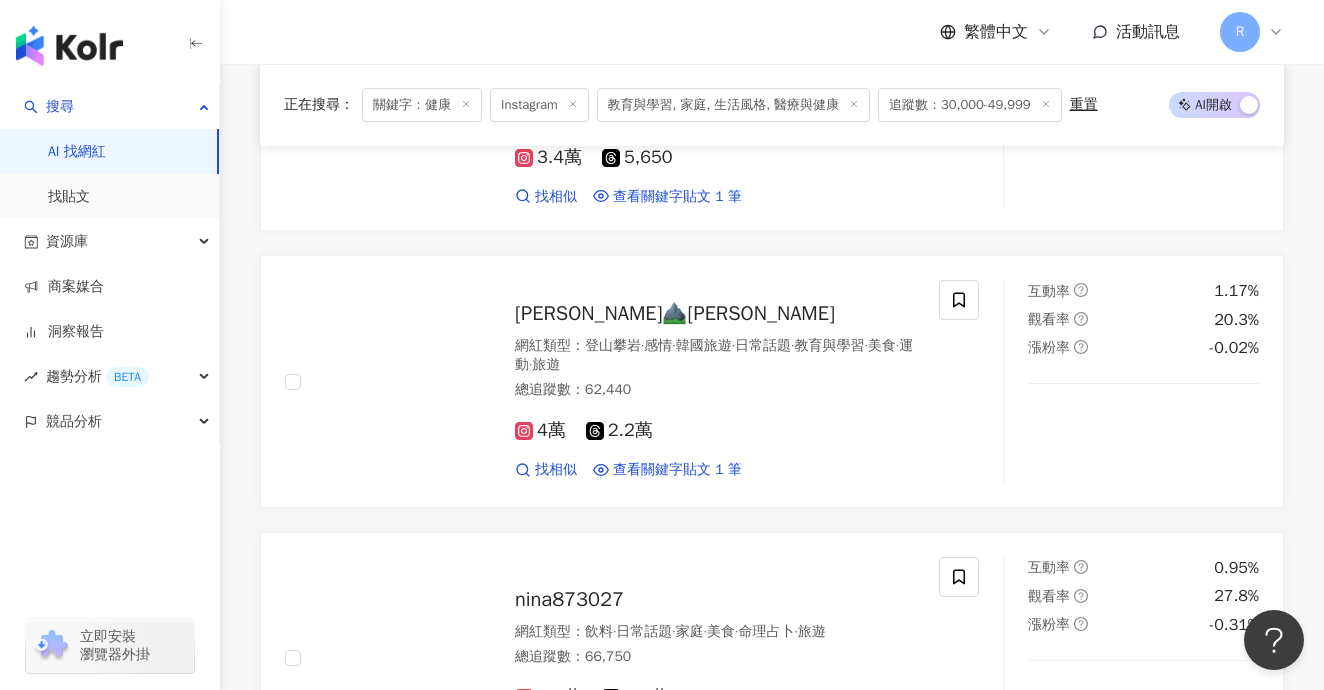 scroll, scrollTop: 38653, scrollLeft: 0, axis: vertical 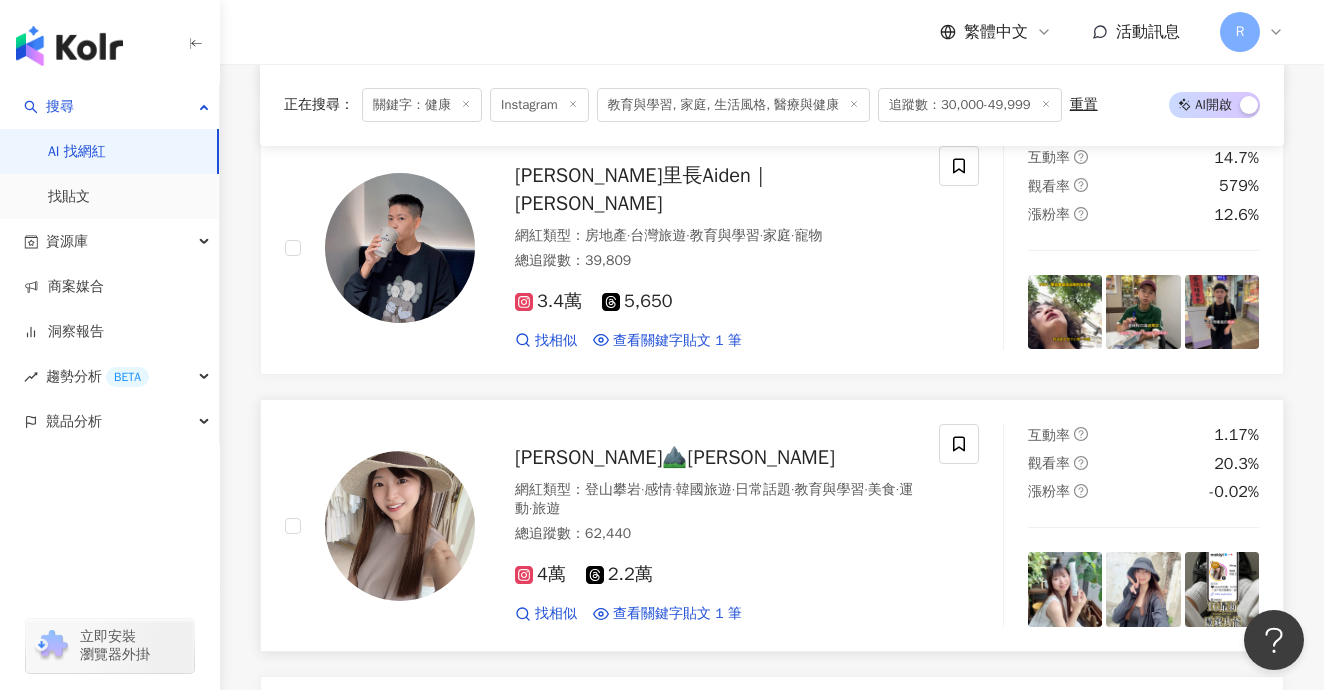 click on "網紅類型 ： 登山攀岩  ·  感情  ·  韓國旅遊  ·  日常話題  ·  教育與學習  ·  美食  ·  運動  ·  旅遊" at bounding box center [715, 499] 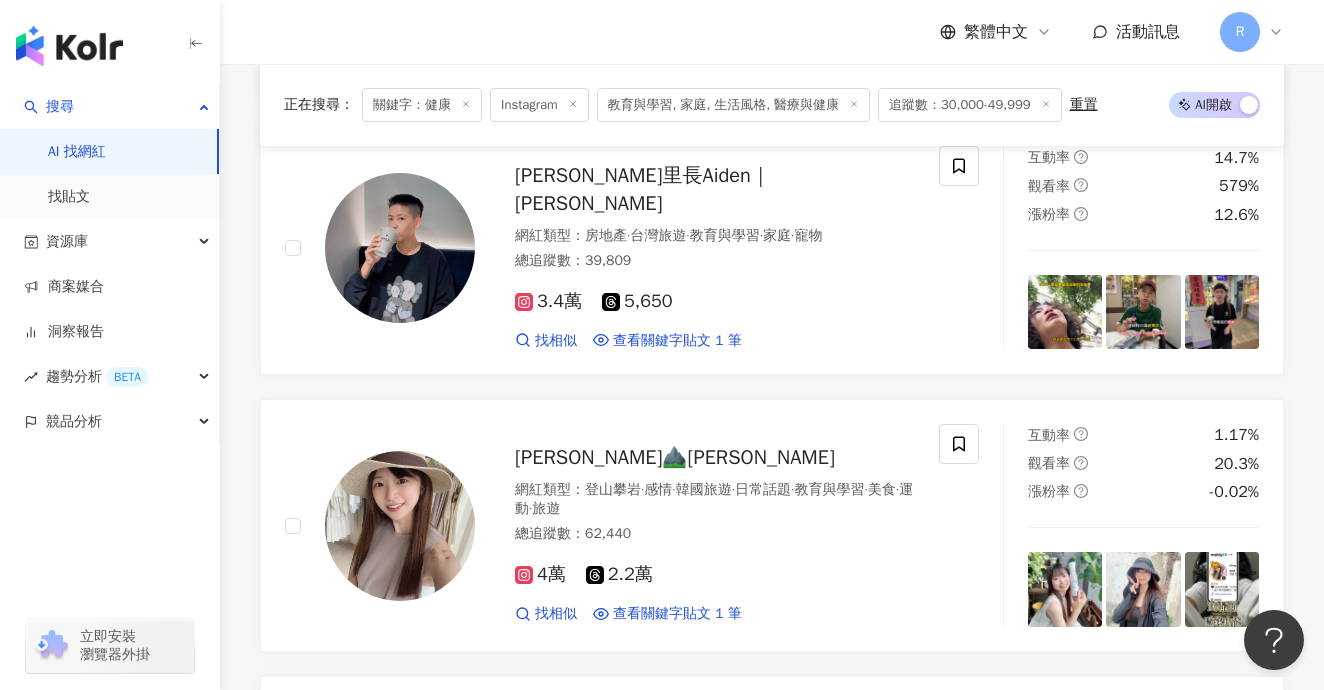 scroll, scrollTop: 40105, scrollLeft: 0, axis: vertical 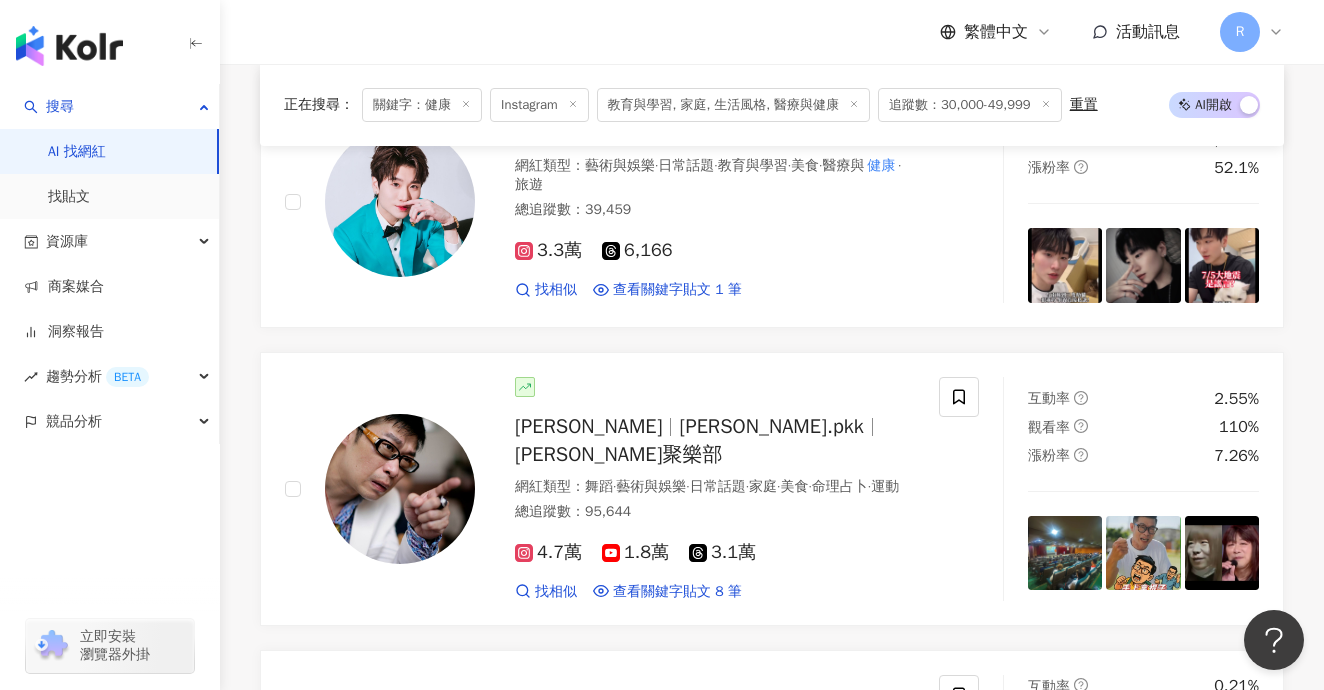 click on "每日一笑挺 健康 網紅類型 ： 日常話題  ·  命理占卜  ·  法政社會  ·  醫療與 健康 總追蹤數 ： 67,780 名稱 ： 每日一笑挺 健康 4.9萬 1.9萬 找相似 查看關鍵字貼文 3 筆 互動率 2.52% 觀看率 0% 漲粉率 -1.37% 古典好好聽  Classicalmusic to go yuchih1972 網紅類型 ： 藝術與娛樂  ·  教育與學習  ·  音樂  ·  運動 總追蹤數 ： 1,202,529 4.2萬 116.1萬 找相似 查看關鍵字貼文 1 筆 互動率 0.38% 觀看率 11.4% 漲粉率 6.44% 米雪mich    健康 生活 網紅類型 ： 營養與保健  ·  教育與學習  ·  醫療與 健康  ·  運動 總追蹤數 ： 30,954 簡介 ： 物理治療師｜ 健康 管理課程講師 不只是分享 健康 知識，而是想要陪你在生活中實踐🙂 協助上千位學員找回 健康 的自己  健康 管理課程 （私訊報名） 每月讀書會 × 正向成長社群 3.1萬 查看關鍵字貼文 50 筆 互動率 0.07% 觀看率 0% 漲粉率 -0.93% 多米多羅Domidolo ： 0%" at bounding box center [772, -19387] 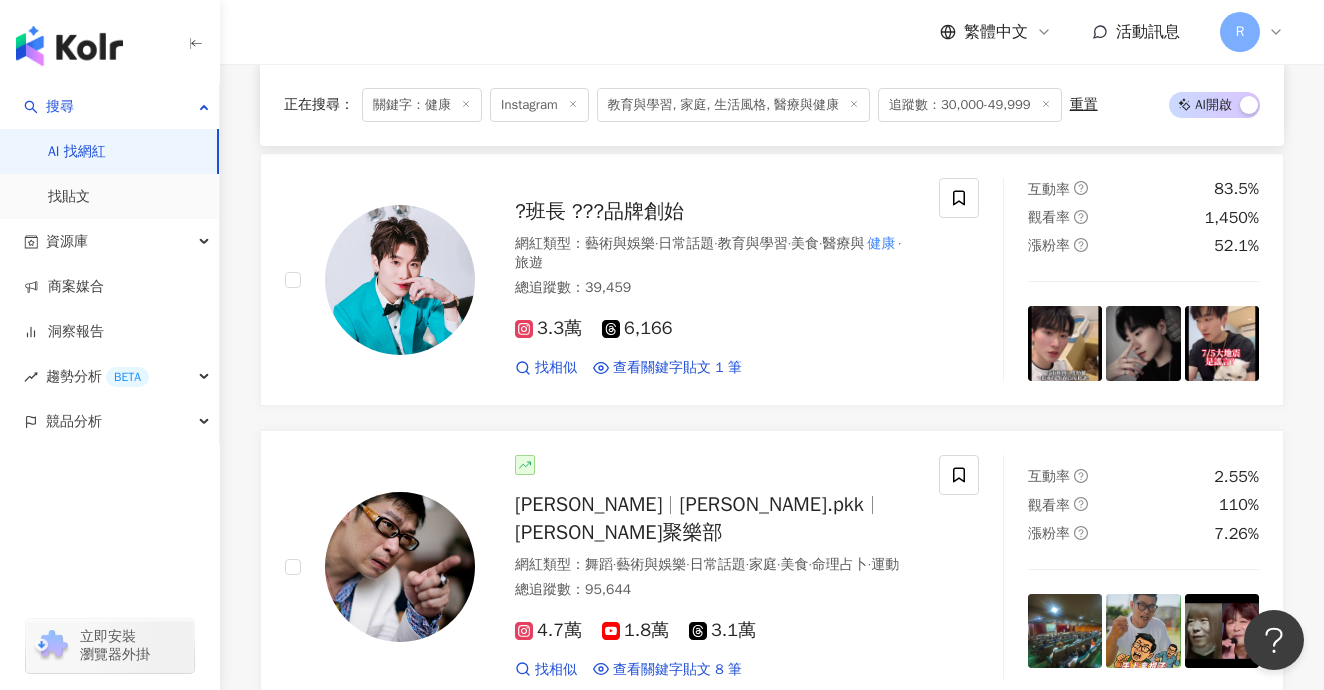 scroll, scrollTop: 40668, scrollLeft: 0, axis: vertical 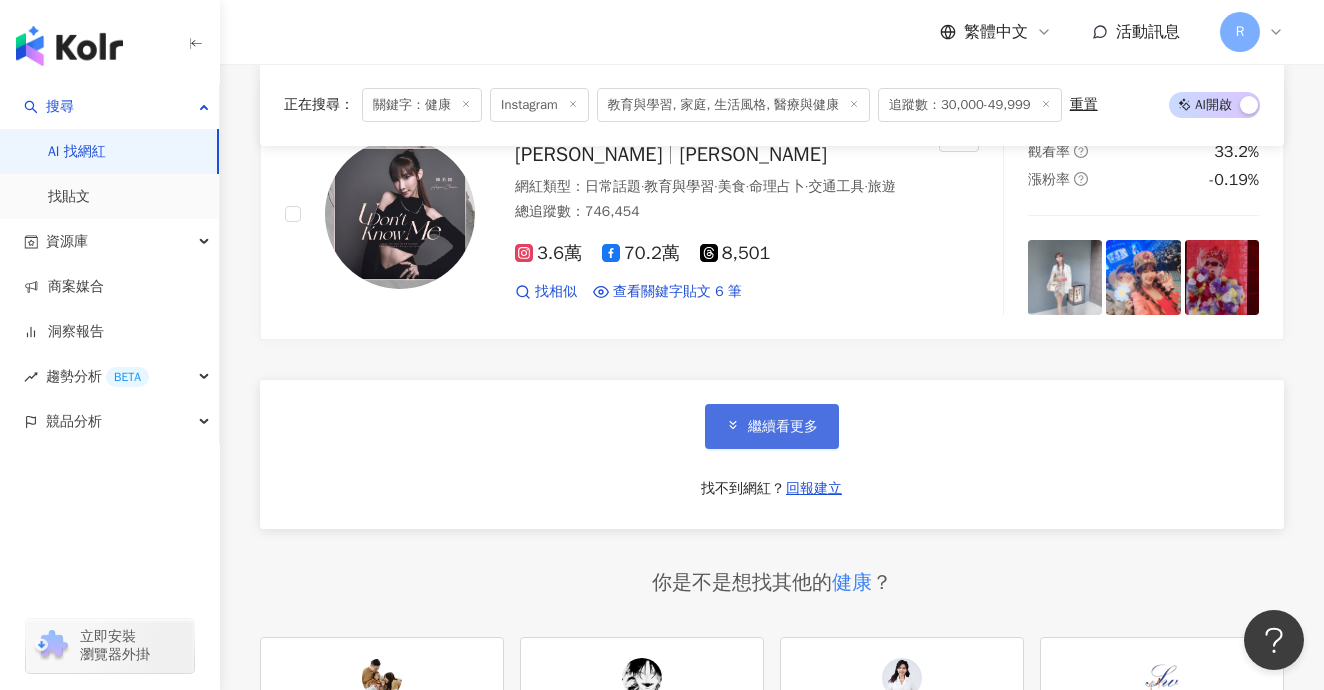 click on "繼續看更多" at bounding box center (783, 427) 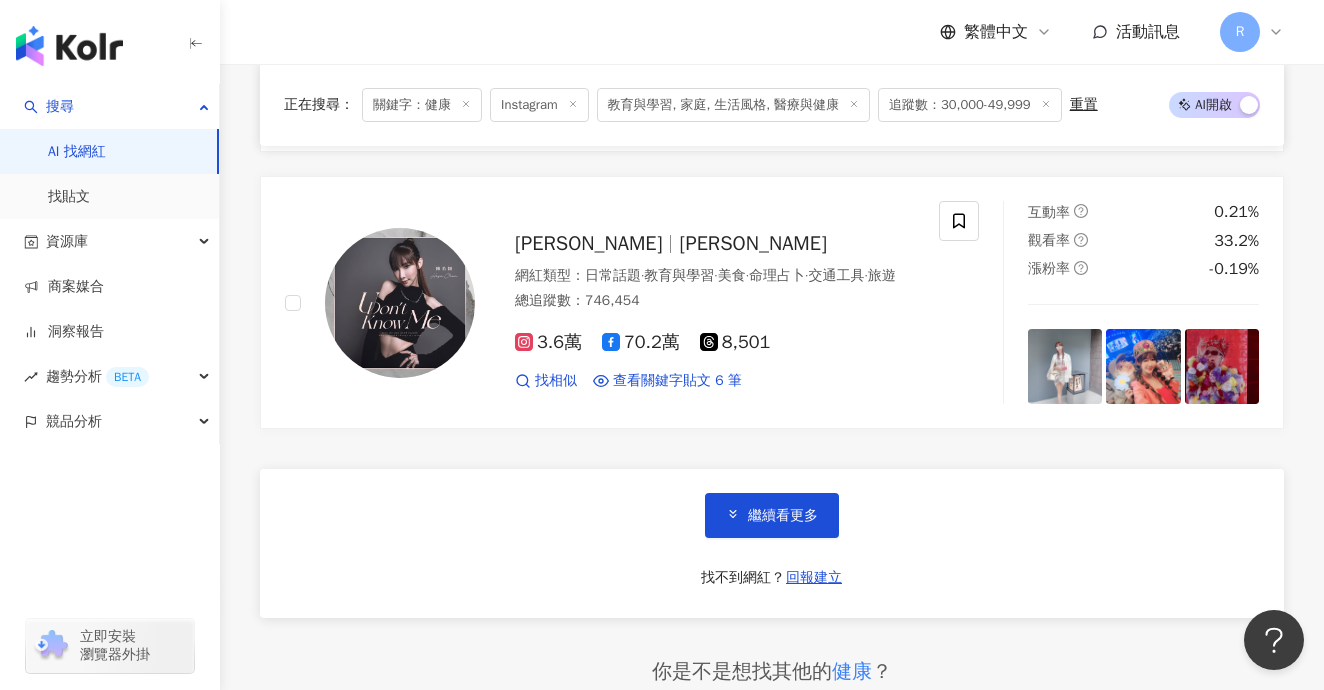 click 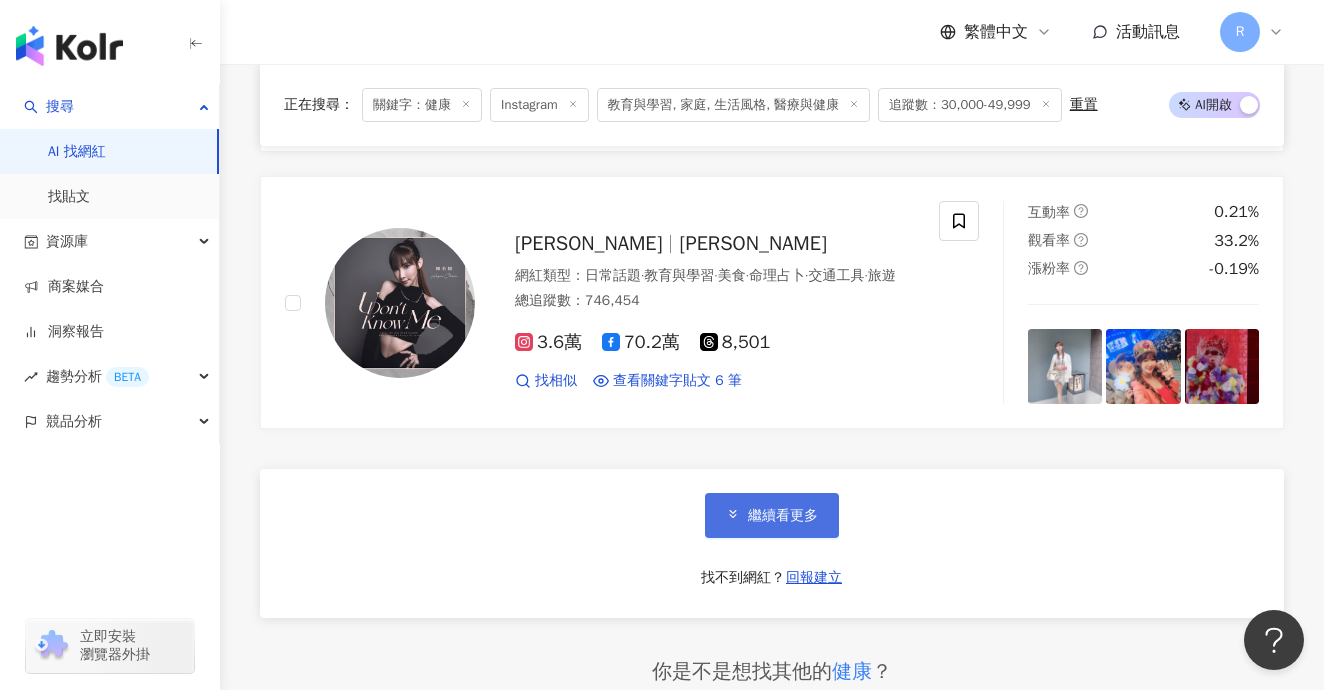 scroll, scrollTop: 40509, scrollLeft: 0, axis: vertical 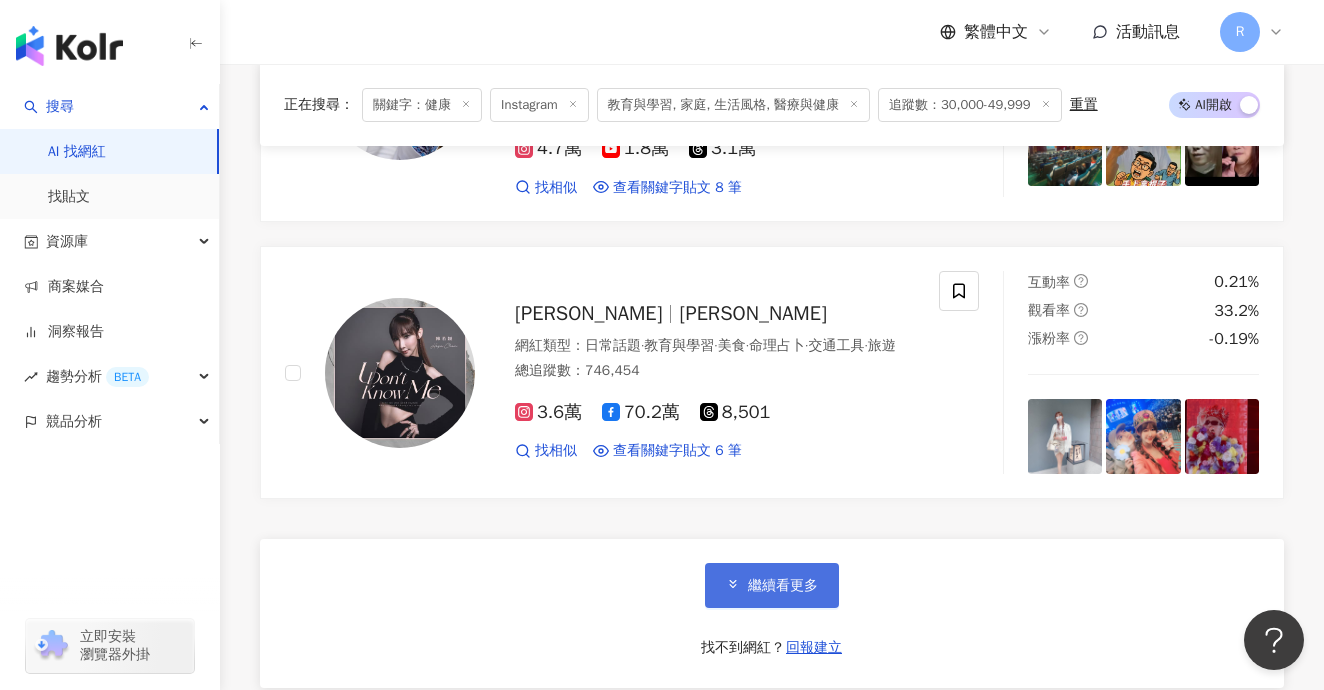 click on "繼續看更多" at bounding box center [783, 586] 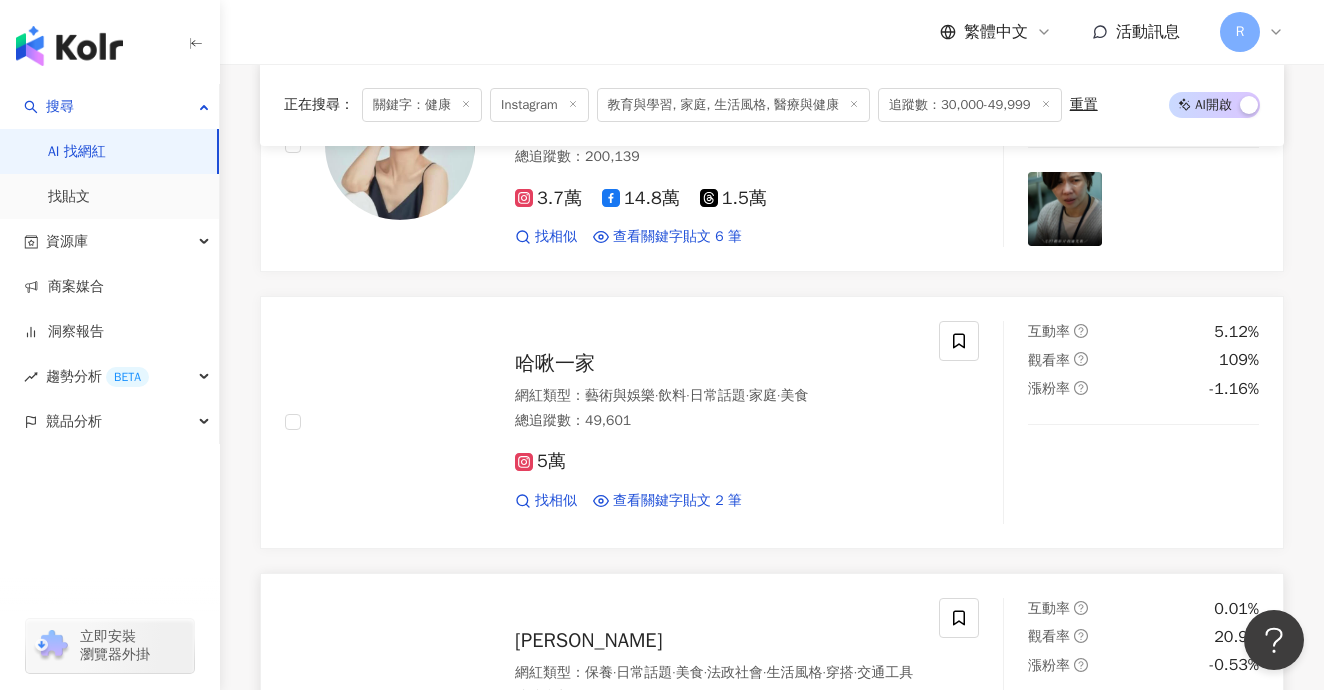 scroll, scrollTop: 41491, scrollLeft: 0, axis: vertical 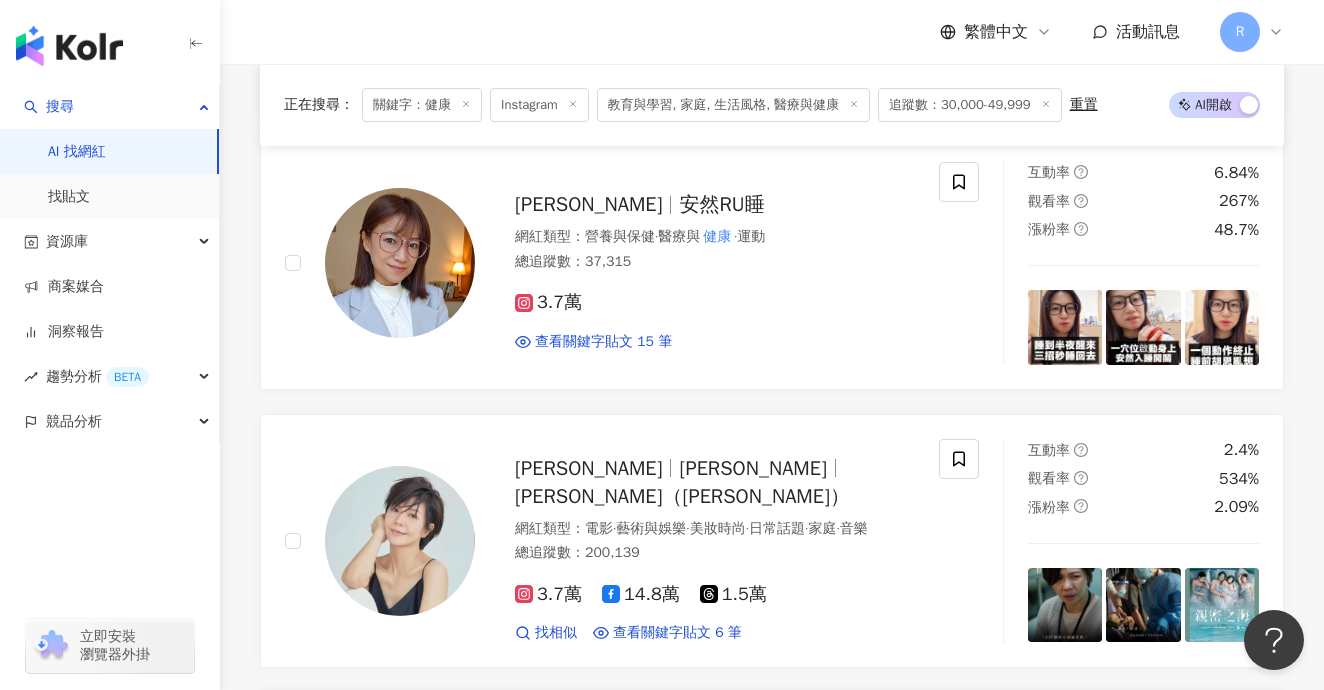 click on "哈啾一家" at bounding box center [715, 760] 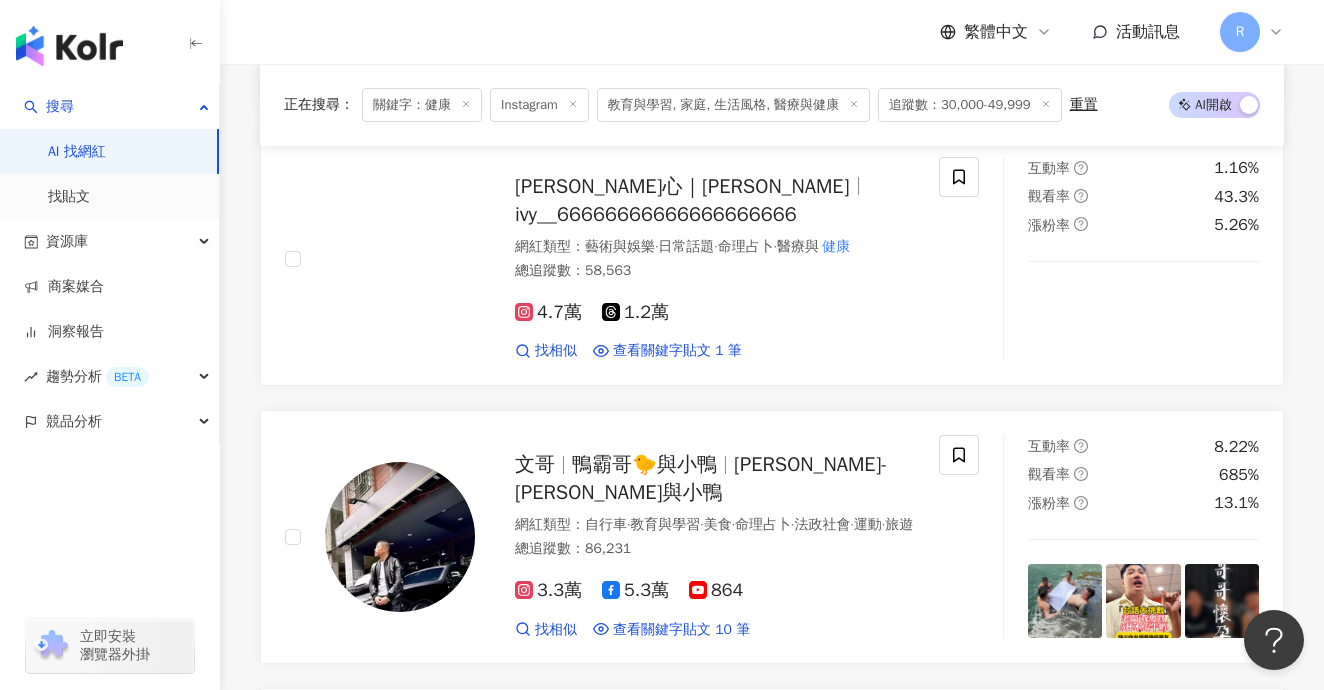 scroll, scrollTop: 43803, scrollLeft: 0, axis: vertical 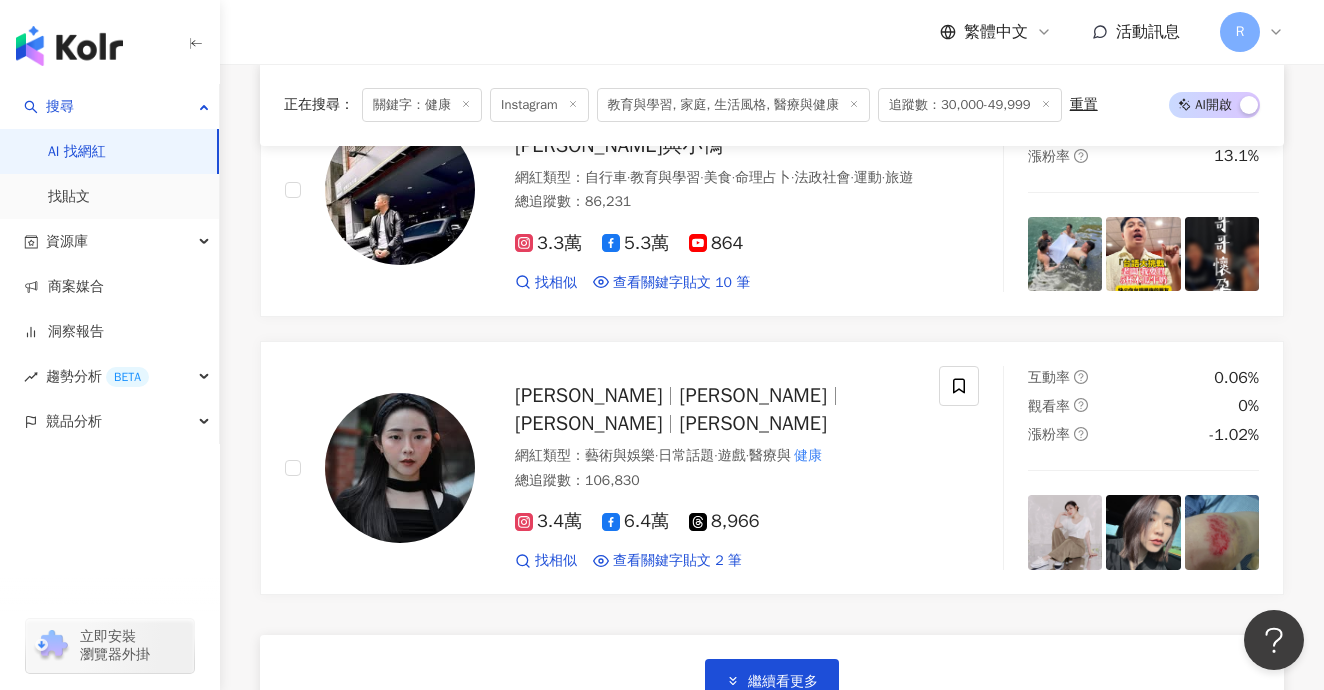 click on "繼續看更多" at bounding box center [772, 681] 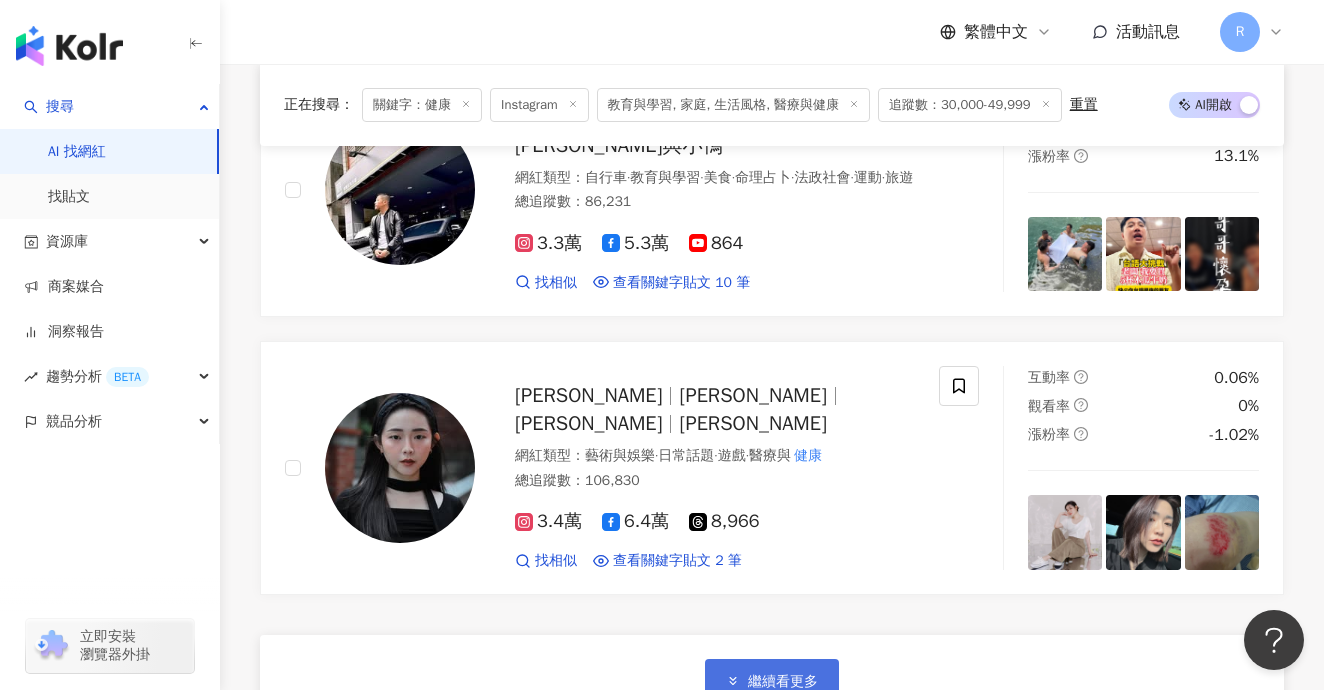 click on "繼續看更多" at bounding box center [772, 681] 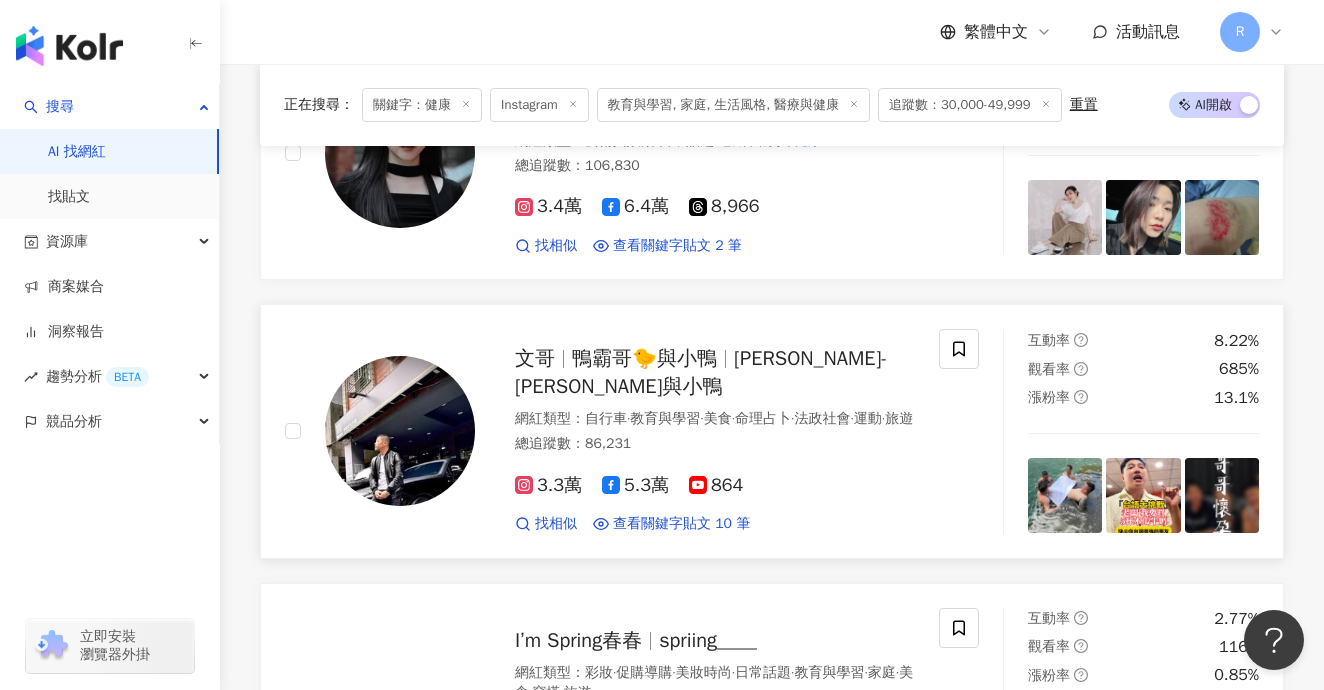 scroll, scrollTop: 44296, scrollLeft: 0, axis: vertical 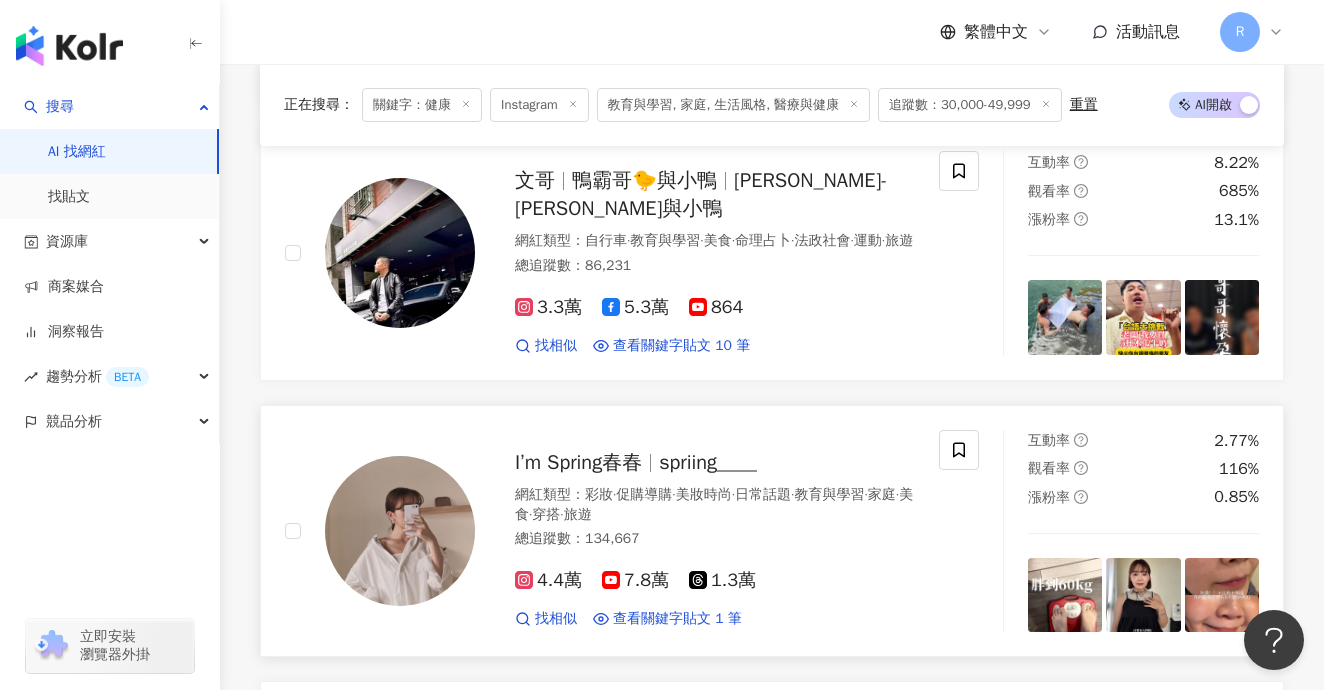 click on "I’m Spring春春" at bounding box center [578, 462] 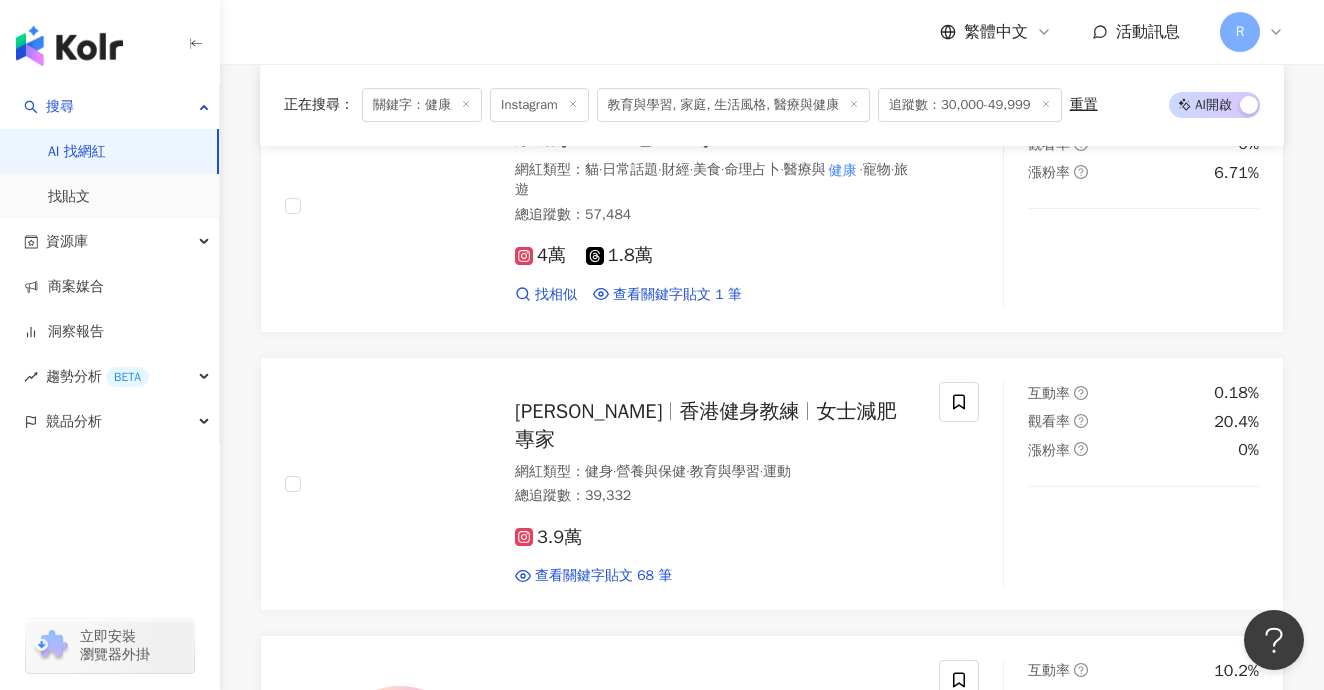 scroll, scrollTop: 46434, scrollLeft: 0, axis: vertical 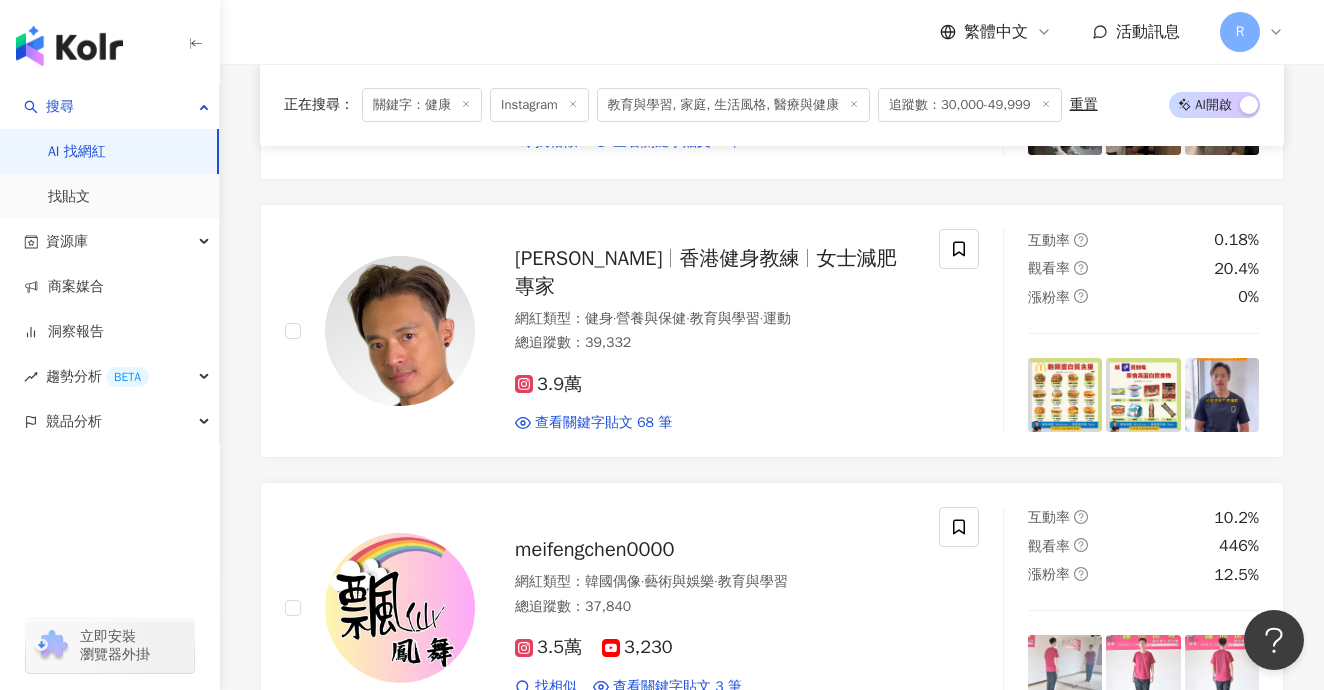 click on "繼續看更多" at bounding box center [772, 1376] 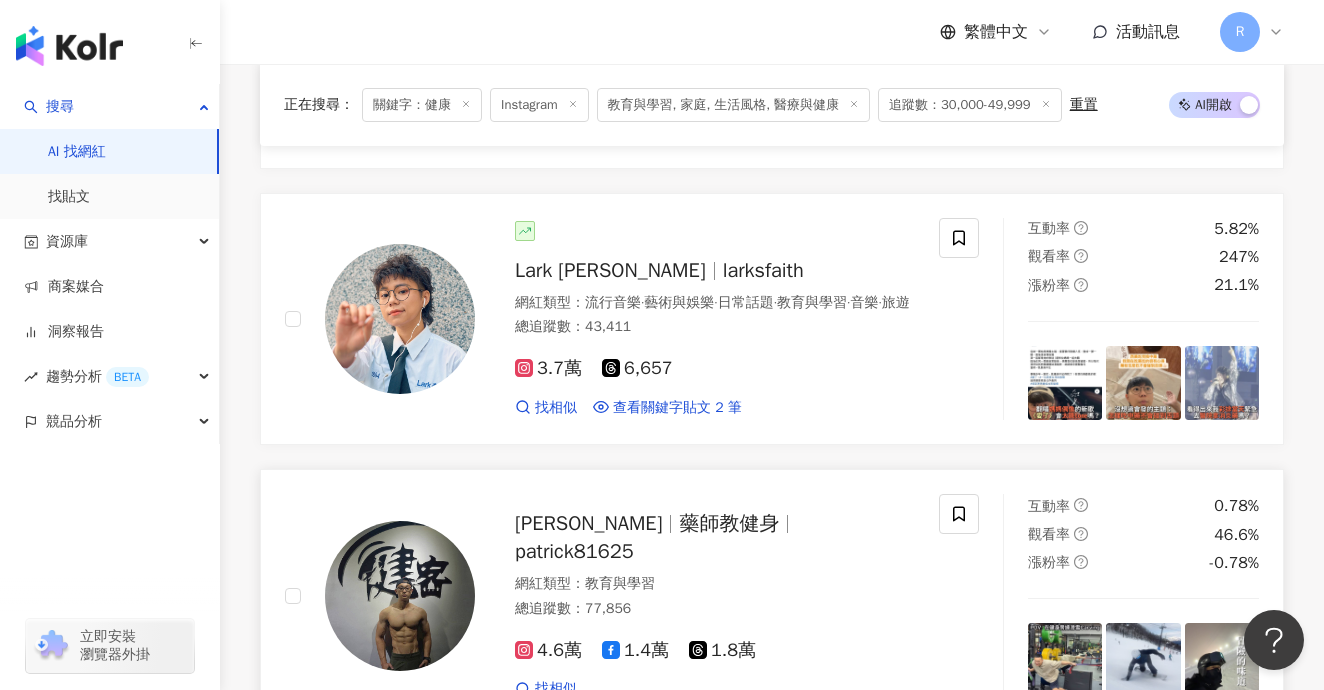 click on "繼續看更多" at bounding box center [783, 810] 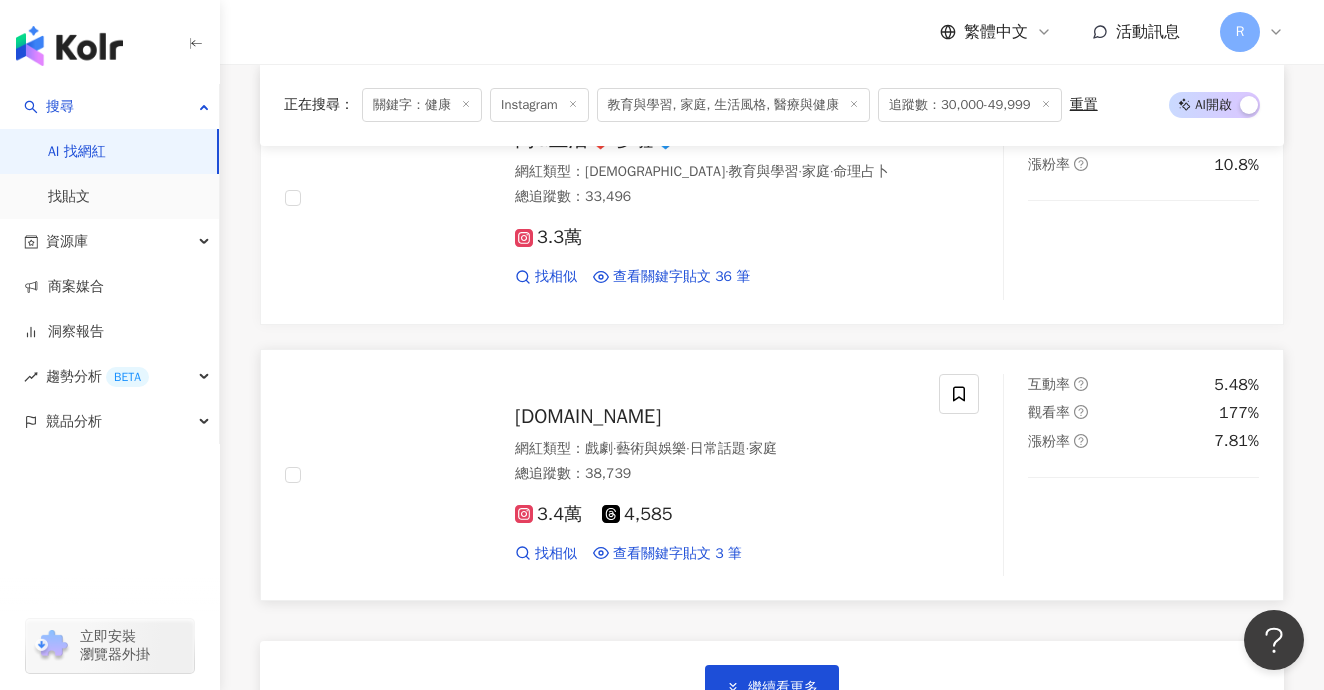 scroll, scrollTop: 50513, scrollLeft: 0, axis: vertical 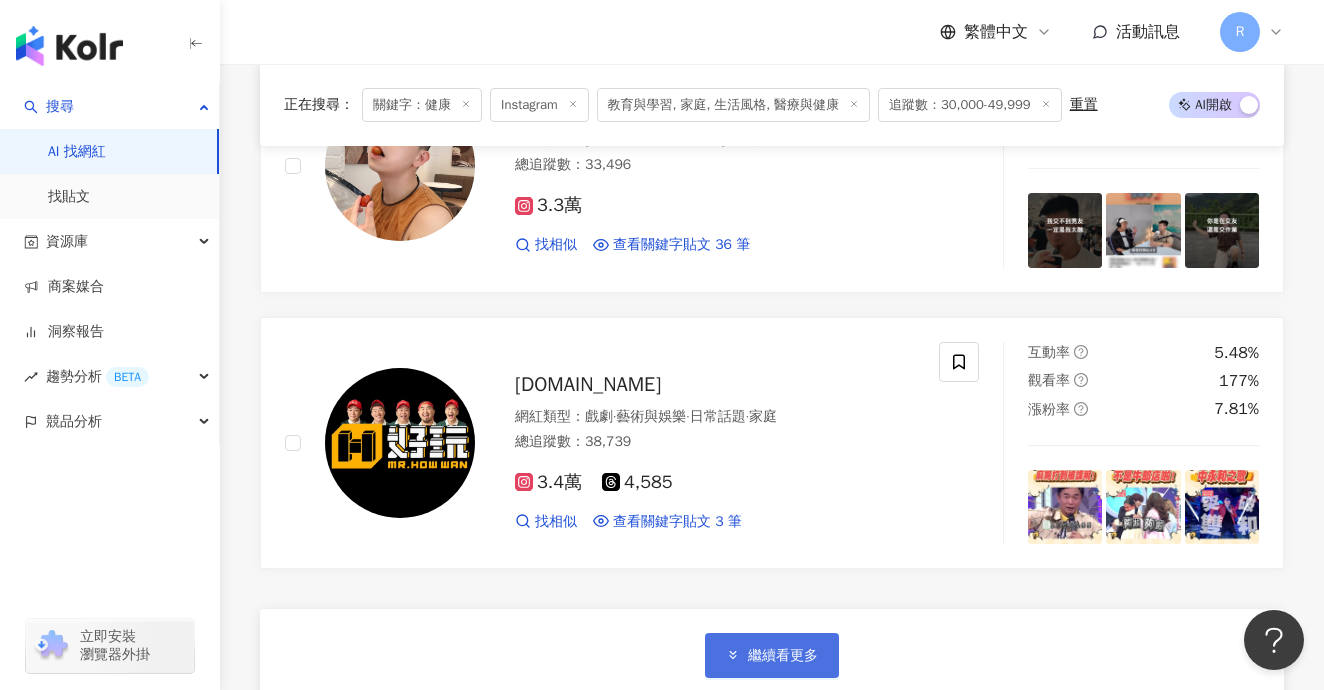 click on "繼續看更多" at bounding box center [783, 656] 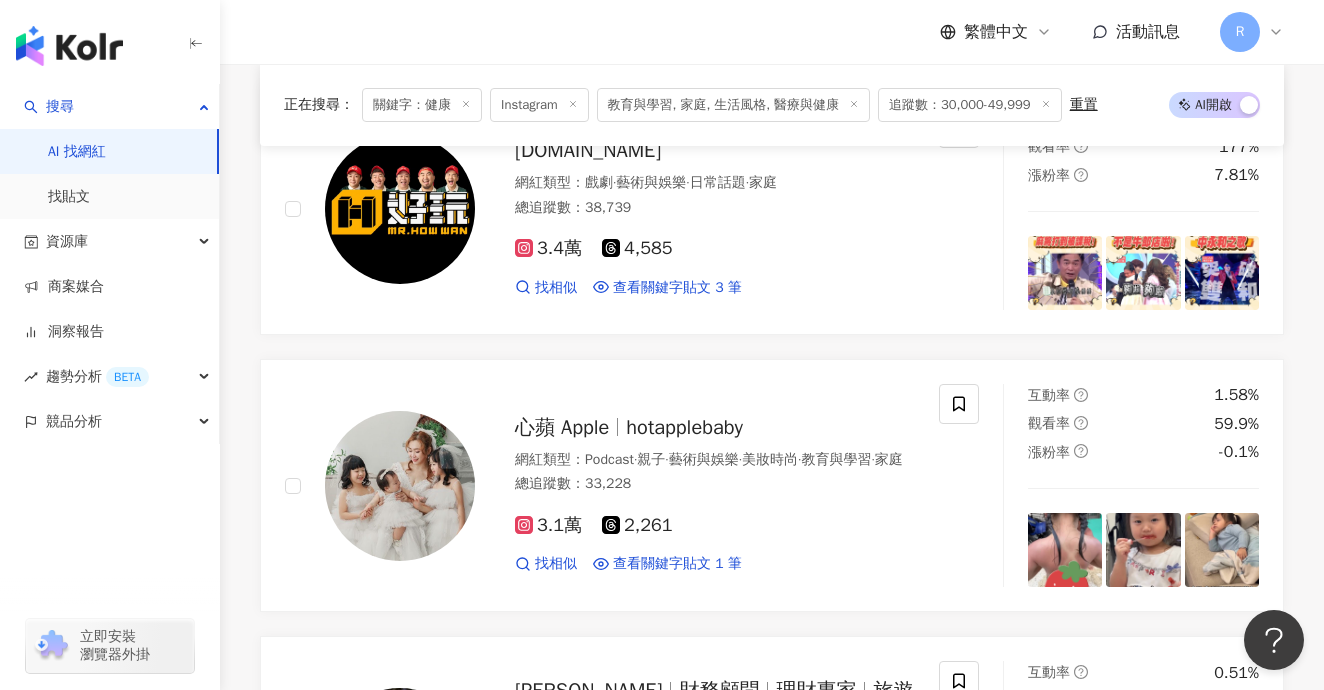 scroll, scrollTop: 50752, scrollLeft: 0, axis: vertical 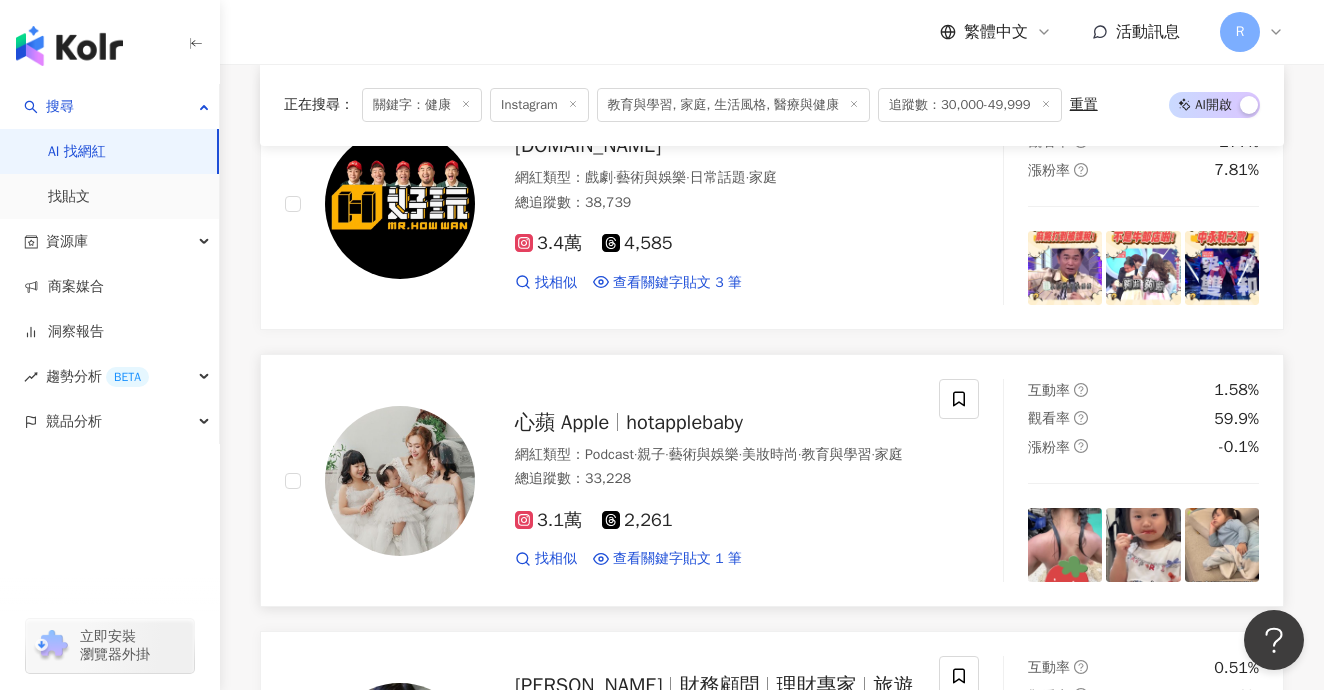 click on "hotapplebaby" at bounding box center (684, 422) 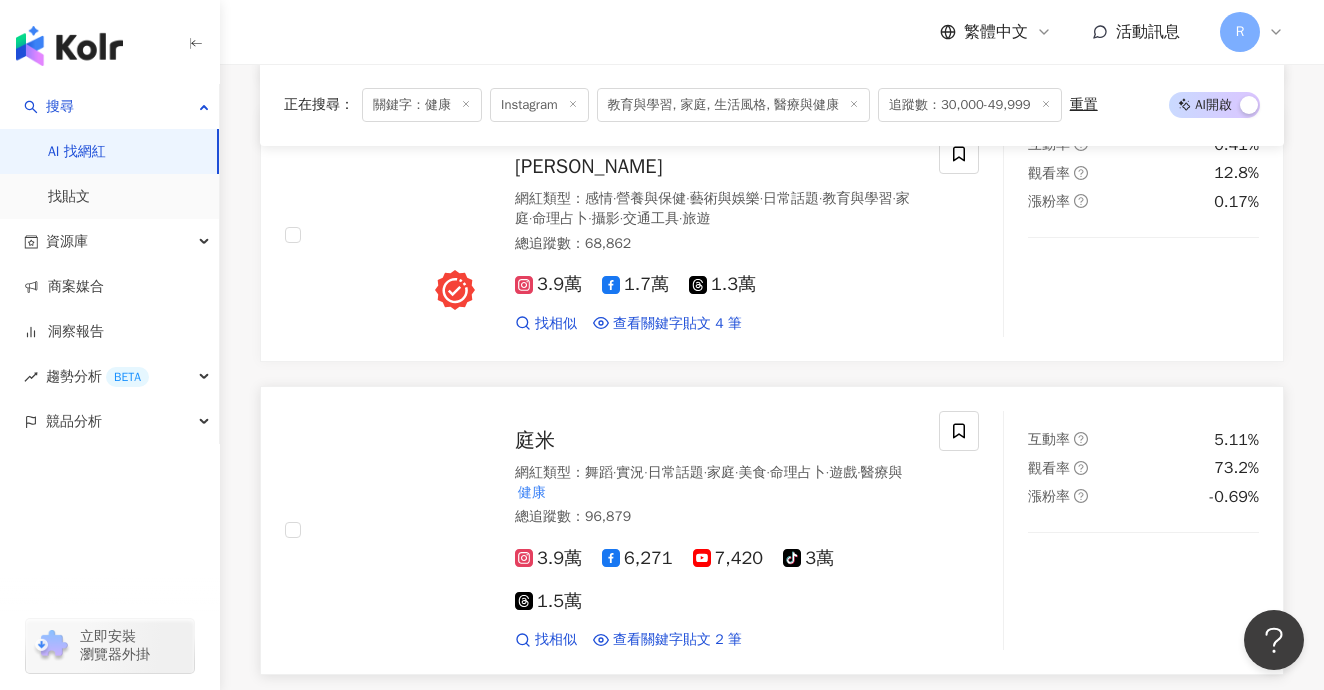 scroll, scrollTop: 52969, scrollLeft: 0, axis: vertical 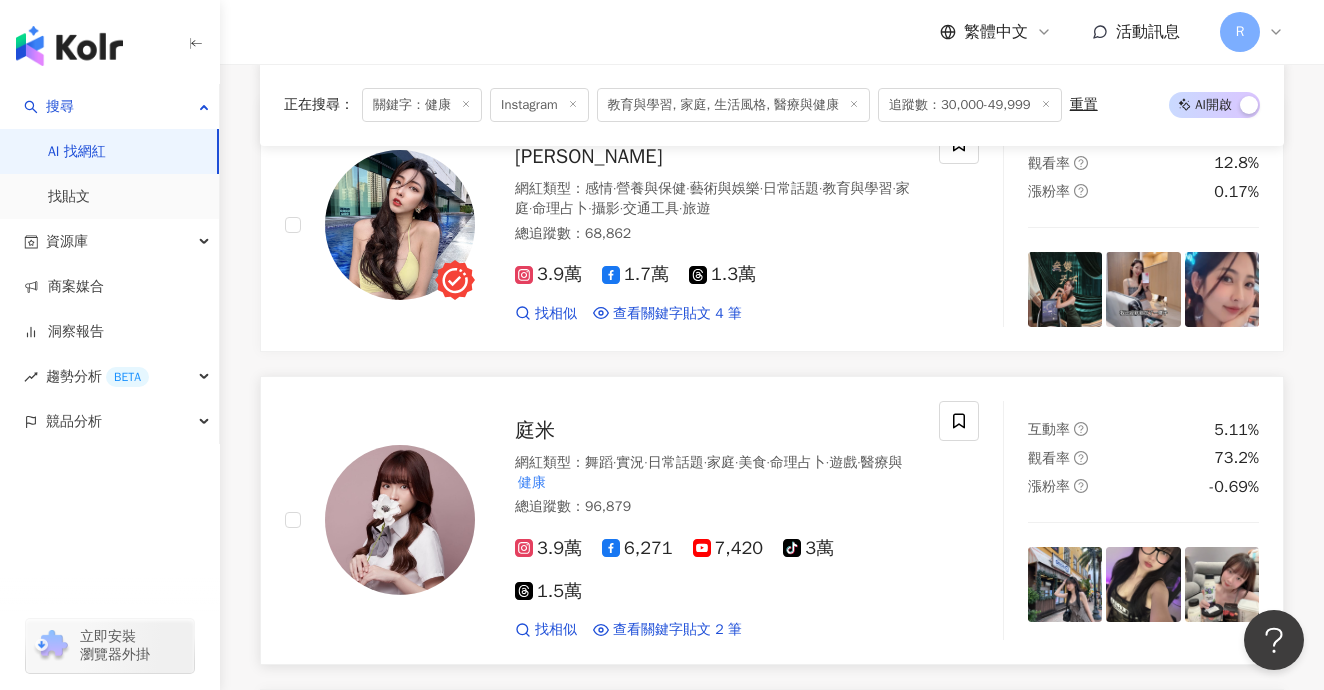 click on "庭米" at bounding box center (715, 431) 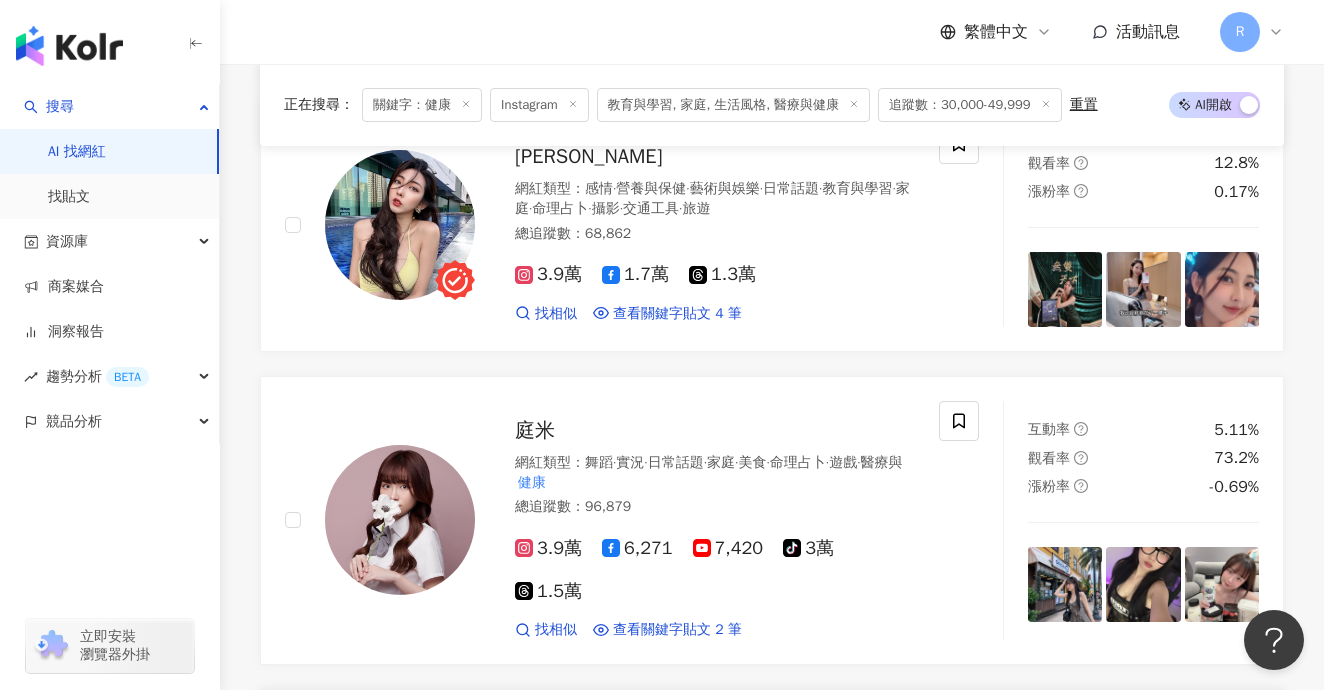 scroll, scrollTop: 53137, scrollLeft: 0, axis: vertical 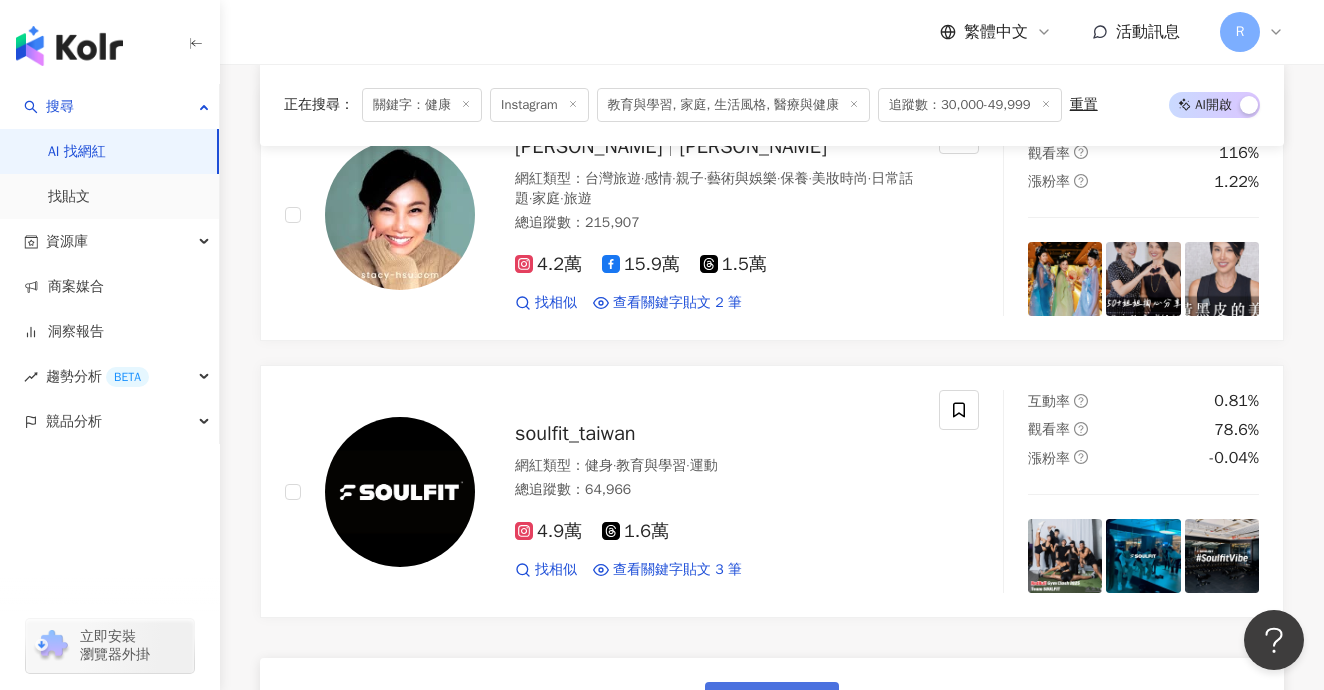 click on "繼續看更多" at bounding box center (772, 704) 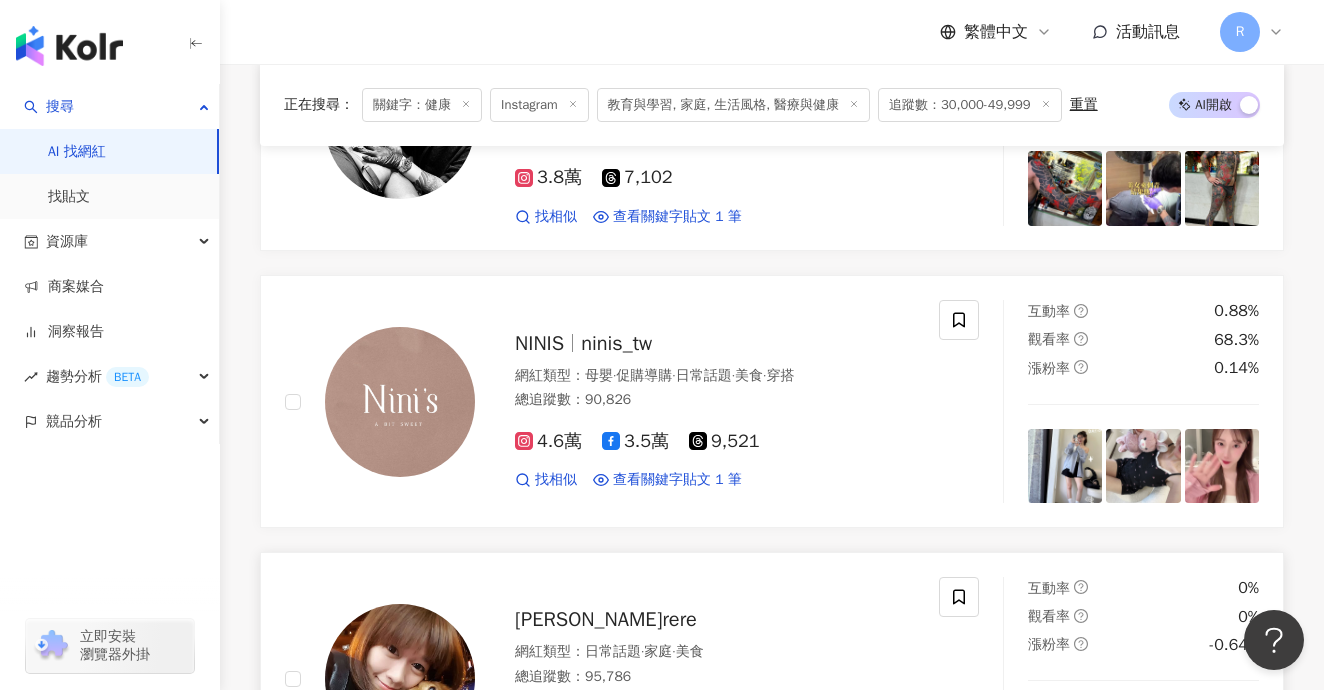 scroll, scrollTop: 55060, scrollLeft: 0, axis: vertical 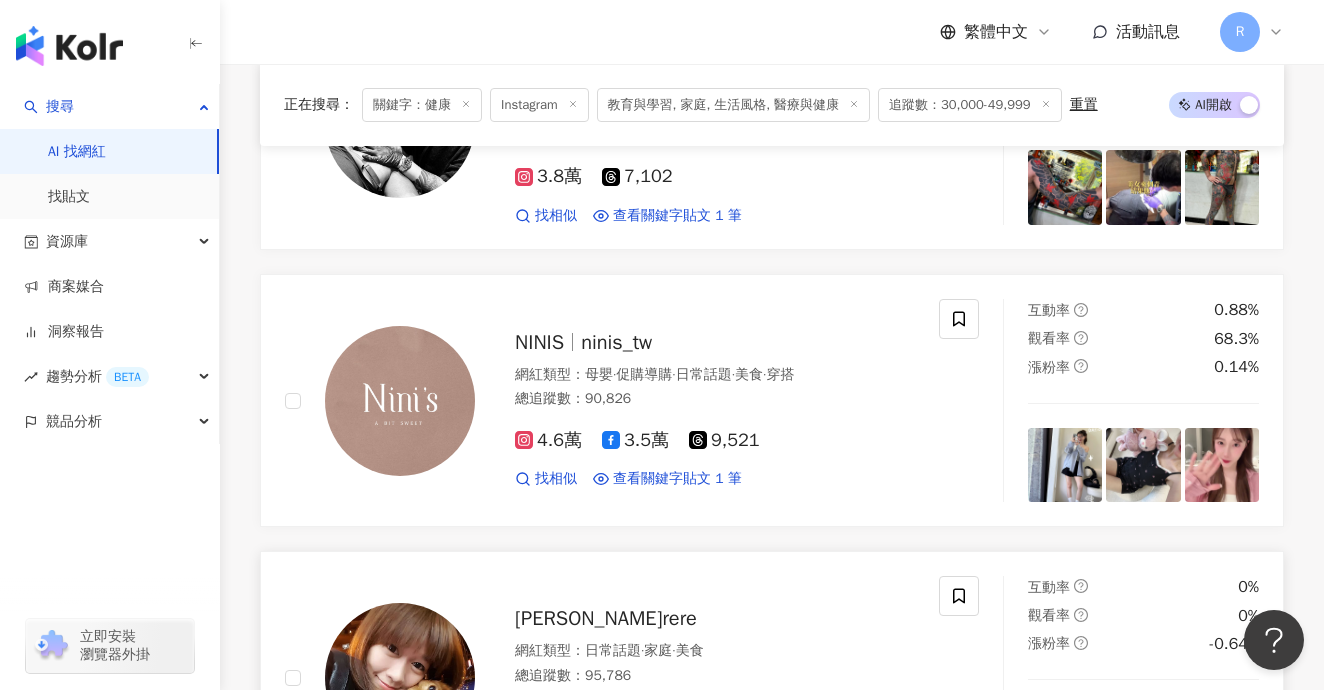click on "芮芮rere" at bounding box center (606, 618) 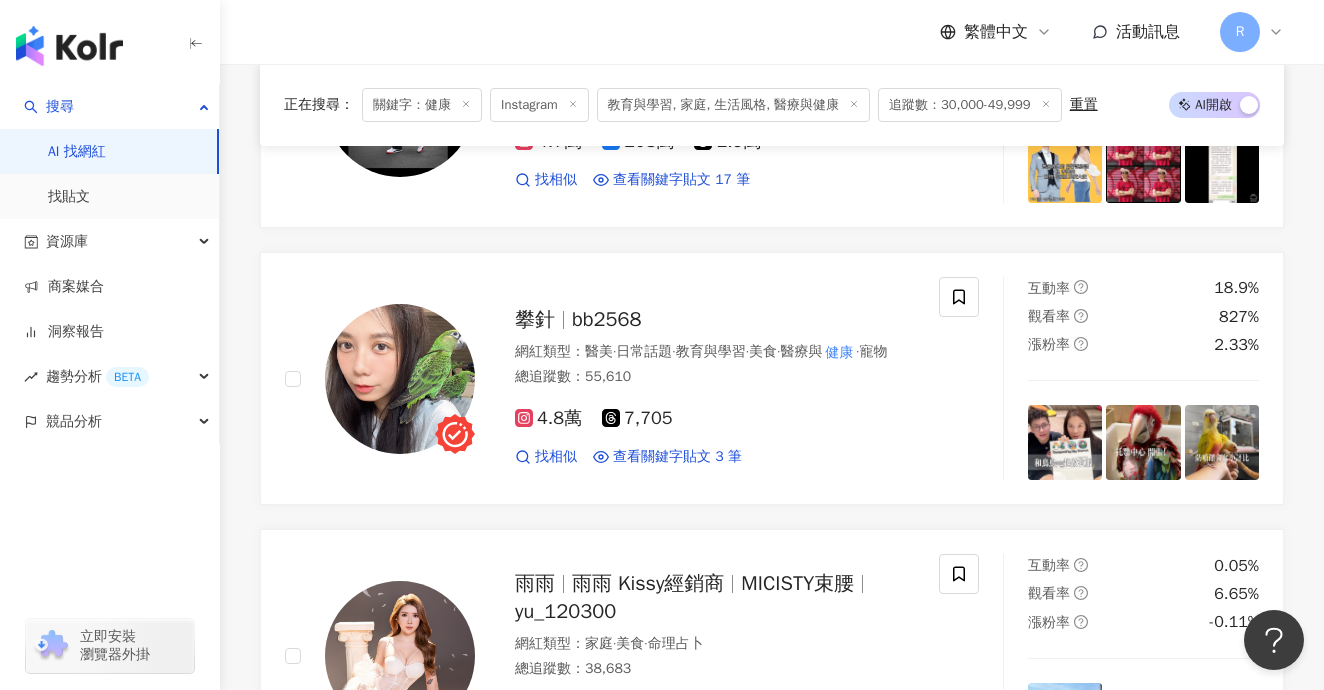 scroll, scrollTop: 56529, scrollLeft: 0, axis: vertical 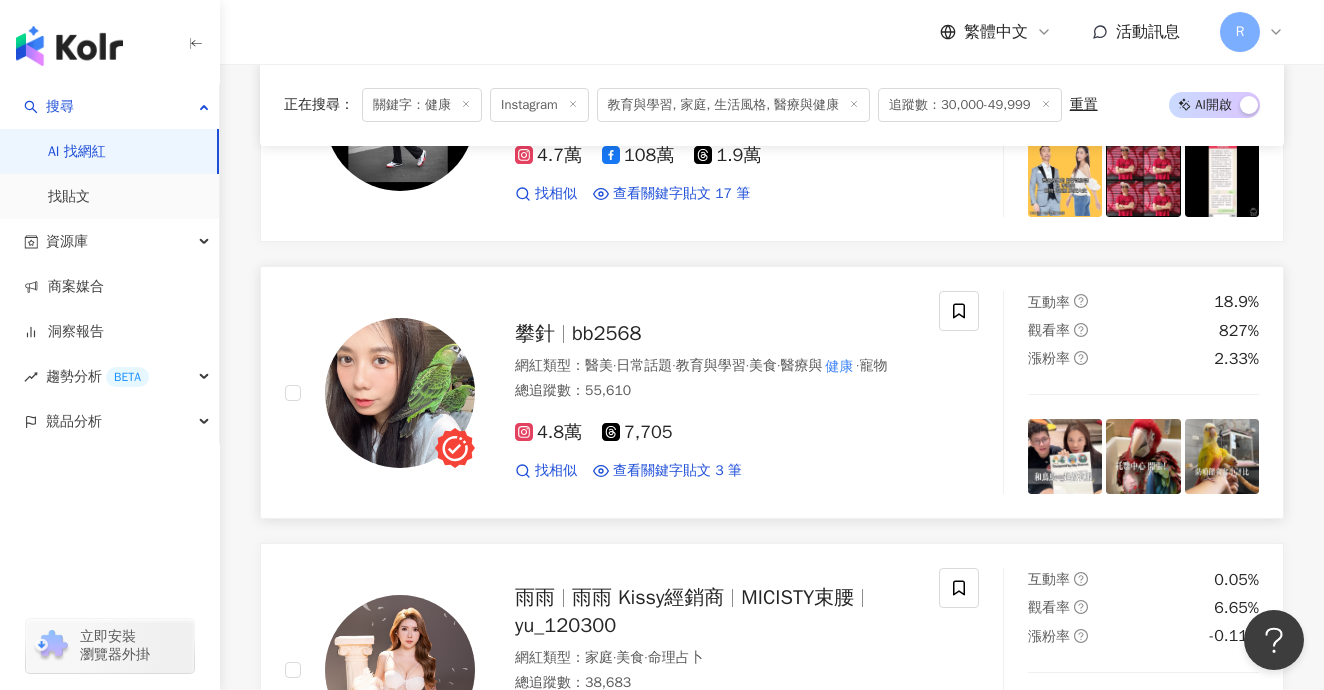 click on "bb2568" at bounding box center [607, 333] 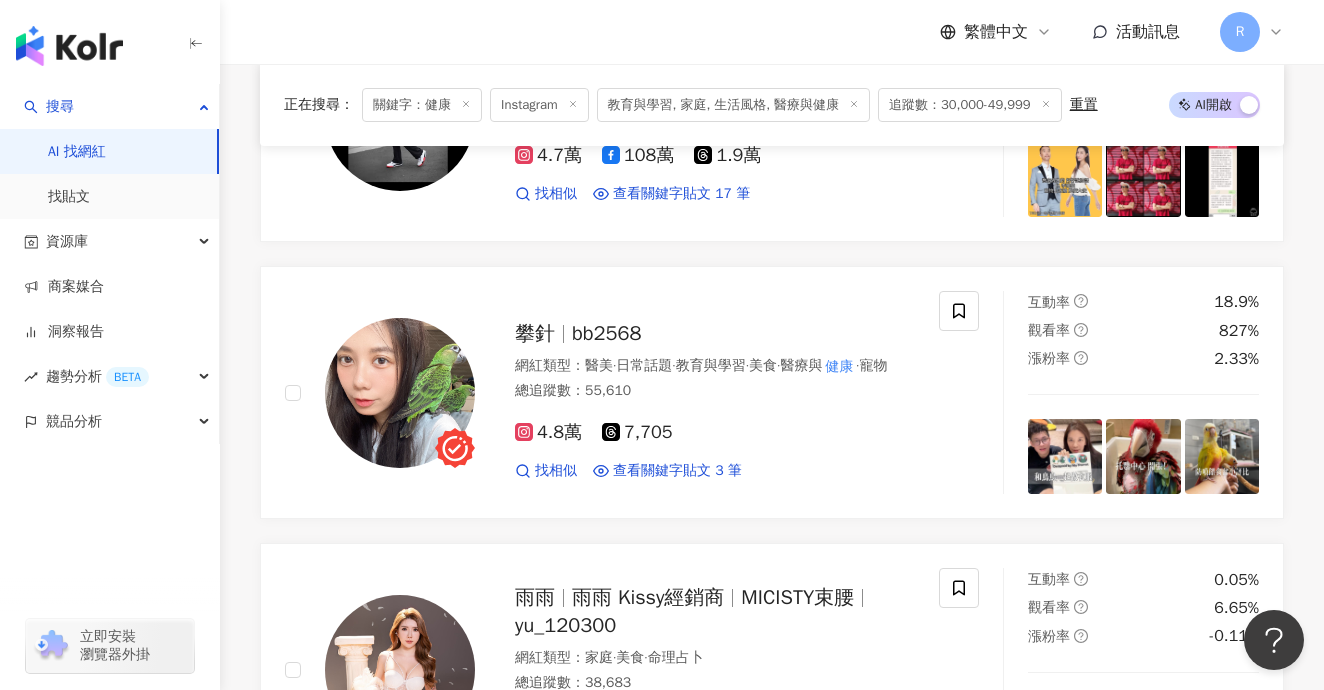 scroll, scrollTop: 56354, scrollLeft: 0, axis: vertical 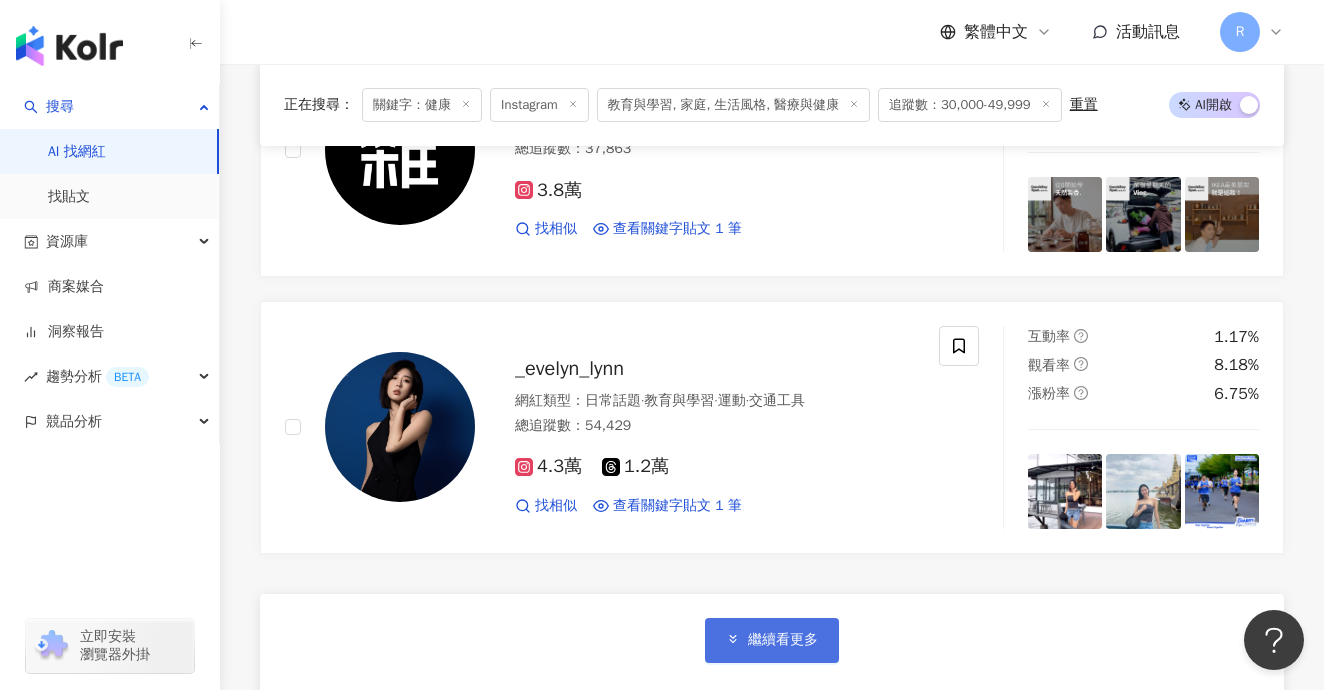 click on "繼續看更多" at bounding box center (783, 640) 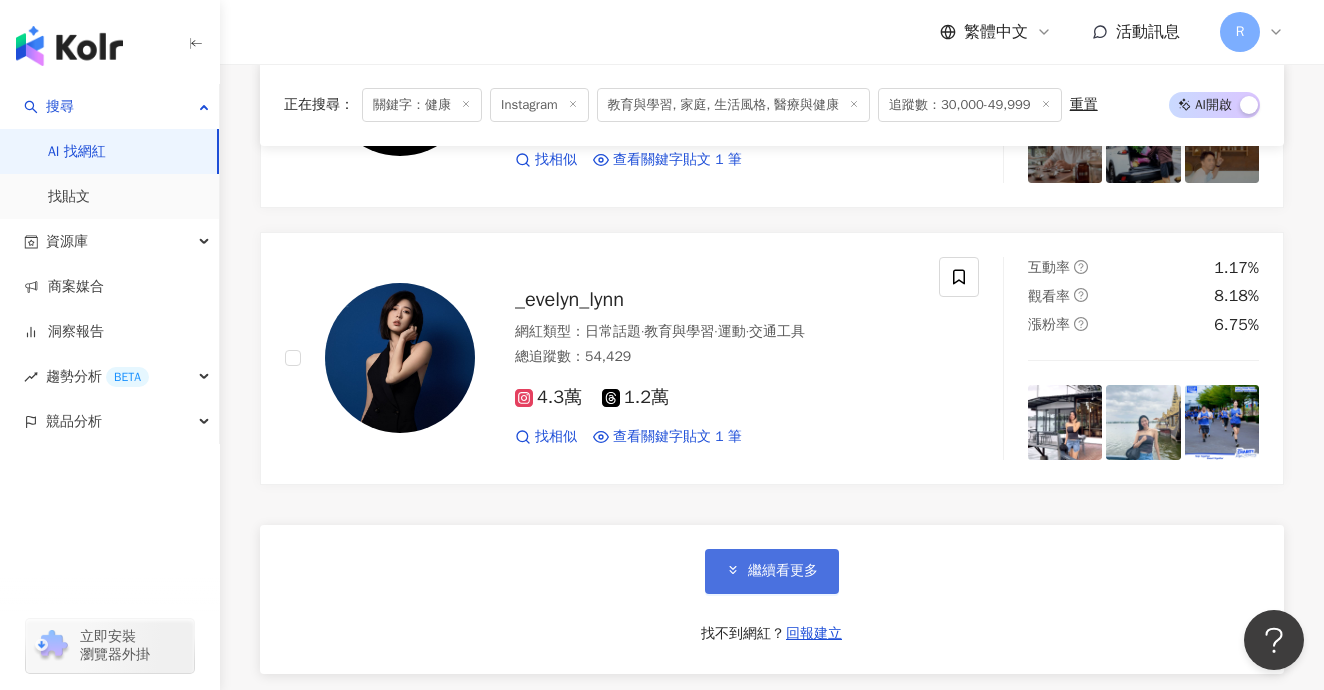 scroll, scrollTop: 57381, scrollLeft: 0, axis: vertical 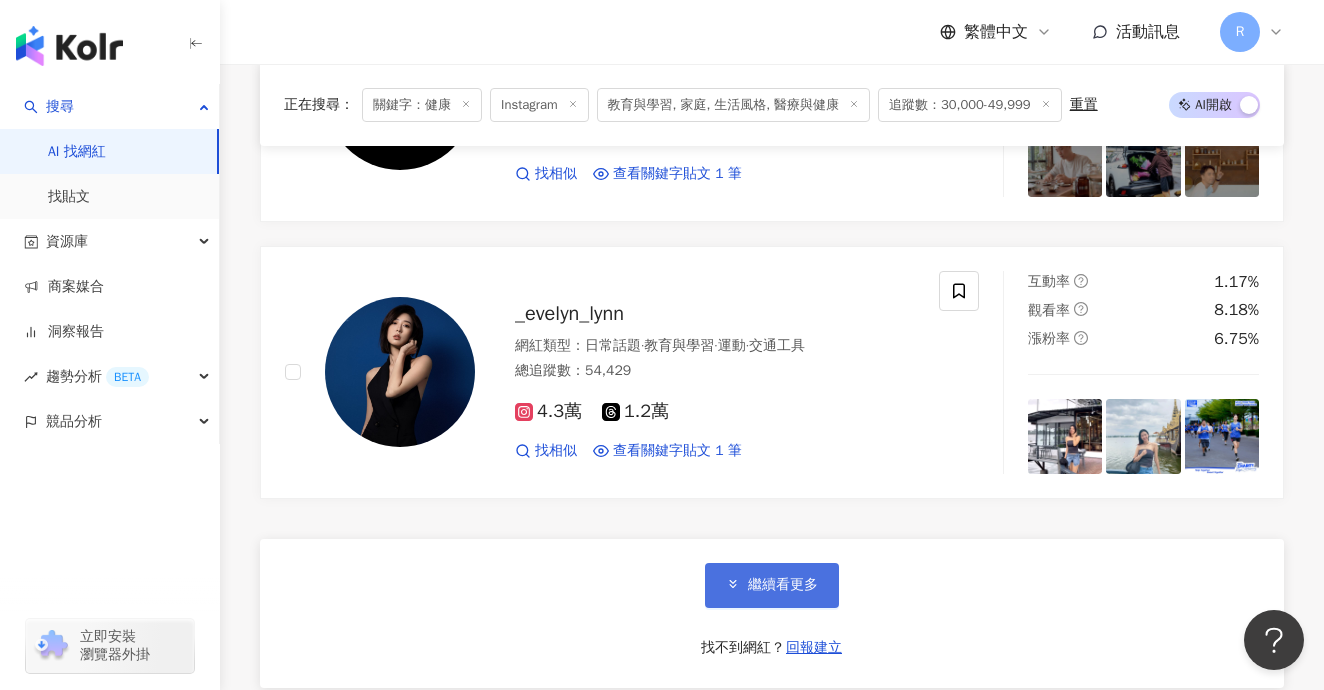 click on "繼續看更多" at bounding box center [783, 585] 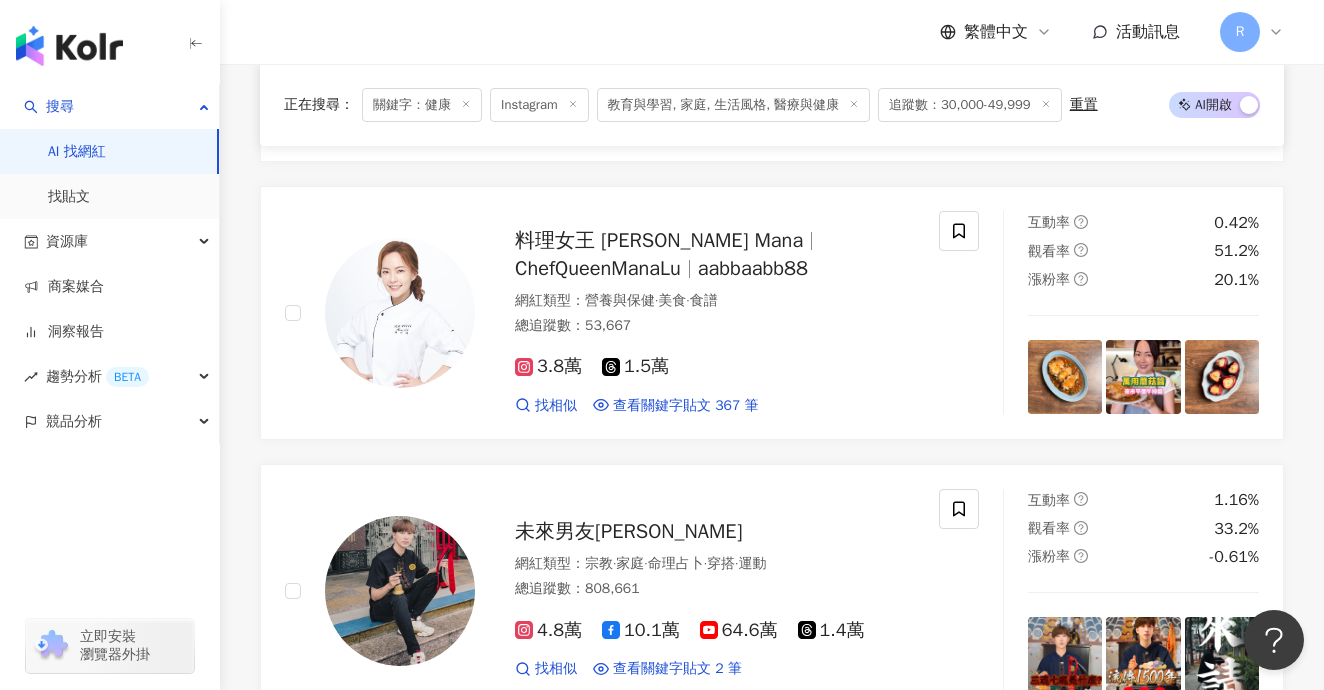 scroll, scrollTop: 60509, scrollLeft: 0, axis: vertical 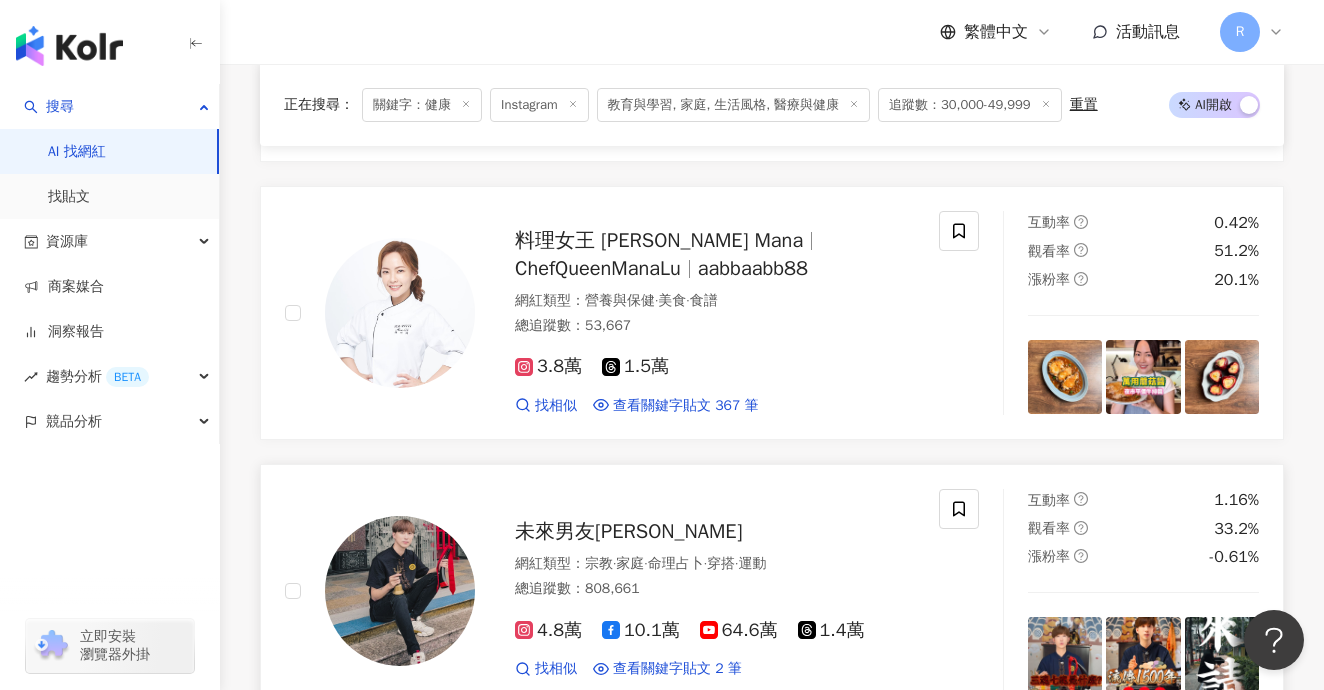 click on "每日一笑挺 健康 網紅類型 ： 日常話題  ·  命理占卜  ·  法政社會  ·  醫療與 健康 總追蹤數 ： 67,780 名稱 ： 每日一笑挺 健康 4.9萬 1.9萬 找相似 查看關鍵字貼文 3 筆 互動率 2.52% 觀看率 0% 漲粉率 -1.37% 古典好好聽  Classicalmusic to go yuchih1972 網紅類型 ： 藝術與娛樂  ·  教育與學習  ·  音樂  ·  運動 總追蹤數 ： 1,202,529 4.2萬 116.1萬 找相似 查看關鍵字貼文 1 筆 互動率 0.38% 觀看率 11.4% 漲粉率 6.44% 米雪mich    健康 生活 網紅類型 ： 營養與保健  ·  教育與學習  ·  醫療與 健康  ·  運動 總追蹤數 ： 30,954 簡介 ： 物理治療師｜ 健康 管理課程講師 不只是分享 健康 知識，而是想要陪你在生活中實踐🙂 協助上千位學員找回 健康 的自己  健康 管理課程 （私訊報名） 每月讀書會 × 正向成長社群 3.1萬 查看關鍵字貼文 50 筆 互動率 0.07% 觀看率 0% 漲粉率 -0.93% 多米多羅Domidolo ： 0%" at bounding box center (772, -29682) 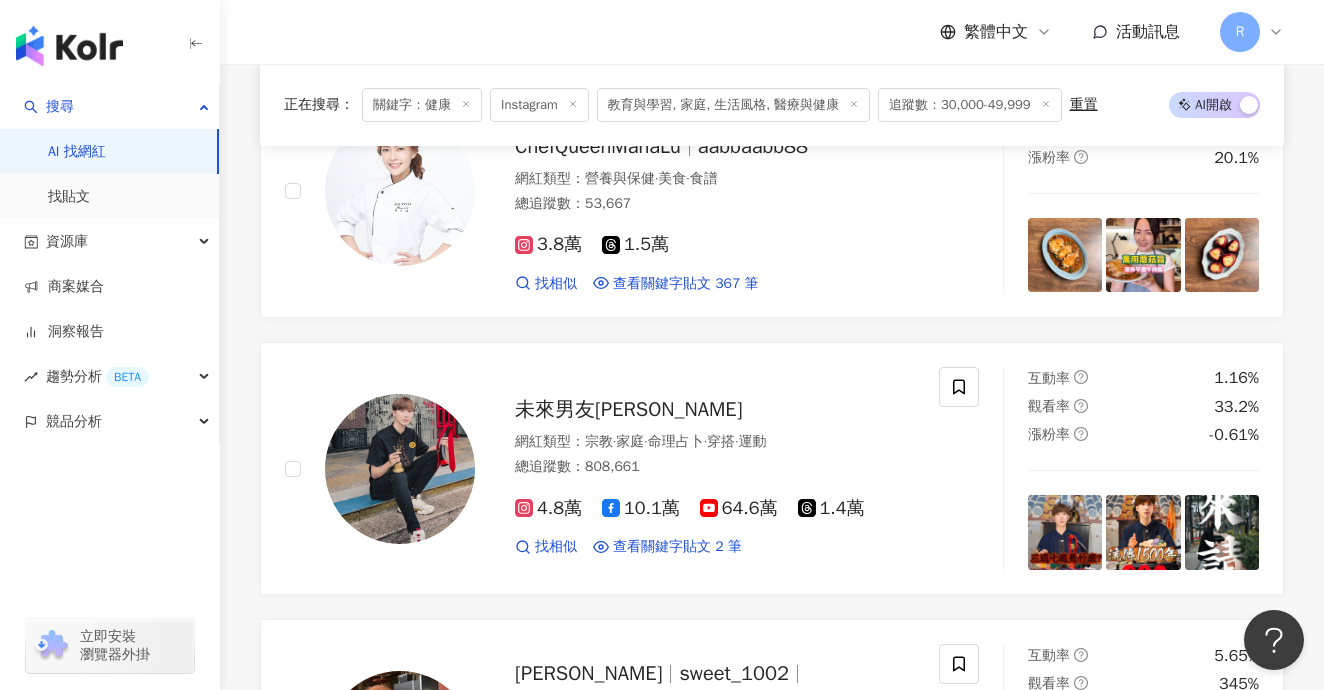 scroll, scrollTop: 60678, scrollLeft: 0, axis: vertical 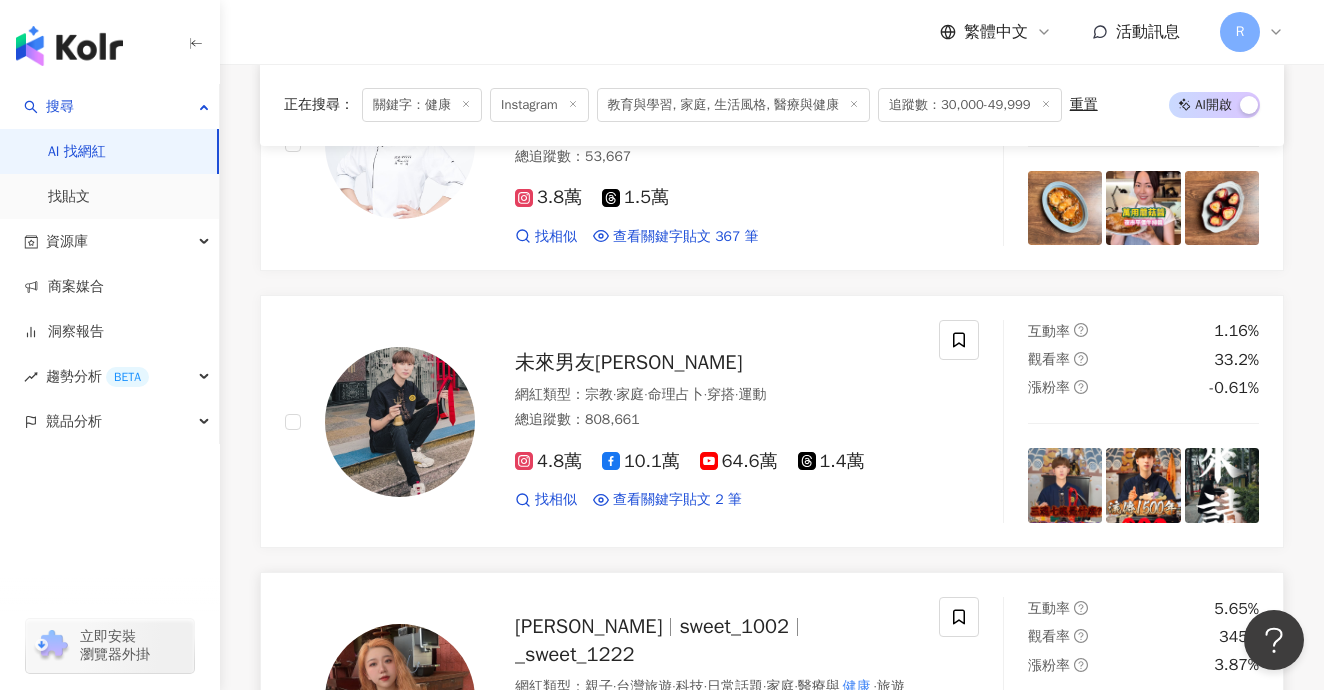click on "_sweet_1222" at bounding box center (575, 654) 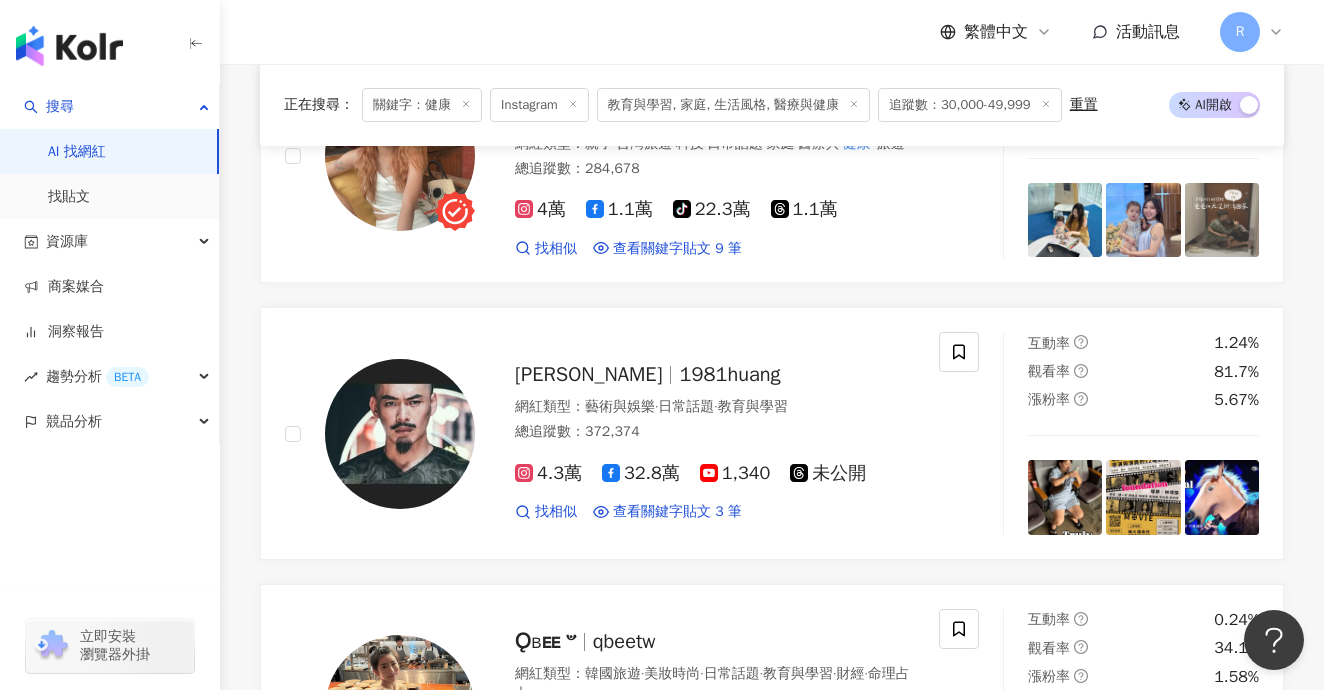 scroll, scrollTop: 61230, scrollLeft: 0, axis: vertical 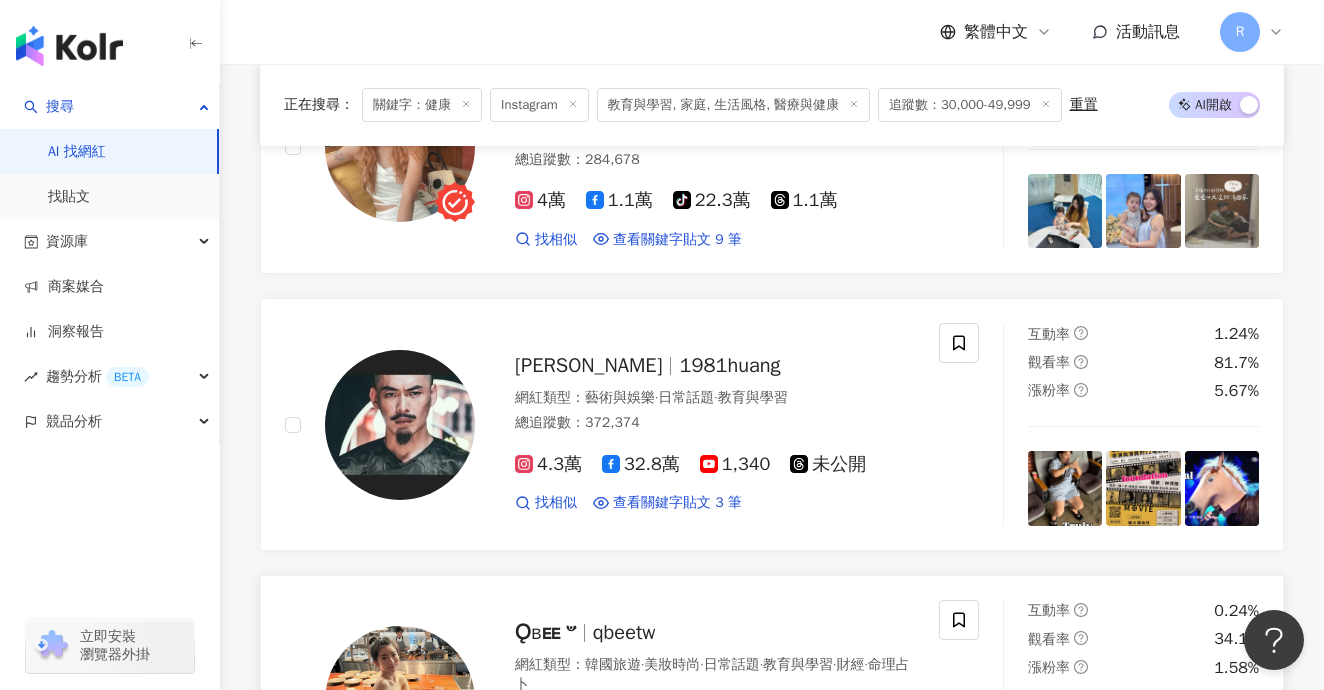 click on "qbeetw" at bounding box center [624, 632] 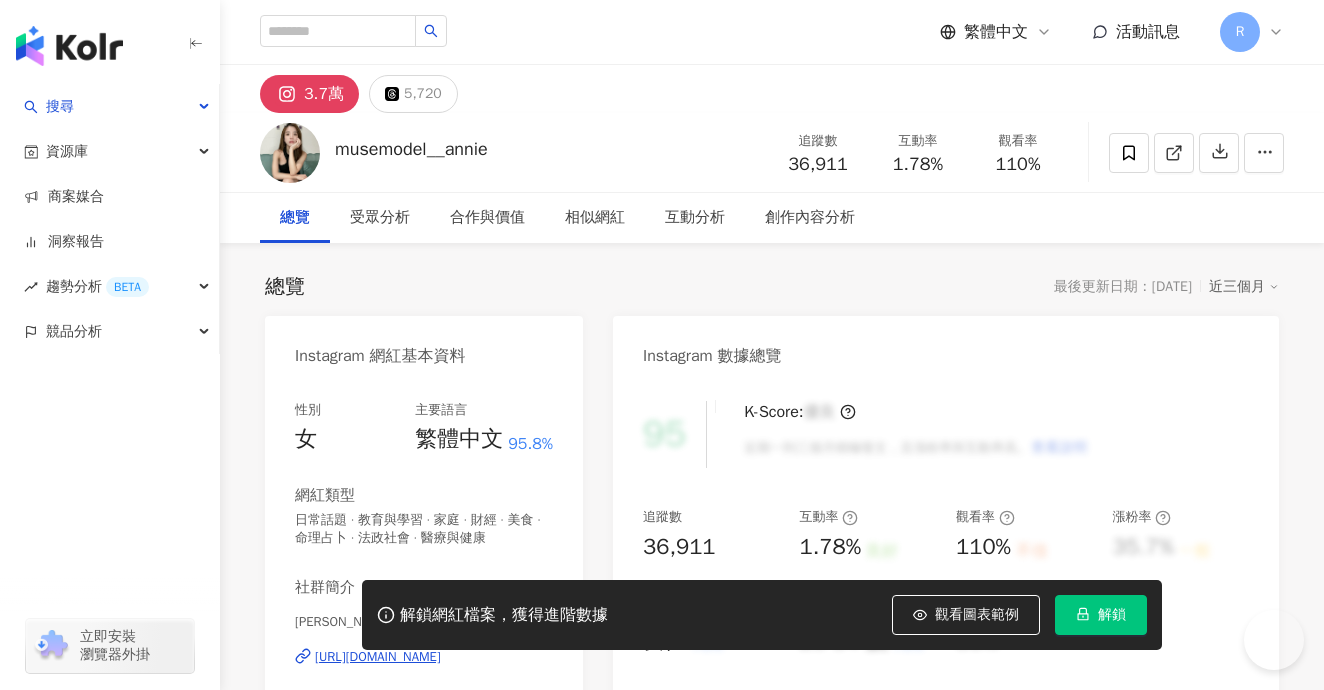 scroll, scrollTop: 134, scrollLeft: 0, axis: vertical 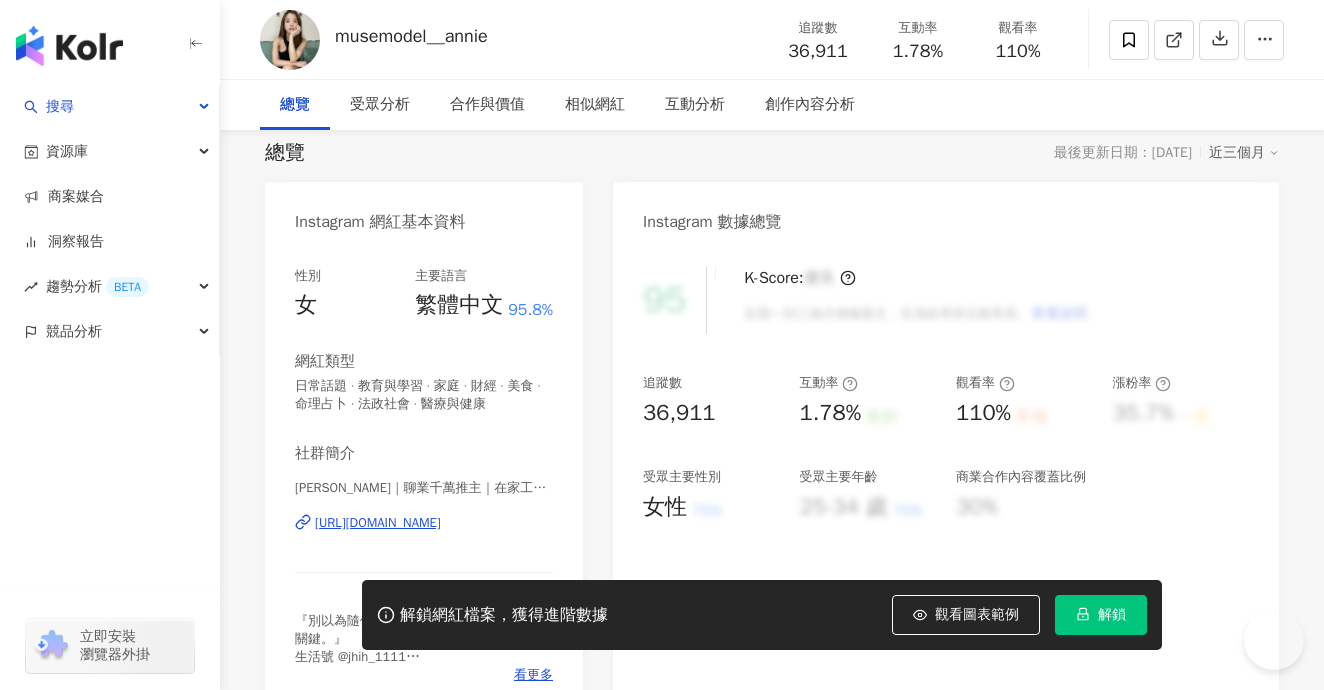 click on "https://www.instagram.com/annie_lin_1111/" at bounding box center [378, 523] 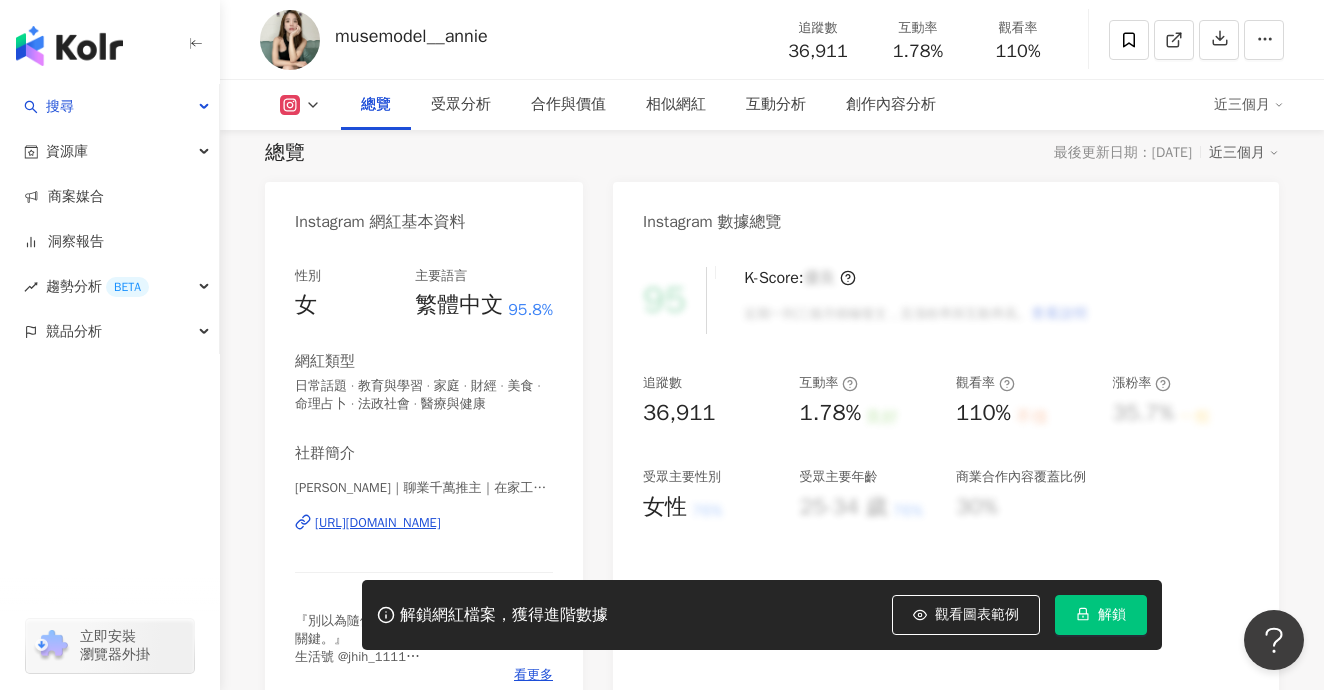 scroll, scrollTop: 134, scrollLeft: 0, axis: vertical 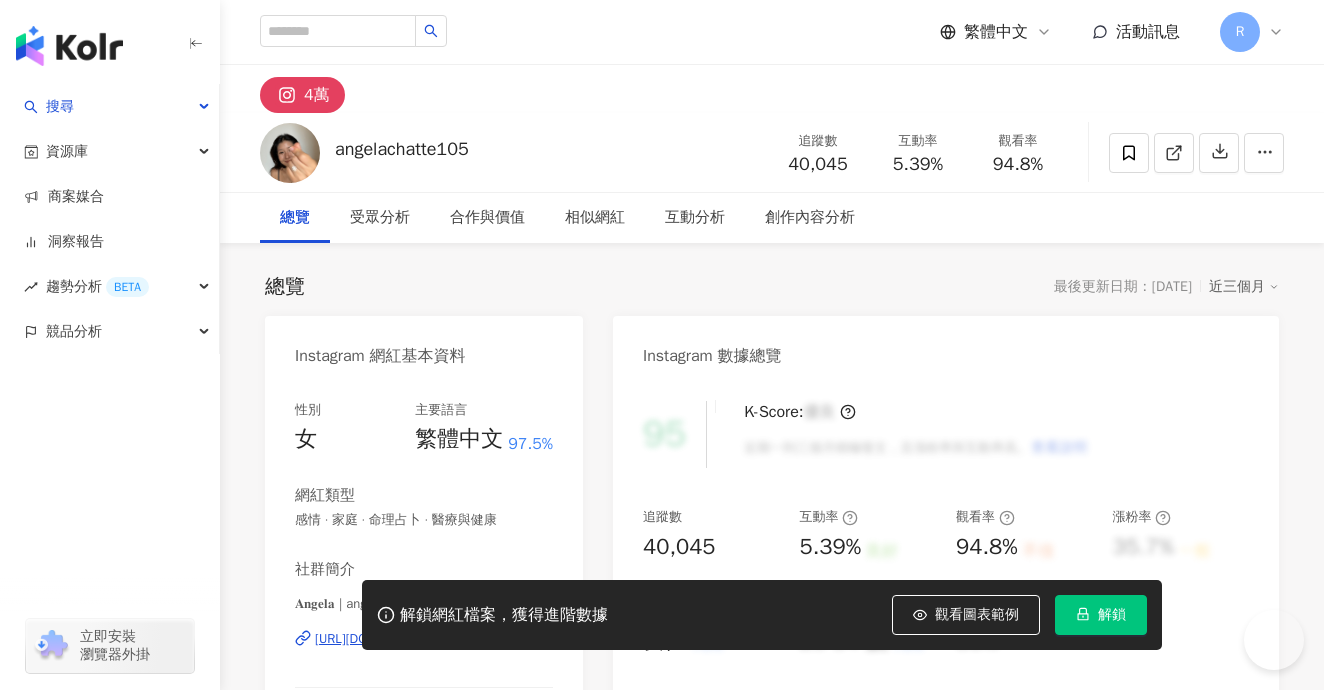 click on "https://www.instagram.com/angelachatte105/" at bounding box center [378, 639] 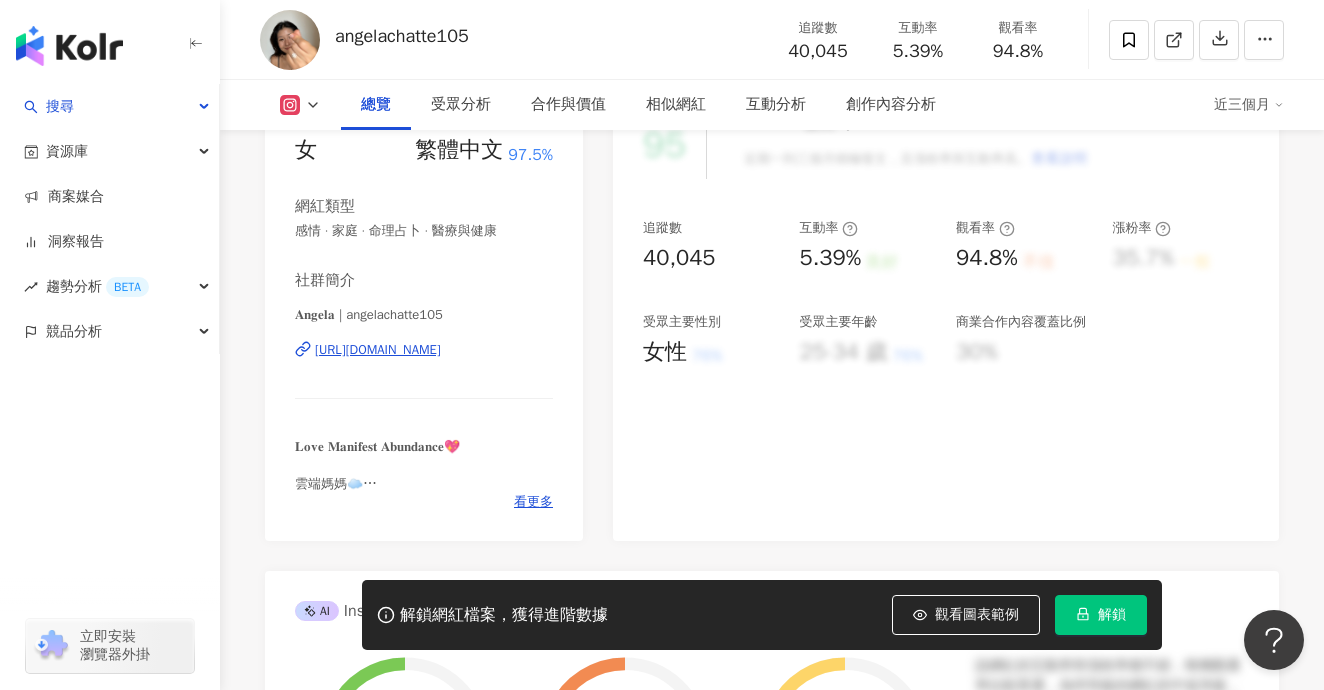 scroll, scrollTop: 289, scrollLeft: 0, axis: vertical 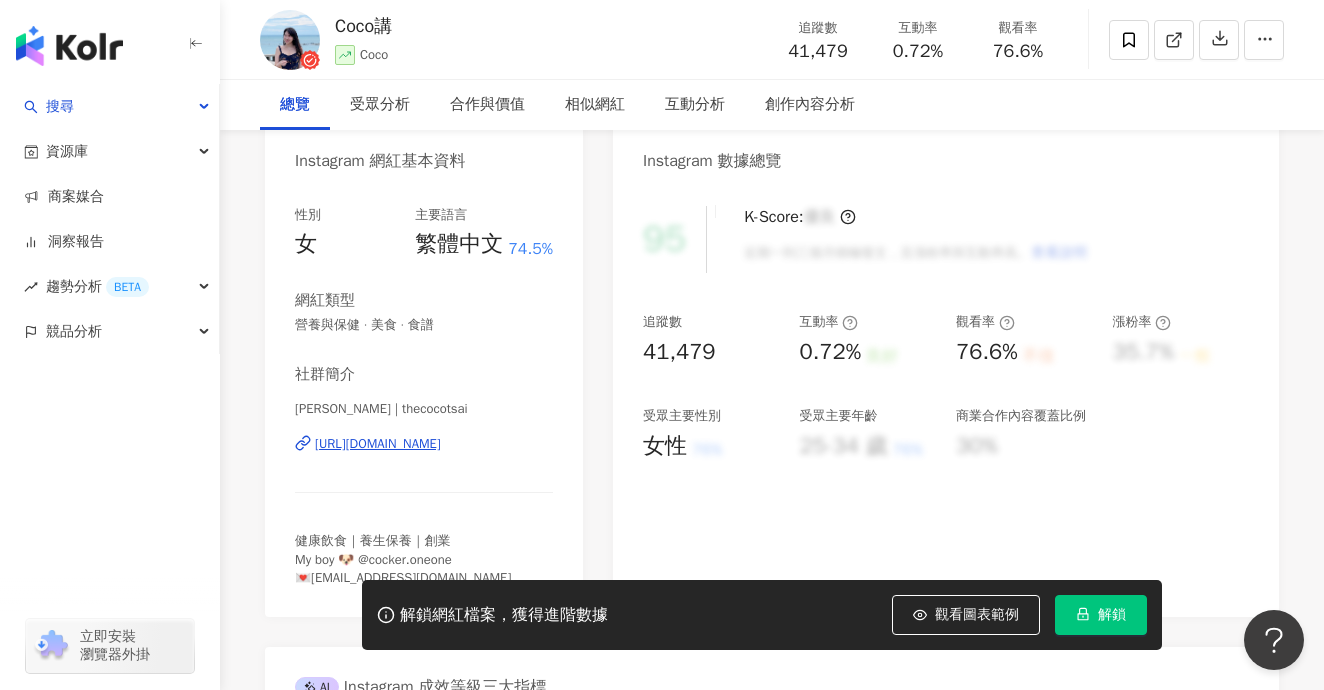 click on "https://www.instagram.com/thecocotsai/" at bounding box center [378, 444] 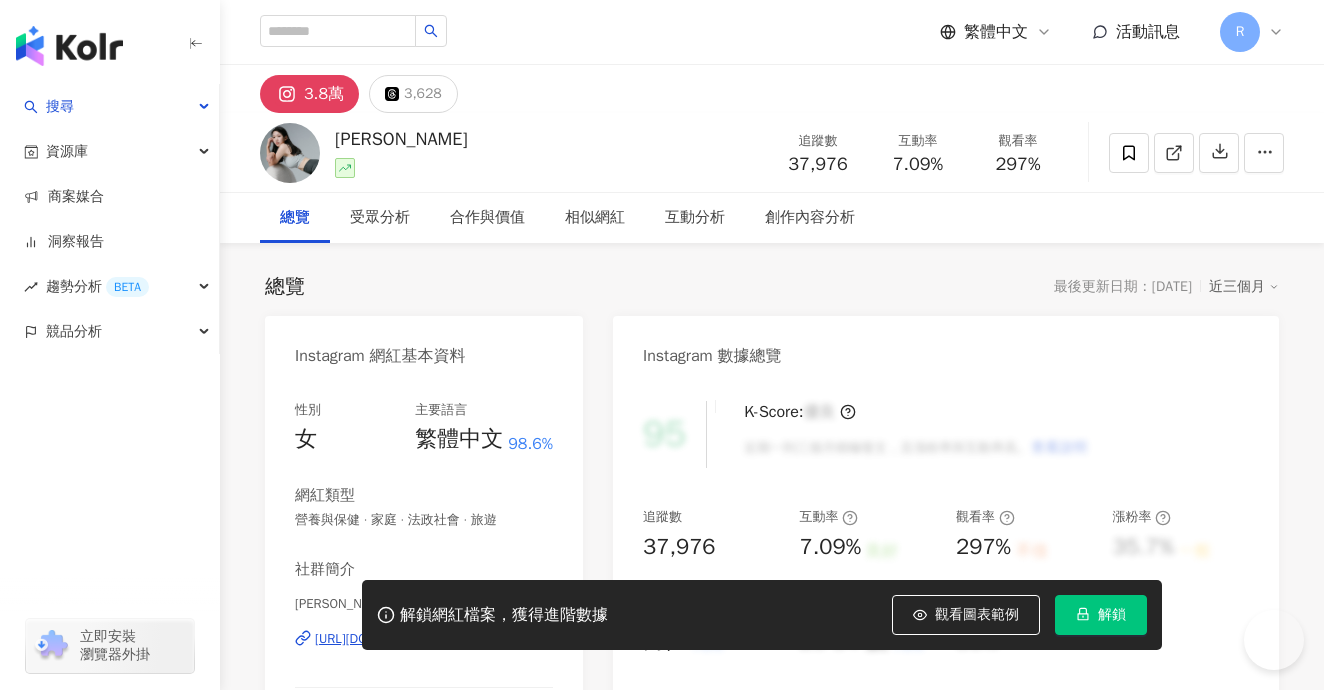 scroll, scrollTop: 0, scrollLeft: 0, axis: both 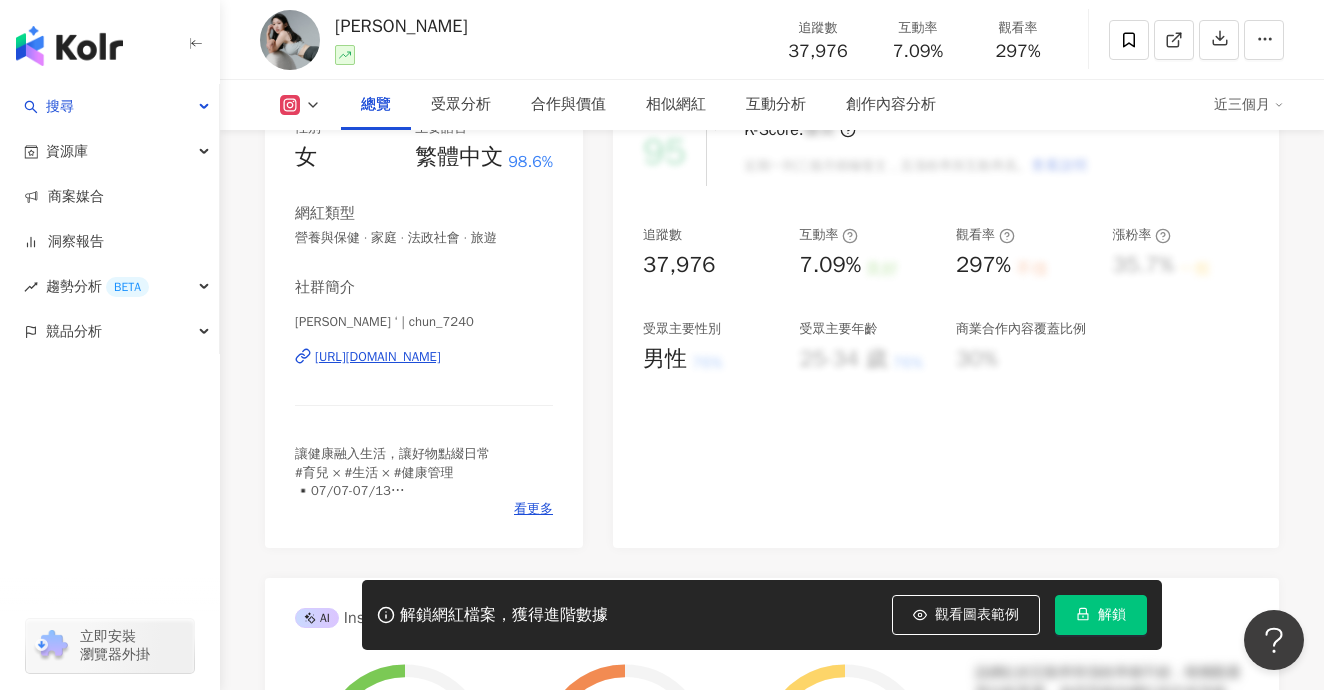 click on "https://www.instagram.com/chun_7240/" at bounding box center (378, 357) 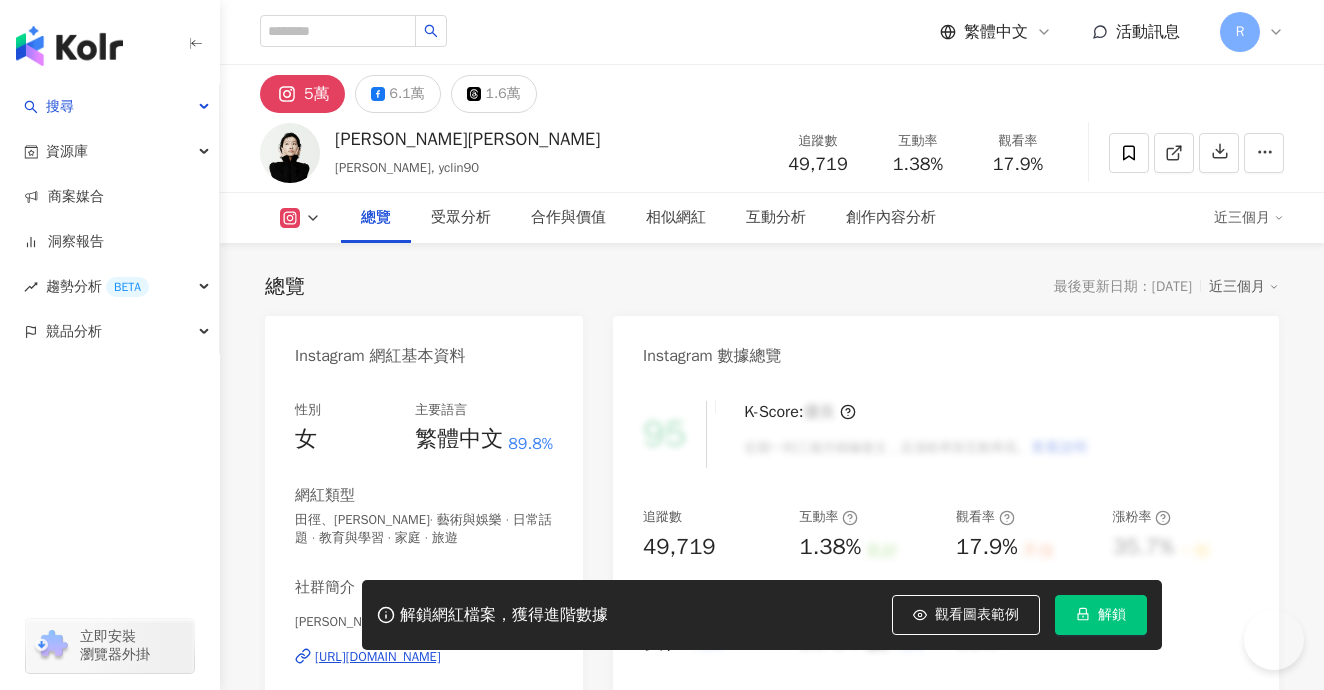 click on "Instagram 網紅基本資料" at bounding box center (424, 348) 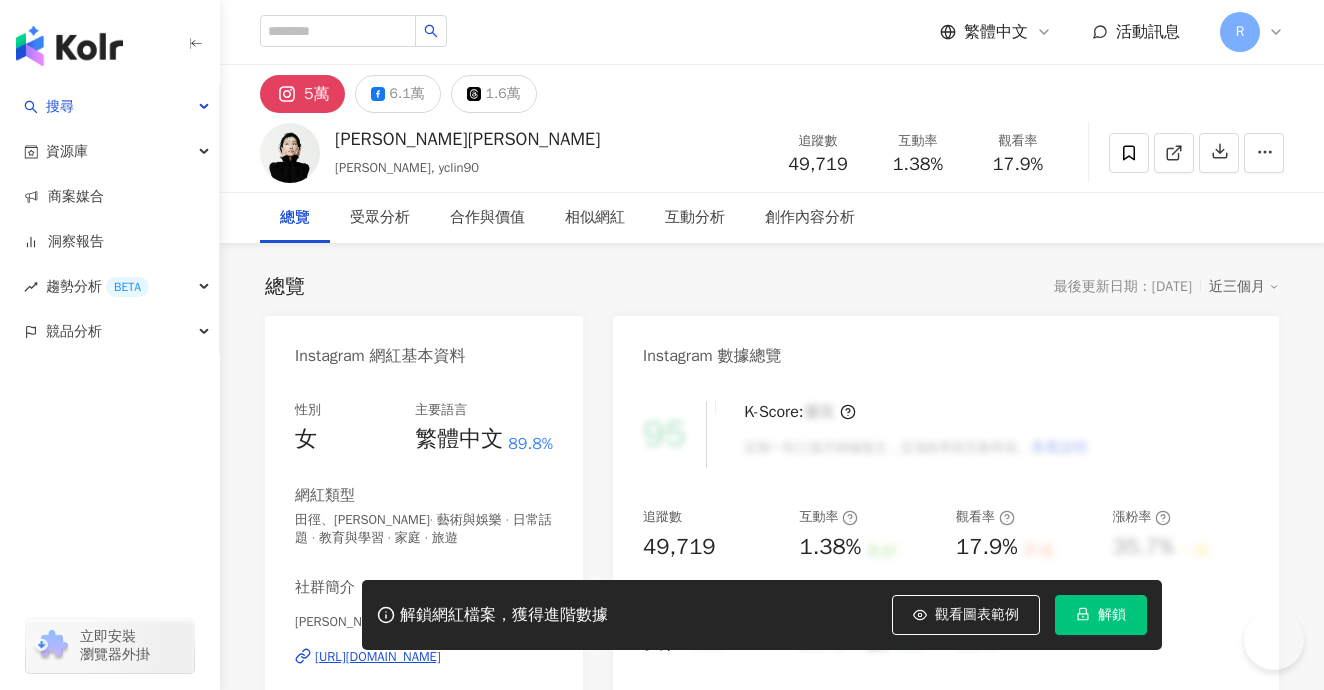 scroll, scrollTop: 333, scrollLeft: 0, axis: vertical 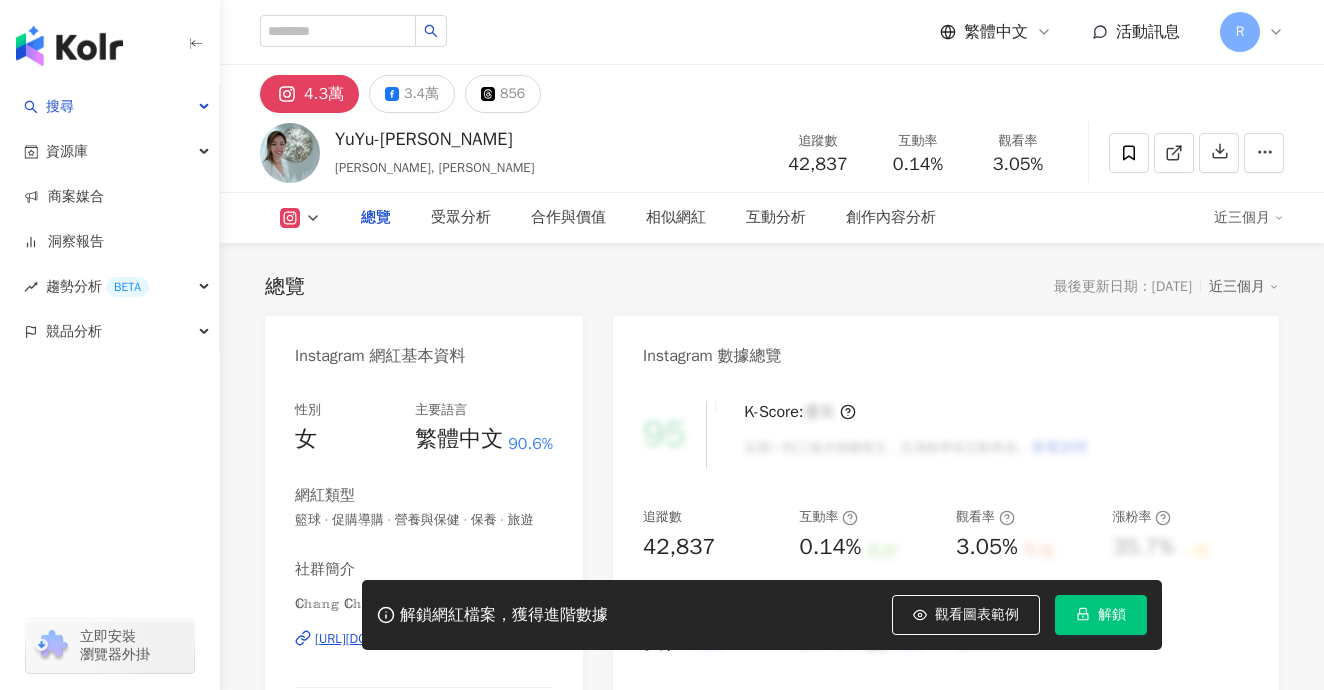 click on "社群簡介" at bounding box center [325, 569] 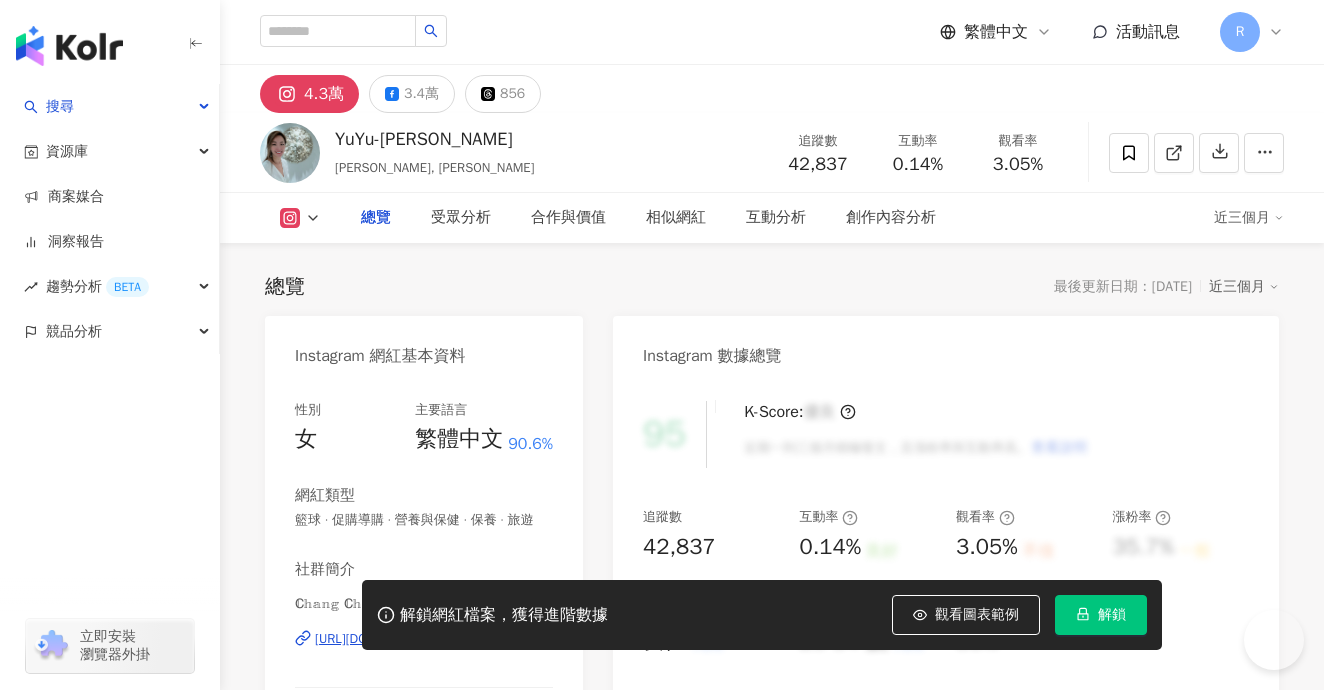 click on "https://www.instagram.com/yuyu_changchiayu/" at bounding box center (378, 639) 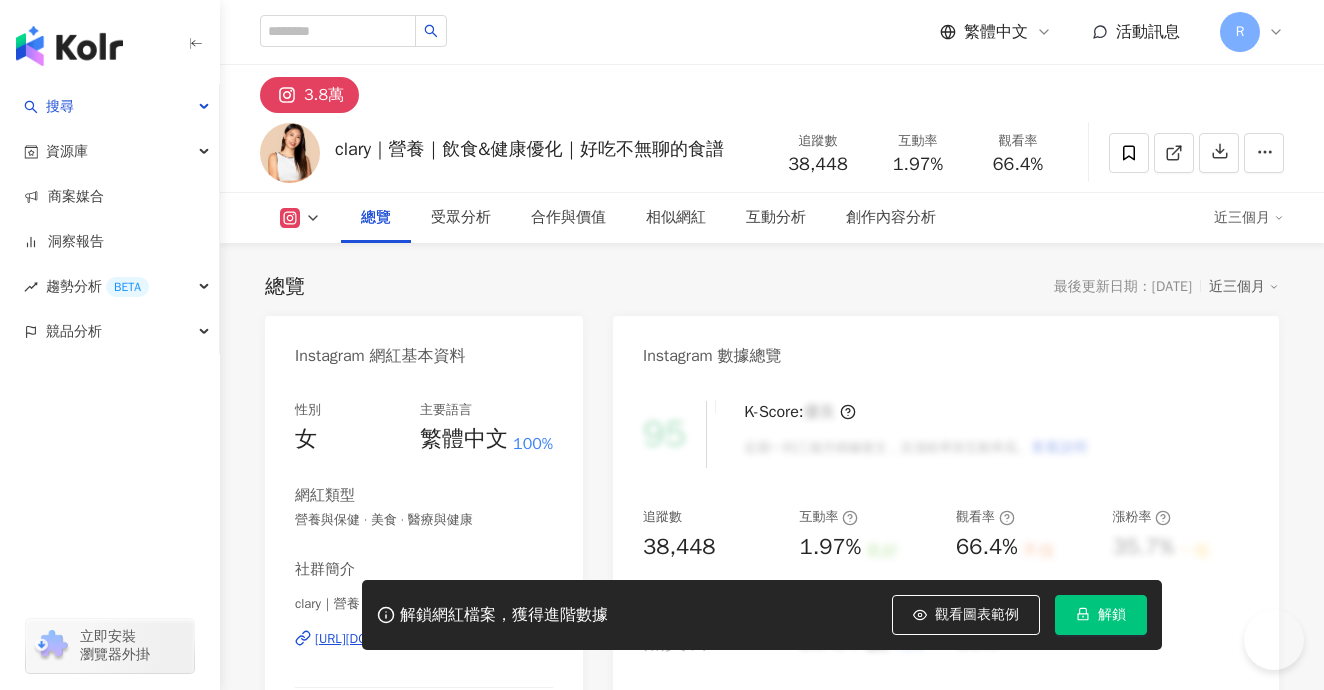 click on "總覽 最後更新日期：[DATE] 近三個月" at bounding box center [772, 287] 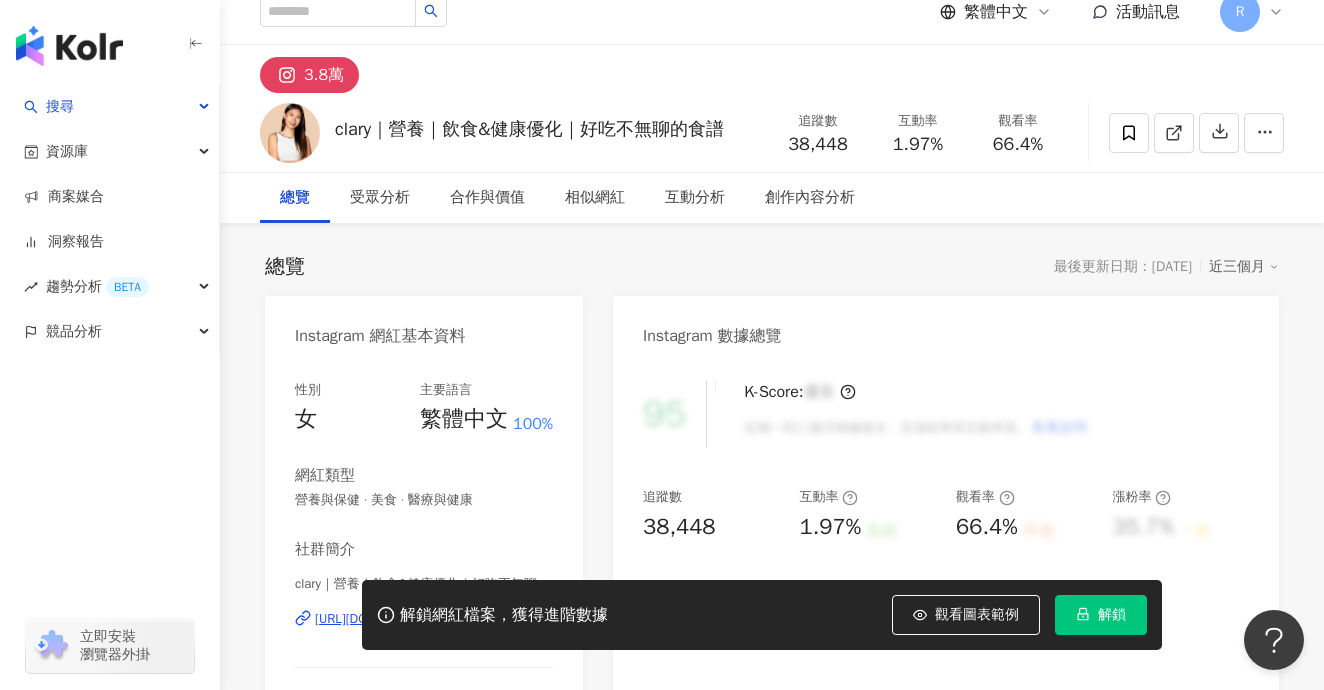 scroll, scrollTop: 0, scrollLeft: 0, axis: both 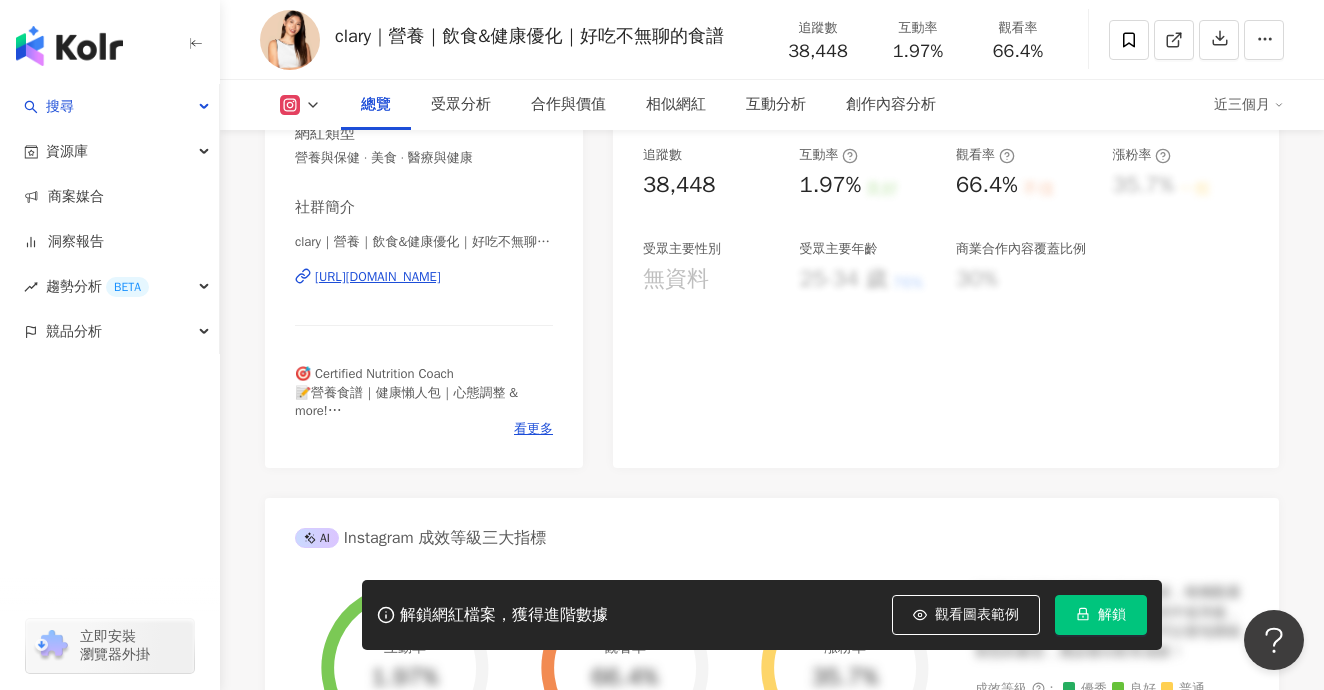 click on "https://www.instagram.com/claryhutrition/" at bounding box center [378, 277] 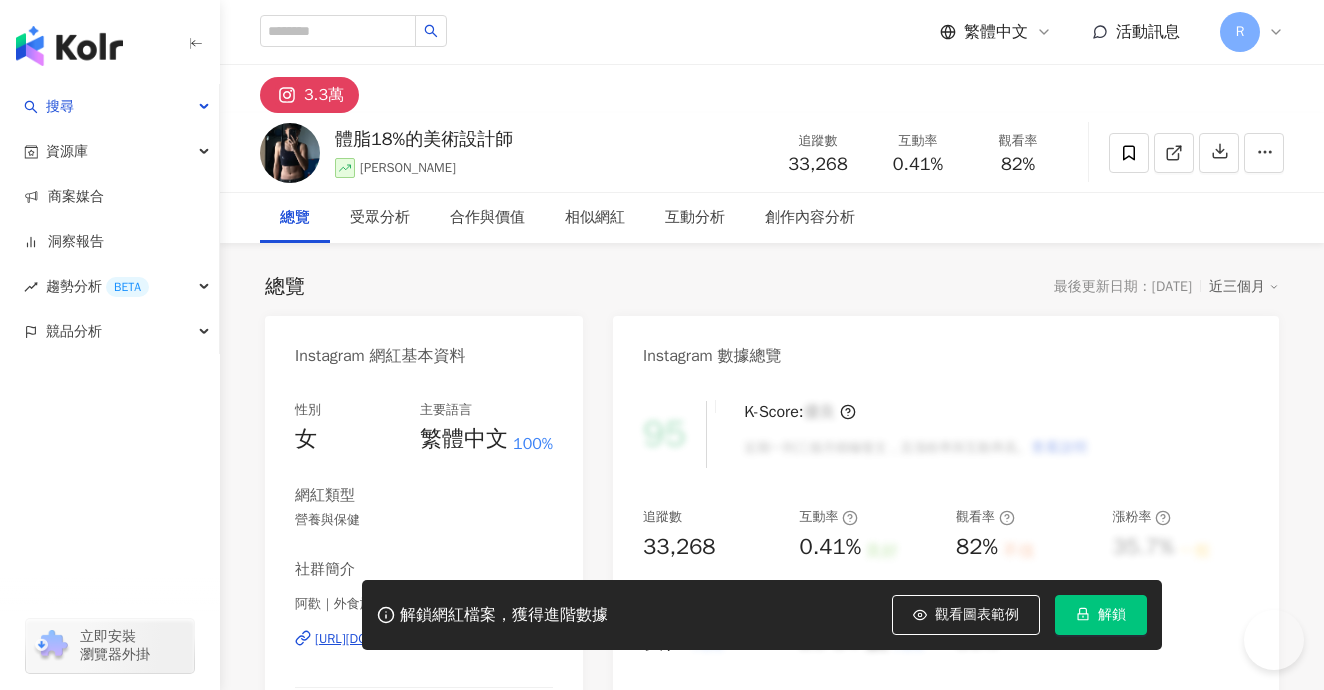 scroll, scrollTop: 63, scrollLeft: 0, axis: vertical 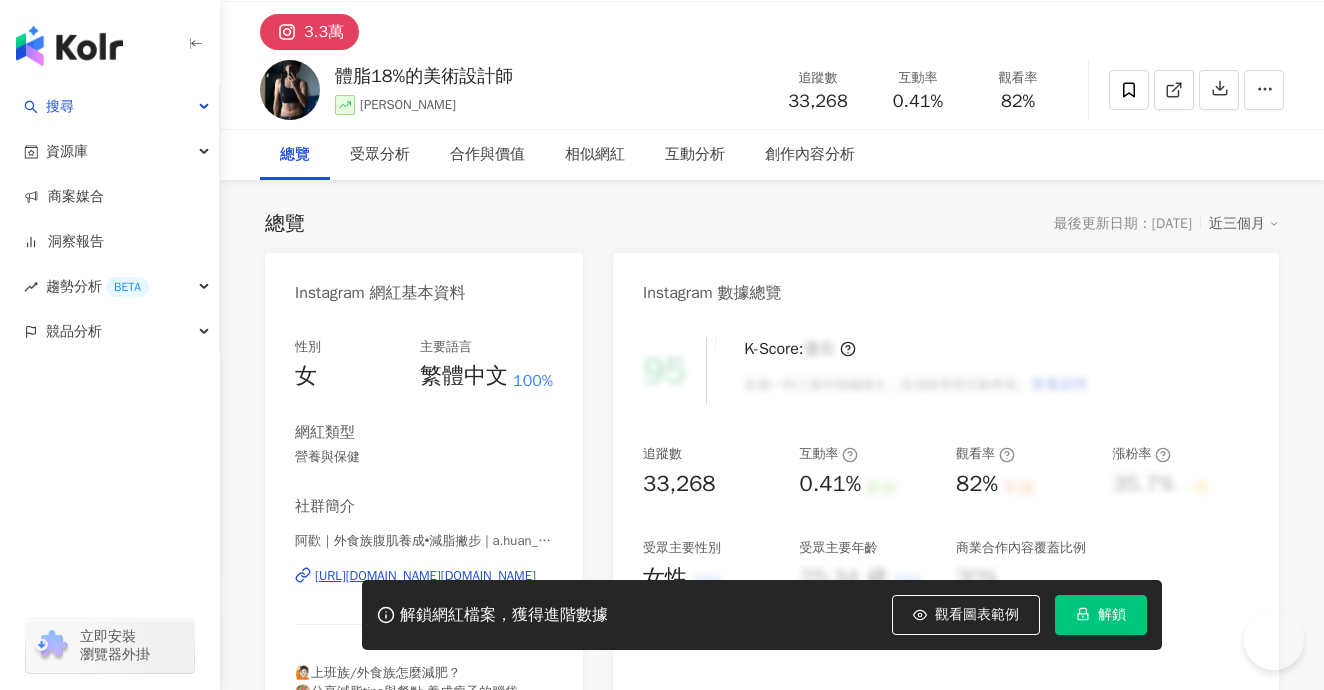 click on "https://www.instagram.com/a.huan_easy__fit/" at bounding box center [425, 576] 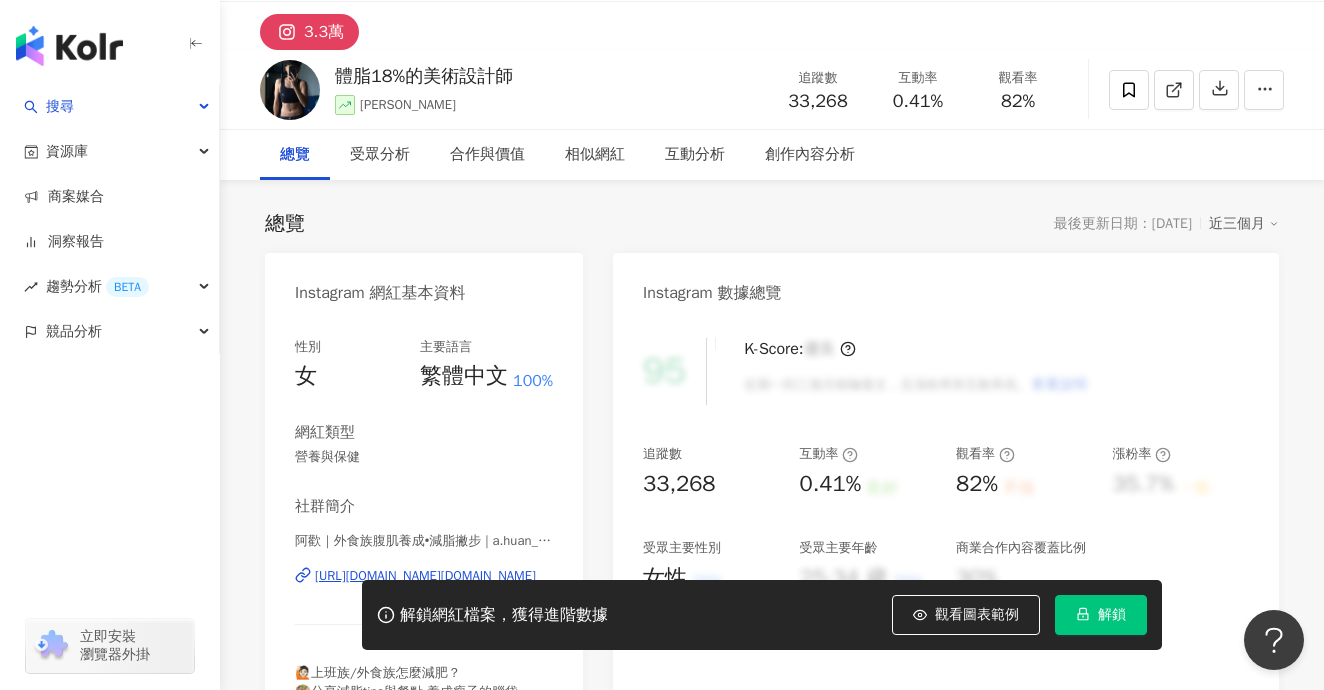 scroll, scrollTop: 63, scrollLeft: 0, axis: vertical 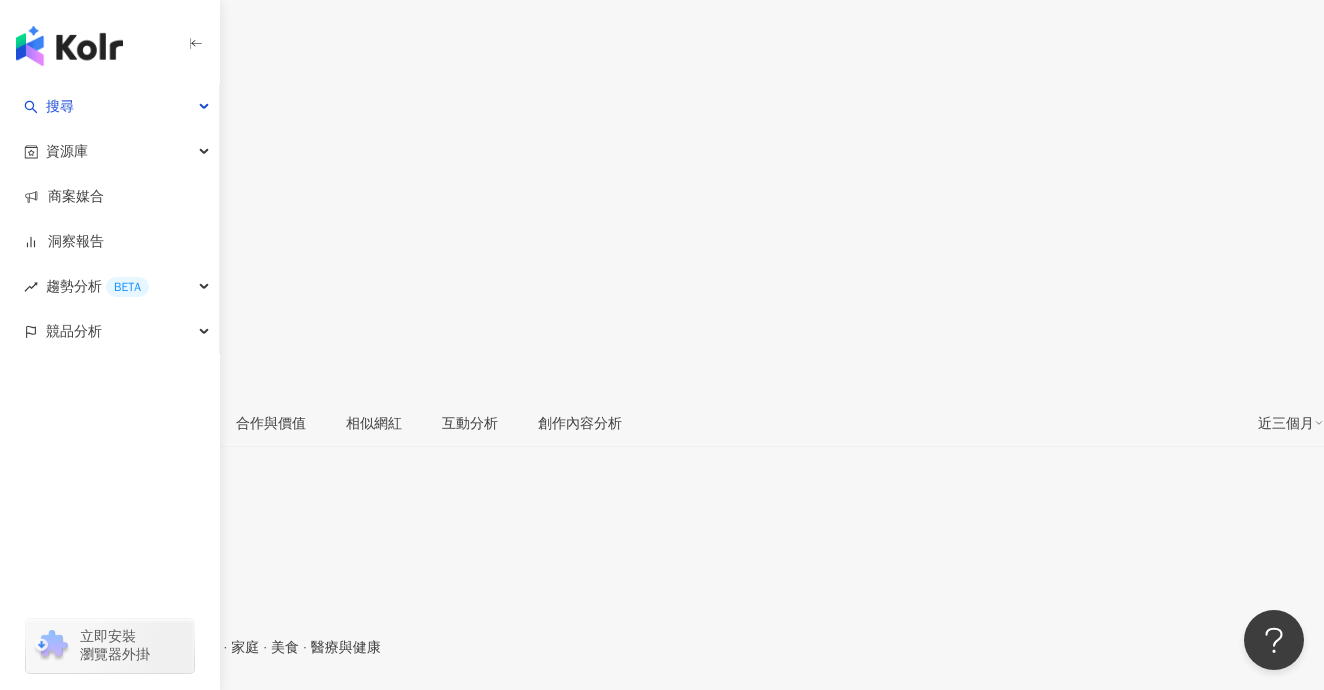 click on "[URL][DOMAIN_NAME]" at bounding box center (87, 713) 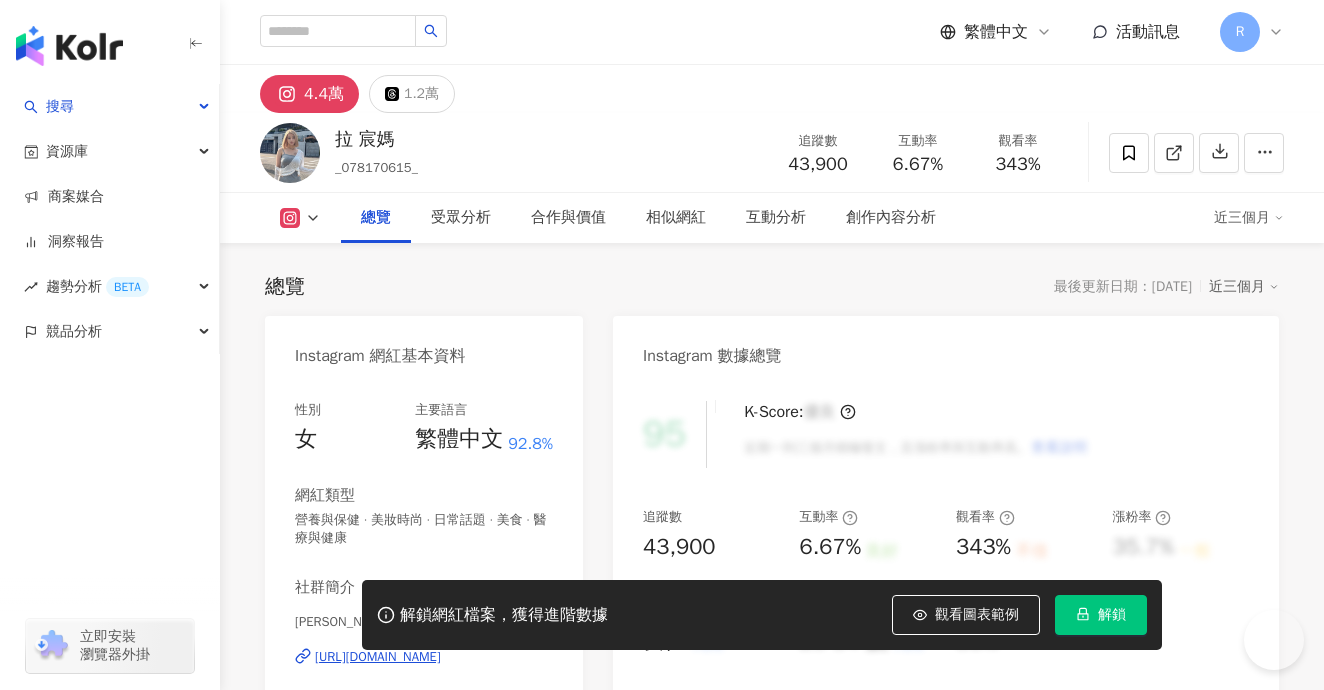 click on "https://www.instagram.com/xuan_8278/" at bounding box center (378, 657) 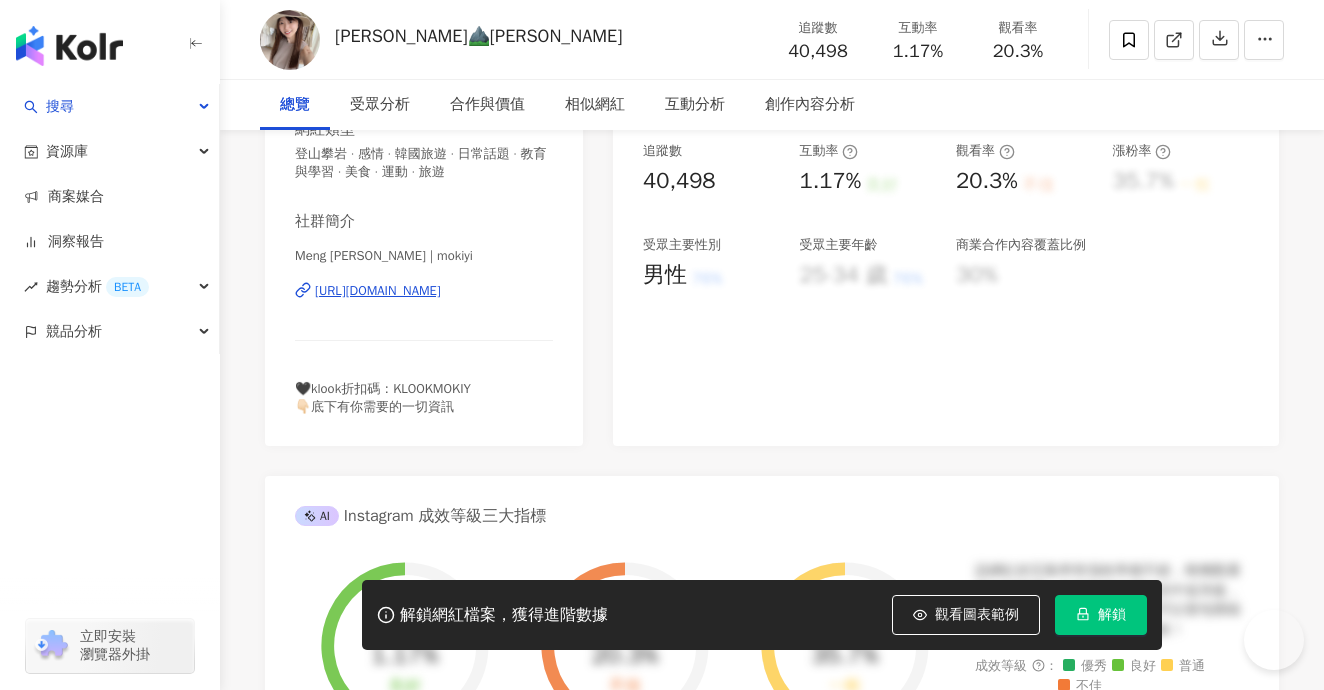scroll, scrollTop: 366, scrollLeft: 0, axis: vertical 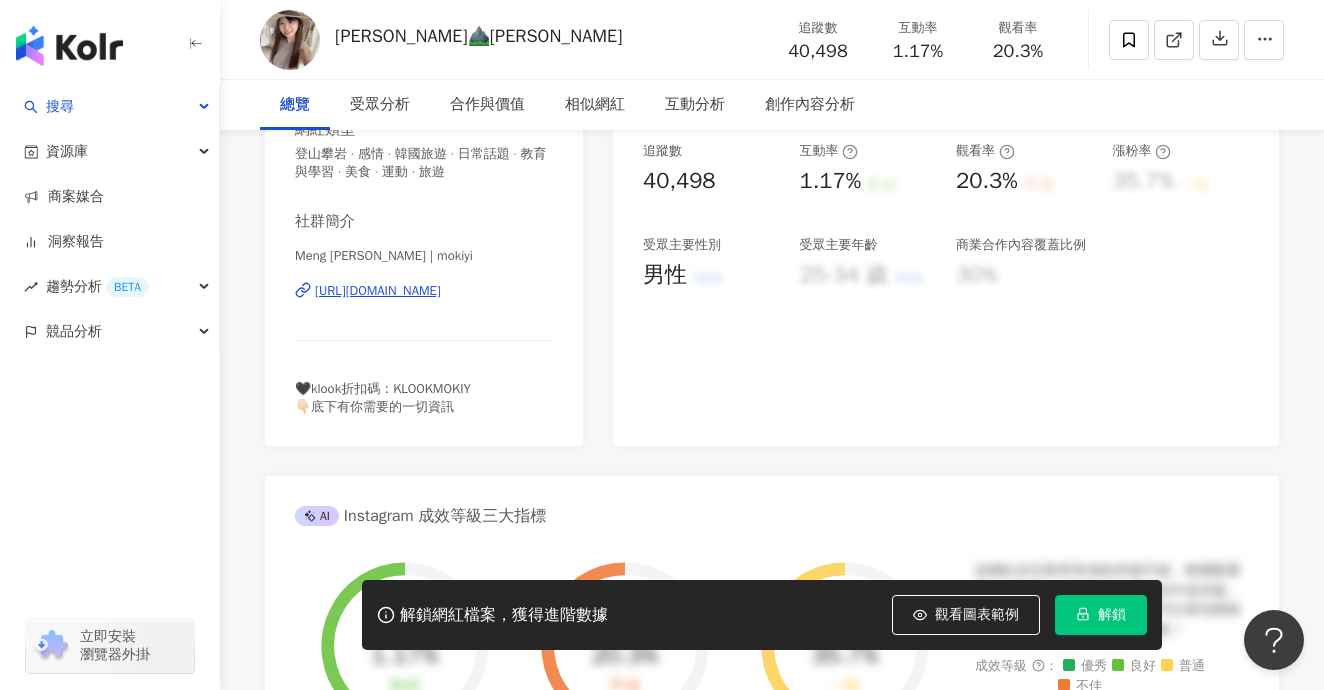 click on "https://www.instagram.com/mokiyi/" at bounding box center (378, 291) 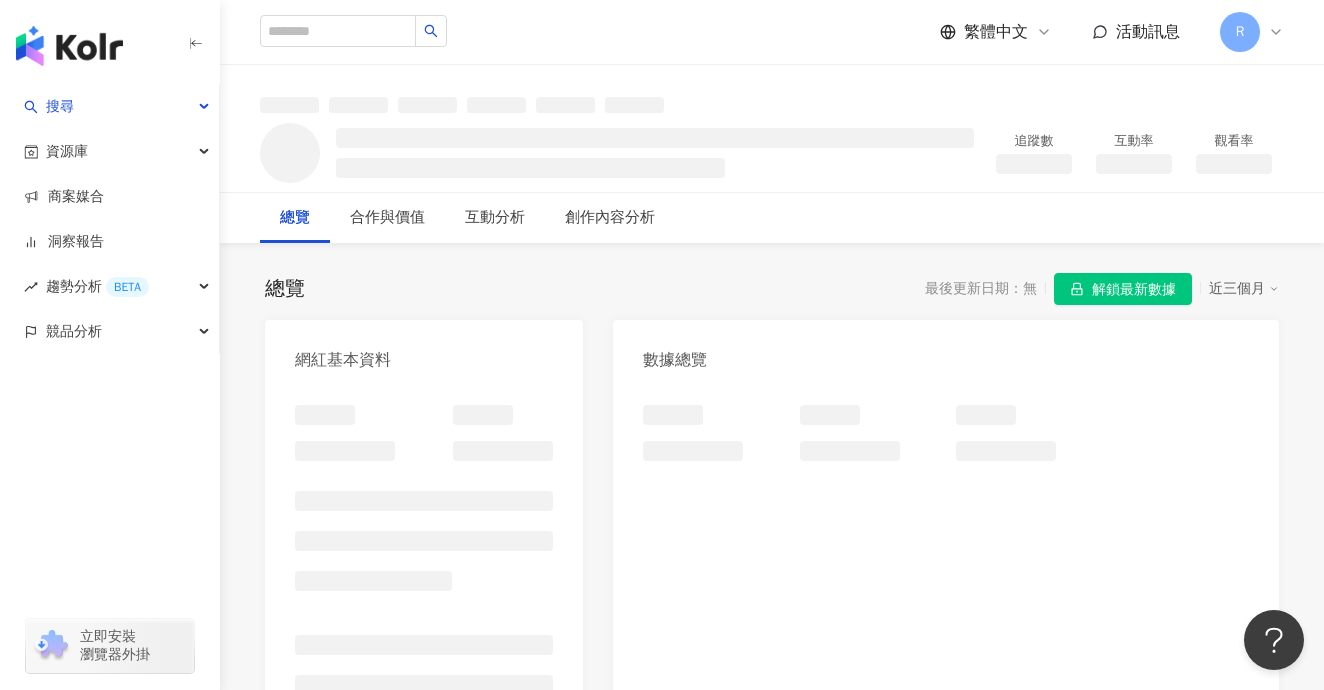 scroll, scrollTop: 0, scrollLeft: 0, axis: both 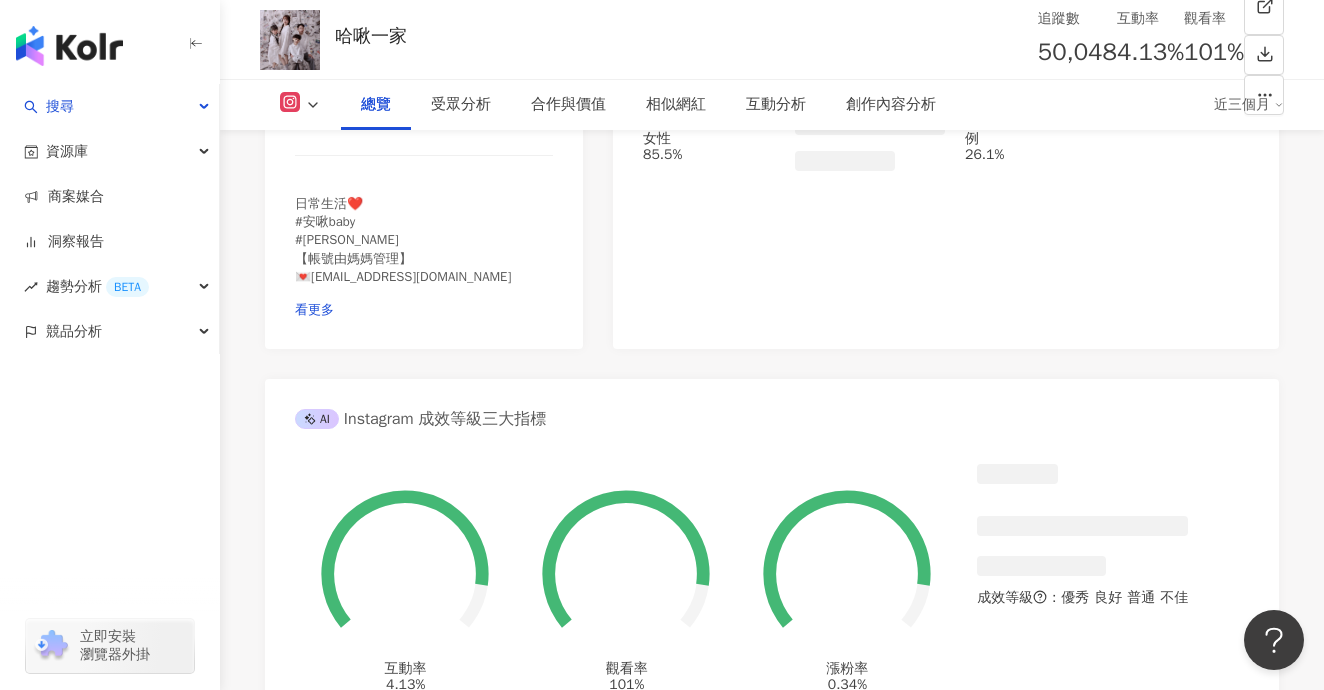 click on "https://www.instagram.com/juby_huck/" at bounding box center [382, 122] 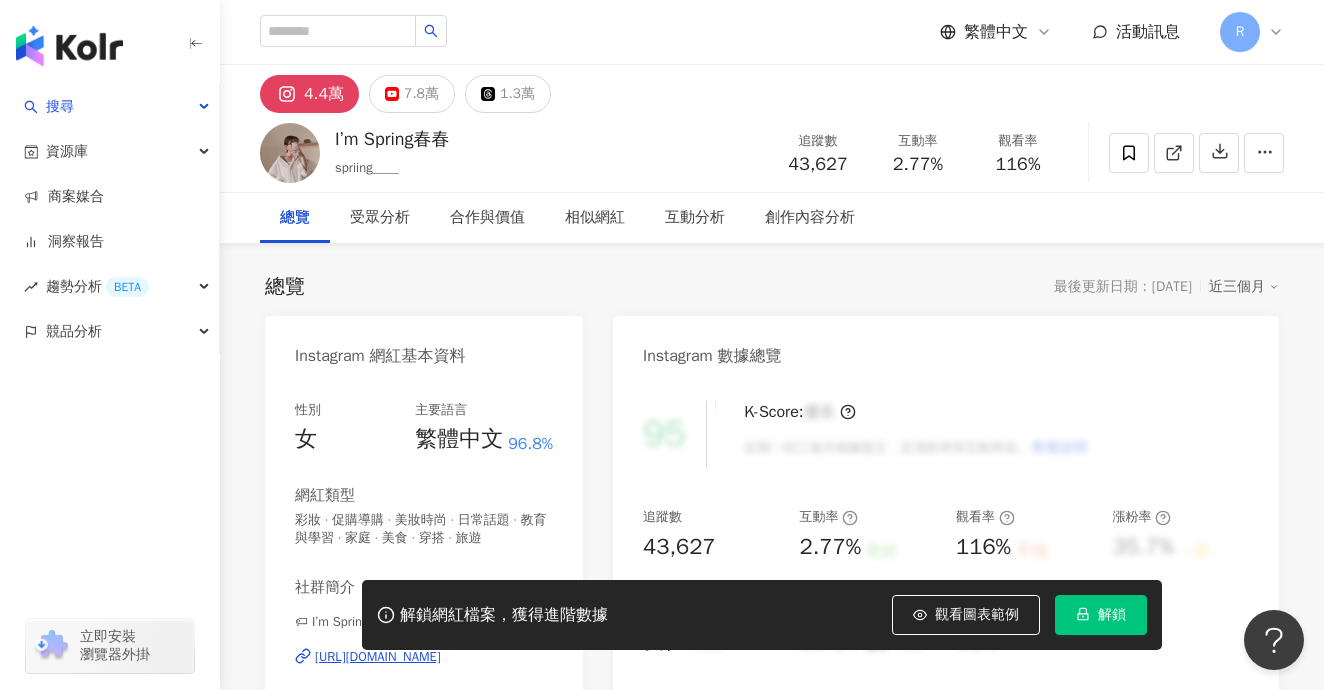 scroll, scrollTop: 125, scrollLeft: 0, axis: vertical 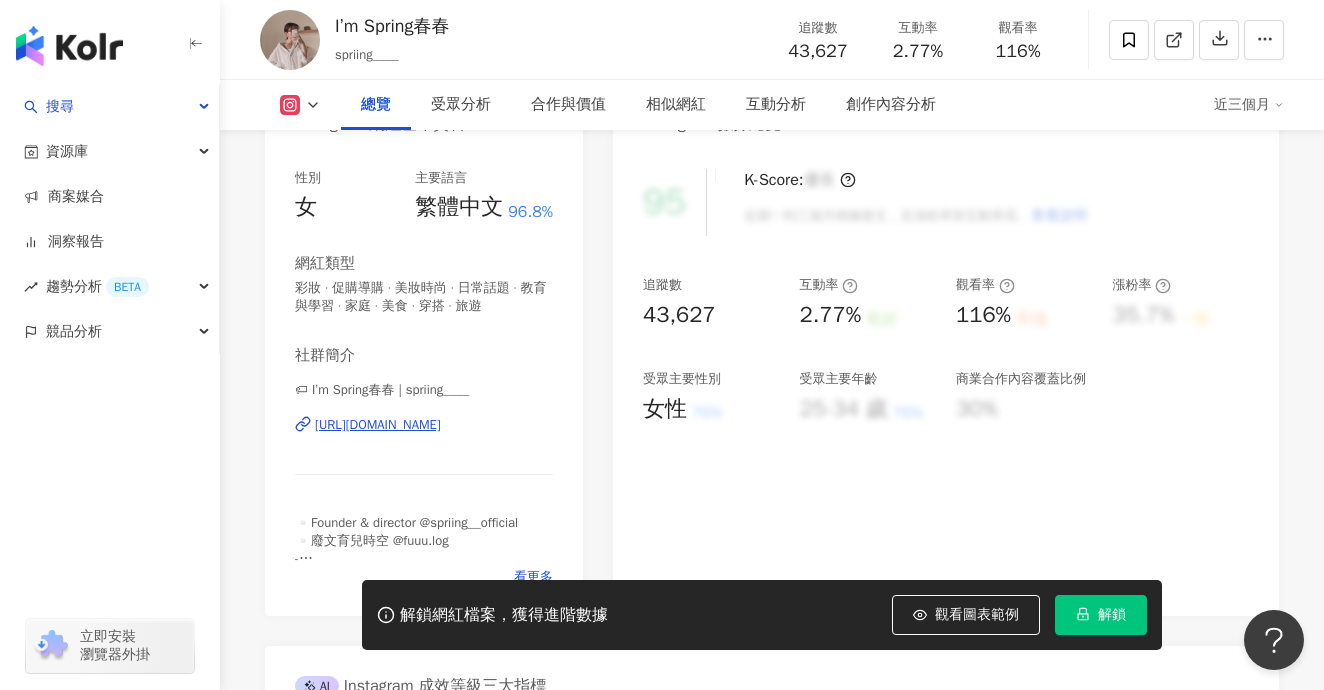click on "https://www.instagram.com/spriing____/" at bounding box center (378, 425) 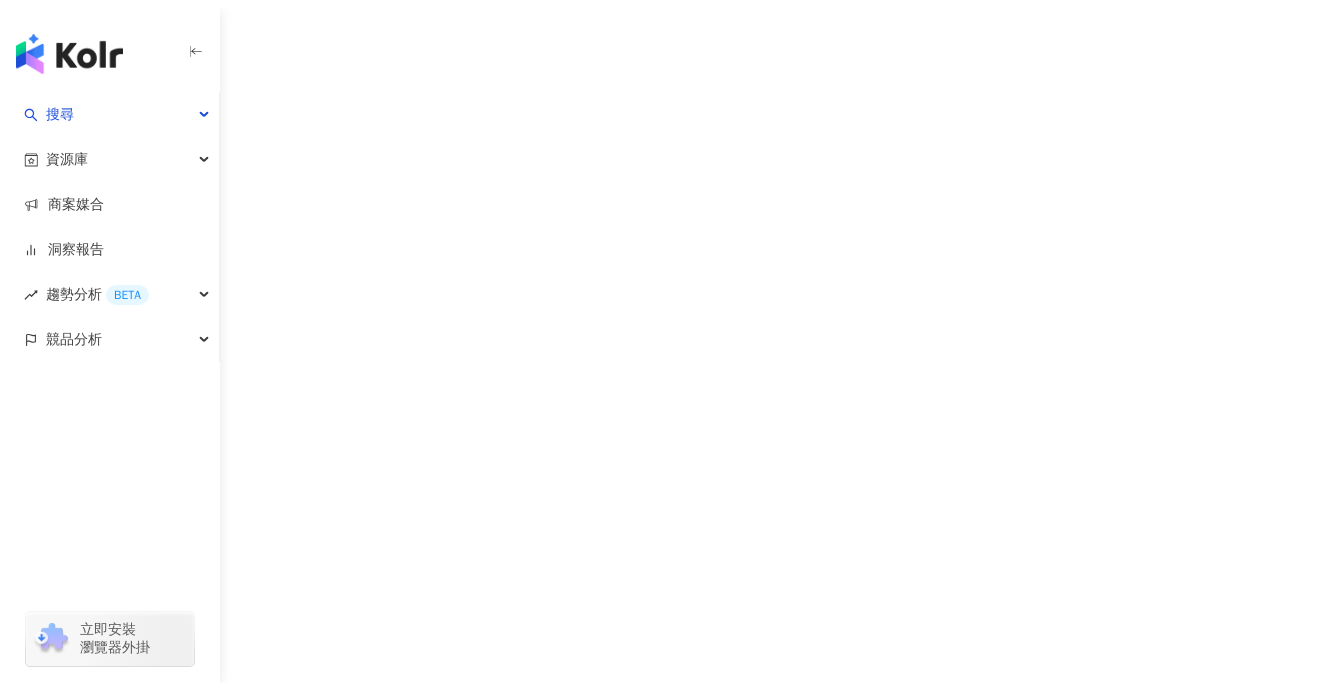 scroll, scrollTop: 0, scrollLeft: 0, axis: both 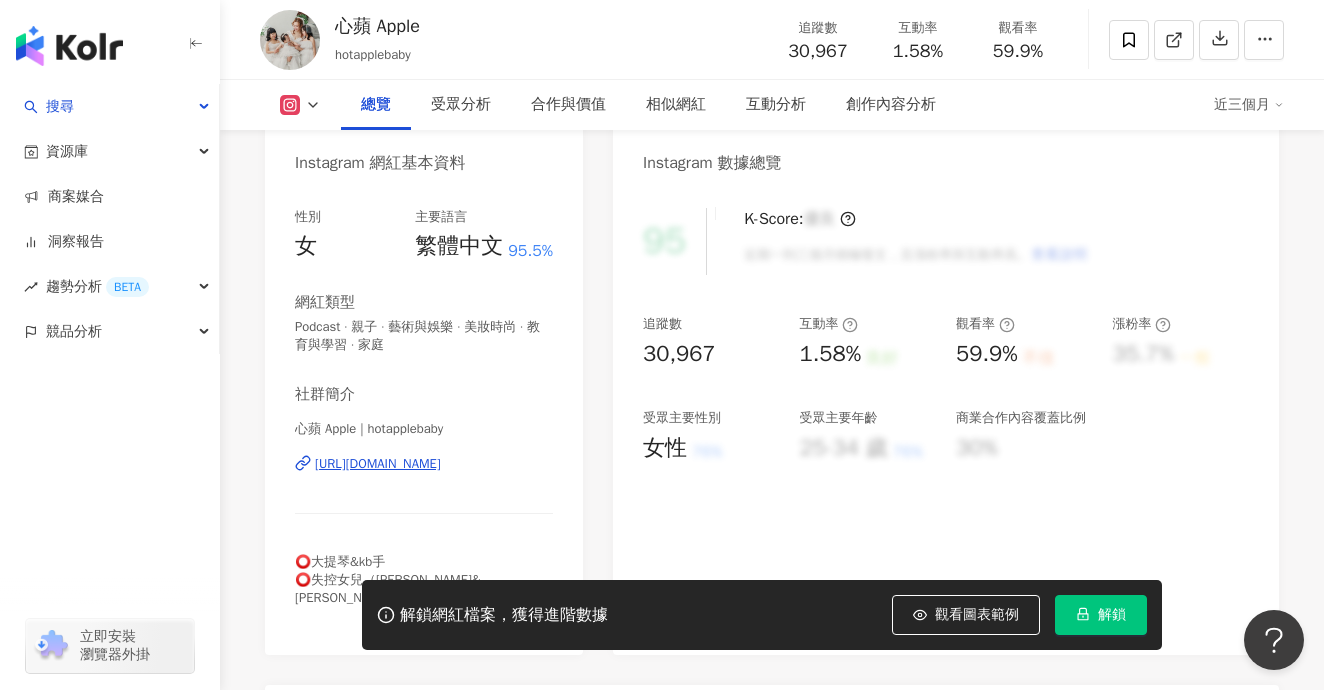 click on "https://www.instagram.com/hotapplebaby/" at bounding box center (378, 464) 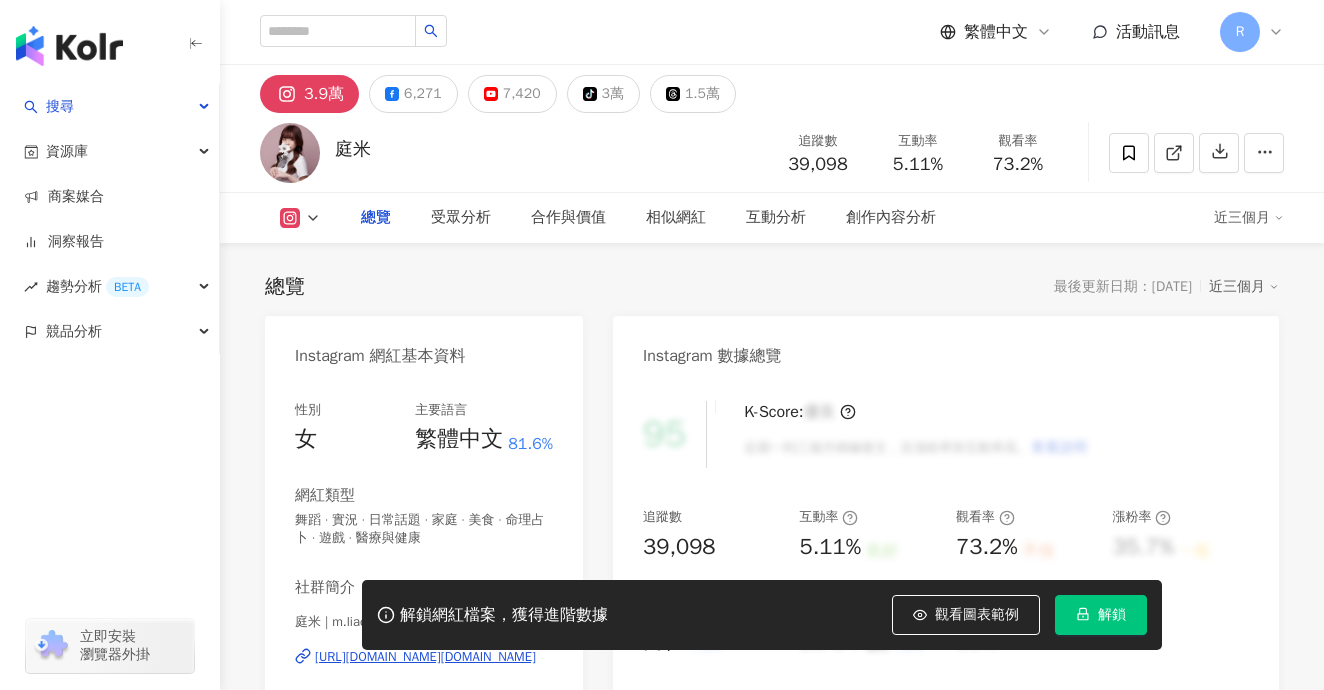 click on "舞蹈 · 實況 · 日常話題 · 家庭 · 美食 · 命理占卜 · 遊戲 · 醫療與健康" at bounding box center (424, 529) 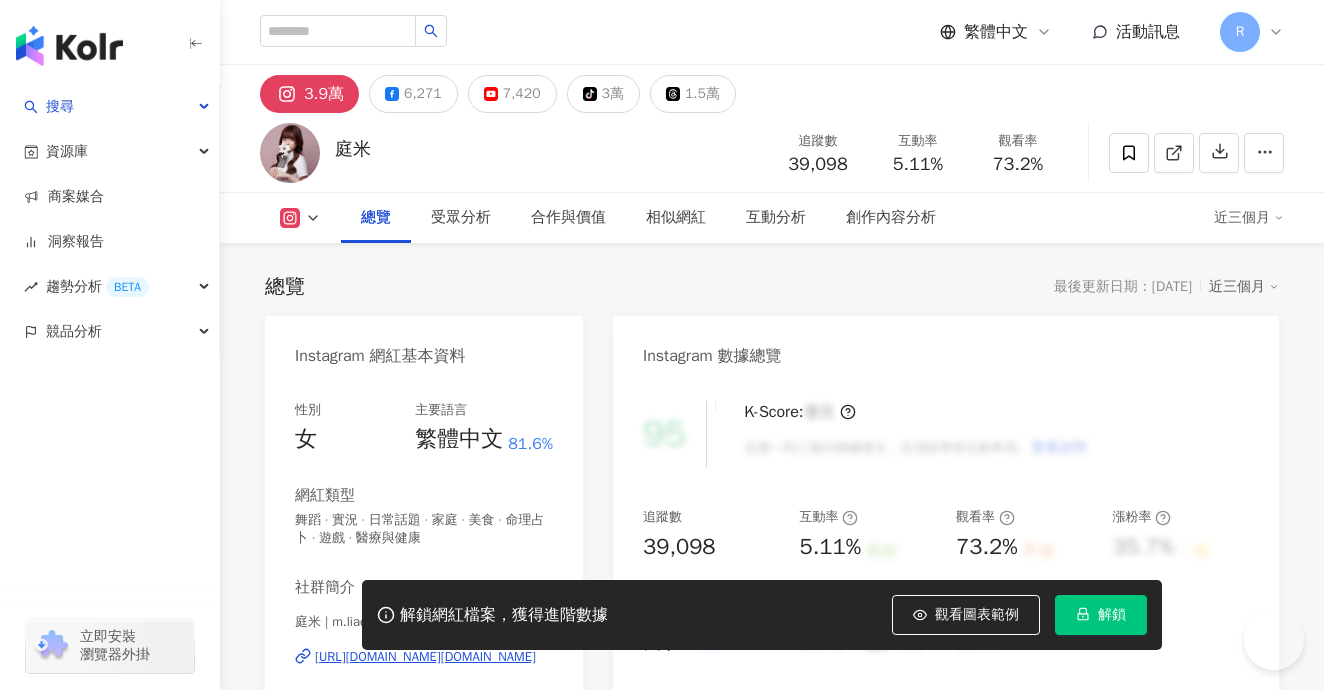 click on "Instagram 網紅基本資料 性別   女 主要語言   繁體中文 81.6% 網紅類型 舞蹈 · 實況 · 日常話題 · 家庭 · 美食 · 命理占卜 · 遊戲 · 醫療與健康 社群簡介 庭米 | m.liao_ https://www.instagram.com/m.liao_/ 實況主ꜱᴛʀᴇᴀᴍᴇʀ📷 · 舞者ᴅᴀɴᴄᴇʀ💃 · 遊戲ɢᴀᴍᴇʀ🎮
任何合作邀約請傳至信箱📩
我的好多連結都在這↓ ↓ 看更多 Instagram 數據總覽 95 K-Score :   優良 近期一到三個月積極發文，且漲粉率與互動率高。 查看說明 追蹤數   39,098 互動率   5.11% 良好 觀看率   73.2% 不佳 漲粉率   35.7% 一般 受眾主要性別   男性 76% 受眾主要年齡   25-34 歲 76% 商業合作內容覆蓋比例   30% AI Instagram 成效等級三大指標 互動率 5.11% 良好 同等級網紅的互動率中位數為  0.19% 觀看率 73.2% 不佳 同等級網紅的觀看率中位數為  35.5% 漲粉率 35.7% 一般 同等級網紅的漲粉率中位數為  0.8% 成效等級 ： 優秀" at bounding box center [772, 1101] 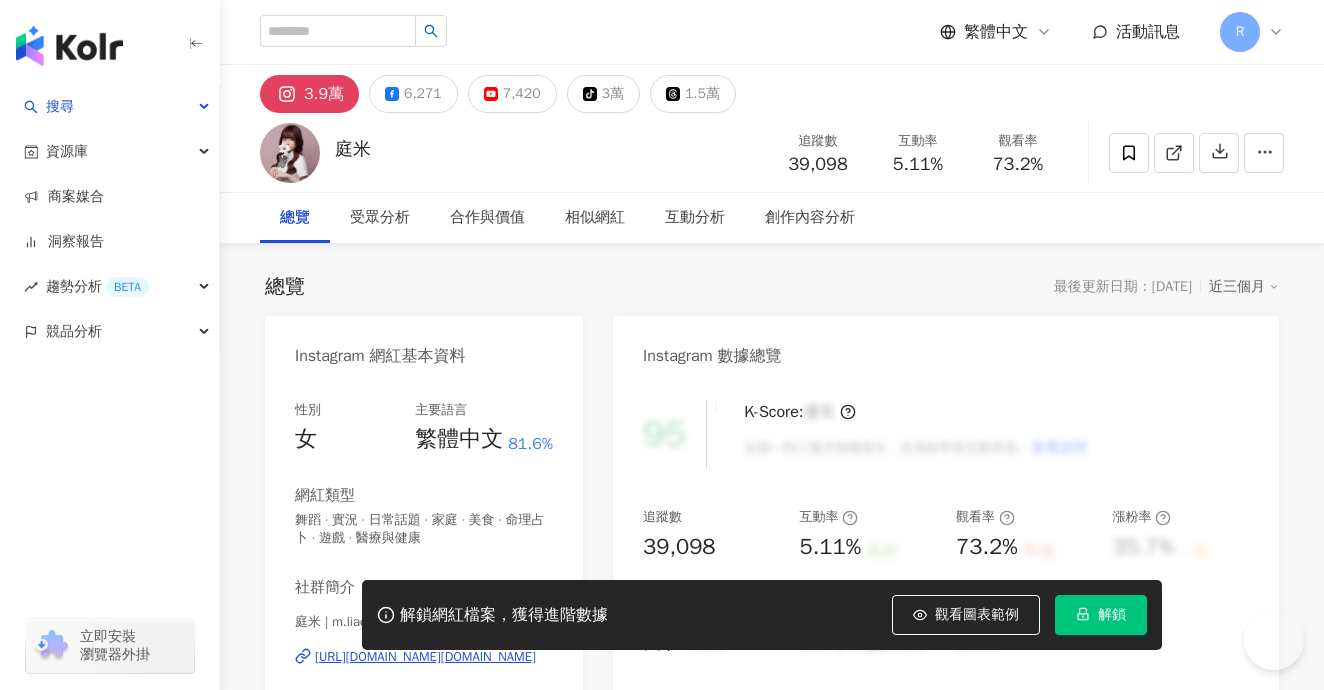scroll, scrollTop: 124, scrollLeft: 0, axis: vertical 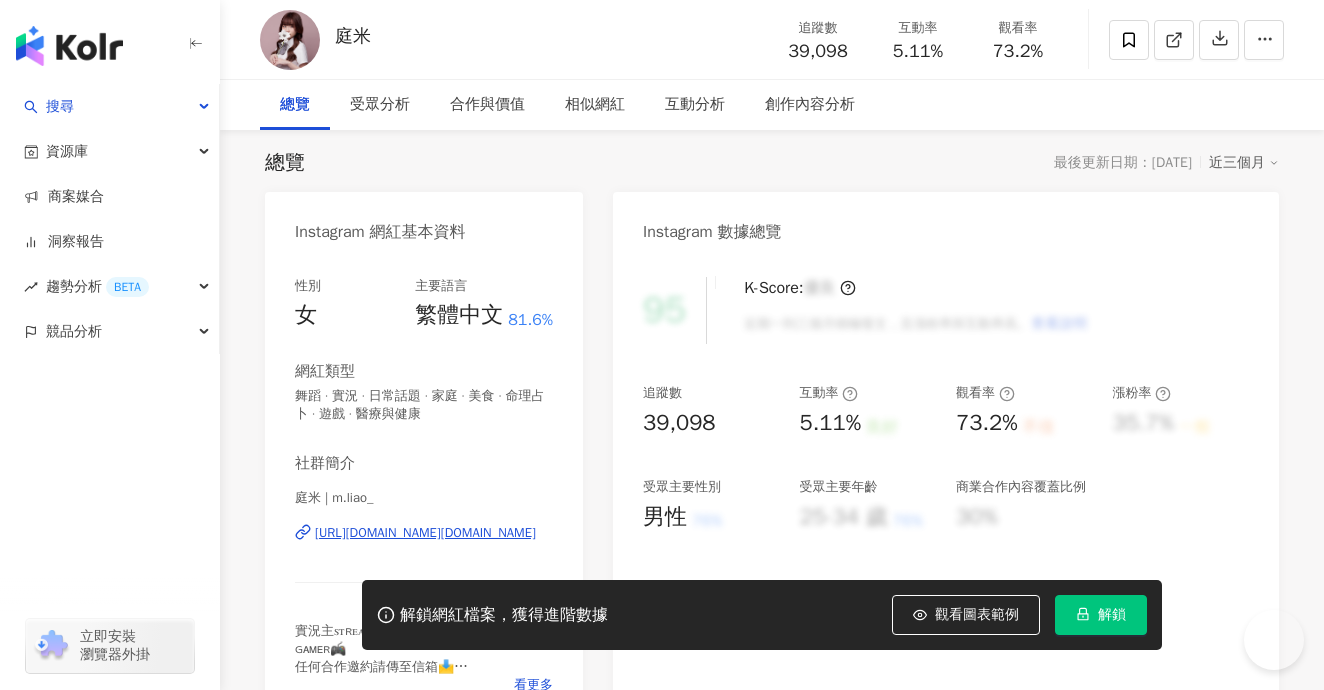 click on "https://www.instagram.com/m.liao_/" at bounding box center (425, 533) 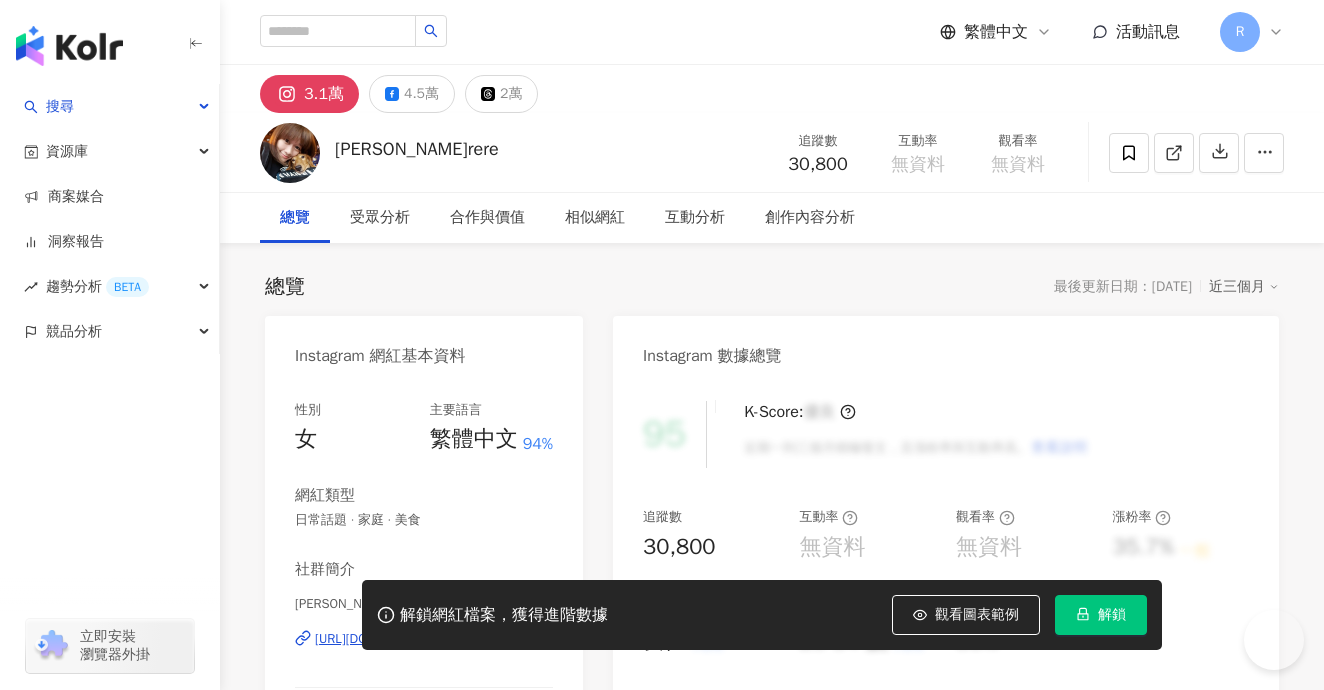 scroll, scrollTop: 271, scrollLeft: 0, axis: vertical 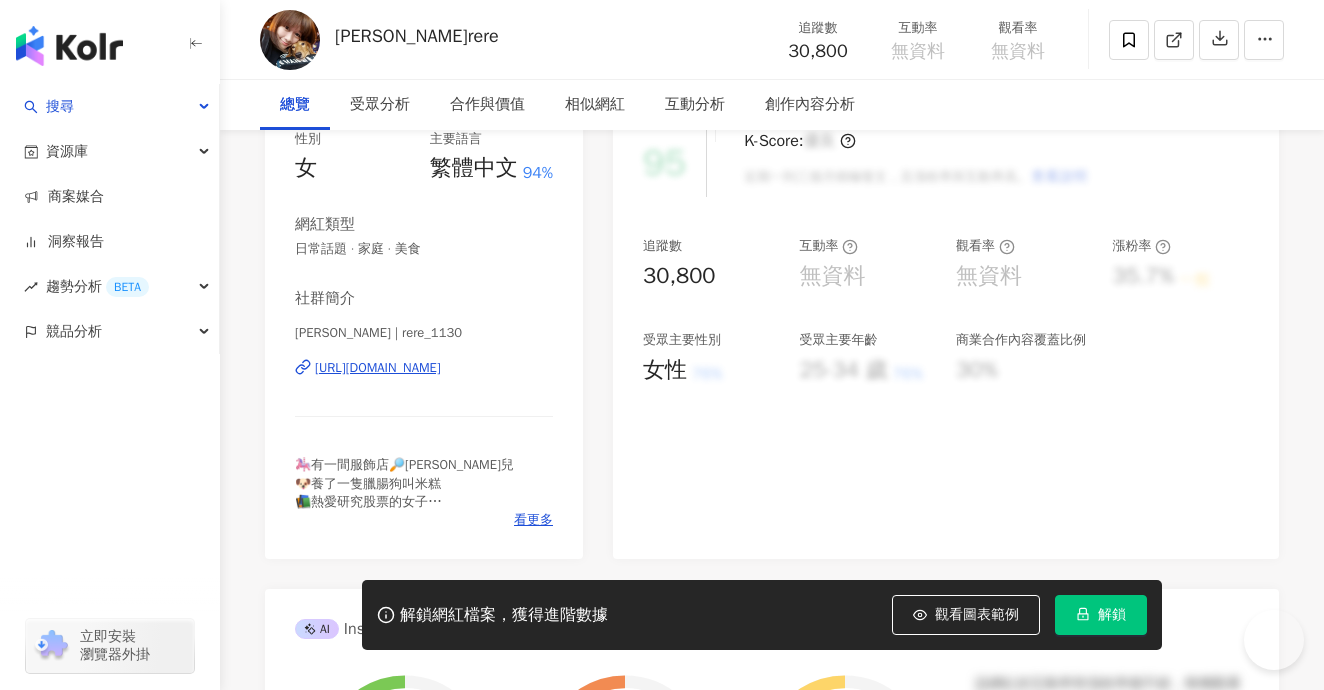 click on "[URL][DOMAIN_NAME]" at bounding box center (378, 368) 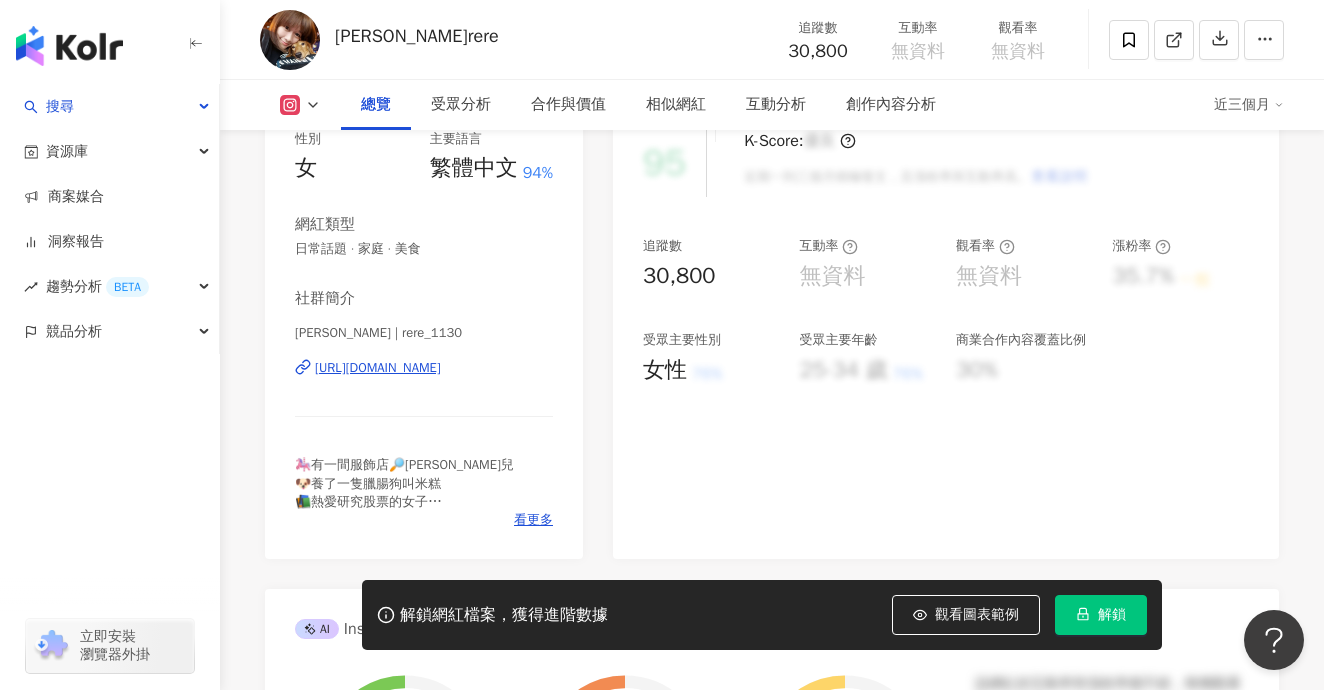scroll, scrollTop: 271, scrollLeft: 0, axis: vertical 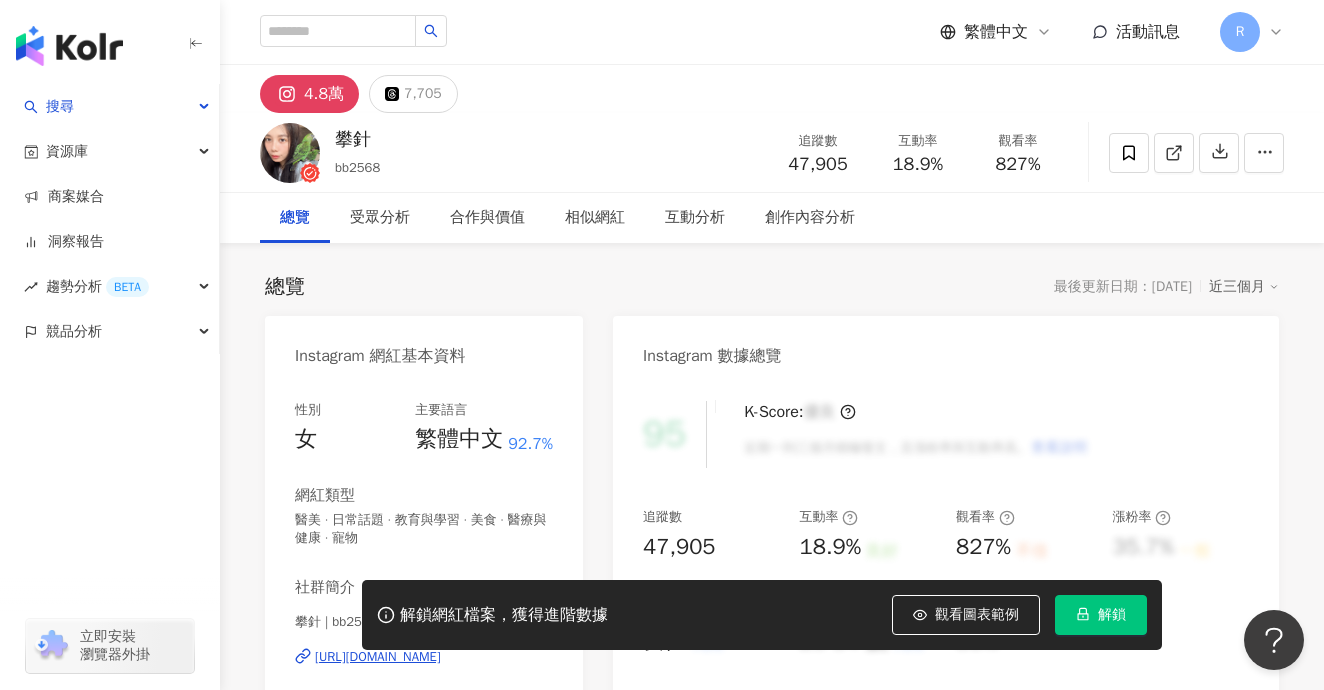 click on "https://www.instagram.com/bb2568/" at bounding box center [378, 657] 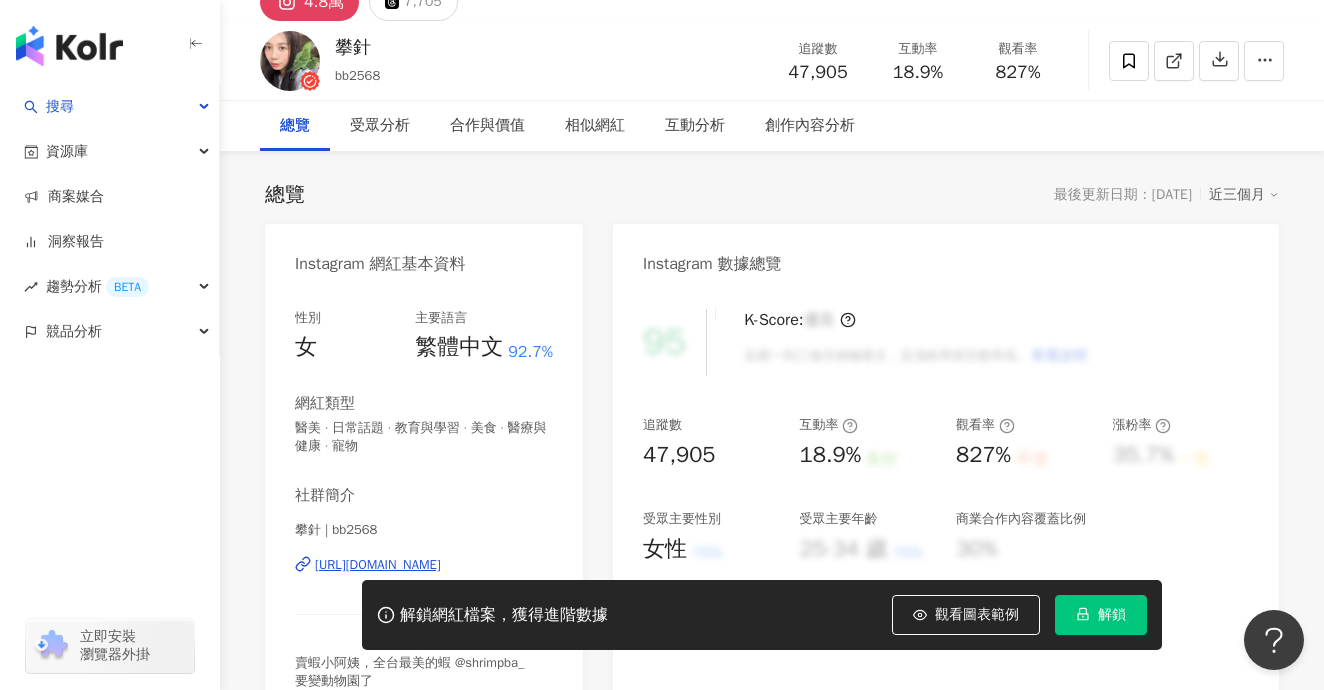 scroll, scrollTop: 0, scrollLeft: 0, axis: both 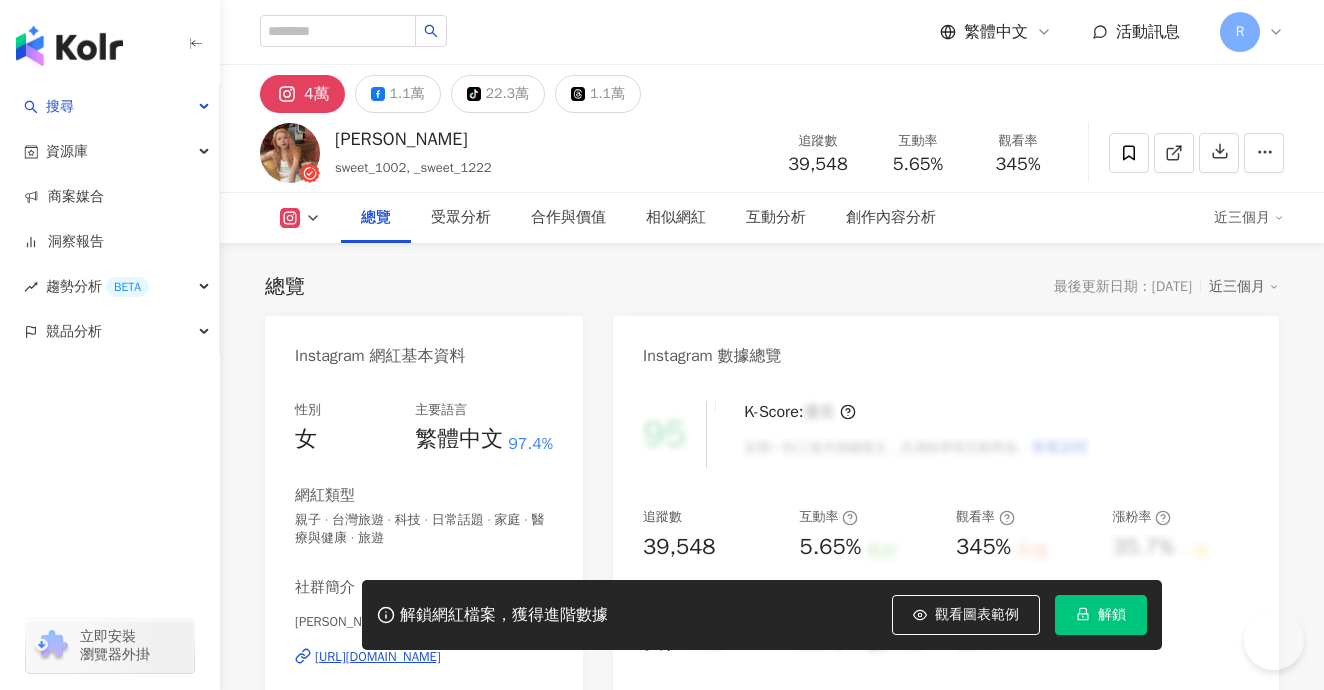 drag, startPoint x: 232, startPoint y: 341, endPoint x: 436, endPoint y: 365, distance: 205.4069 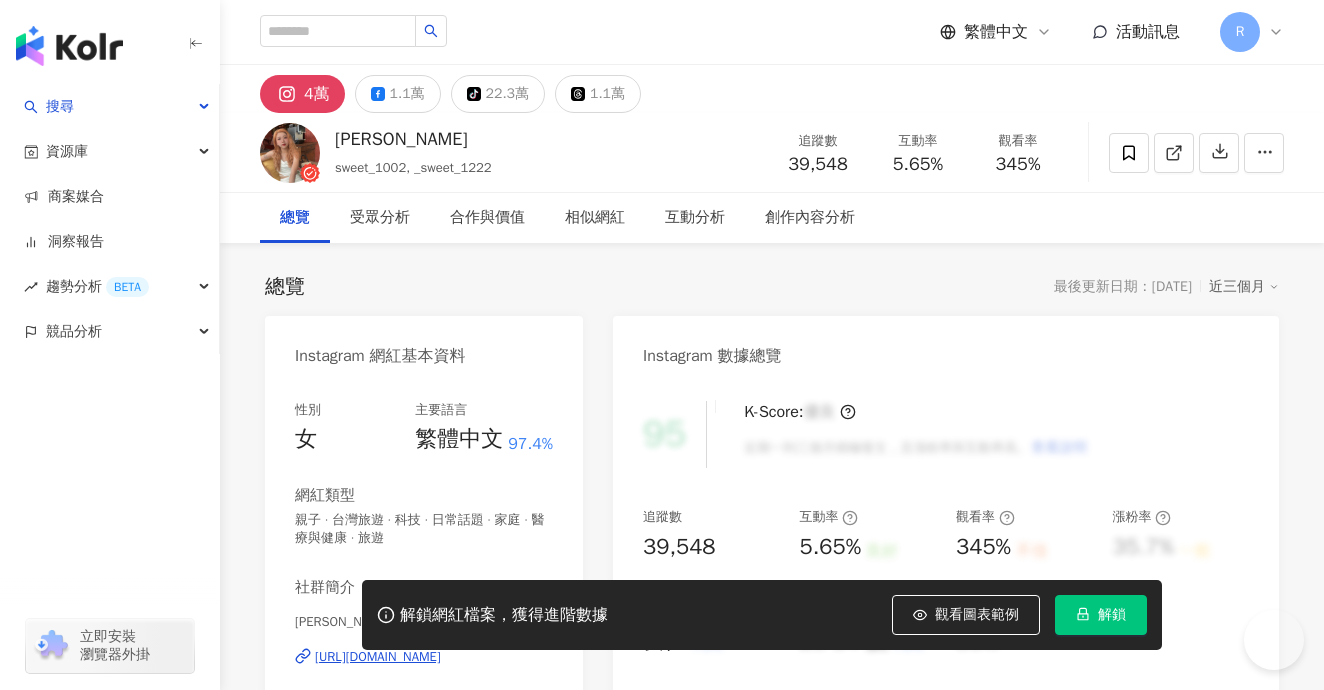 scroll, scrollTop: 289, scrollLeft: 0, axis: vertical 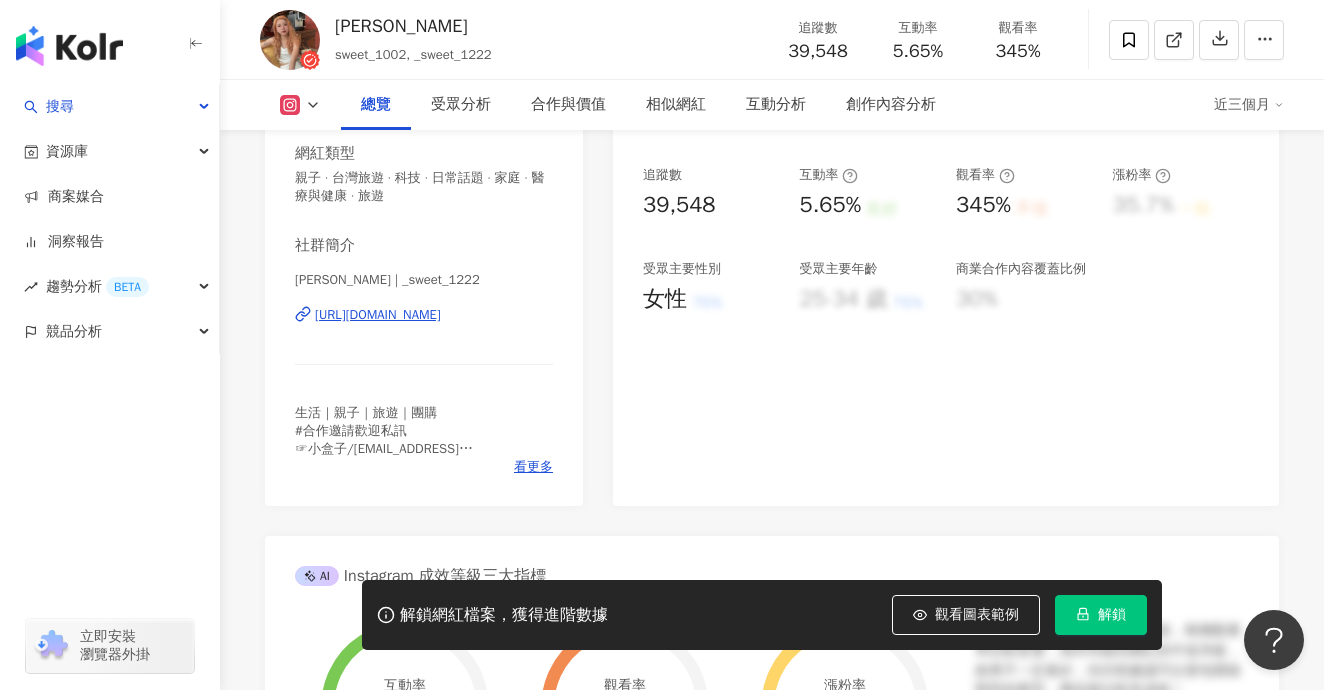 click on "https://www.instagram.com/_sweet_1222/" at bounding box center (378, 315) 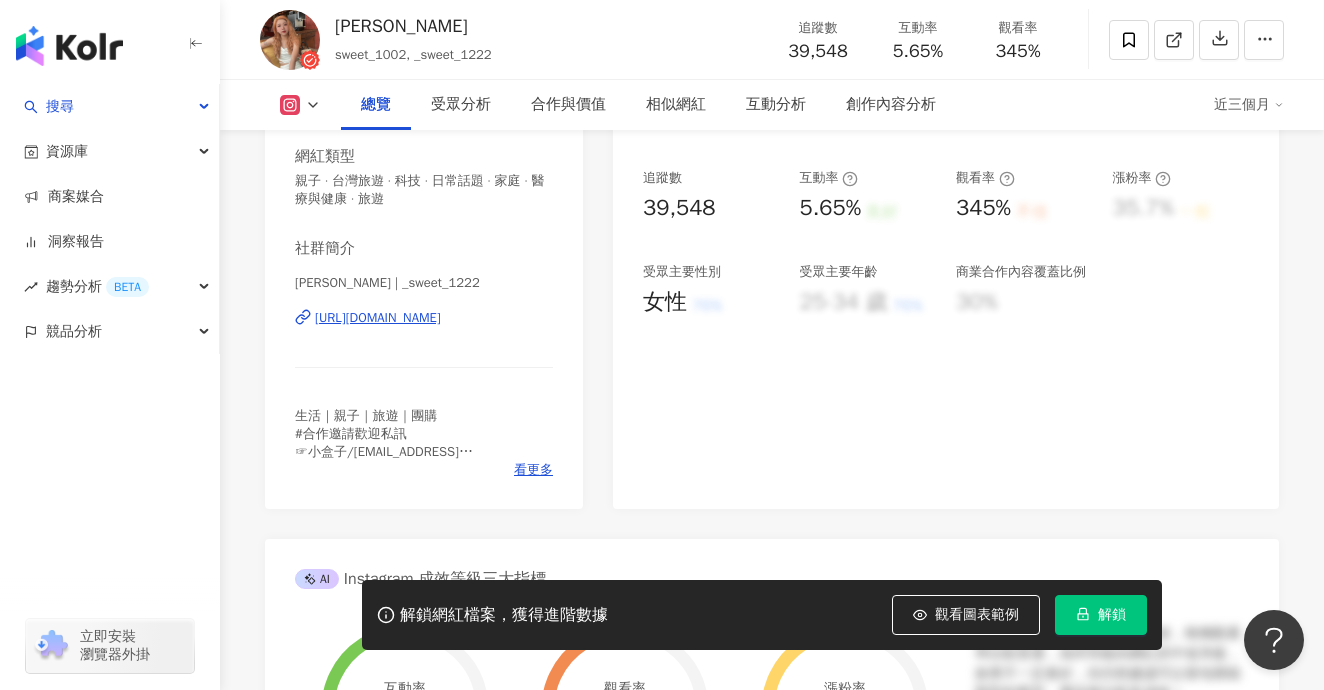 scroll, scrollTop: 338, scrollLeft: 0, axis: vertical 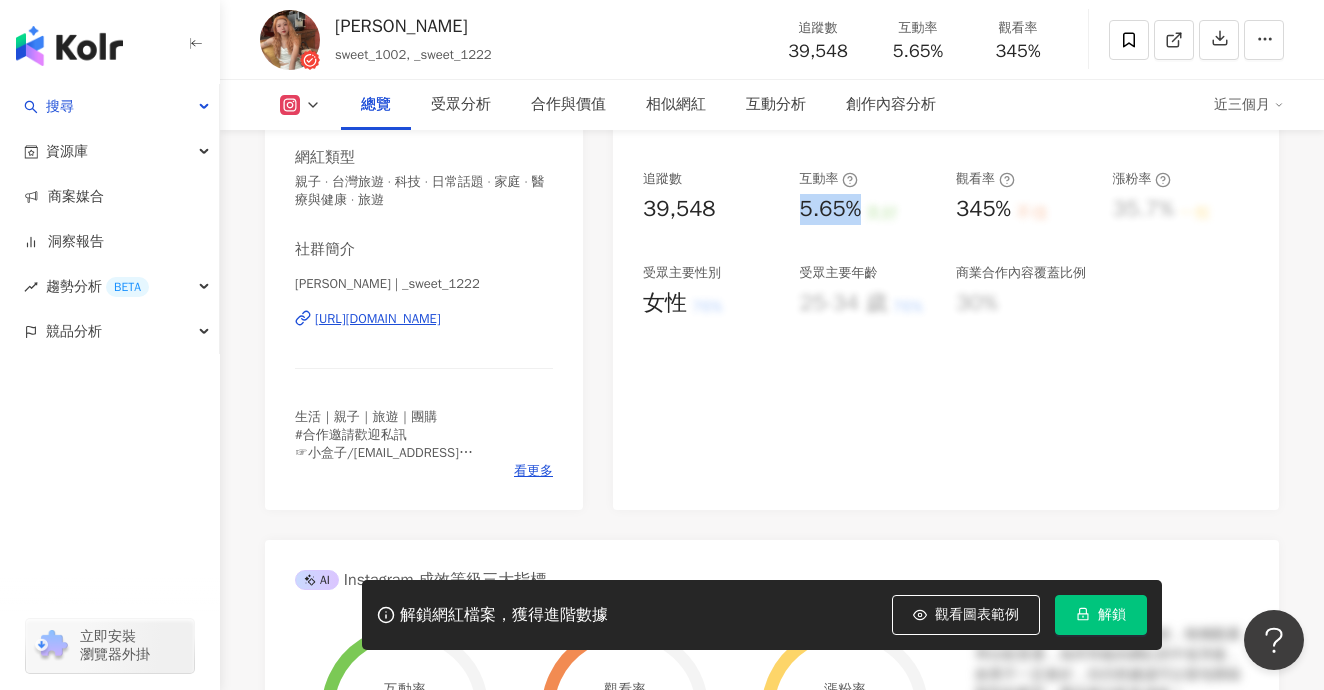 drag, startPoint x: 797, startPoint y: 210, endPoint x: 855, endPoint y: 211, distance: 58.00862 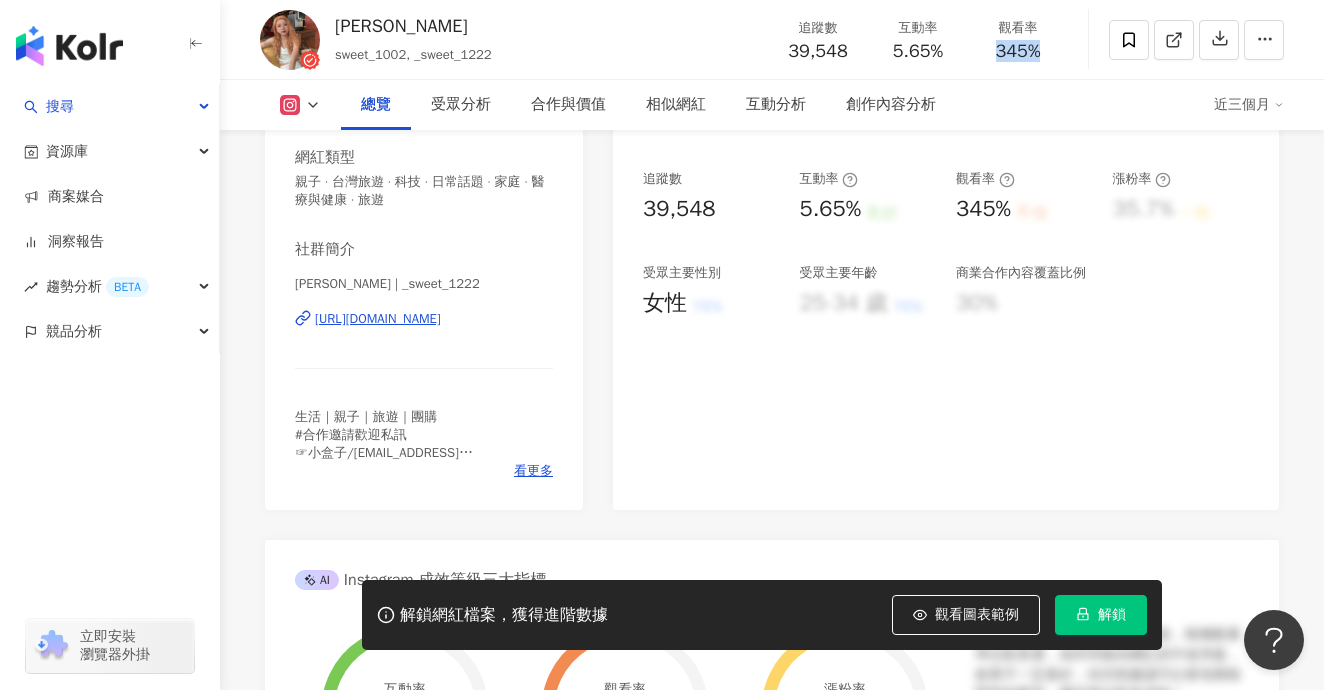 drag, startPoint x: 992, startPoint y: 50, endPoint x: 1043, endPoint y: 50, distance: 51 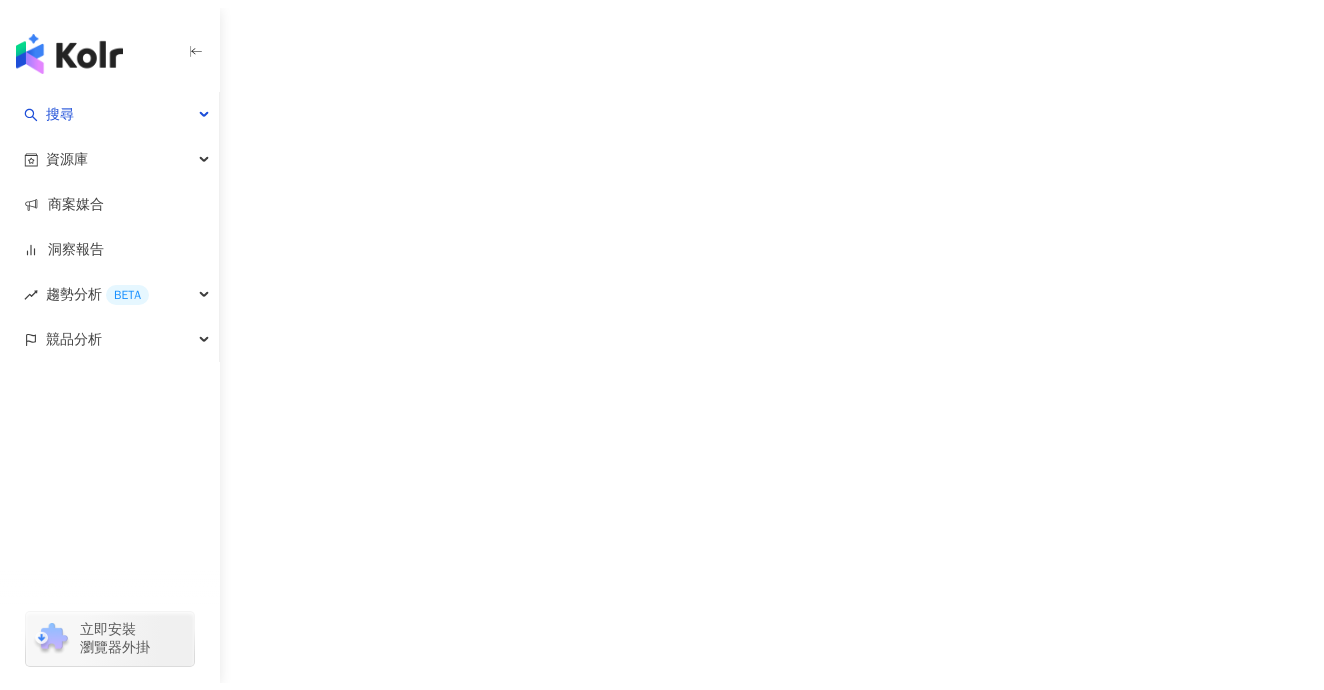 scroll, scrollTop: 0, scrollLeft: 0, axis: both 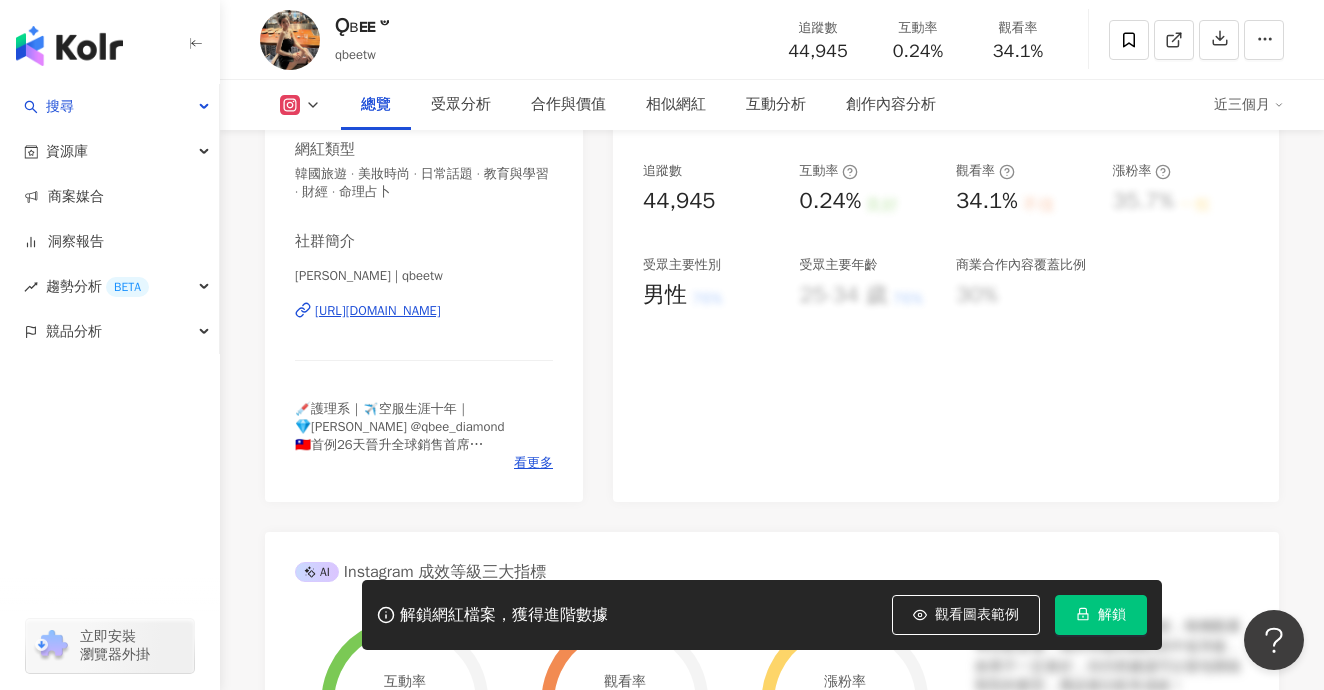 click on "https://www.instagram.com/qbeetw/" at bounding box center [378, 311] 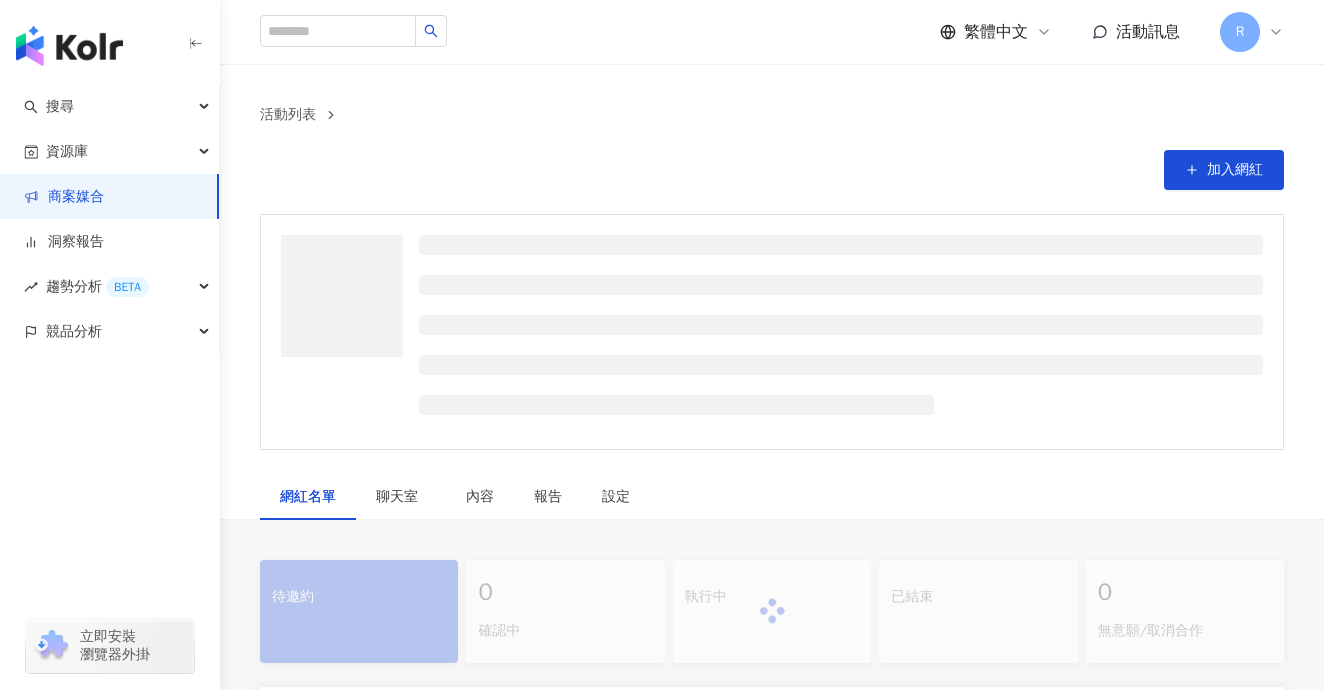 scroll, scrollTop: 0, scrollLeft: 0, axis: both 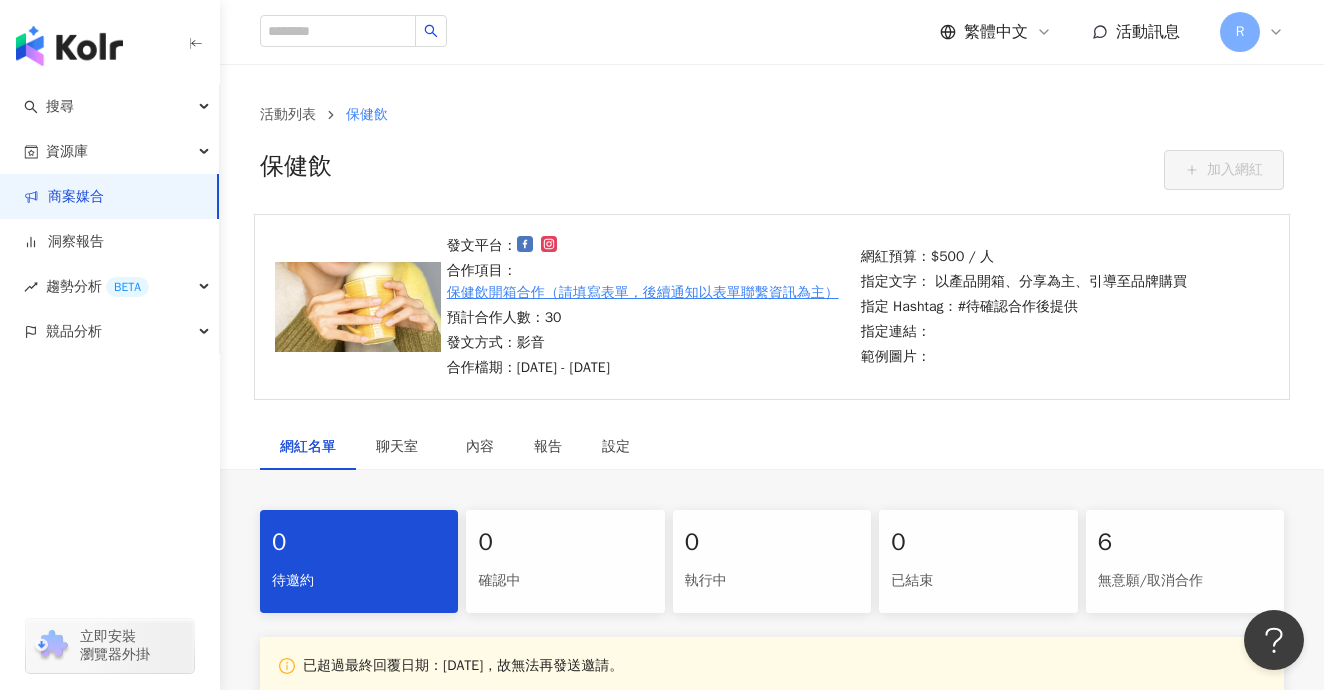 click on "商案媒合" at bounding box center [64, 197] 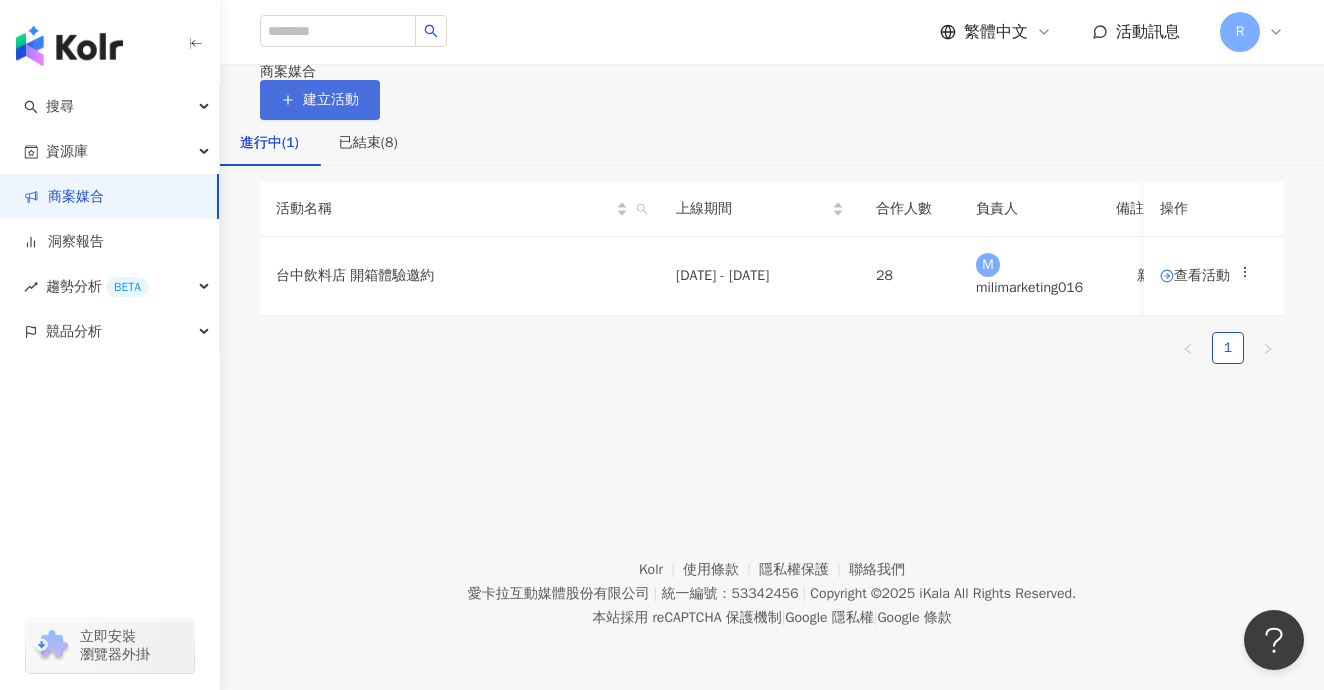 click on "建立活動" at bounding box center (320, 100) 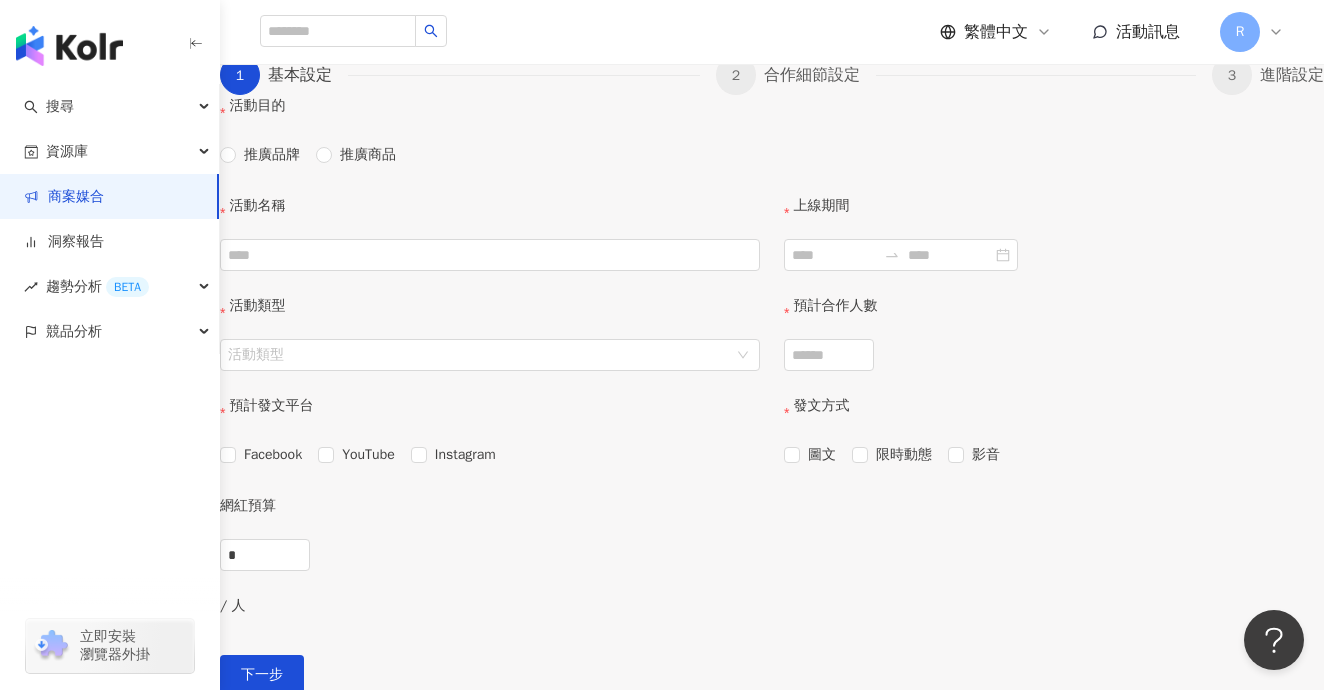 scroll, scrollTop: 334, scrollLeft: 0, axis: vertical 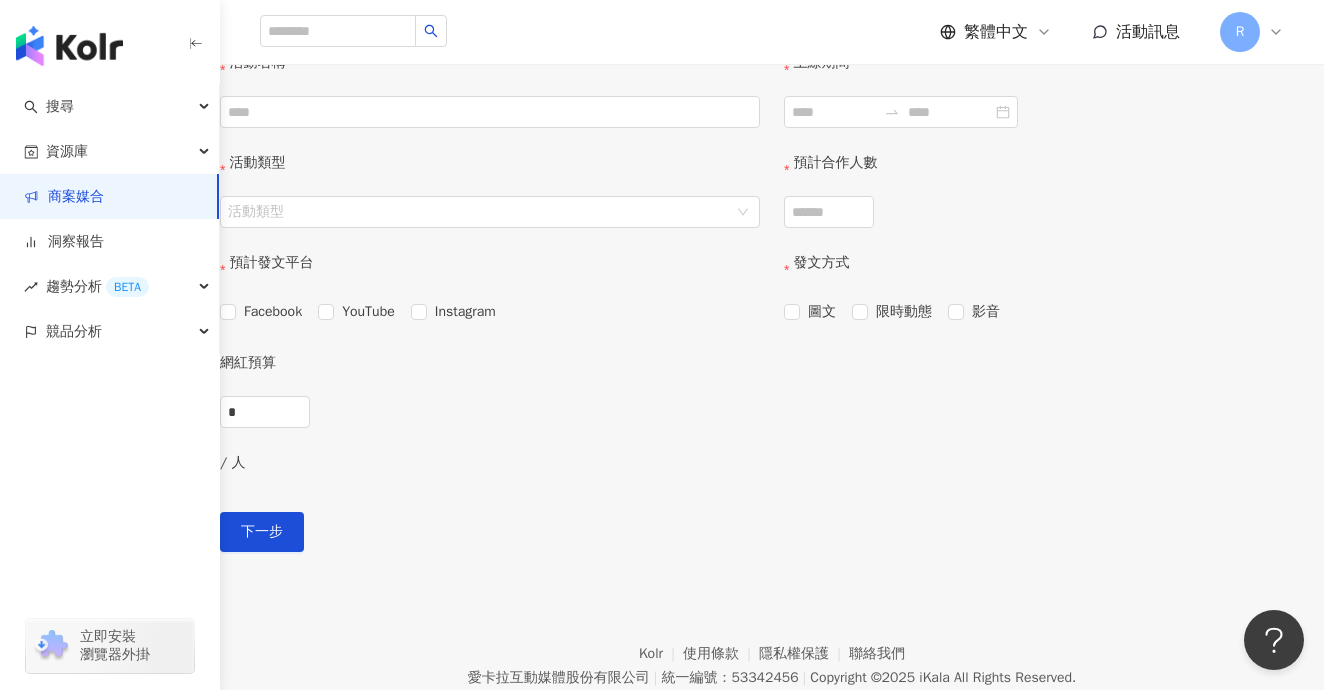 click on "推廣商品" at bounding box center (368, 12) 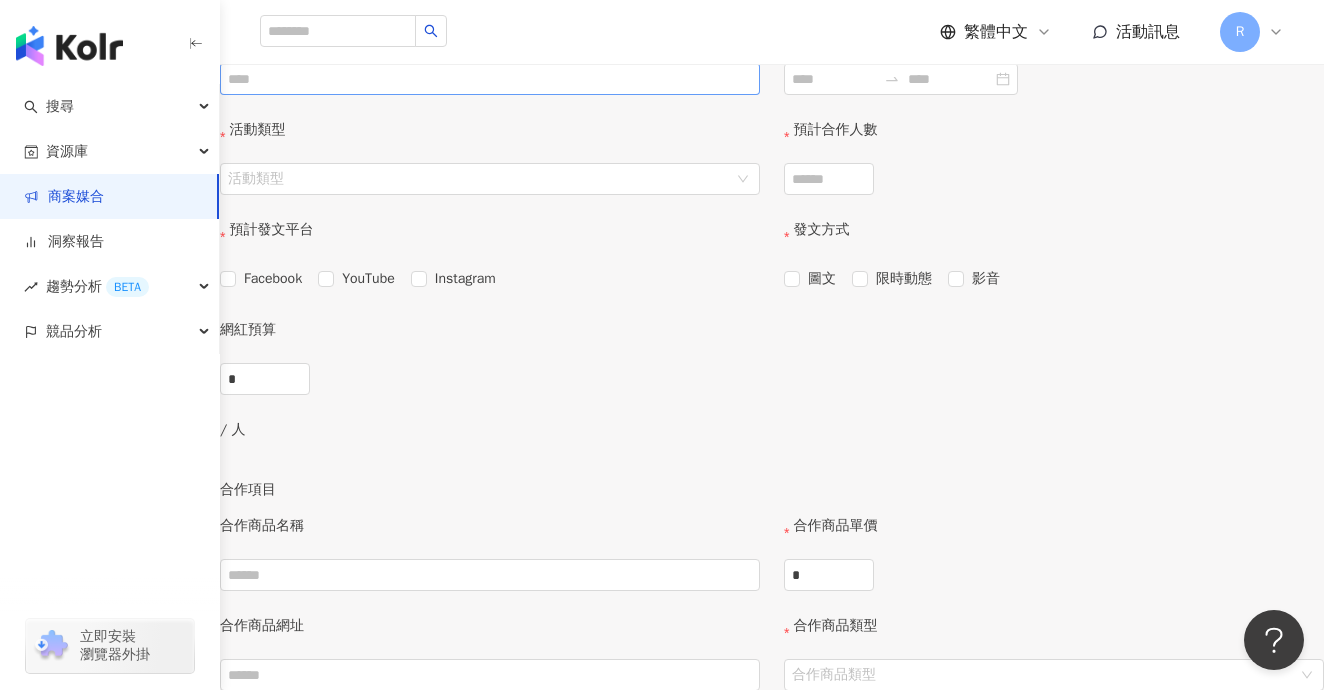 scroll, scrollTop: 398, scrollLeft: 0, axis: vertical 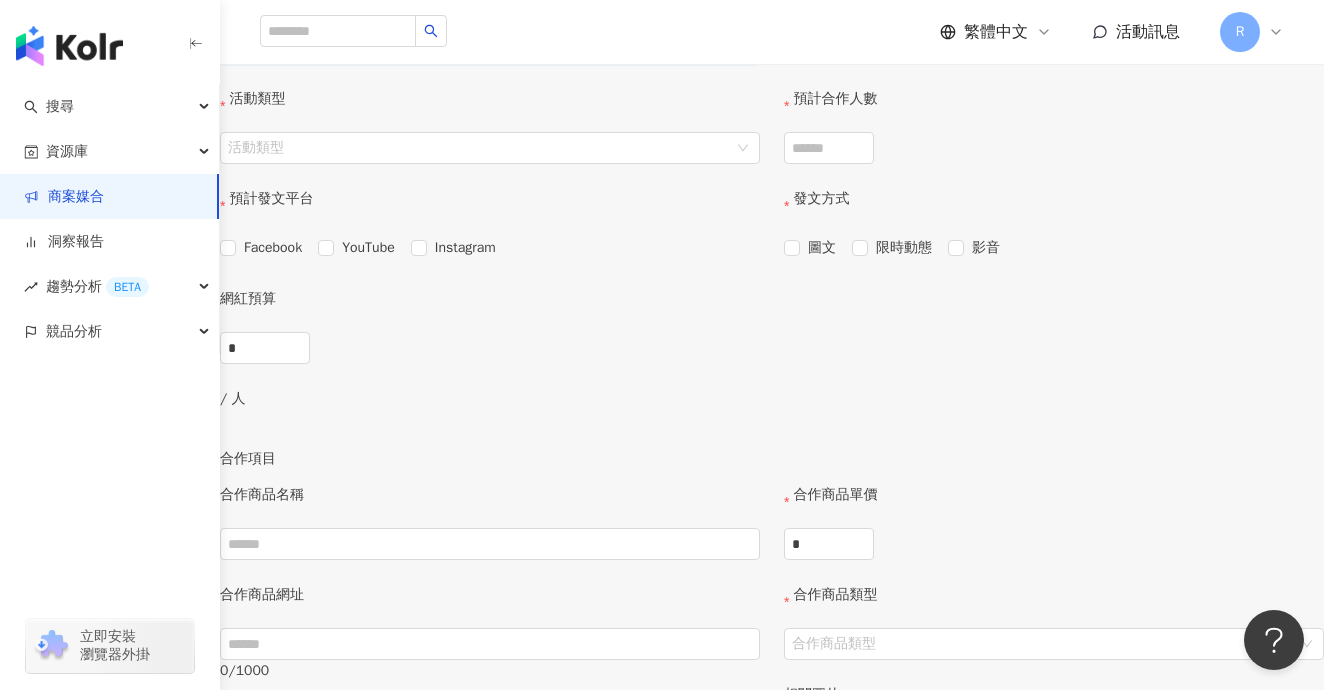click on "活動名稱" at bounding box center (490, 48) 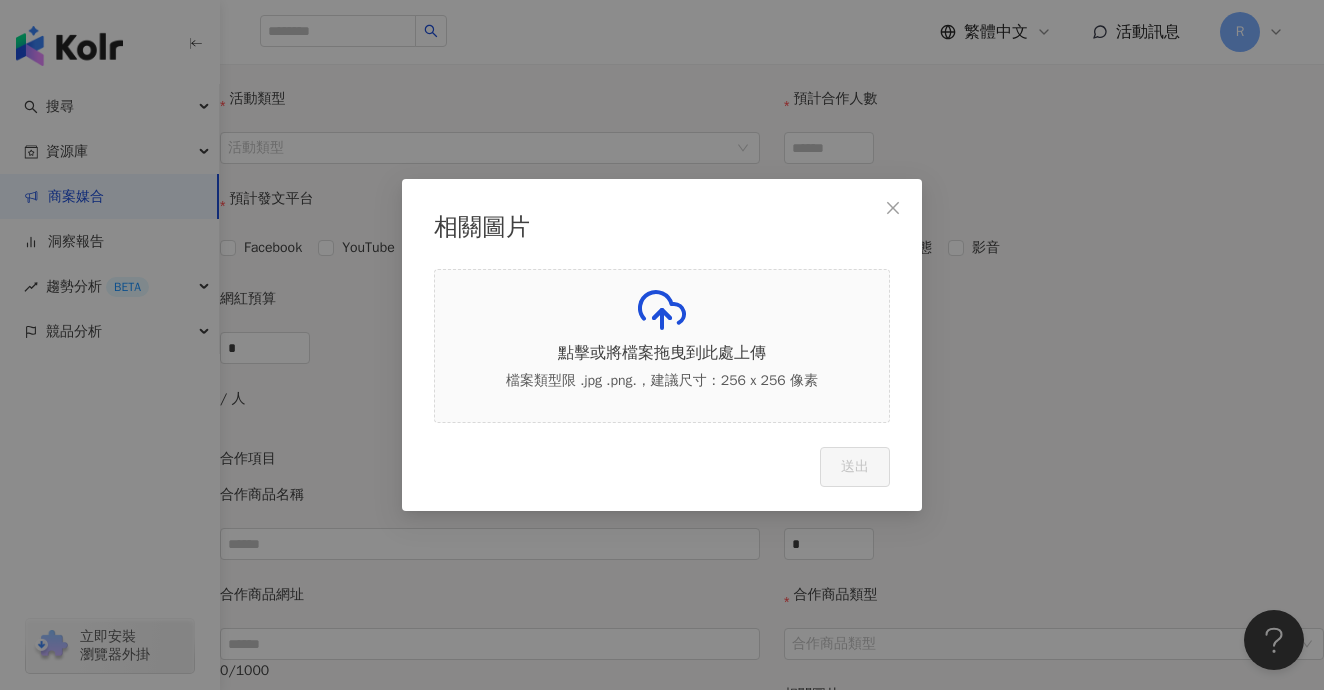 click 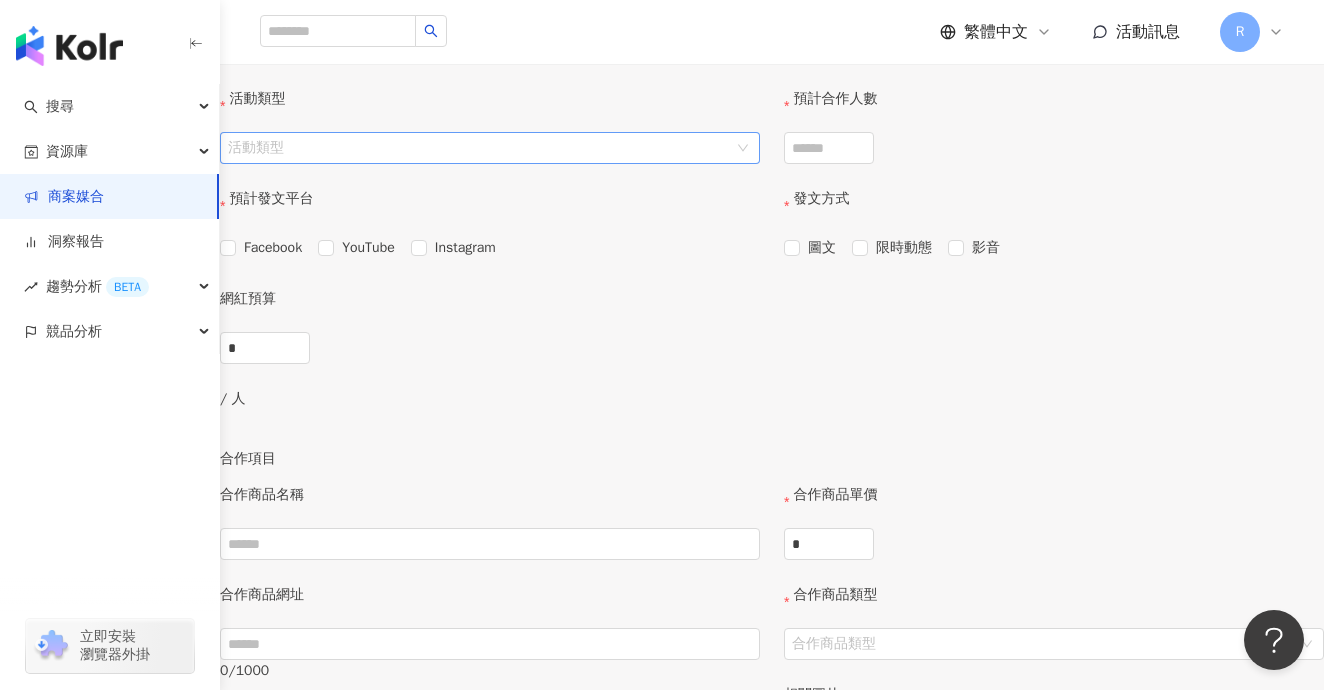 click on "活動類型" at bounding box center [479, 148] 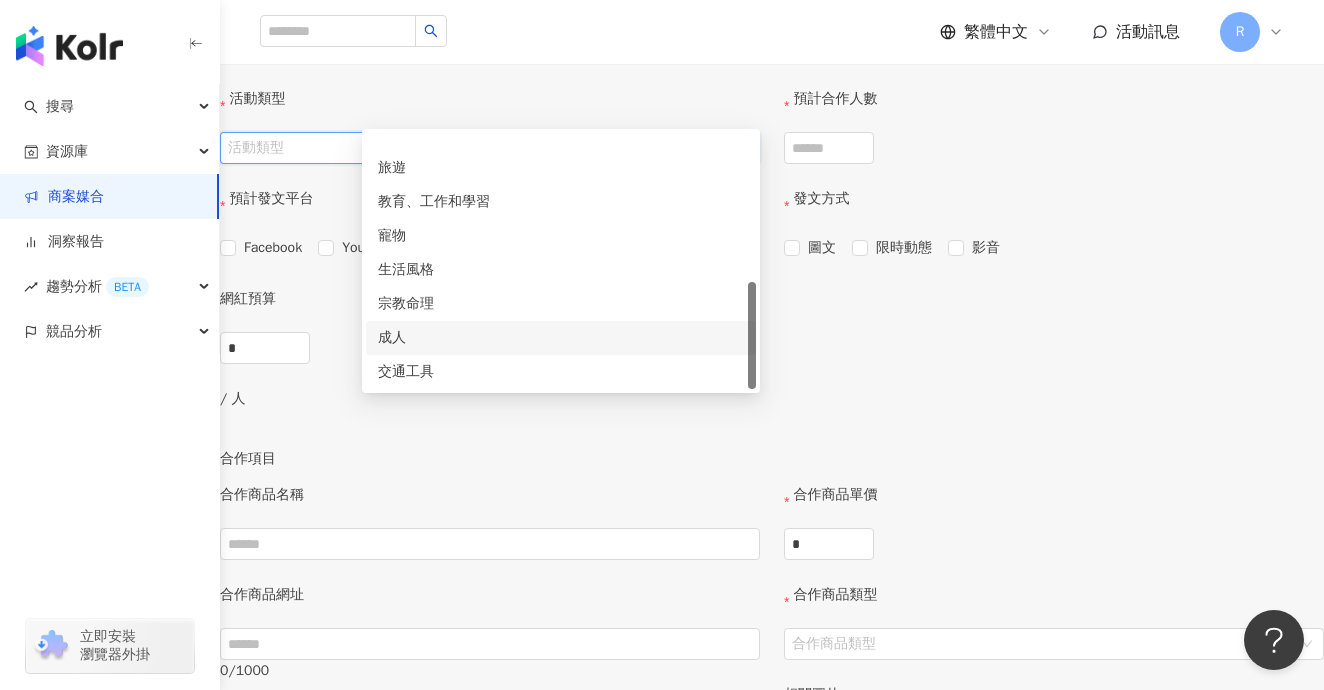 scroll, scrollTop: 356, scrollLeft: 0, axis: vertical 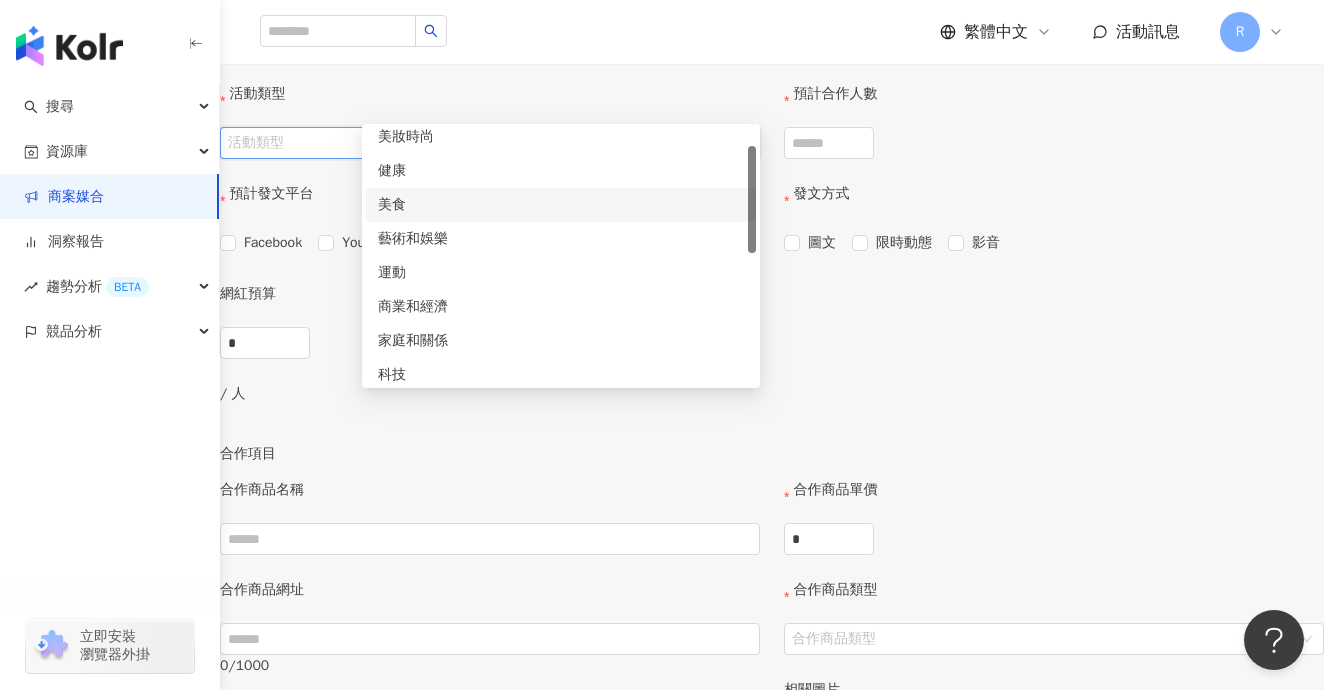 click on "美食" at bounding box center [561, 205] 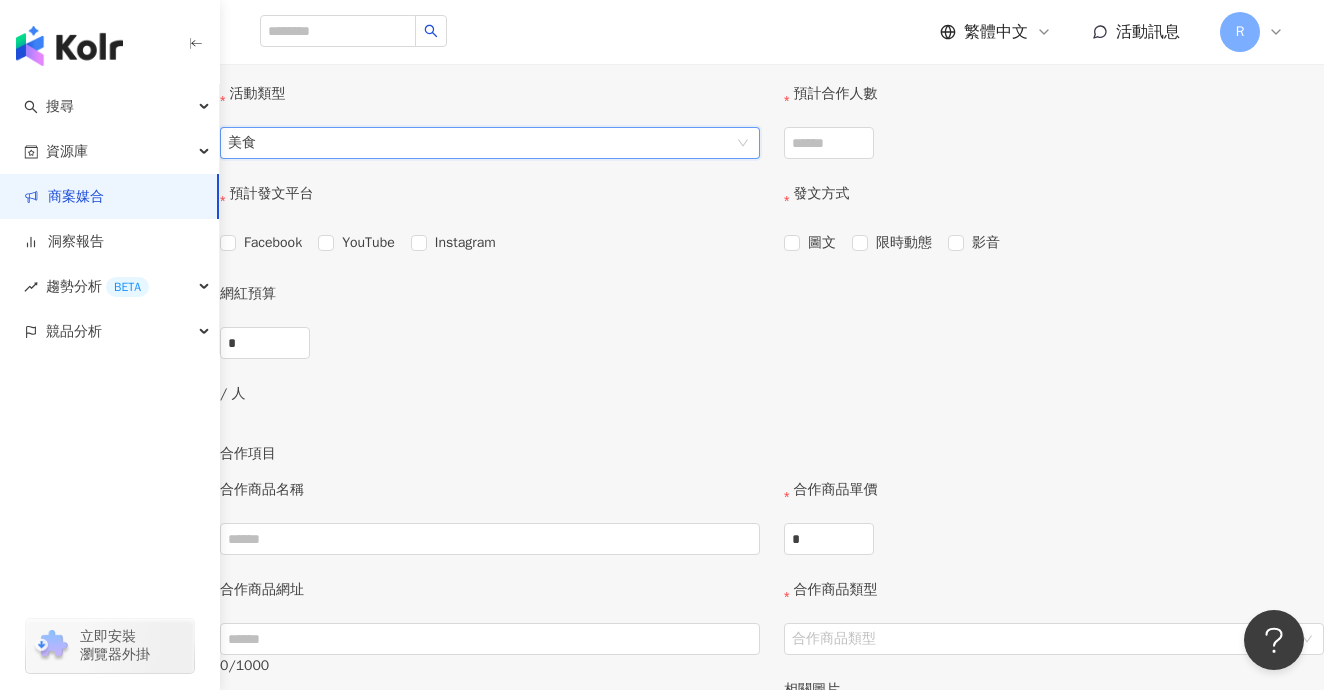 click on "美食" at bounding box center [490, 143] 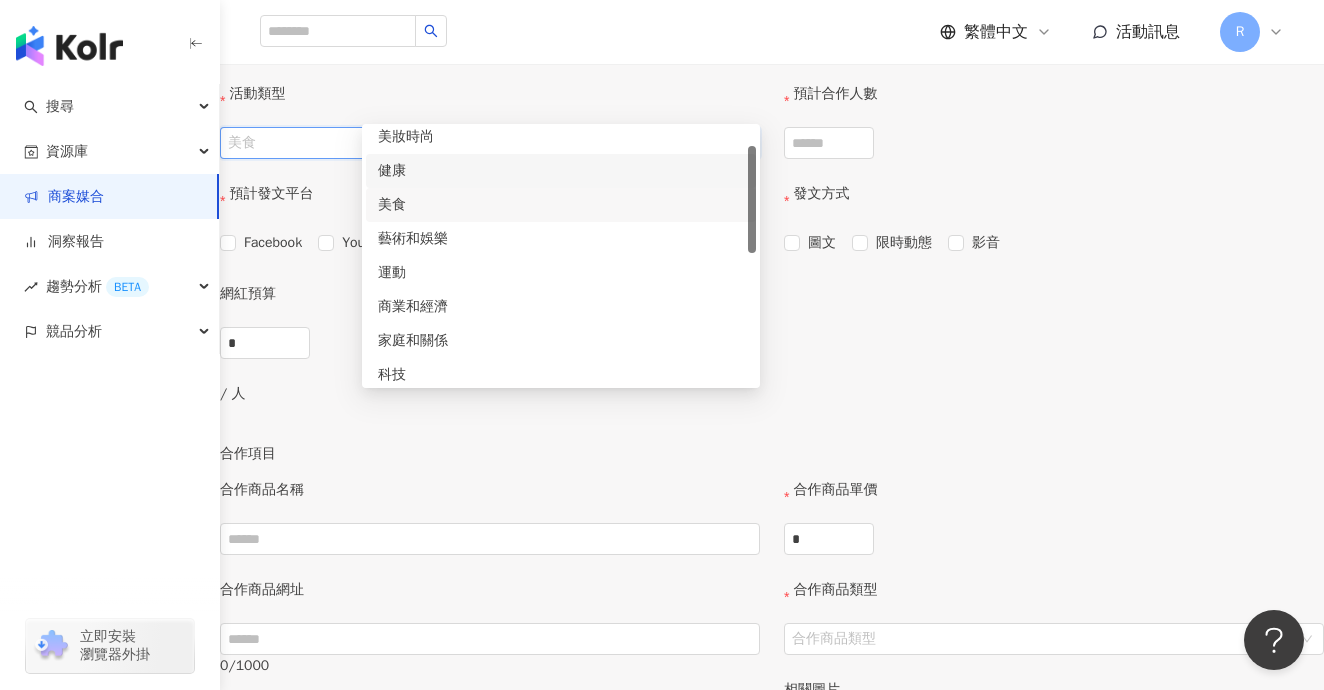 click on "健康" at bounding box center (561, 171) 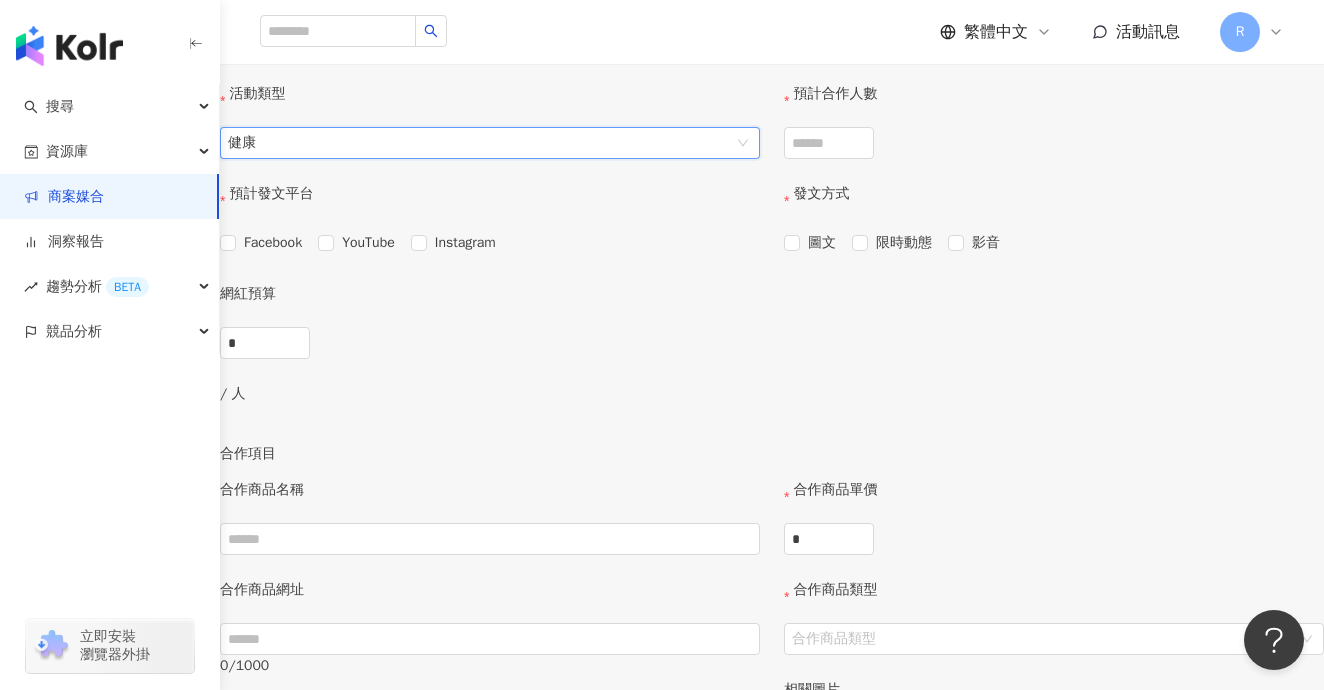 click on "預計發文平台" at bounding box center [490, 205] 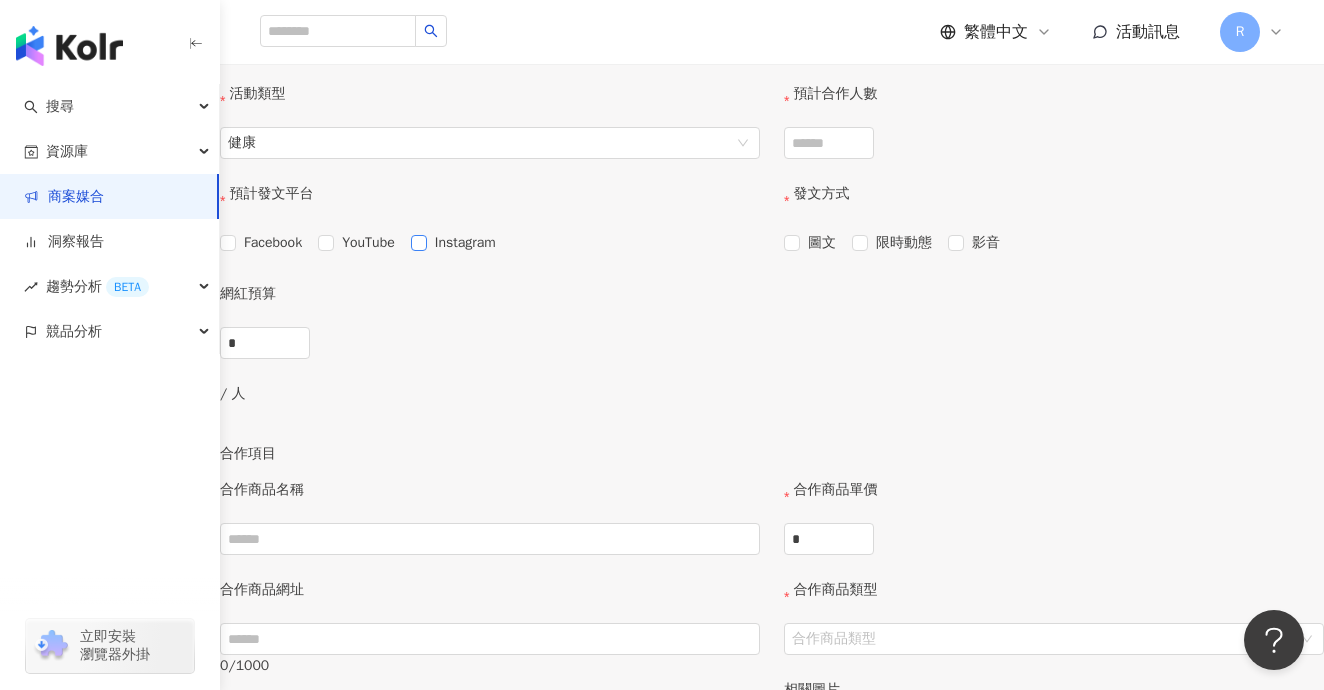 click on "Instagram" at bounding box center [465, 243] 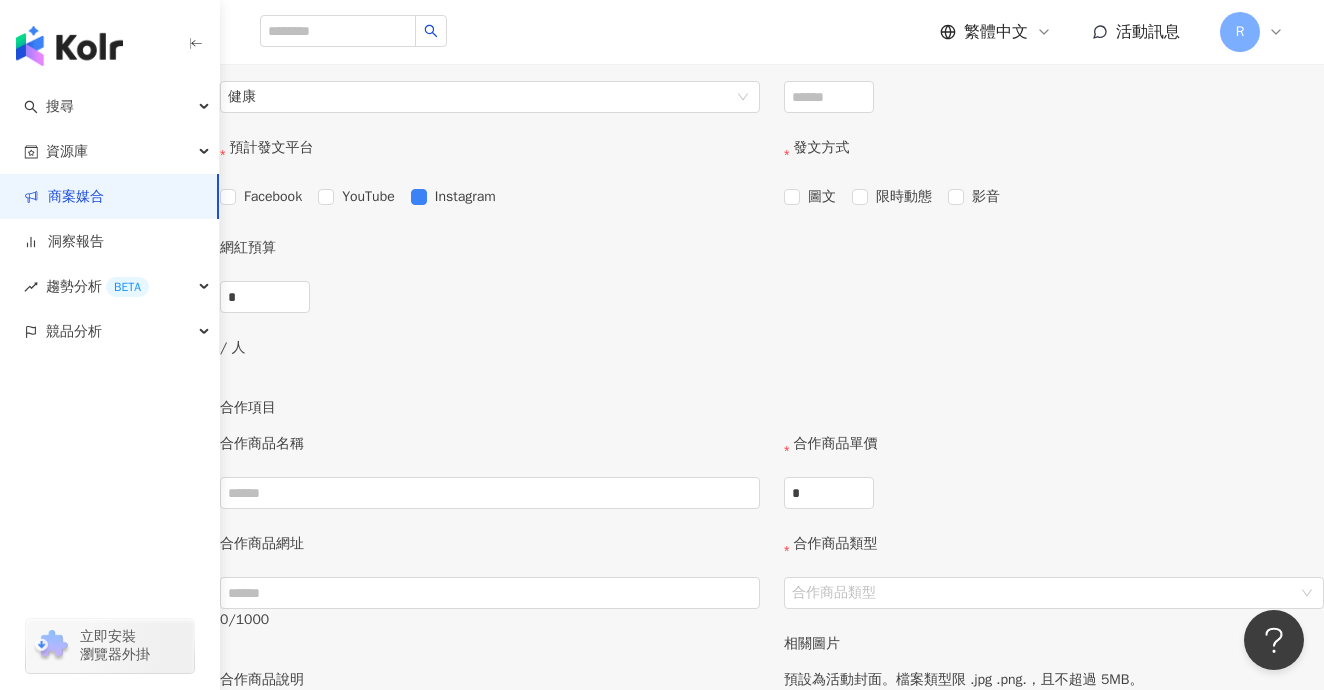 scroll, scrollTop: 430, scrollLeft: 0, axis: vertical 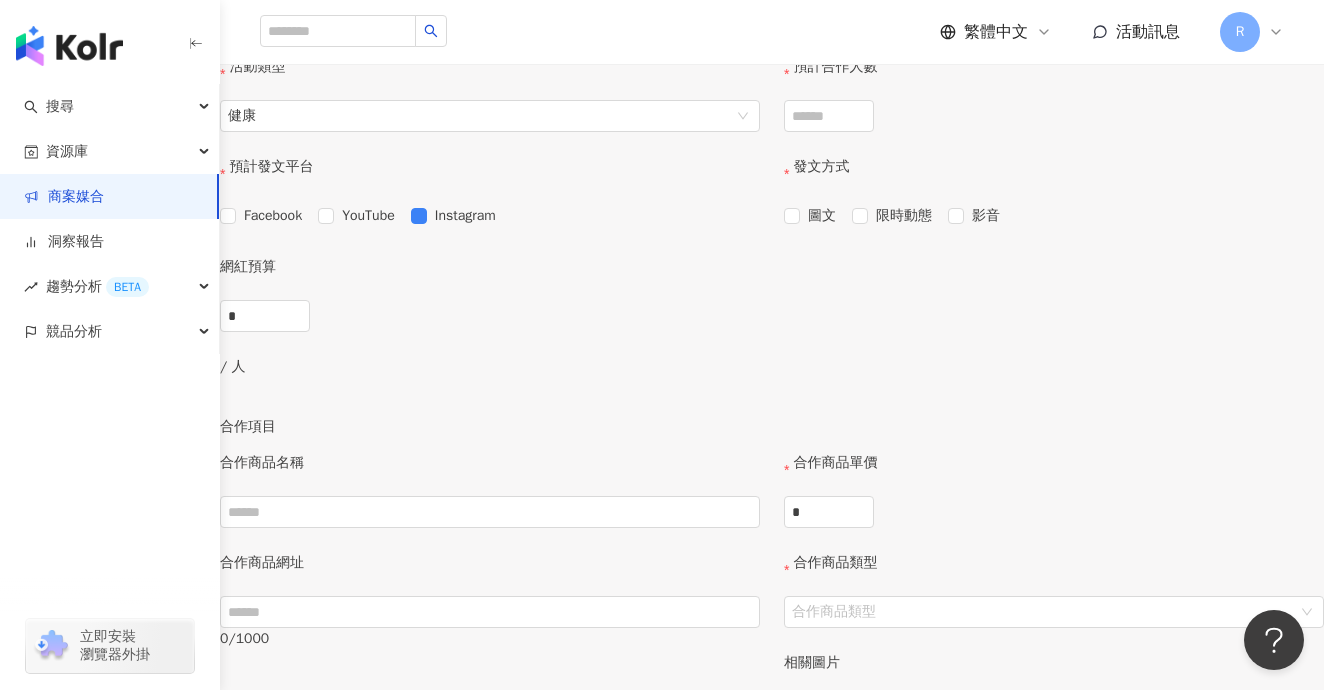 click on "上線期間" at bounding box center [834, 16] 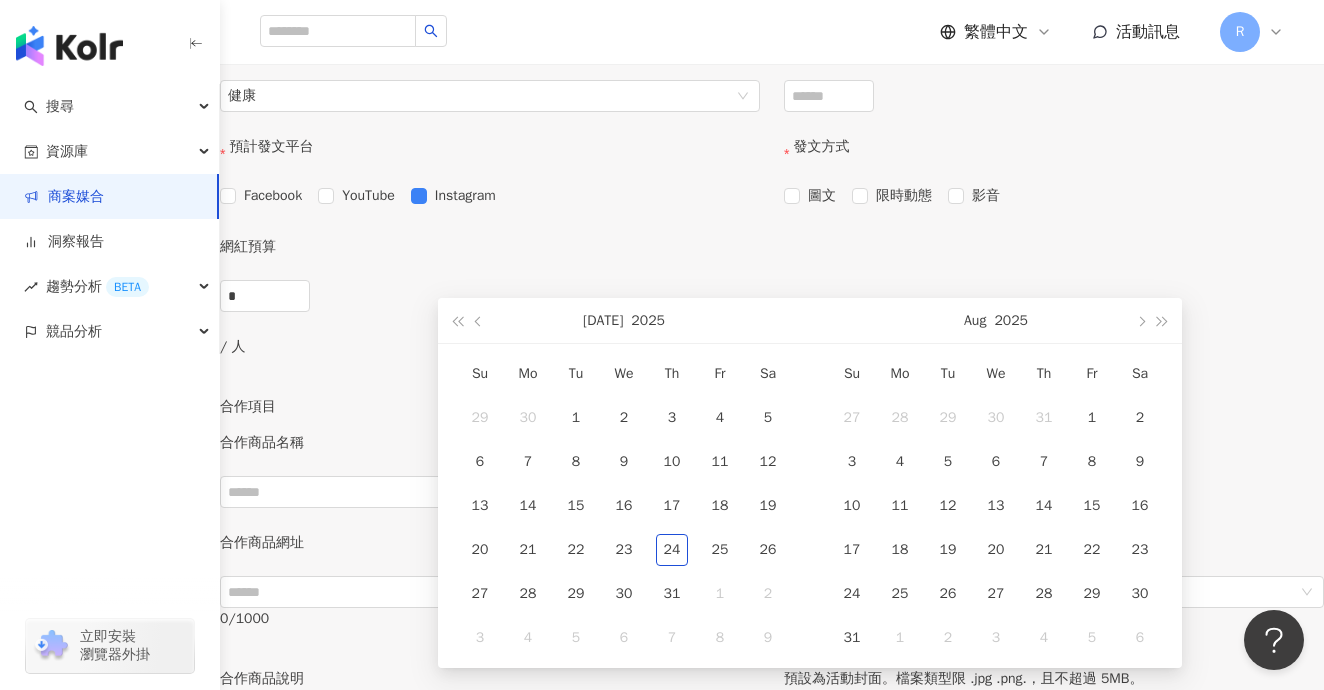 scroll, scrollTop: 482, scrollLeft: 0, axis: vertical 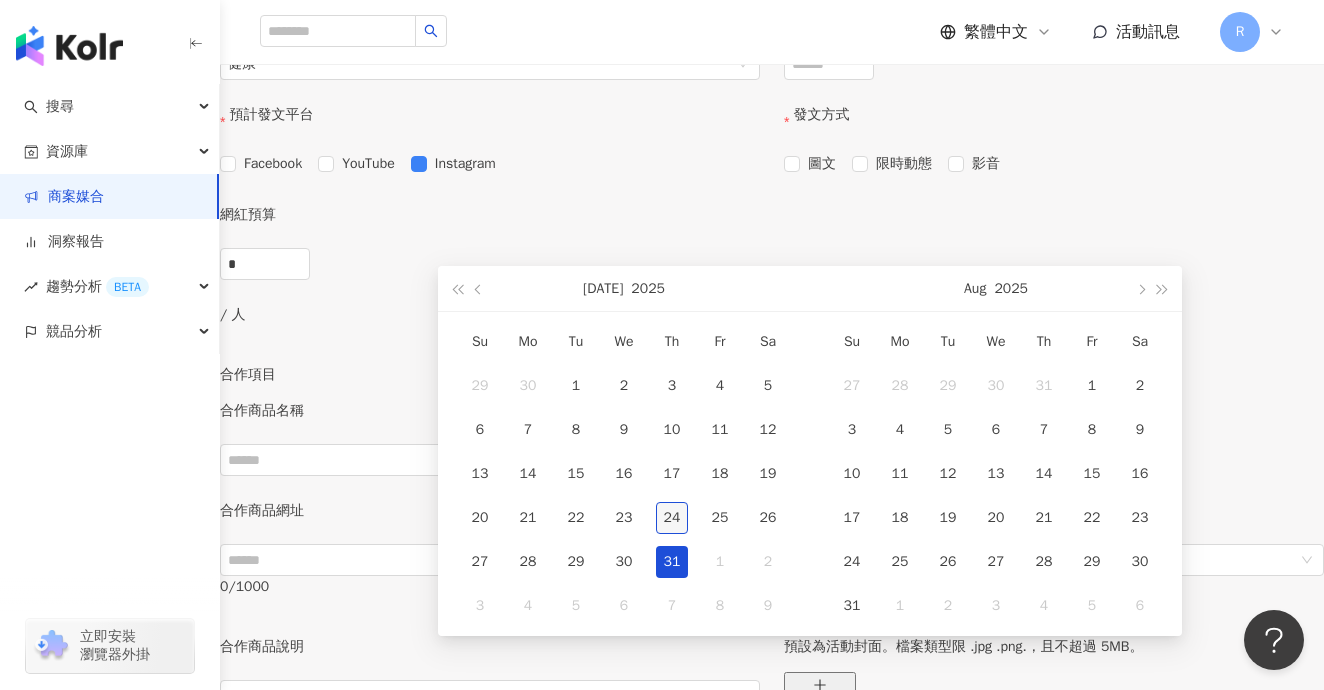 type on "**********" 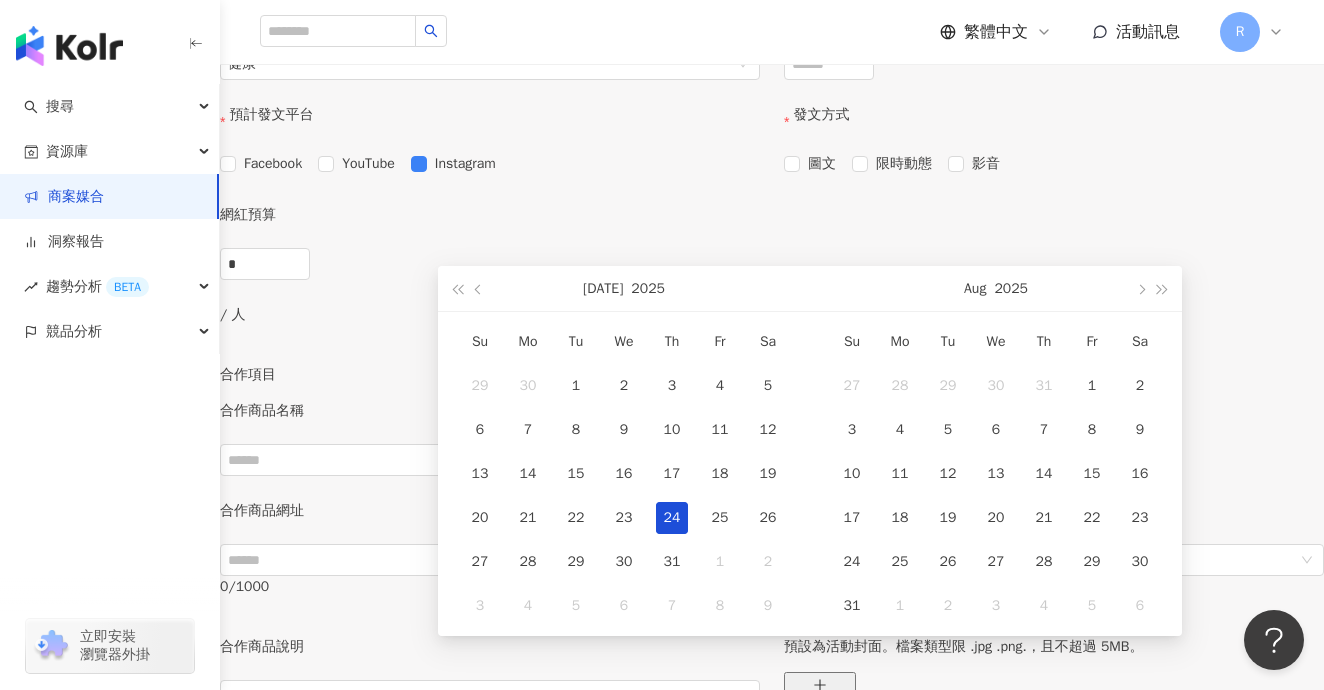 click on "24" at bounding box center [672, 518] 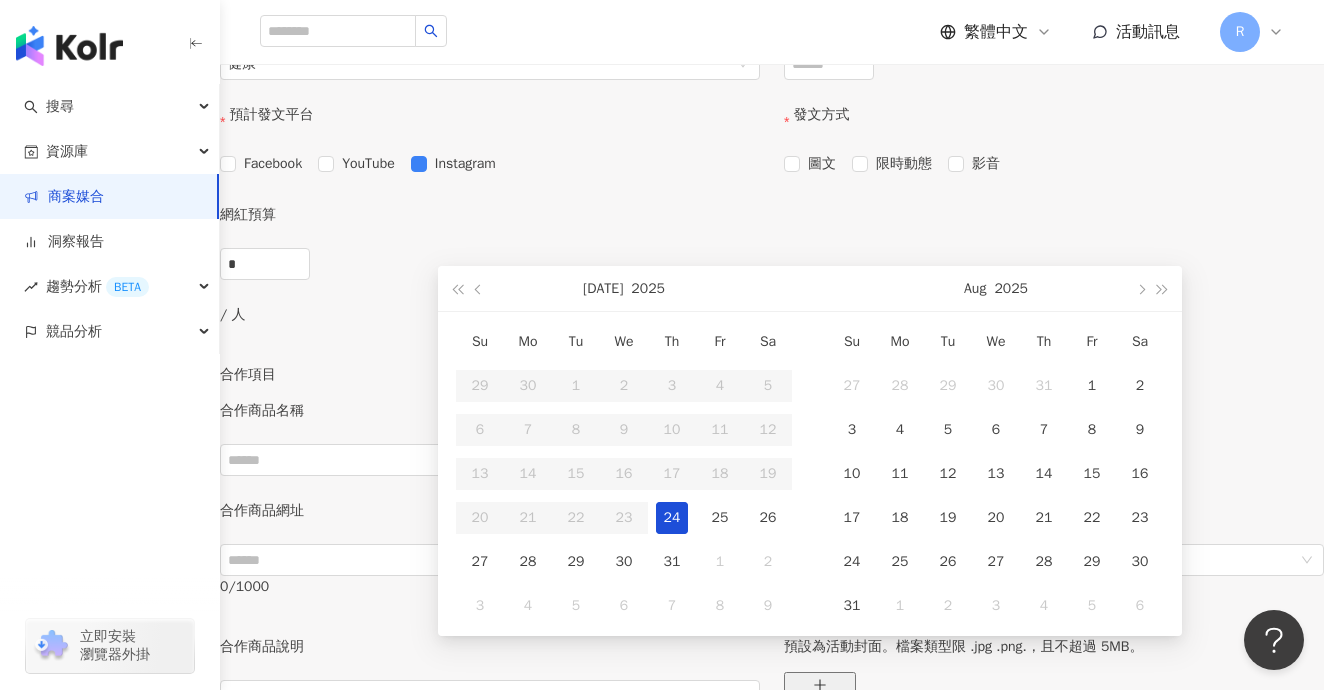 type on "**********" 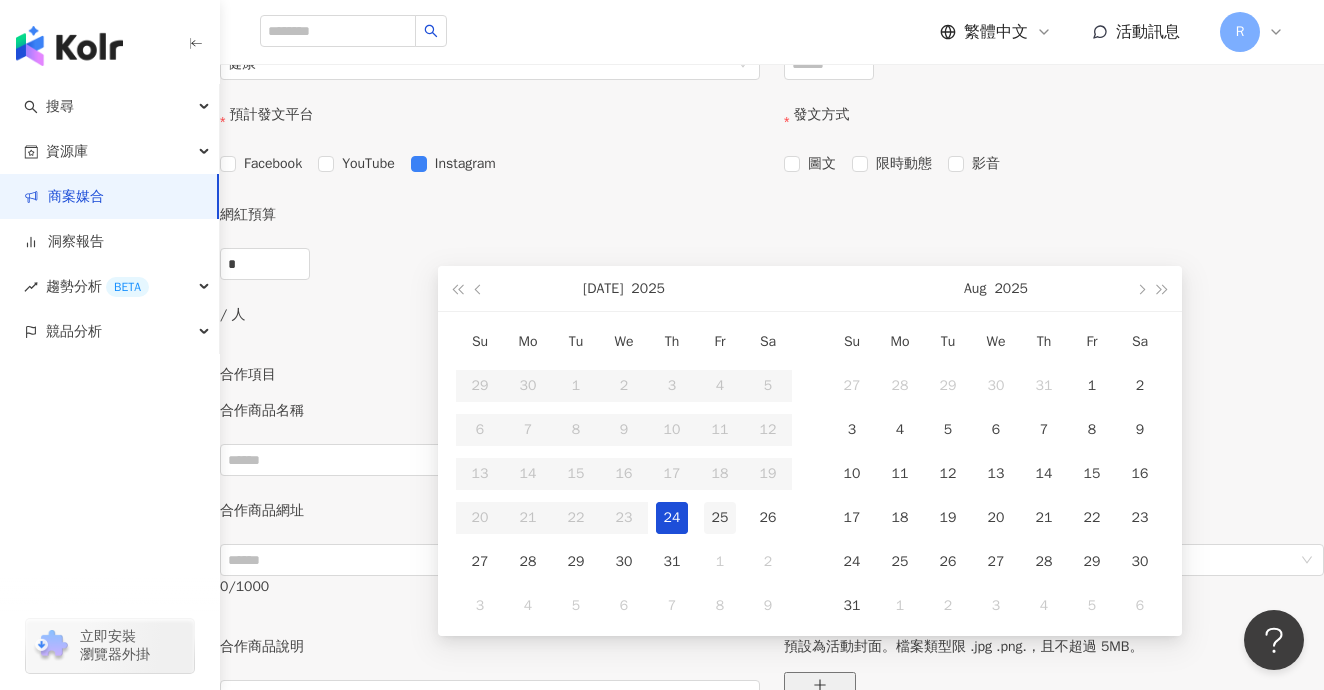 type on "**********" 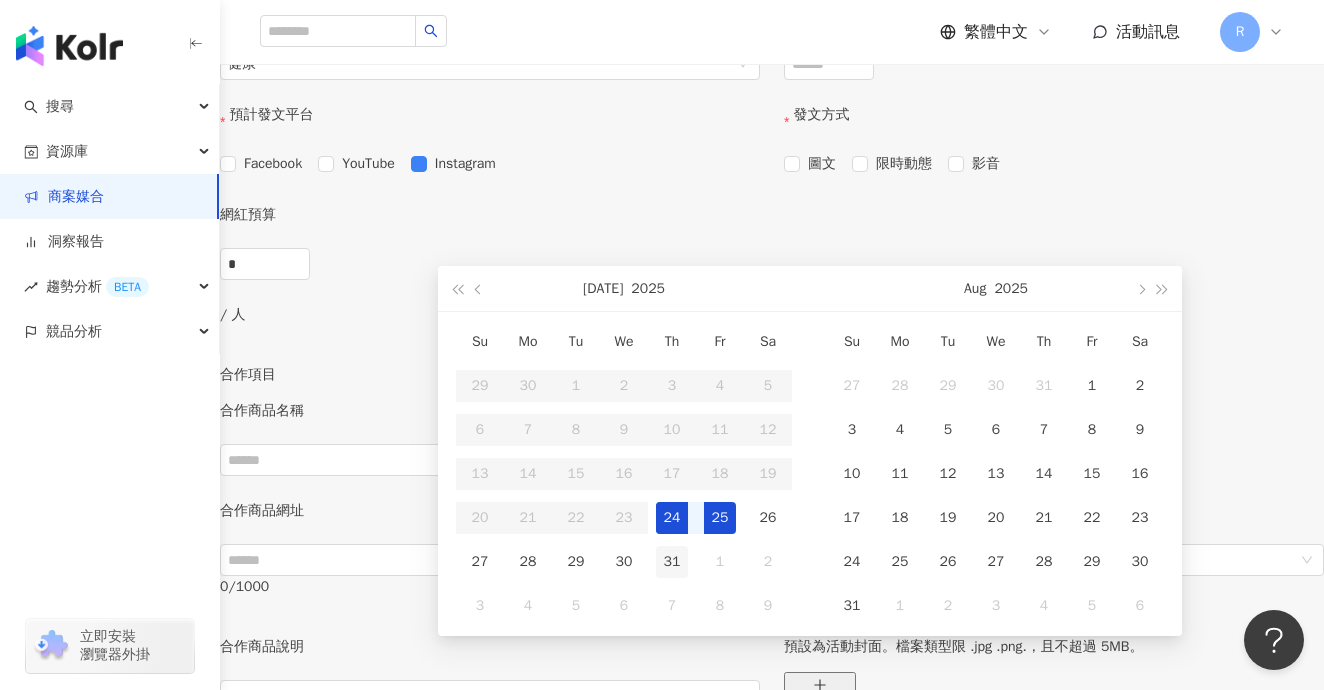 type on "**********" 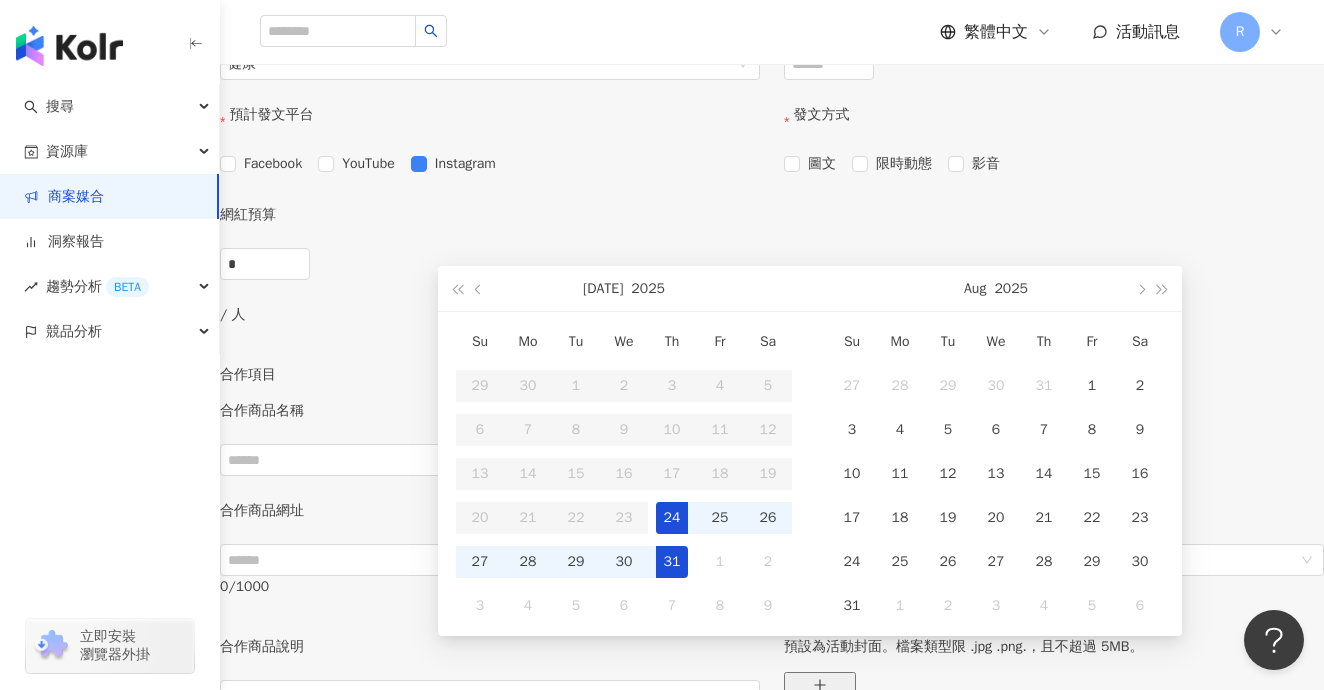 click on "31" at bounding box center (672, 562) 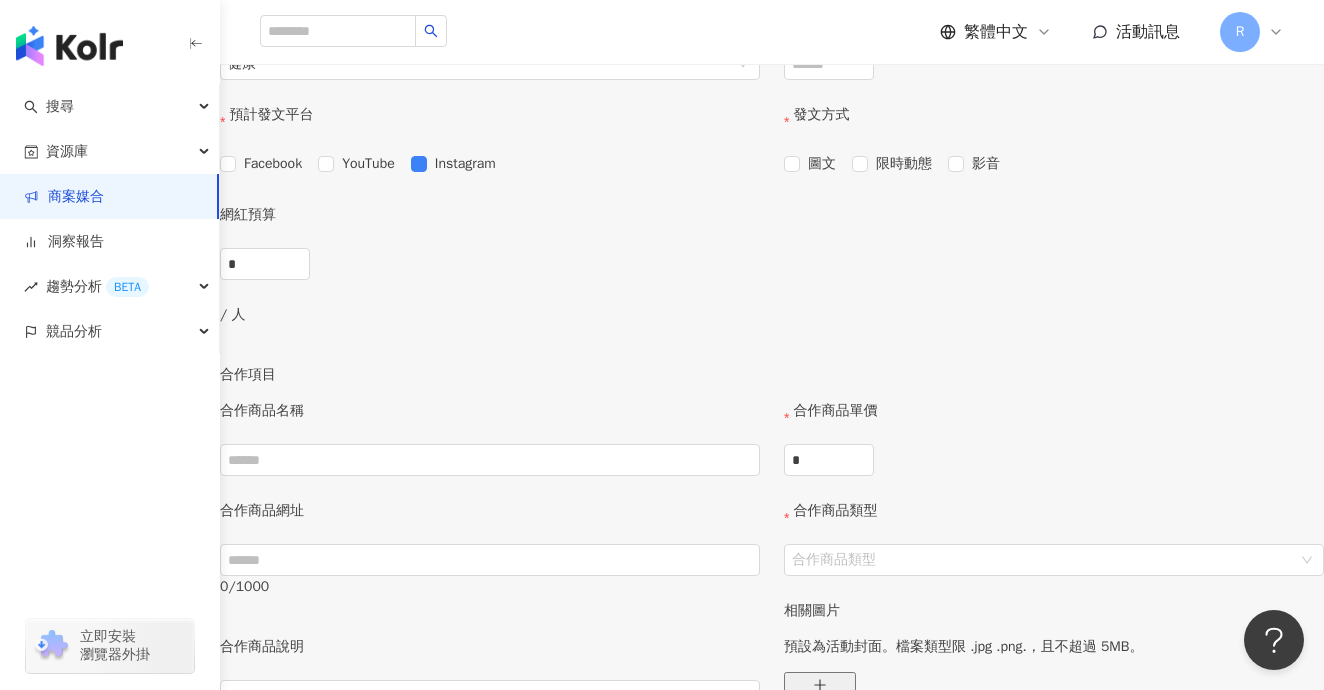 click on "預計合作人數" at bounding box center (1054, 54) 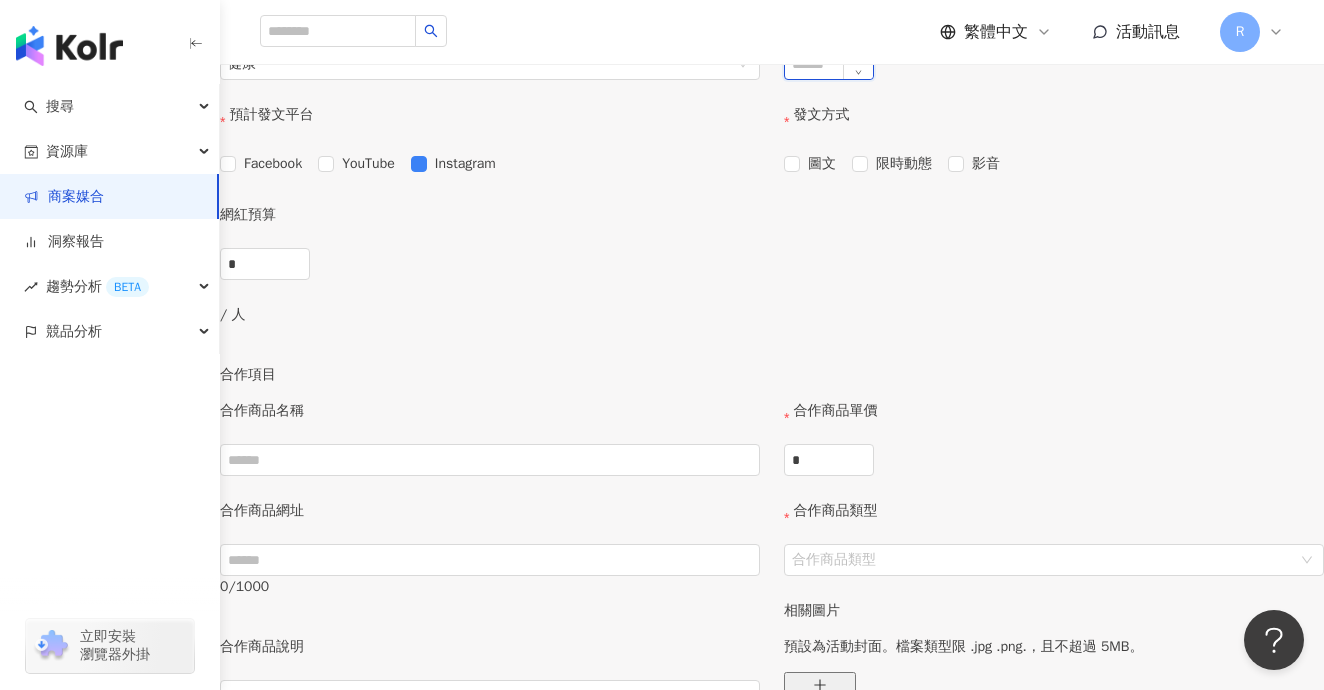 click on "預計合作人數" at bounding box center [829, 64] 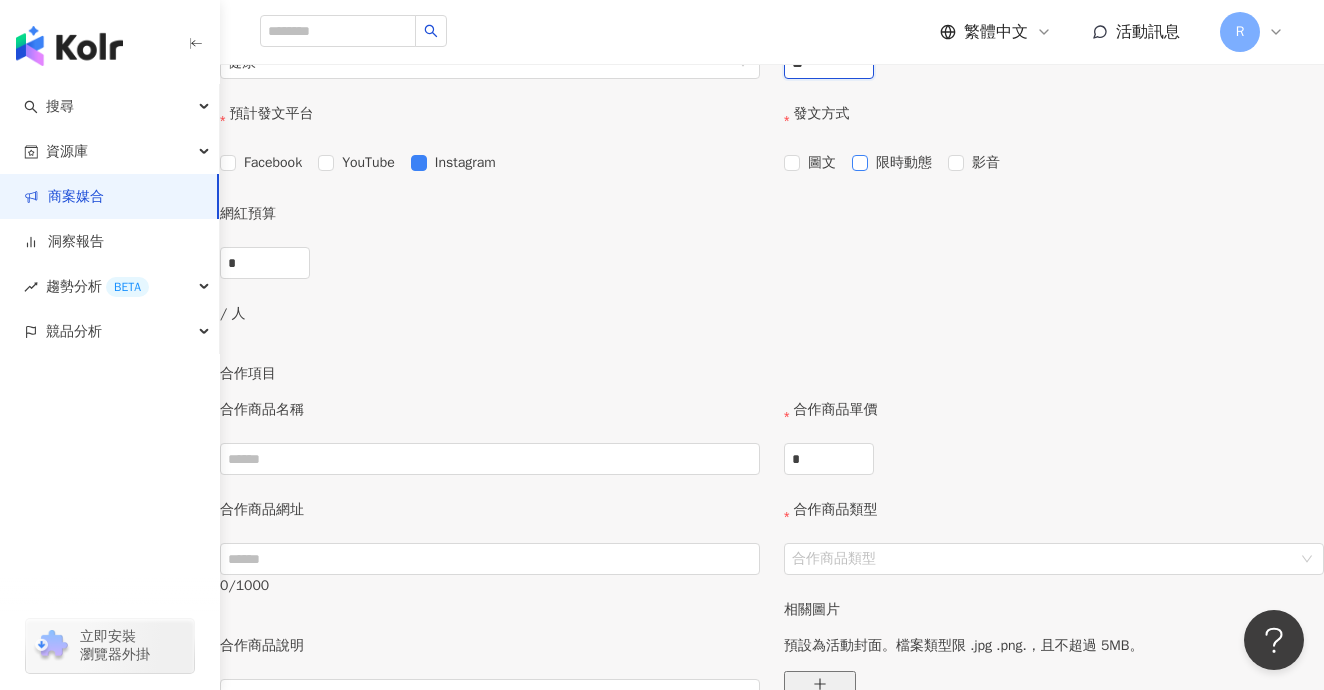 scroll, scrollTop: 486, scrollLeft: 0, axis: vertical 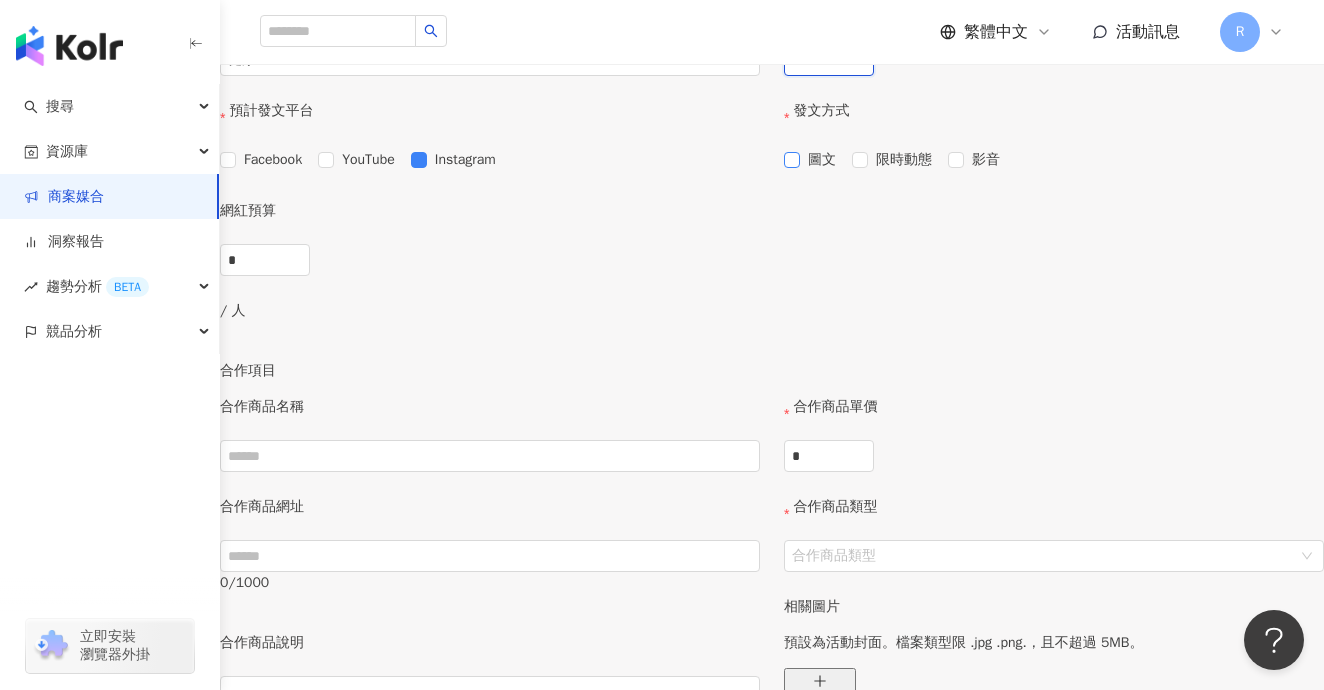 type on "**" 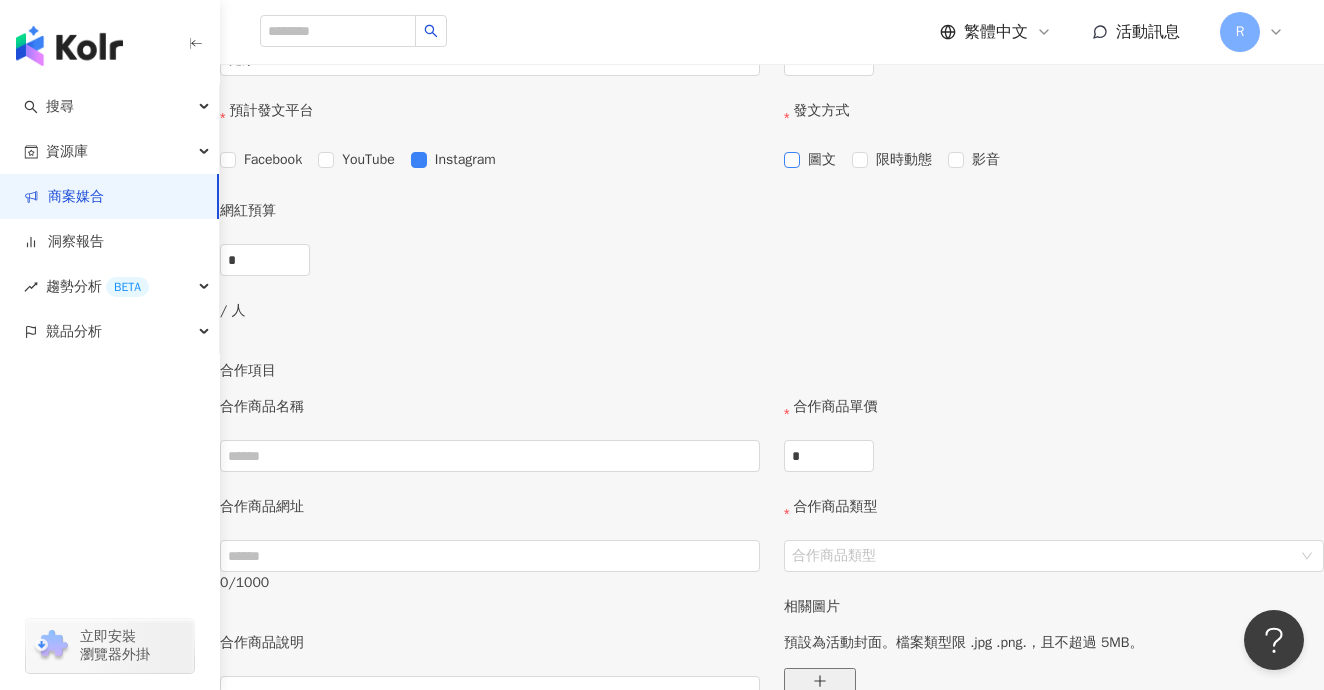 click on "圖文" at bounding box center [822, 160] 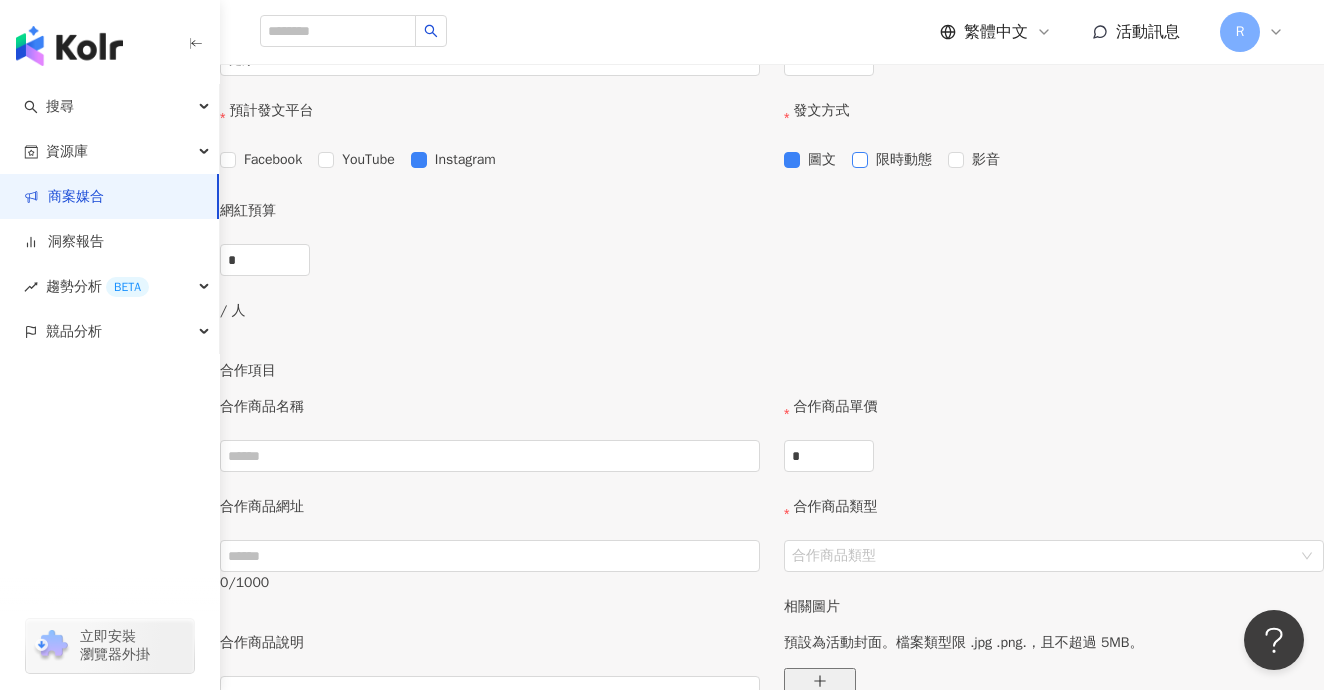 click on "限時動態" at bounding box center (904, 160) 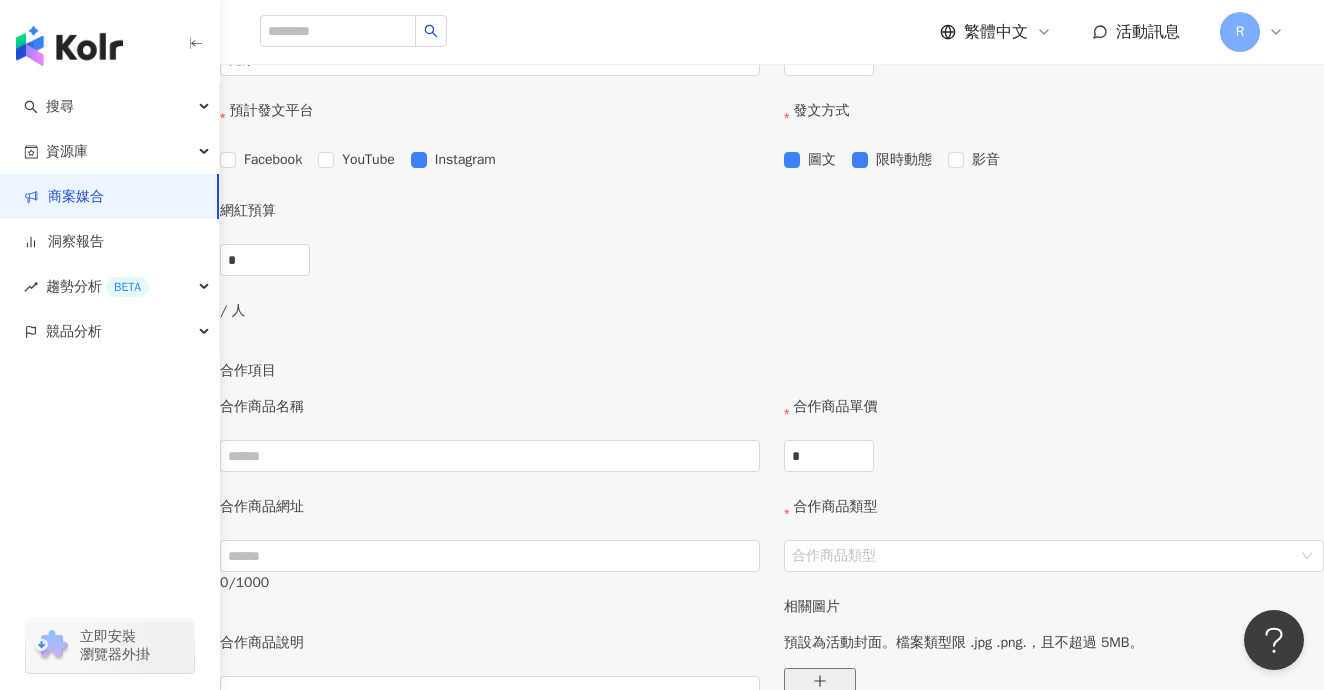 click on "網紅預算 * /   人" at bounding box center [772, 280] 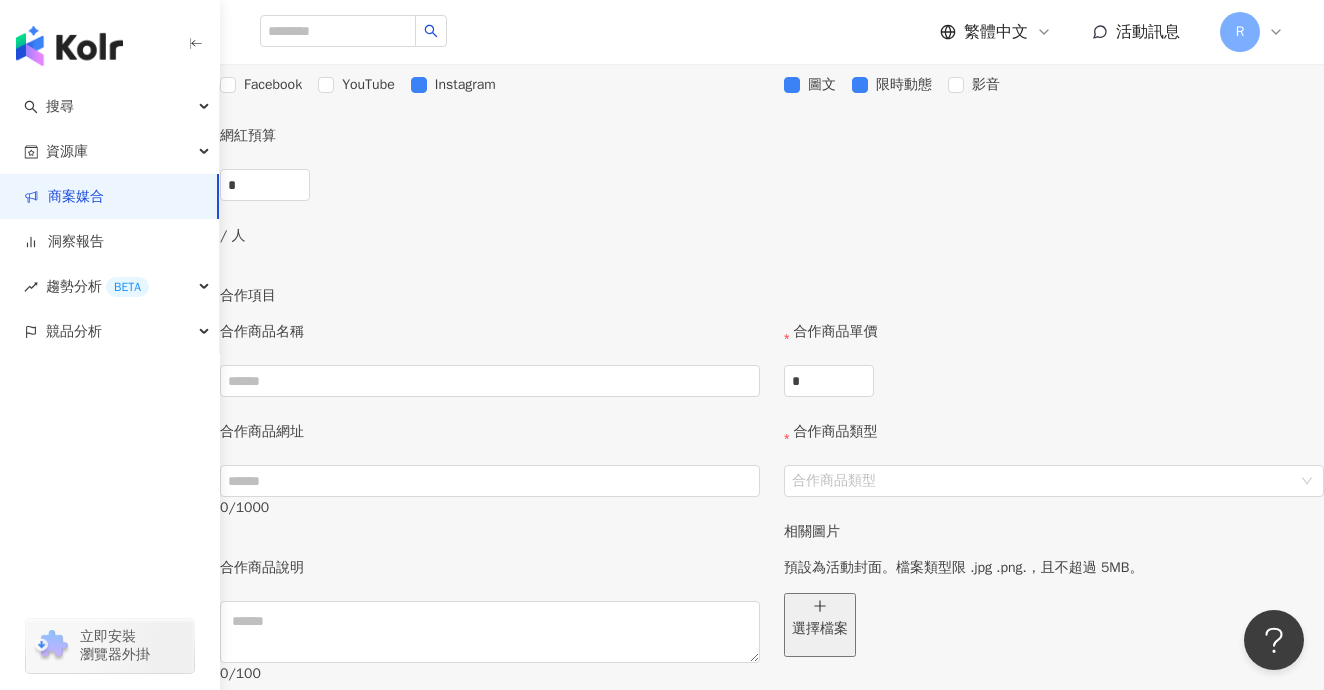 scroll, scrollTop: 571, scrollLeft: 0, axis: vertical 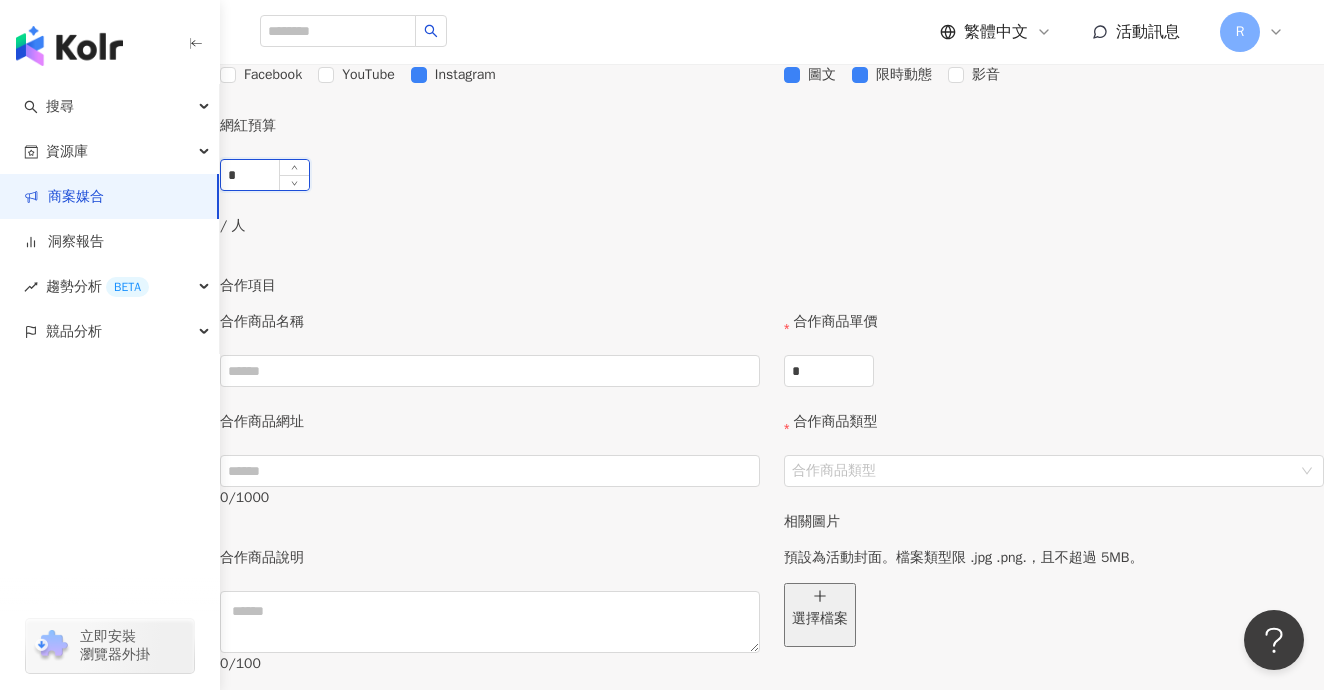 click on "*" at bounding box center (265, 175) 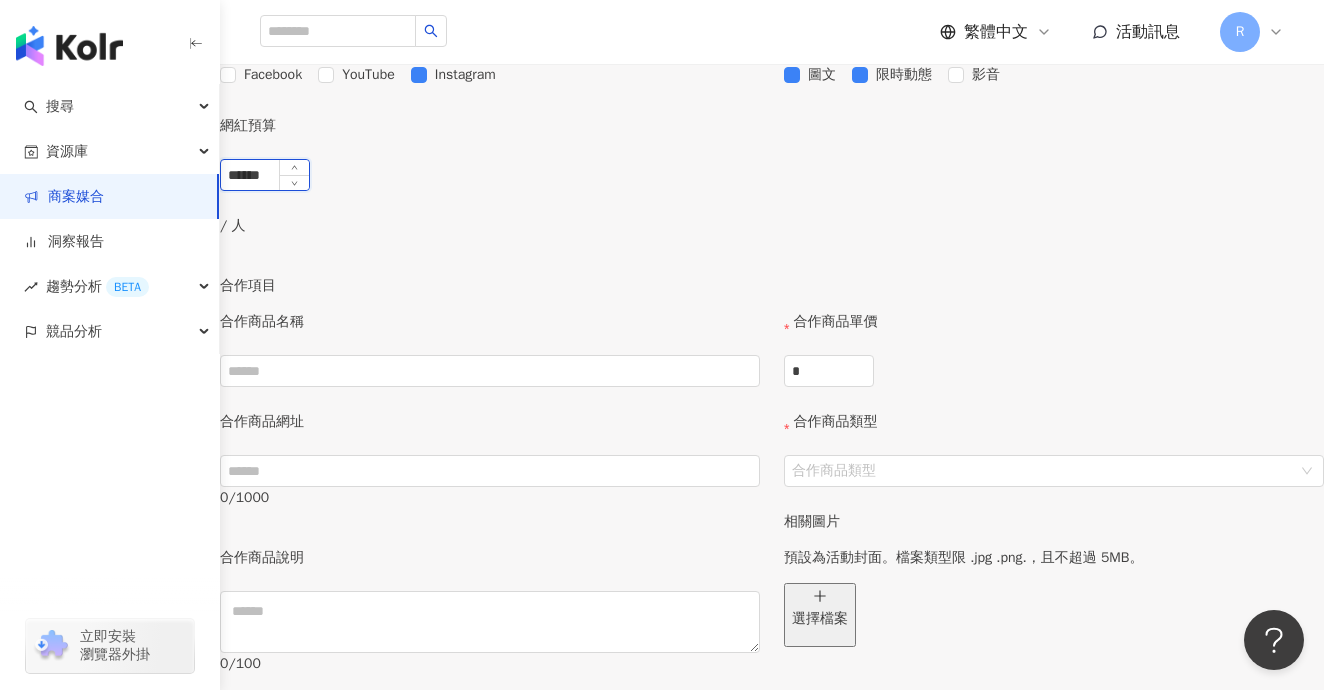 click on "選擇檔案" at bounding box center [820, 615] 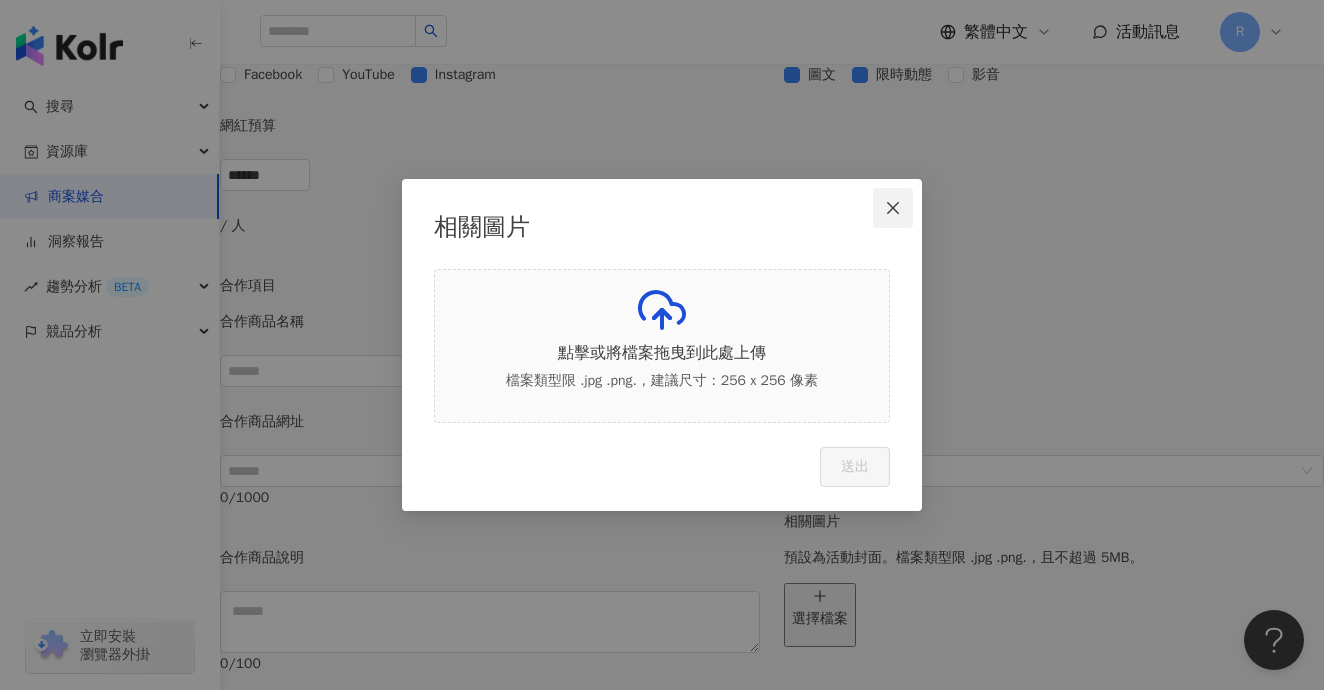 click 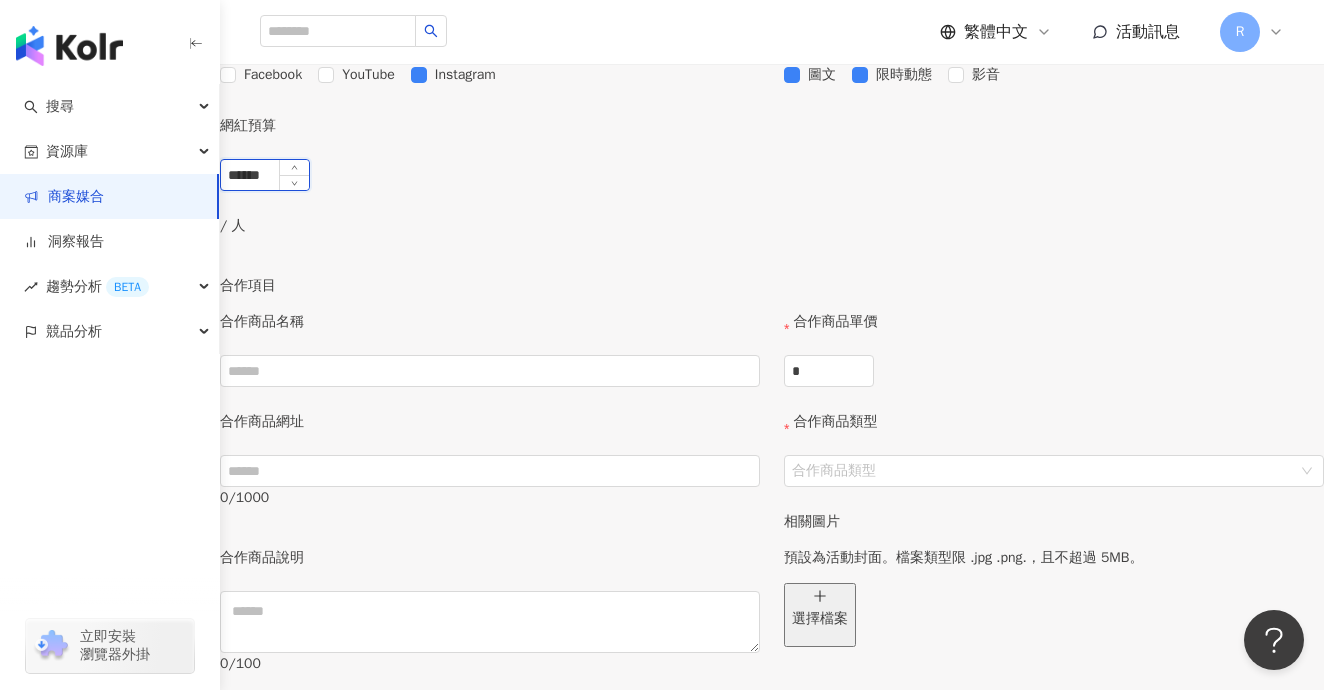 click on "******" at bounding box center (265, 175) 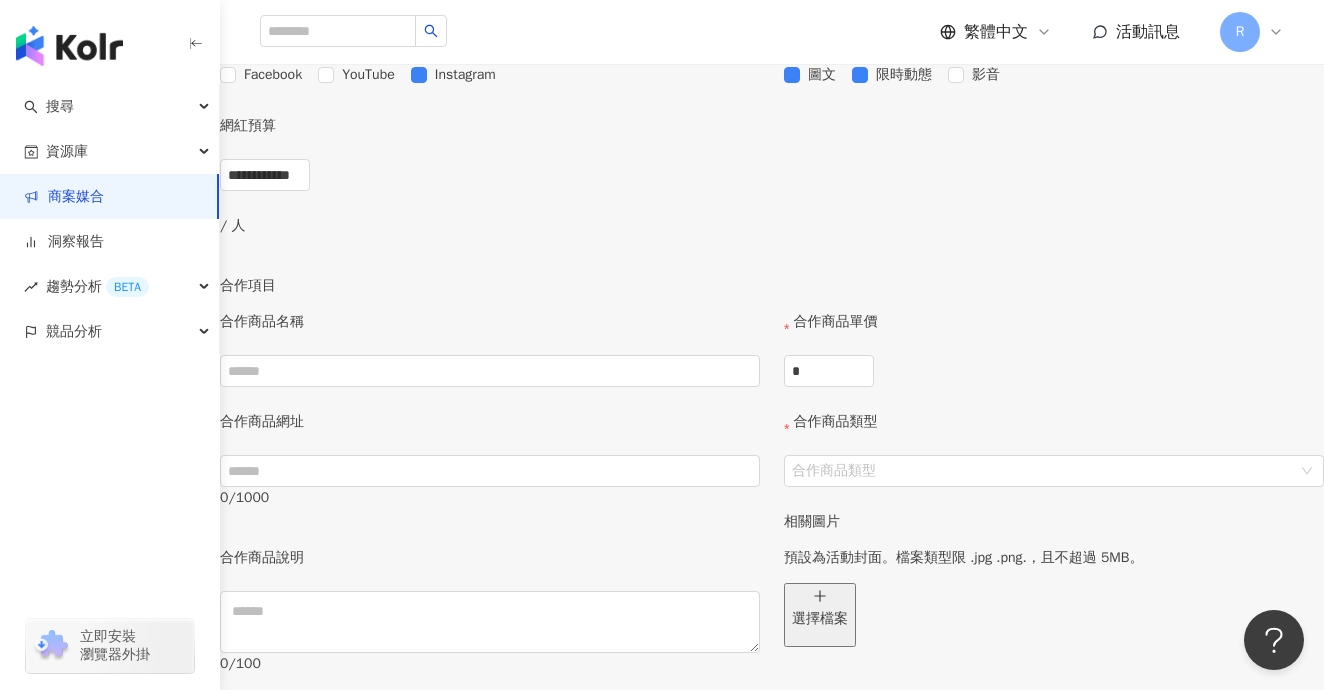 type on "******" 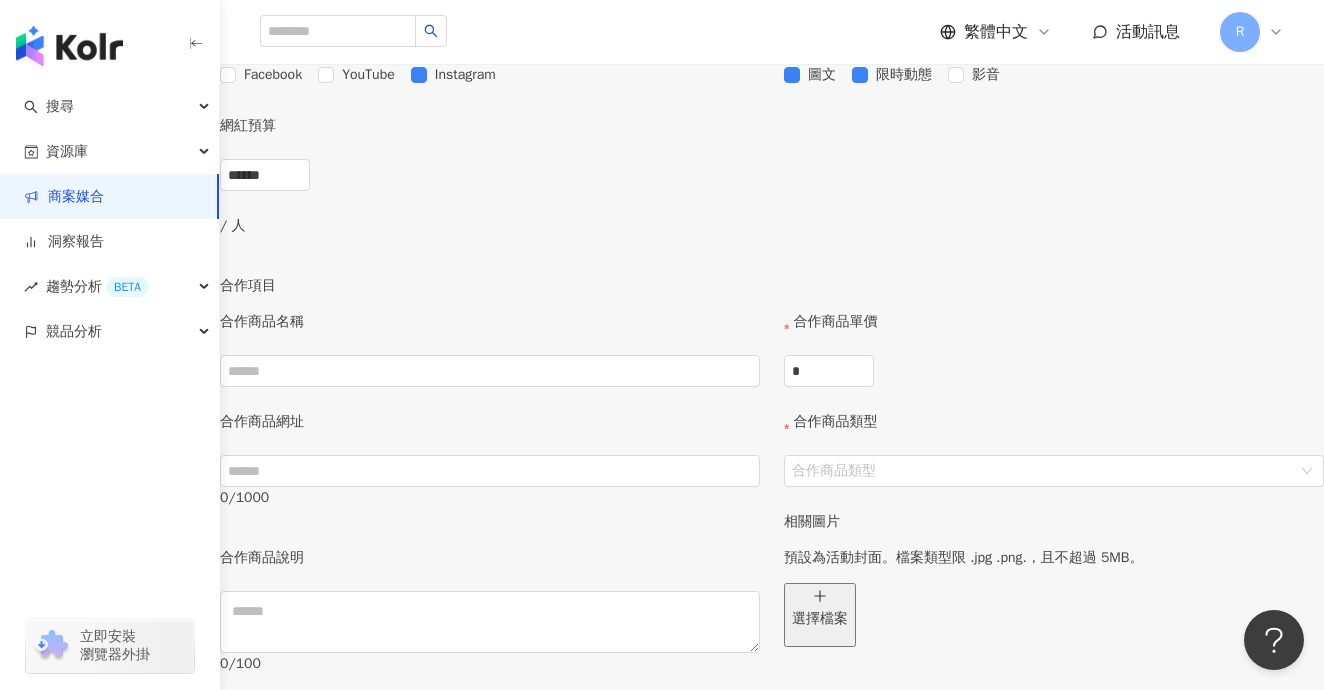 click on "網紅預算 ****** /   人" at bounding box center (772, 195) 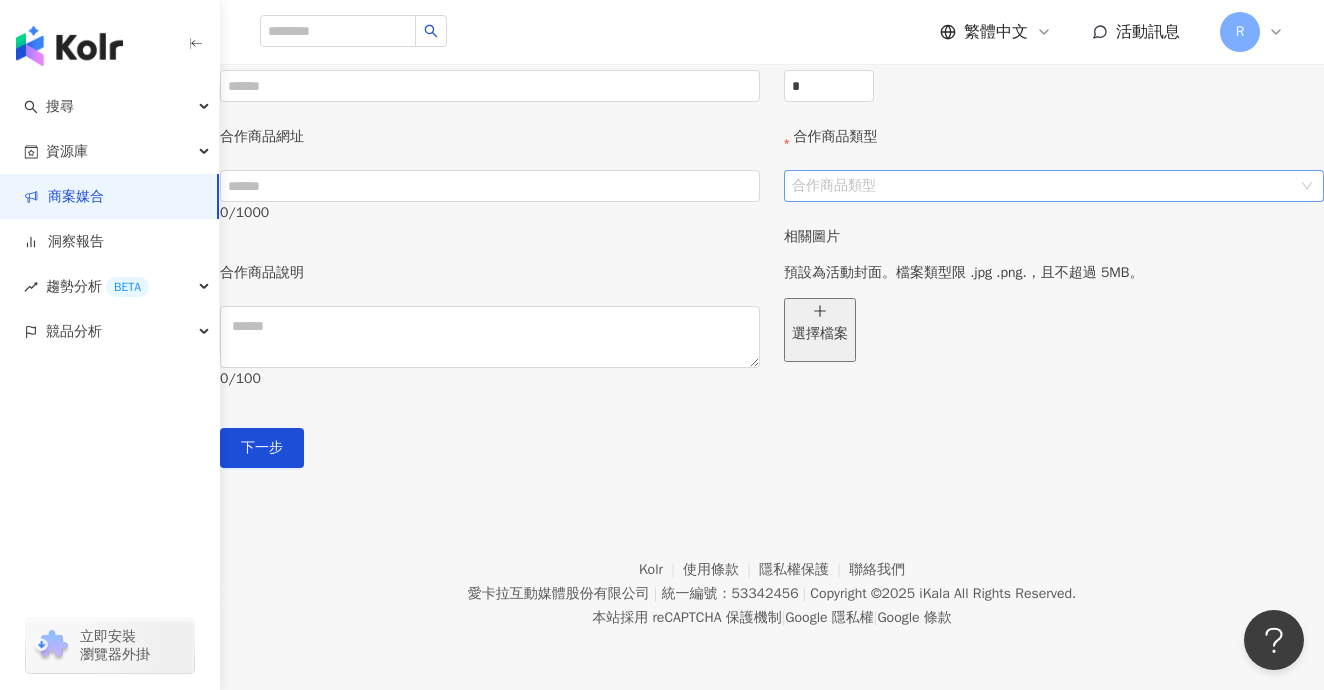 scroll, scrollTop: 941, scrollLeft: 0, axis: vertical 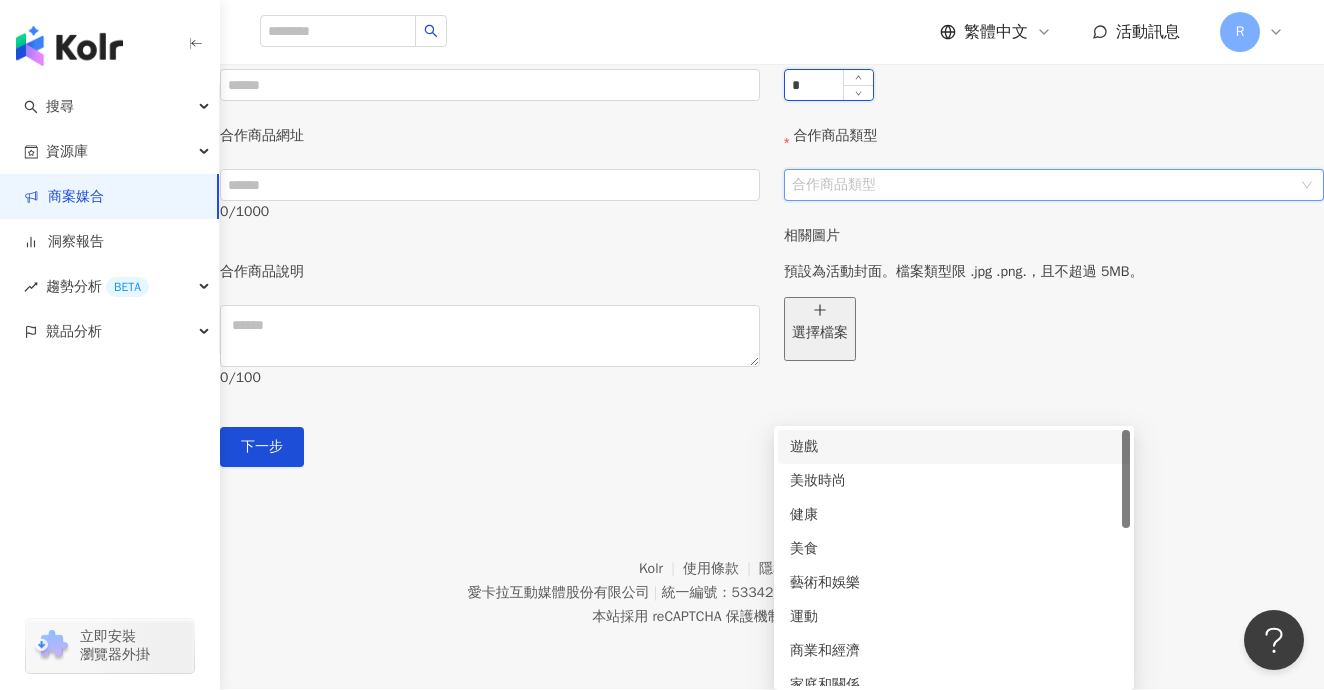 click on "*" at bounding box center [829, 85] 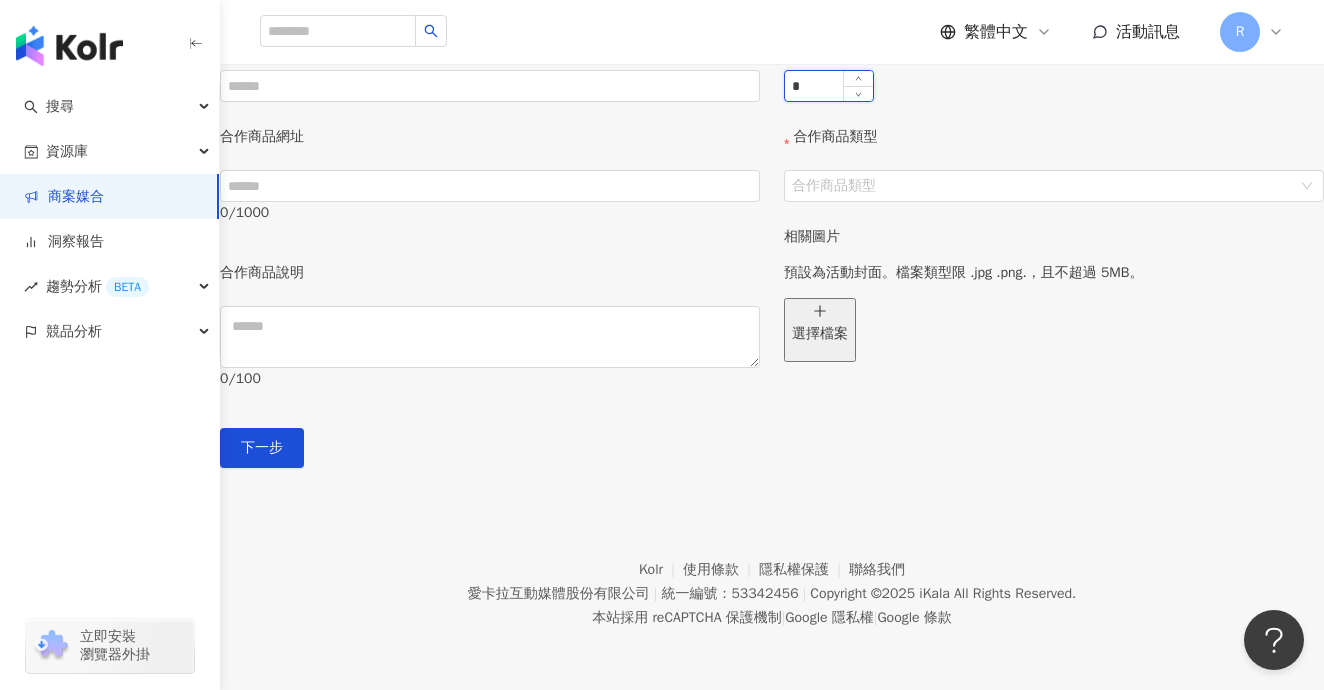 click on "*" at bounding box center (829, 86) 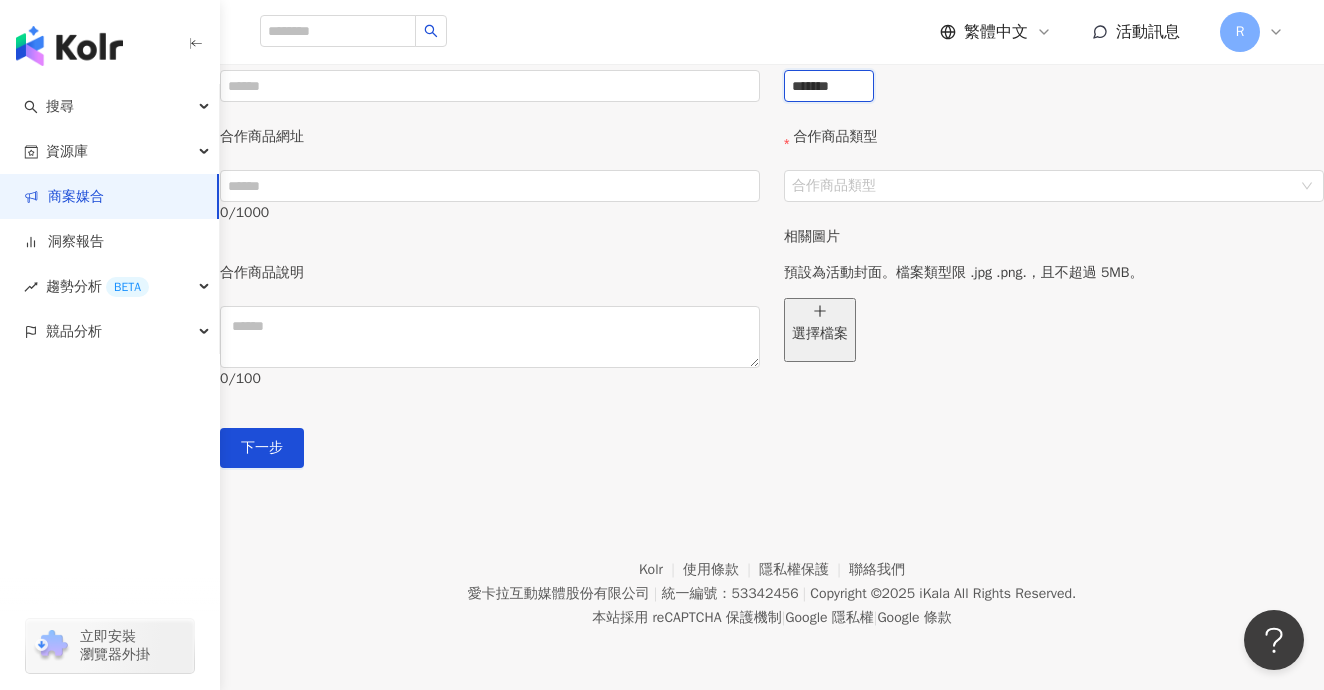 type on "*******" 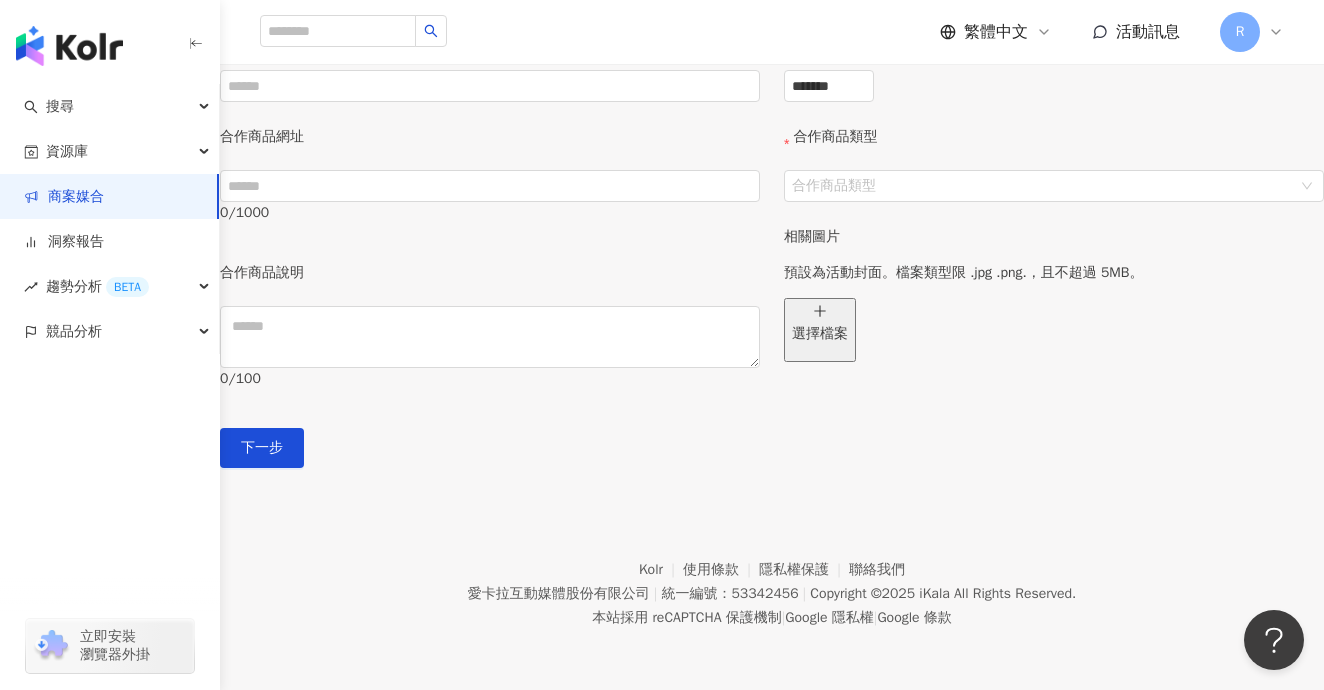 click on "合作項目 合作商品名稱 合作商品網址 0  / 1000 合作商品說明 0  / 100 合作商品單價  ******* 合作商品類型 合作商品類型 相關圖片 預設為活動封面。檔案類型限 .jpg .png.，且不超過 5MB。 選擇檔案" at bounding box center (772, 209) 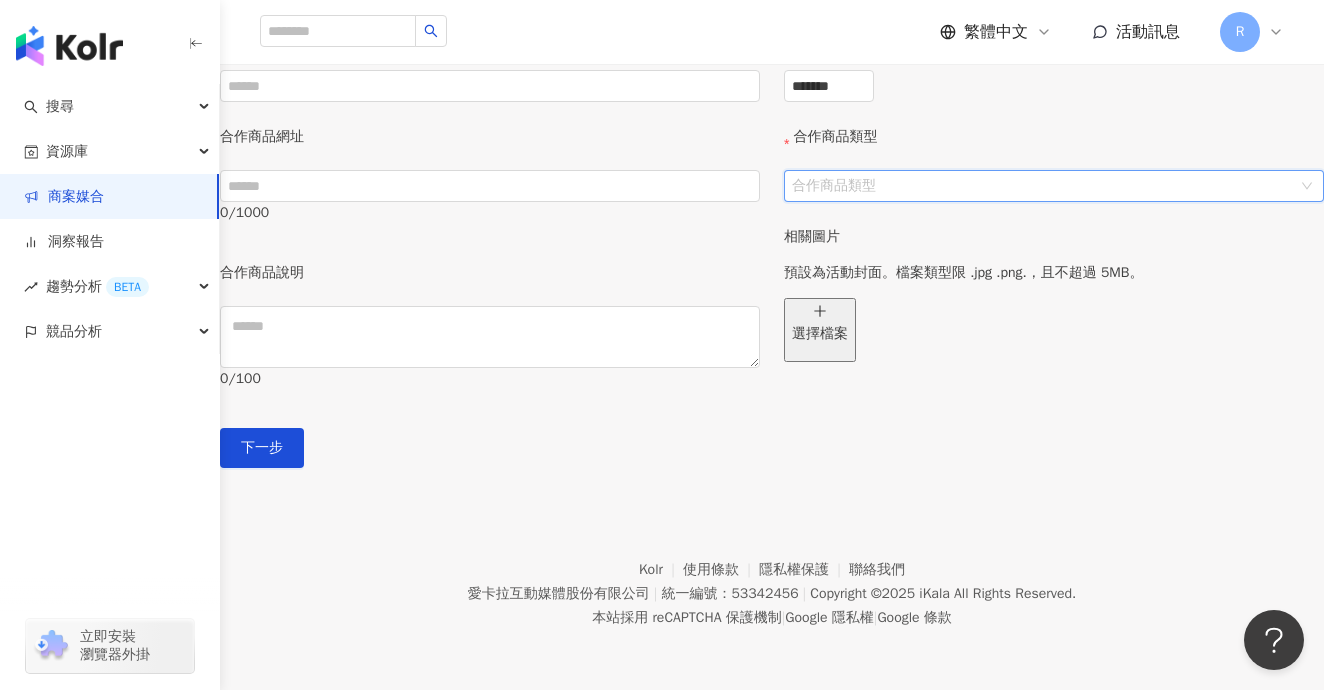 click on "合作商品類型" at bounding box center (1043, 186) 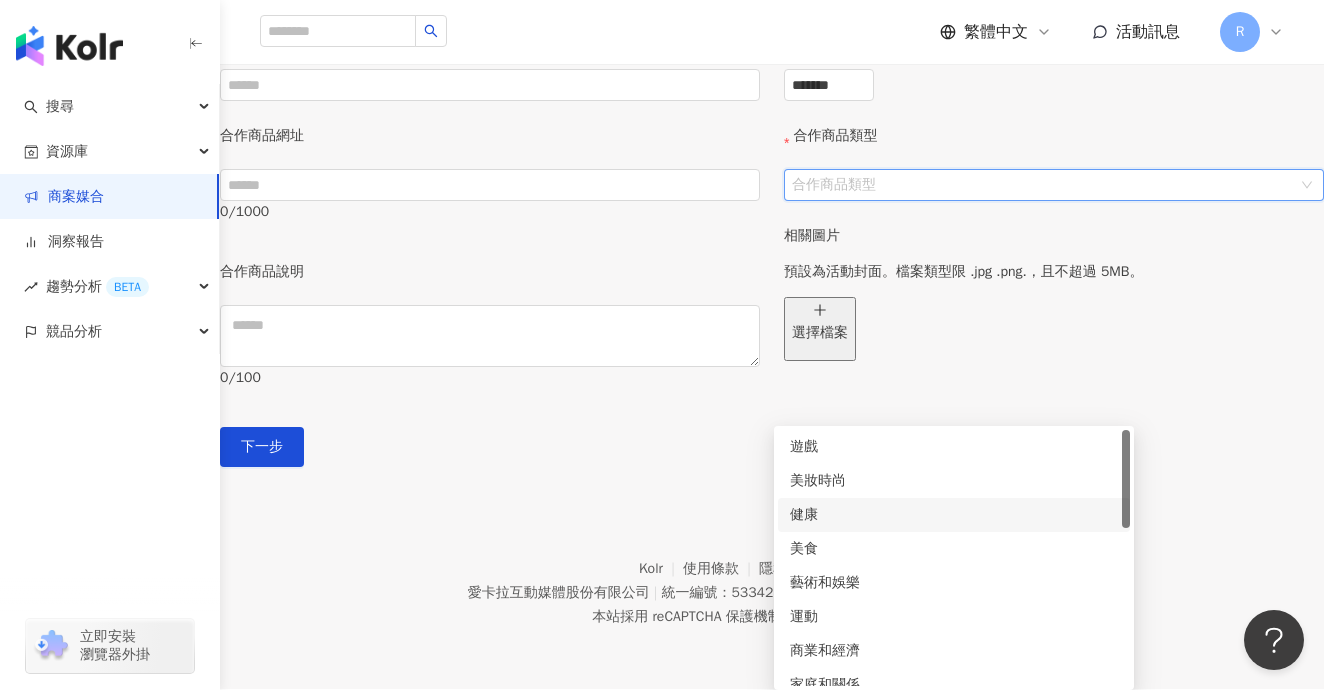 click on "健康" at bounding box center [954, 515] 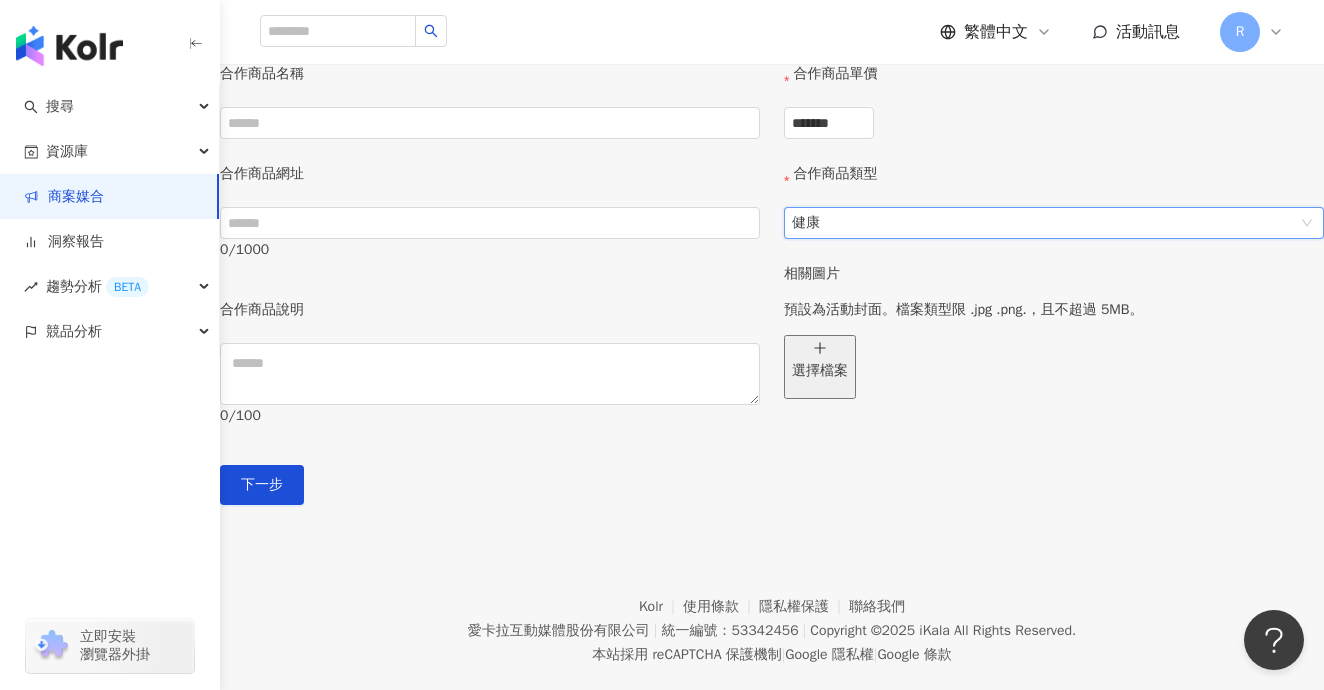 scroll, scrollTop: 725, scrollLeft: 0, axis: vertical 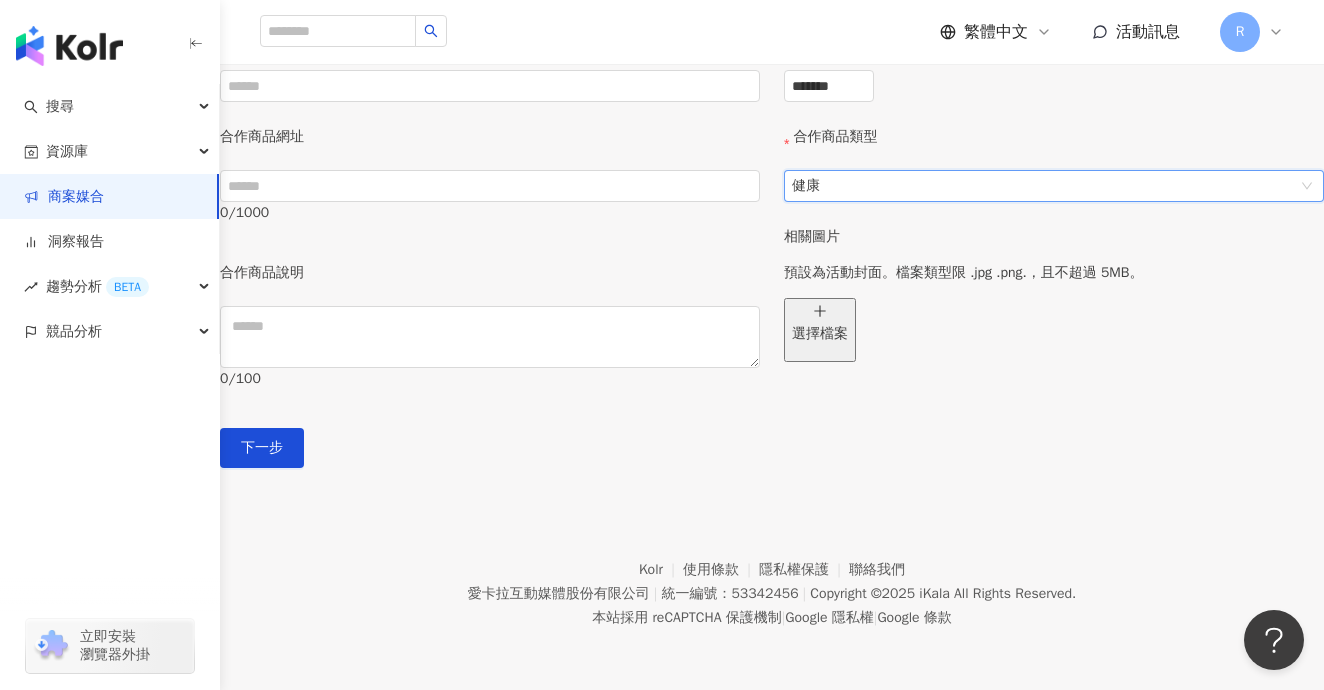 click on "選擇檔案" at bounding box center [820, 330] 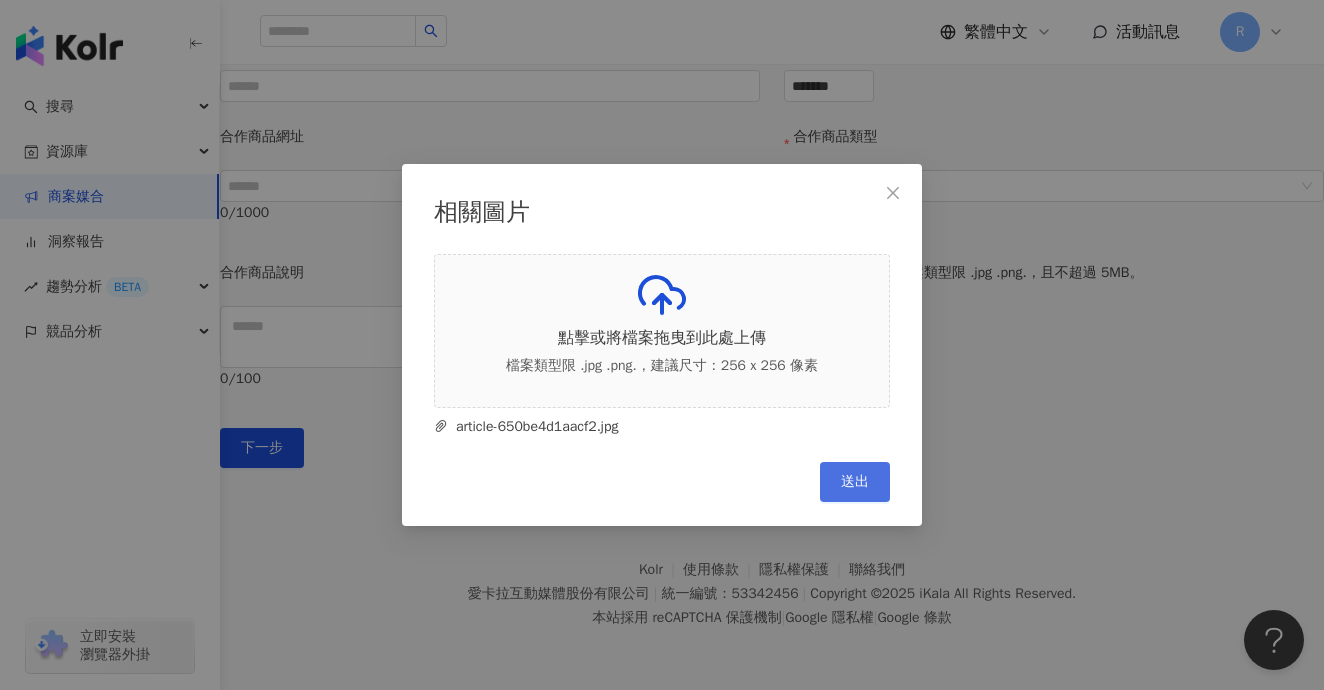 click on "送出" at bounding box center (855, 482) 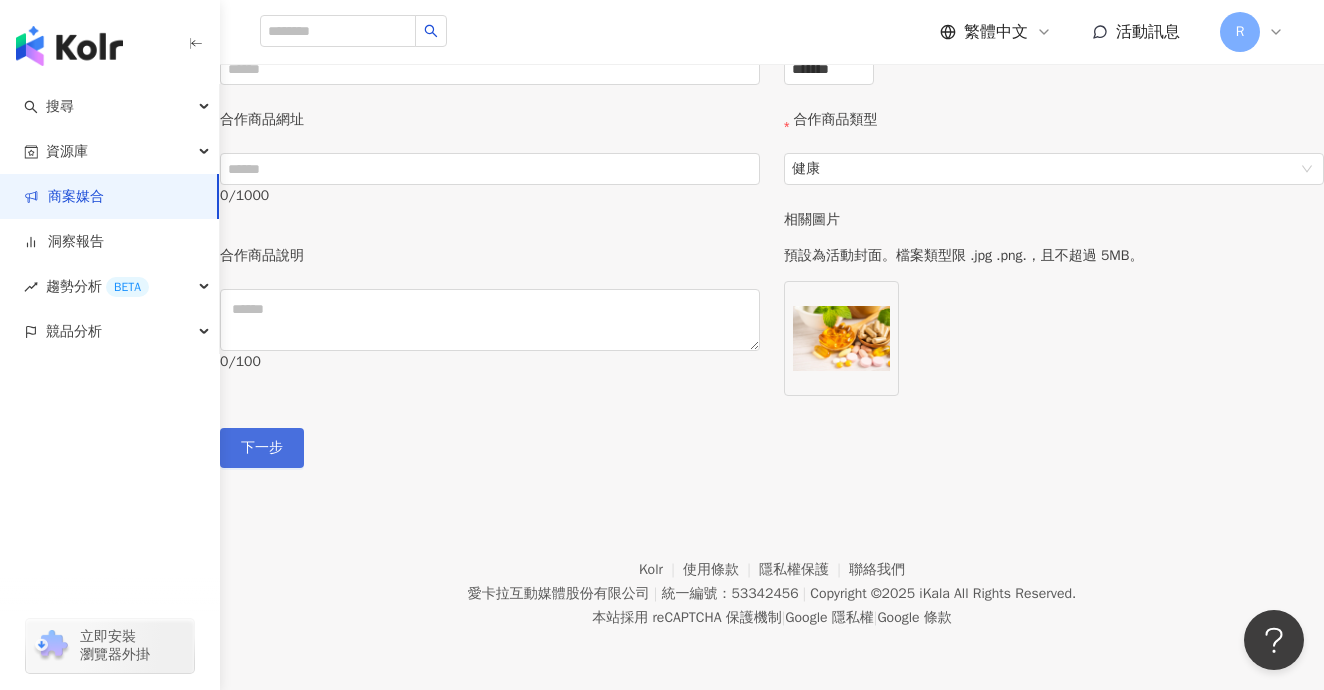 click on "下一步" at bounding box center [262, 448] 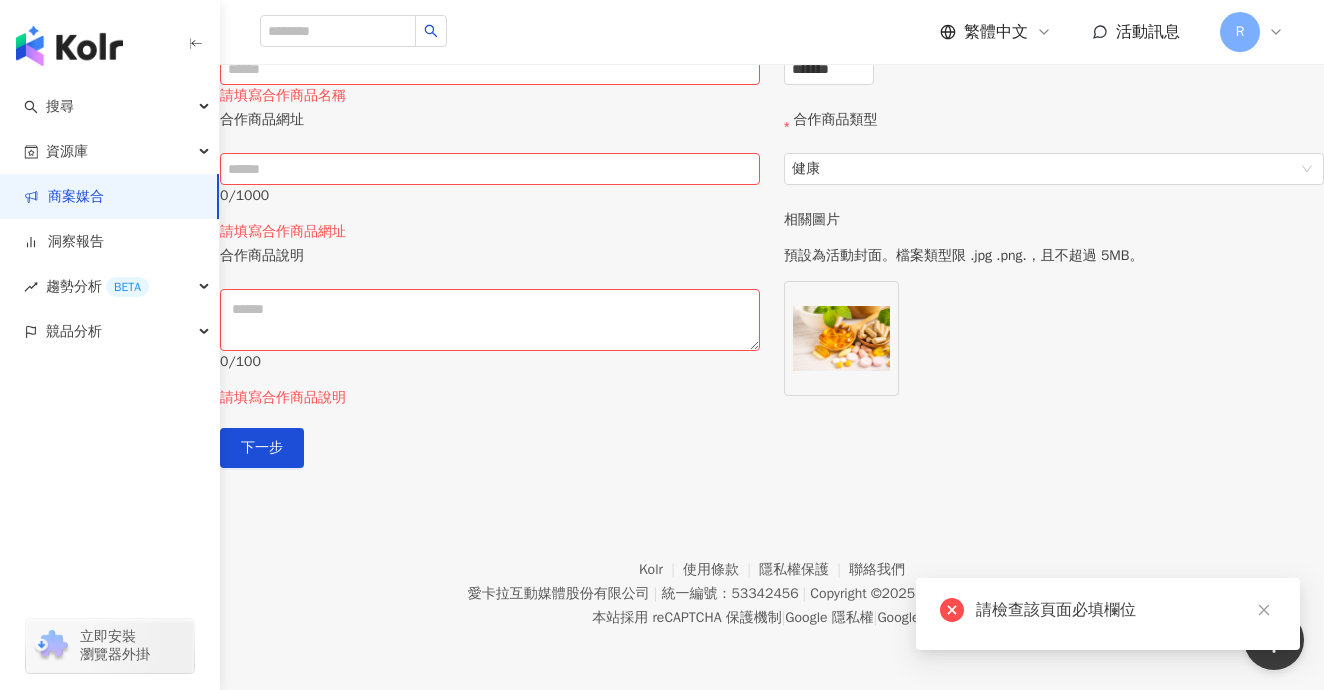 click on "網紅預算 ****** /   人" at bounding box center (496, -107) 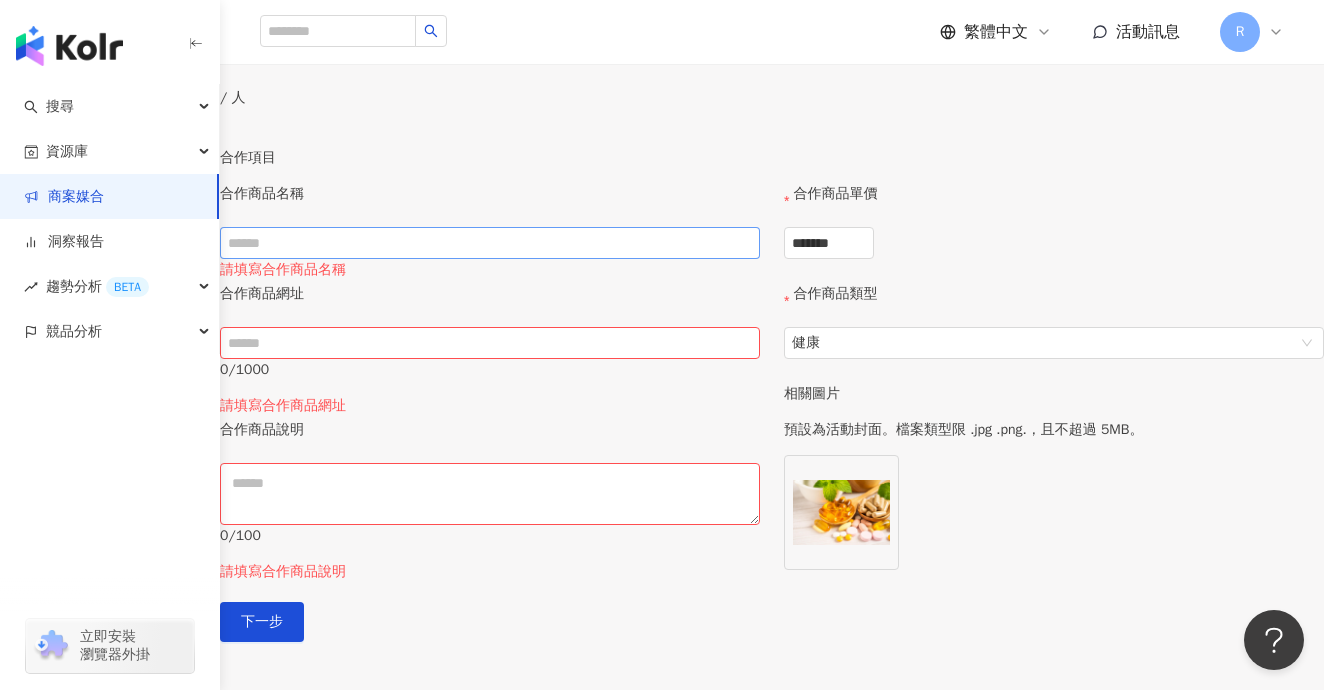 scroll, scrollTop: 539, scrollLeft: 0, axis: vertical 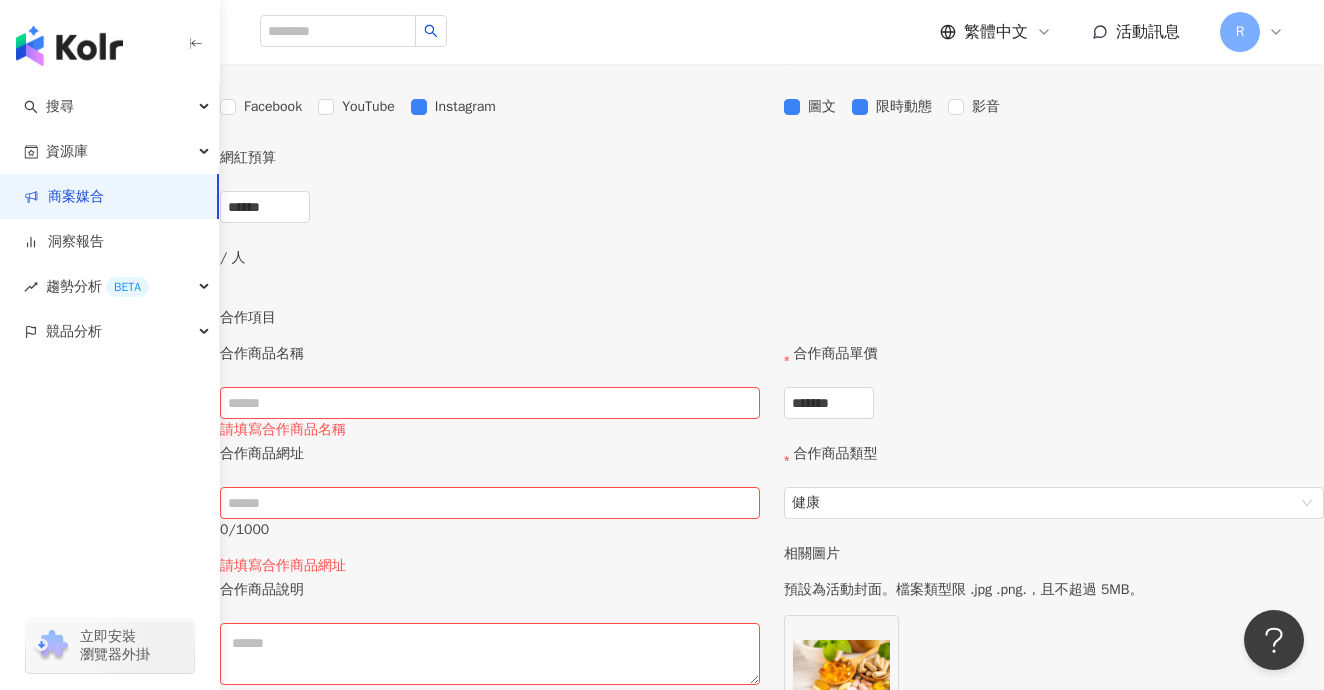 drag, startPoint x: 417, startPoint y: 177, endPoint x: 336, endPoint y: 171, distance: 81.22192 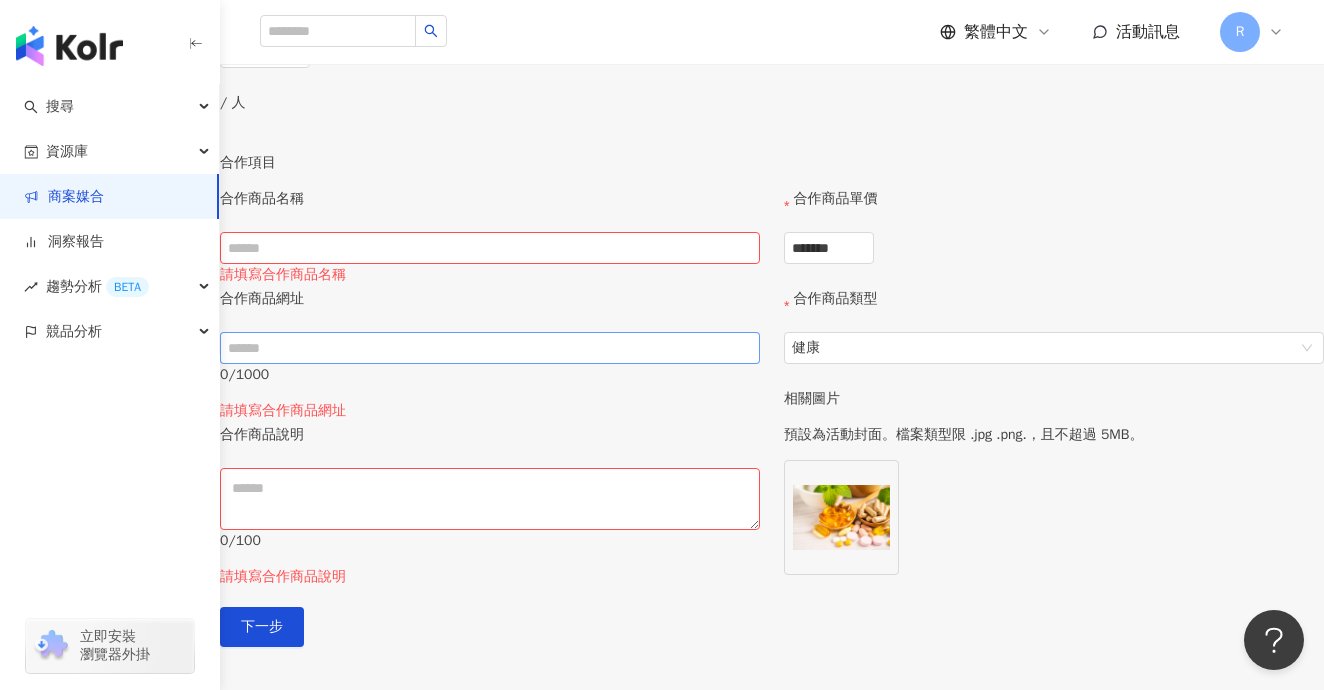 scroll, scrollTop: 723, scrollLeft: 0, axis: vertical 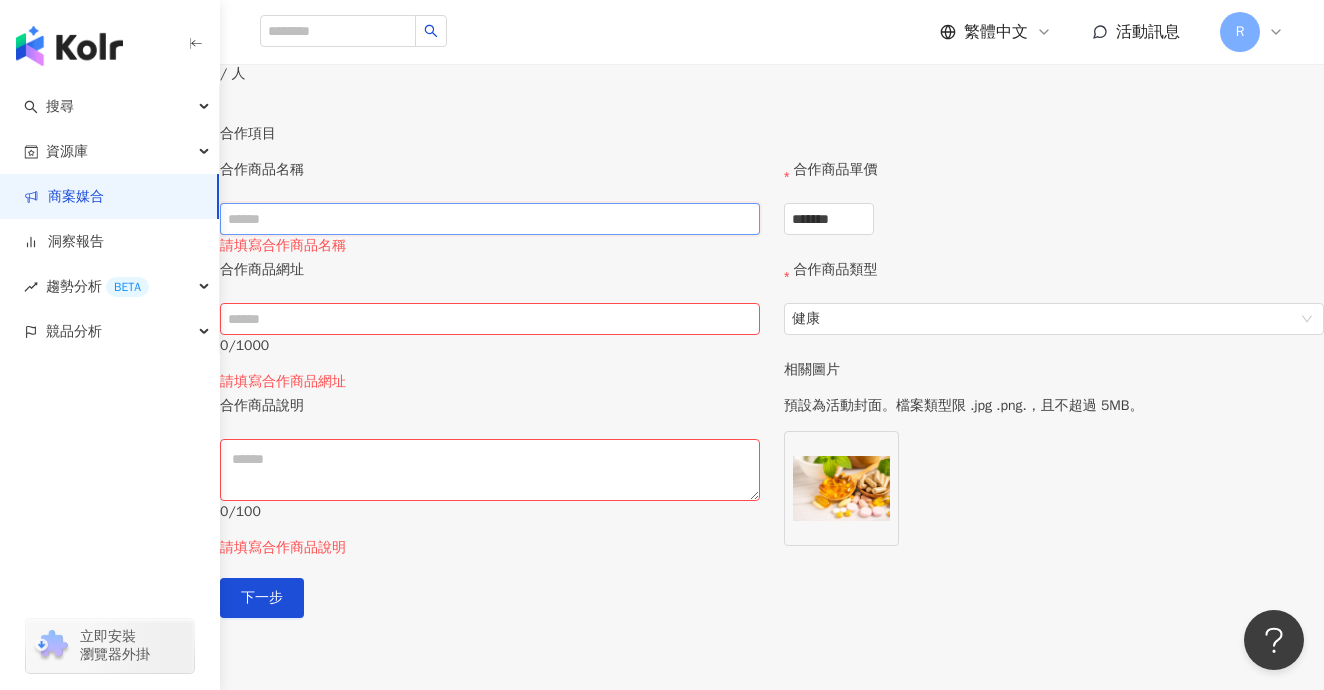 click at bounding box center (490, 219) 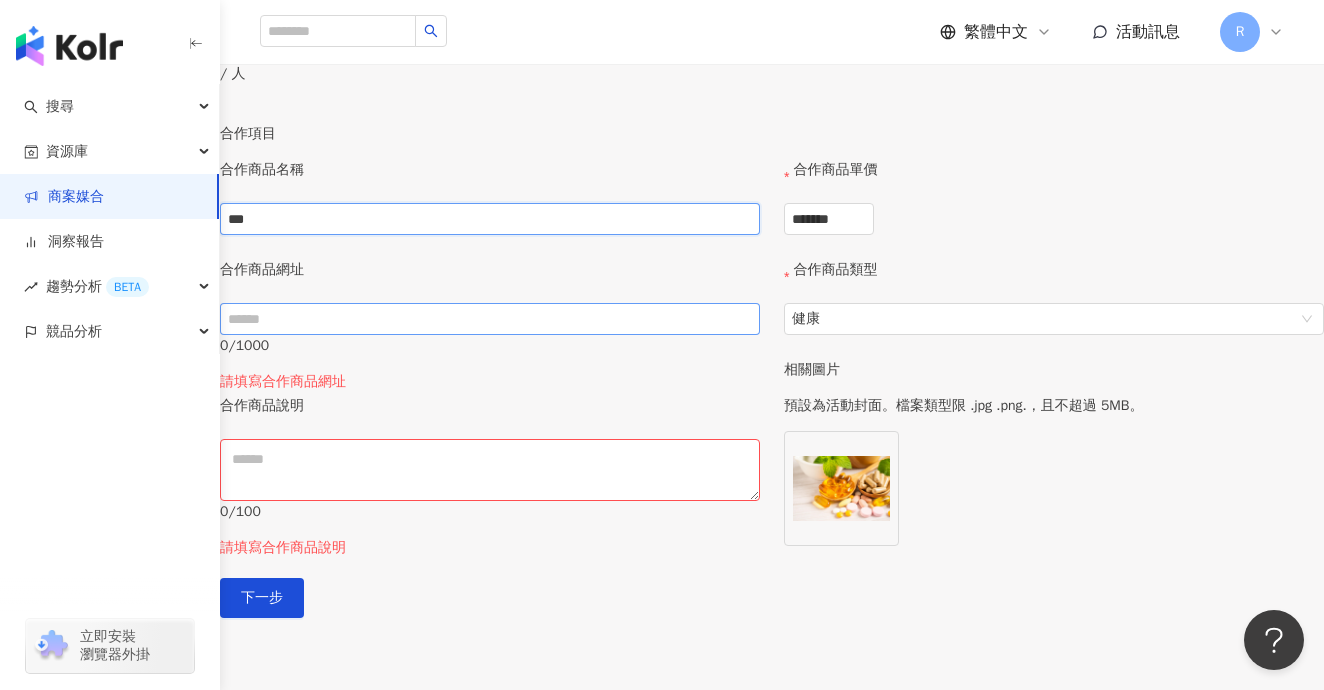 type on "***" 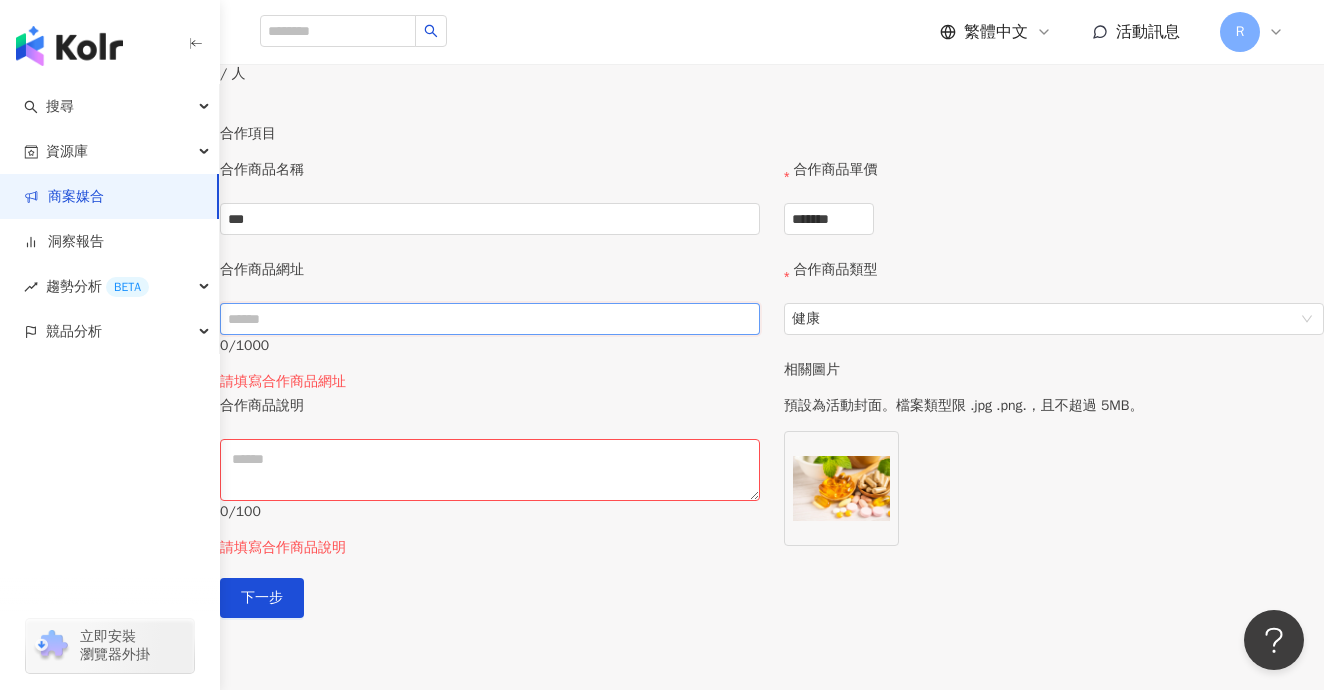 click at bounding box center [490, 319] 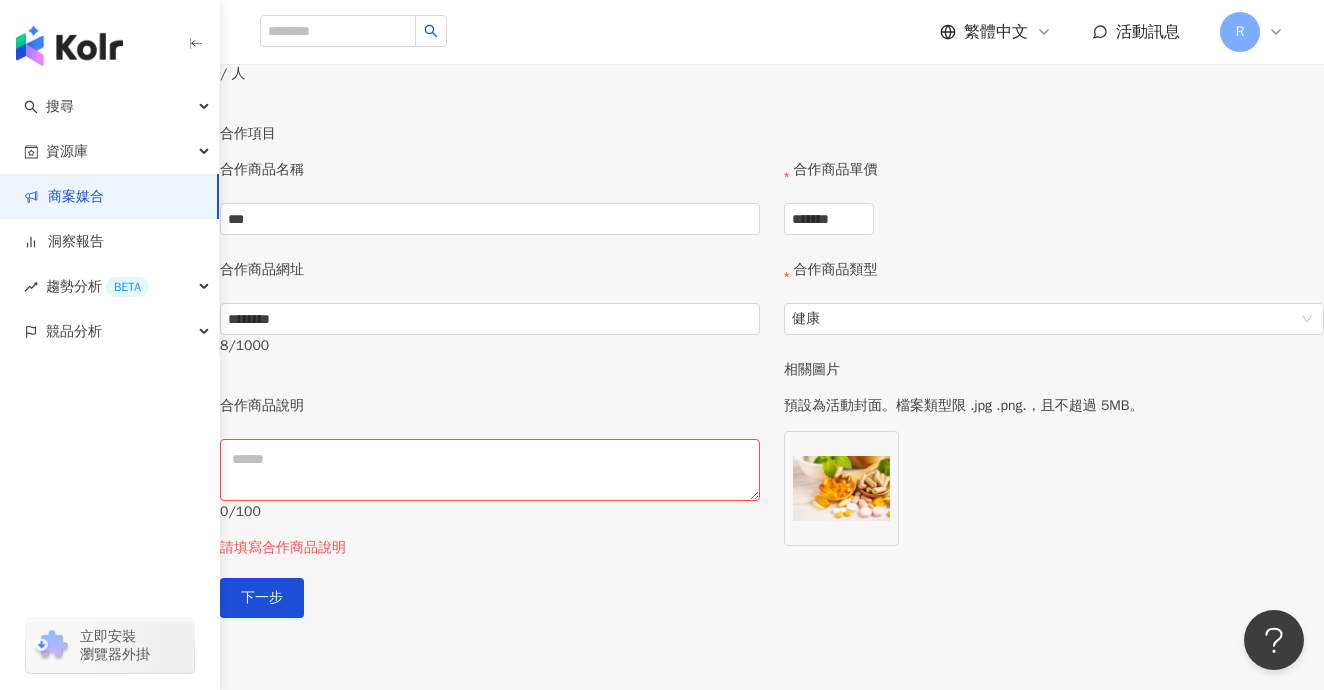 click on "網紅預算 ****** /   人" at bounding box center [496, 43] 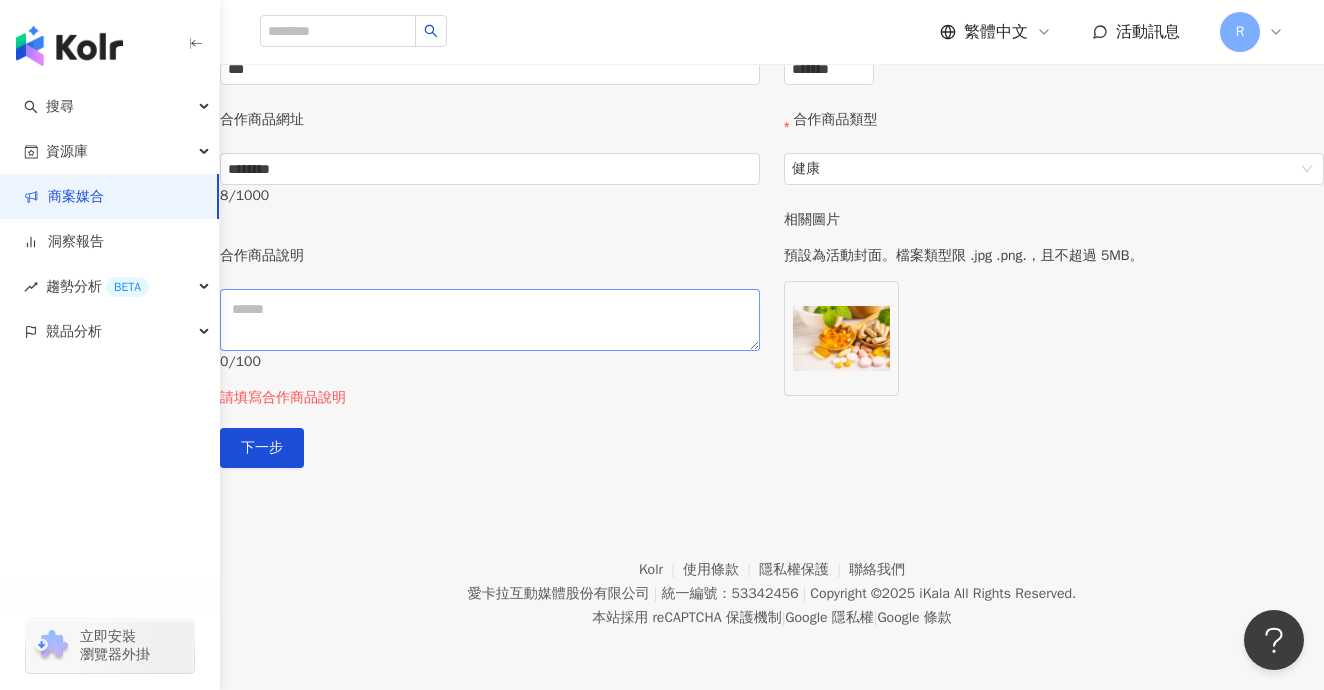 scroll, scrollTop: 1062, scrollLeft: 0, axis: vertical 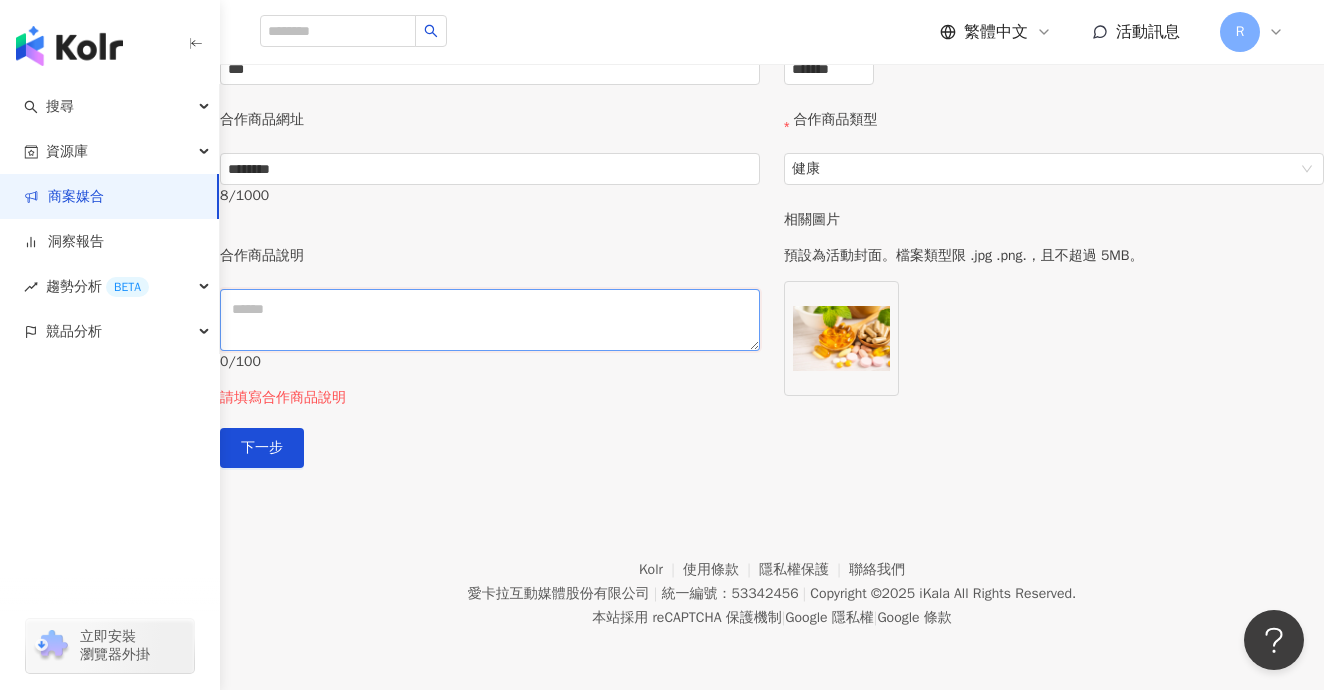 click at bounding box center [490, 320] 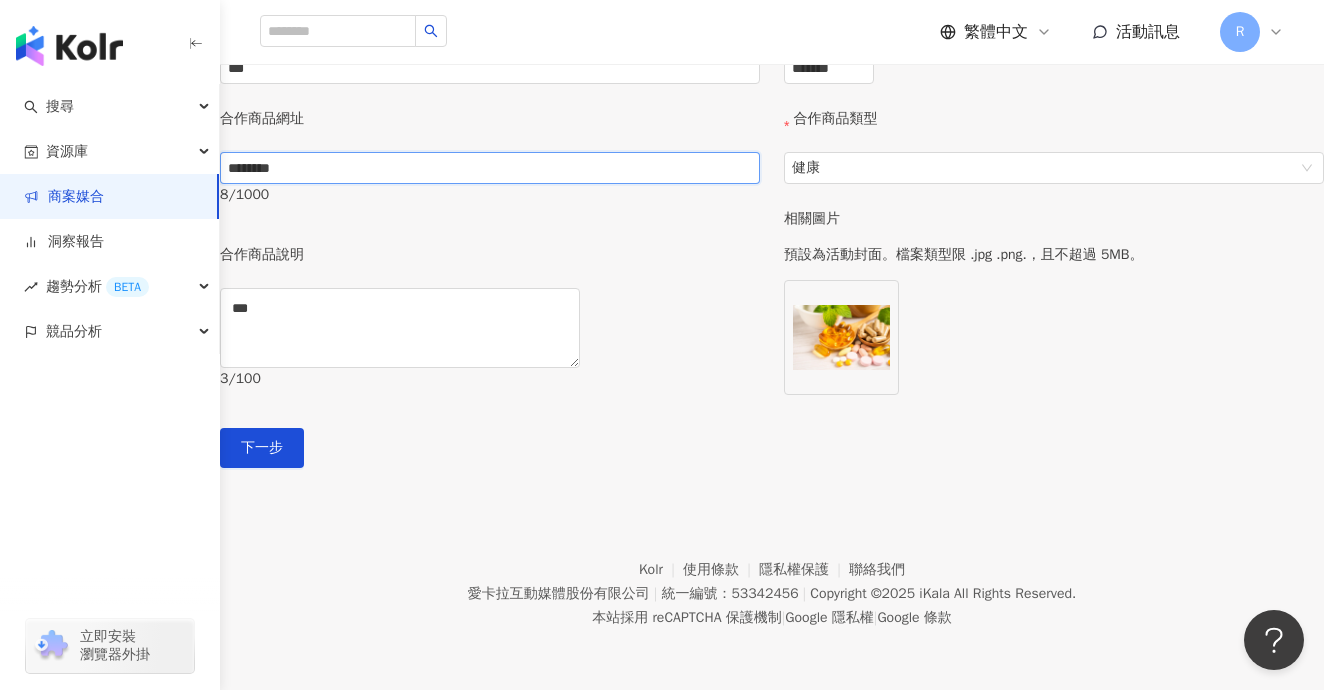 click on "********" at bounding box center [490, 168] 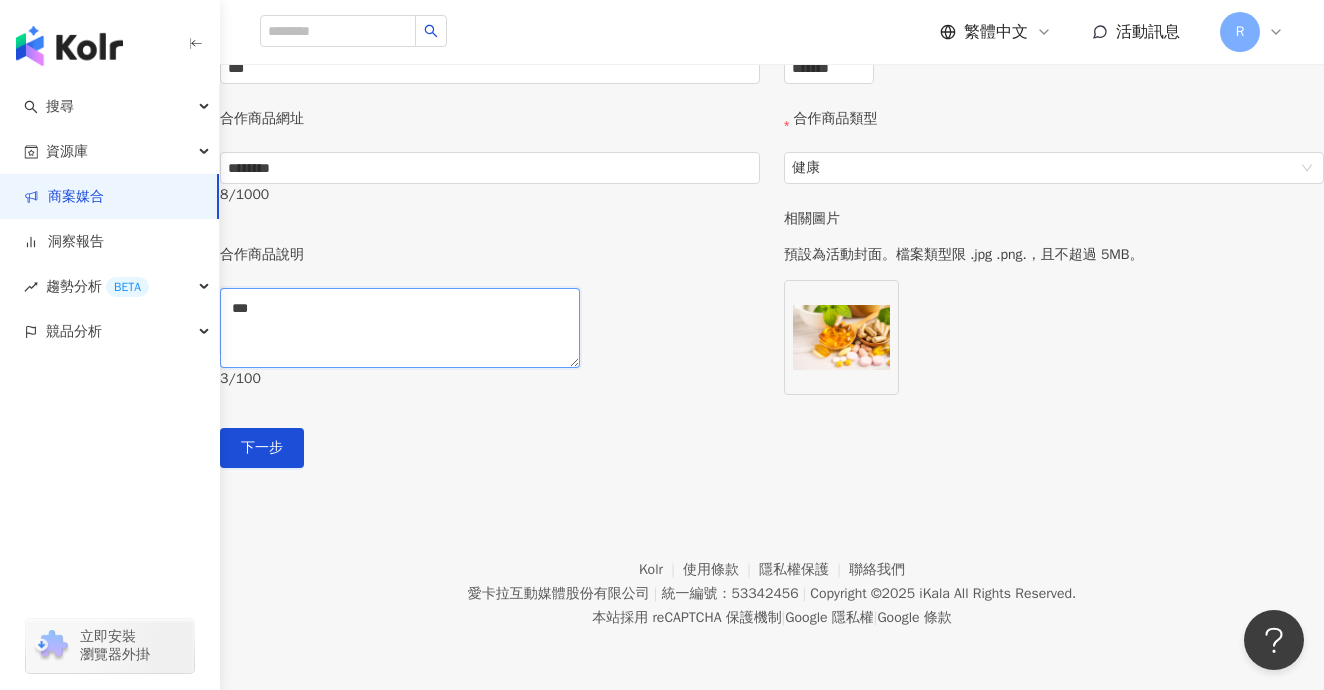 click on "***" at bounding box center [400, 328] 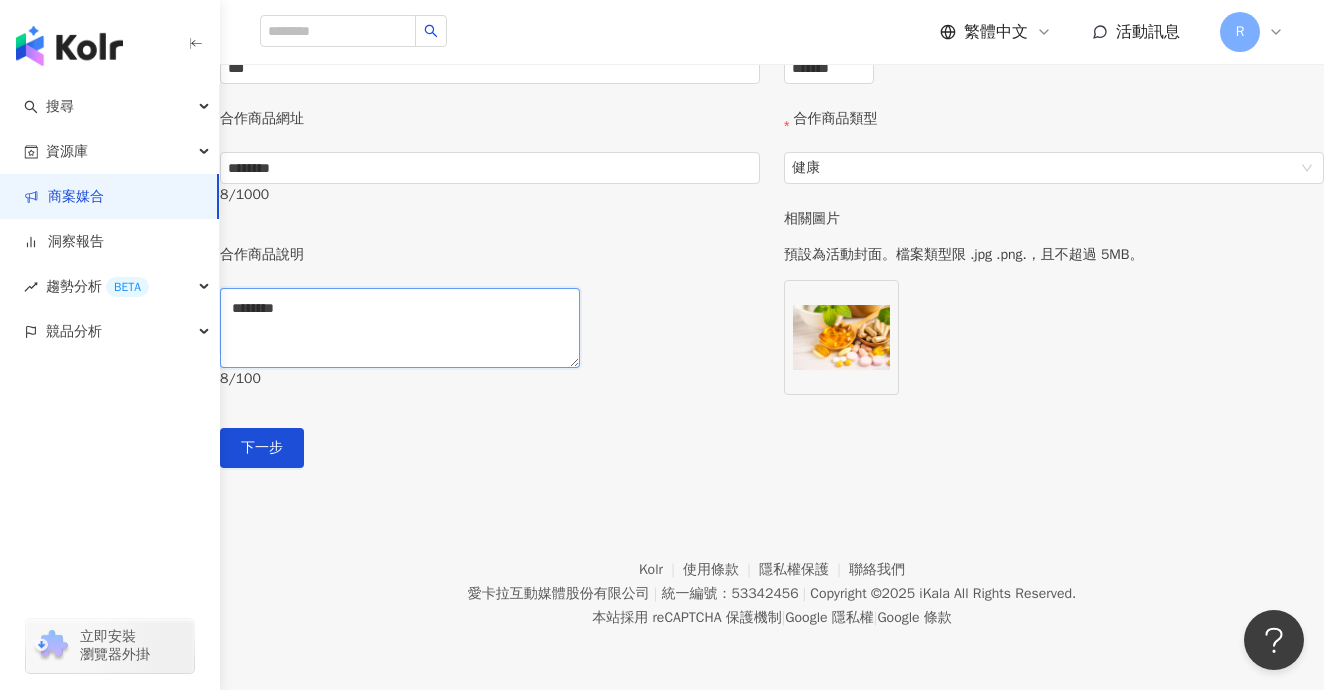 type on "********" 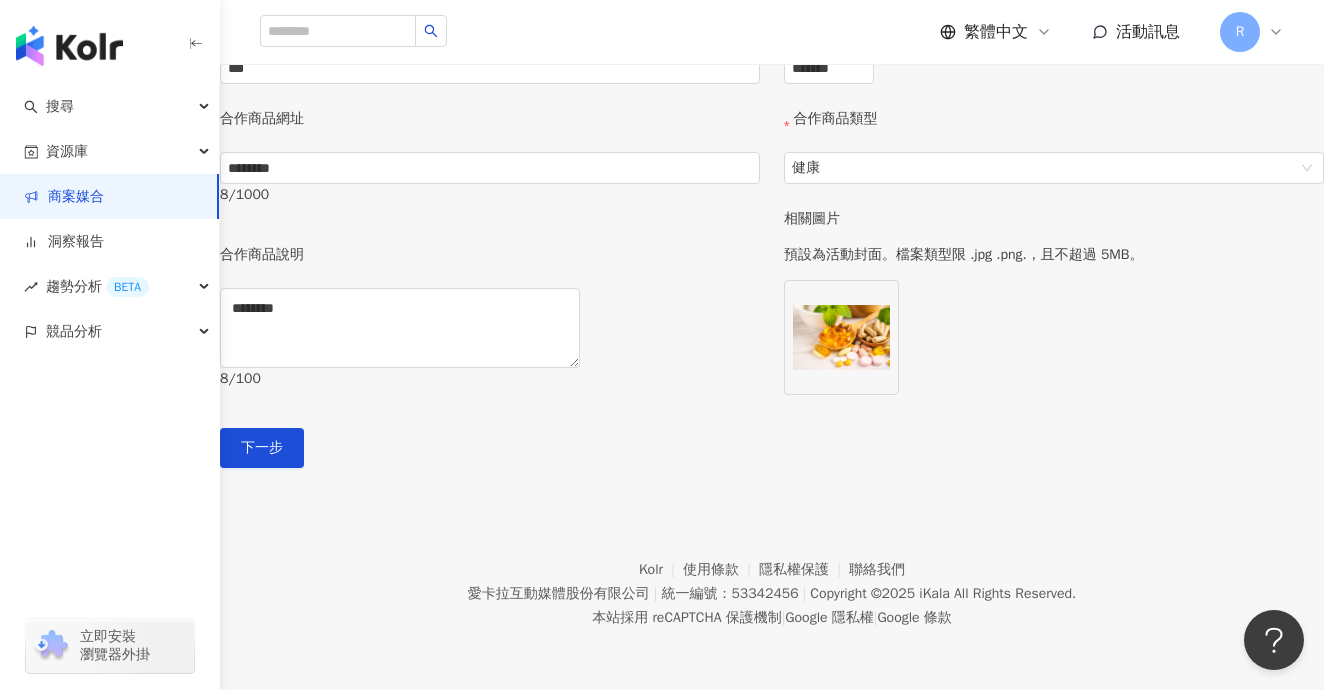 click on "合作商品名稱 *** 合作商品網址 ******** 8  / 1000 合作商品說明 ******** 8  / 100" at bounding box center [490, 218] 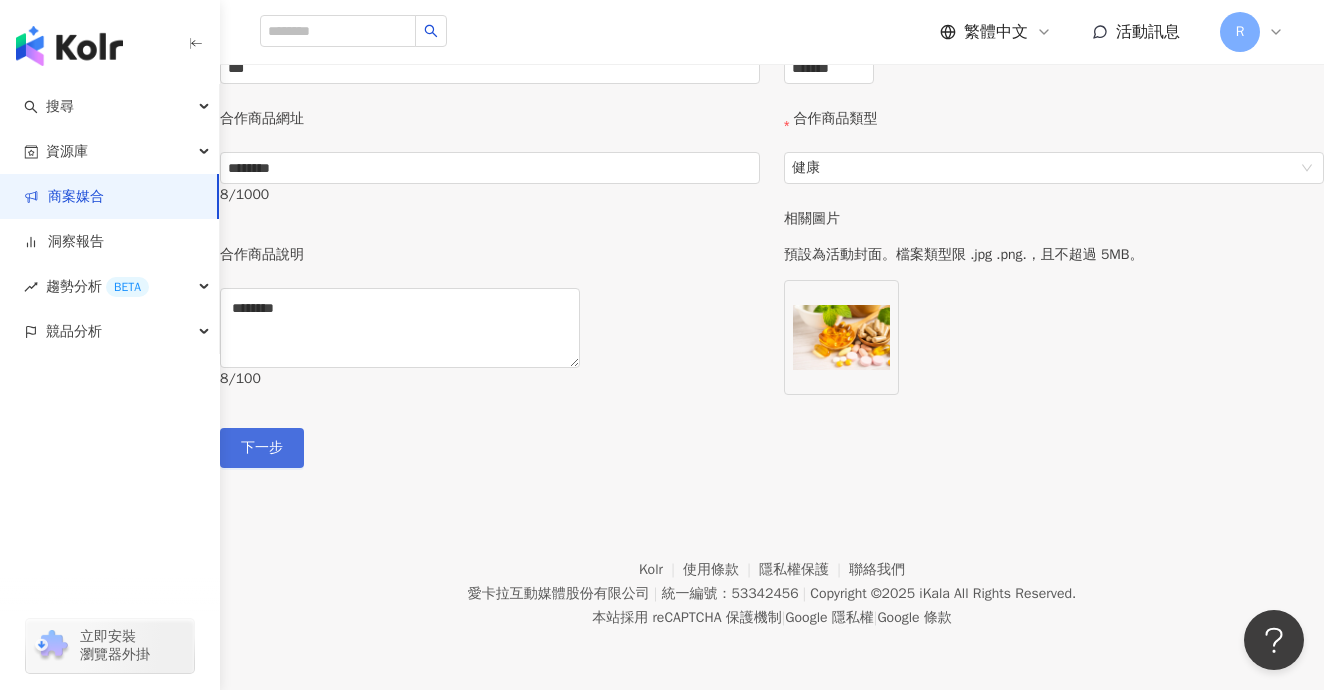 click on "下一步" at bounding box center (262, 448) 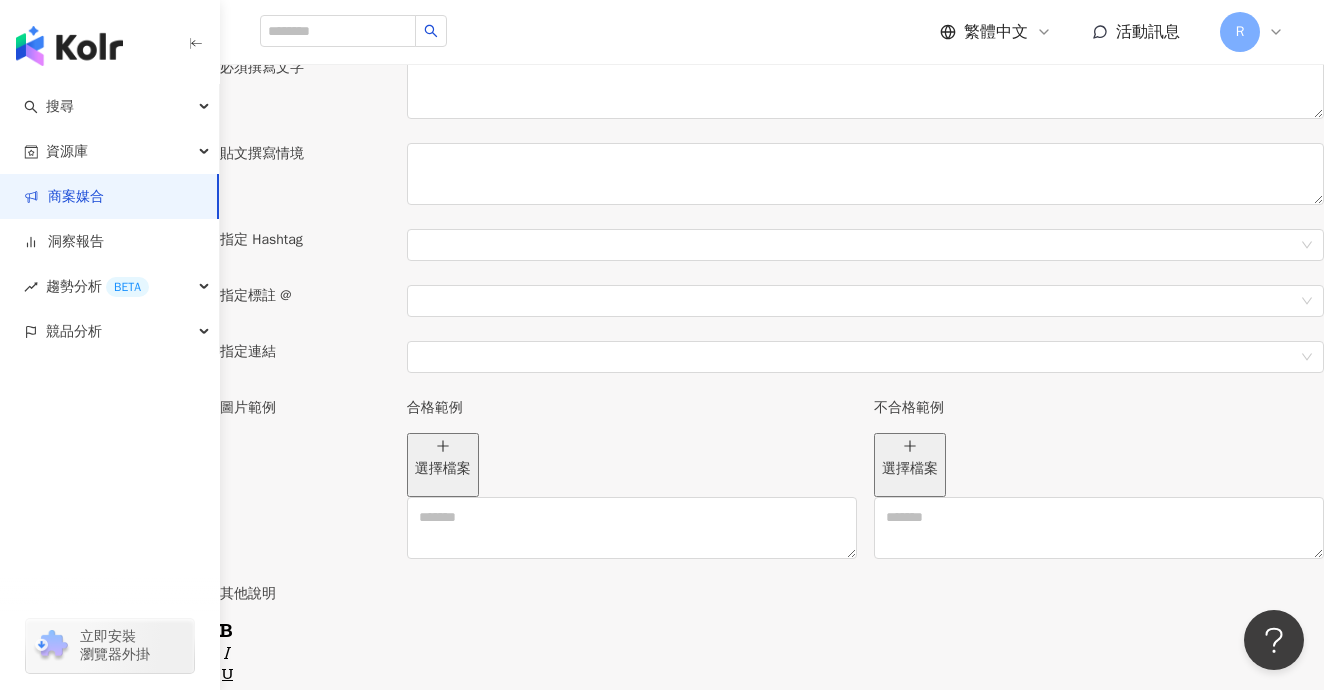 scroll, scrollTop: 275, scrollLeft: 0, axis: vertical 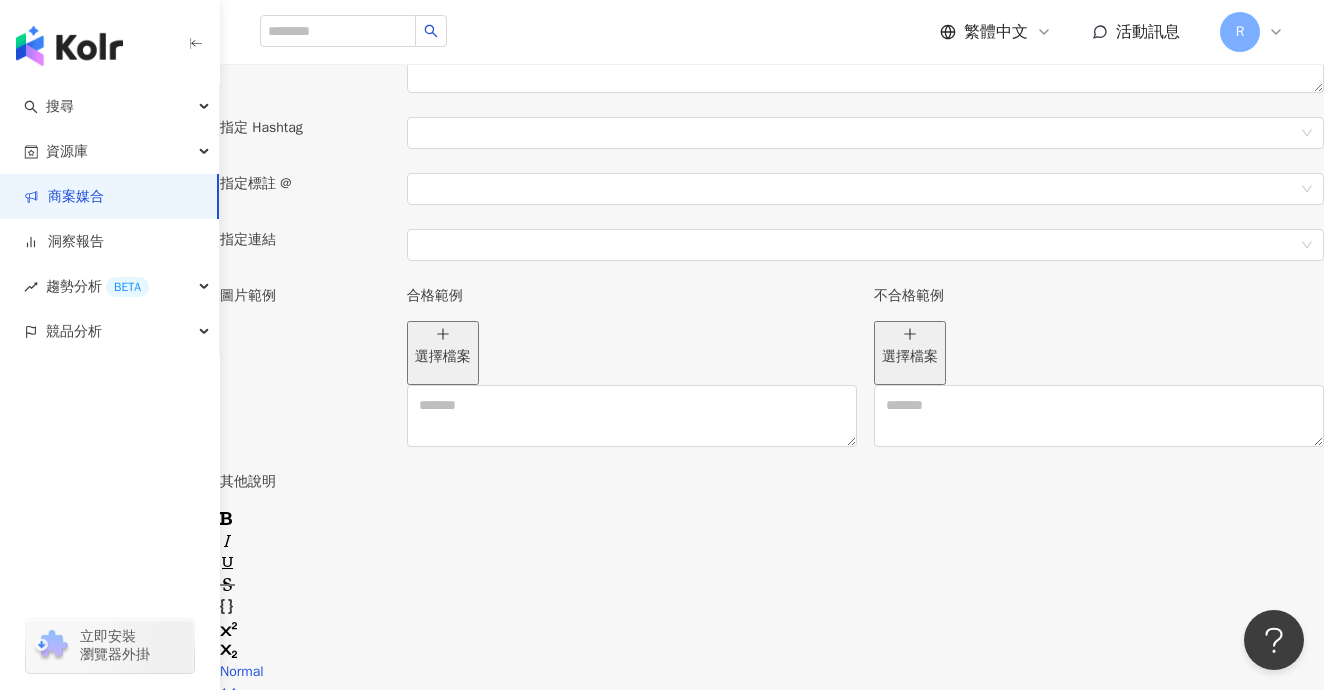 click at bounding box center (865, -24) 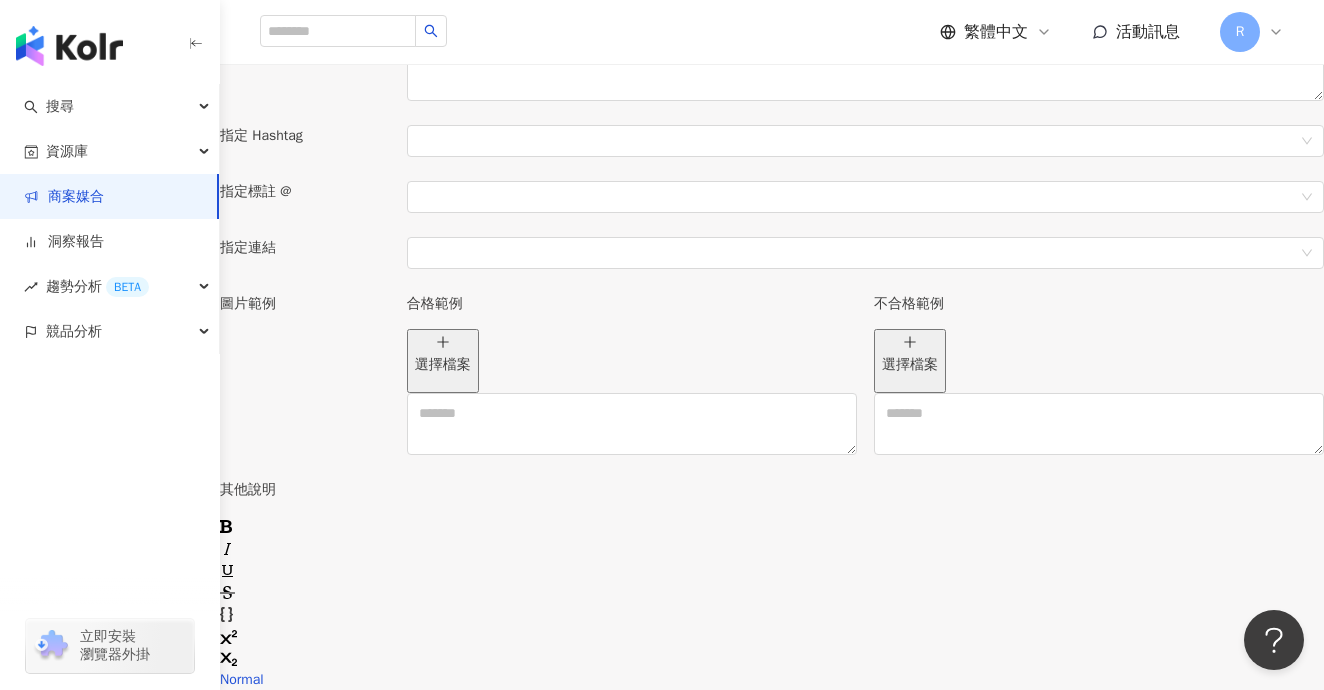 type on "*****" 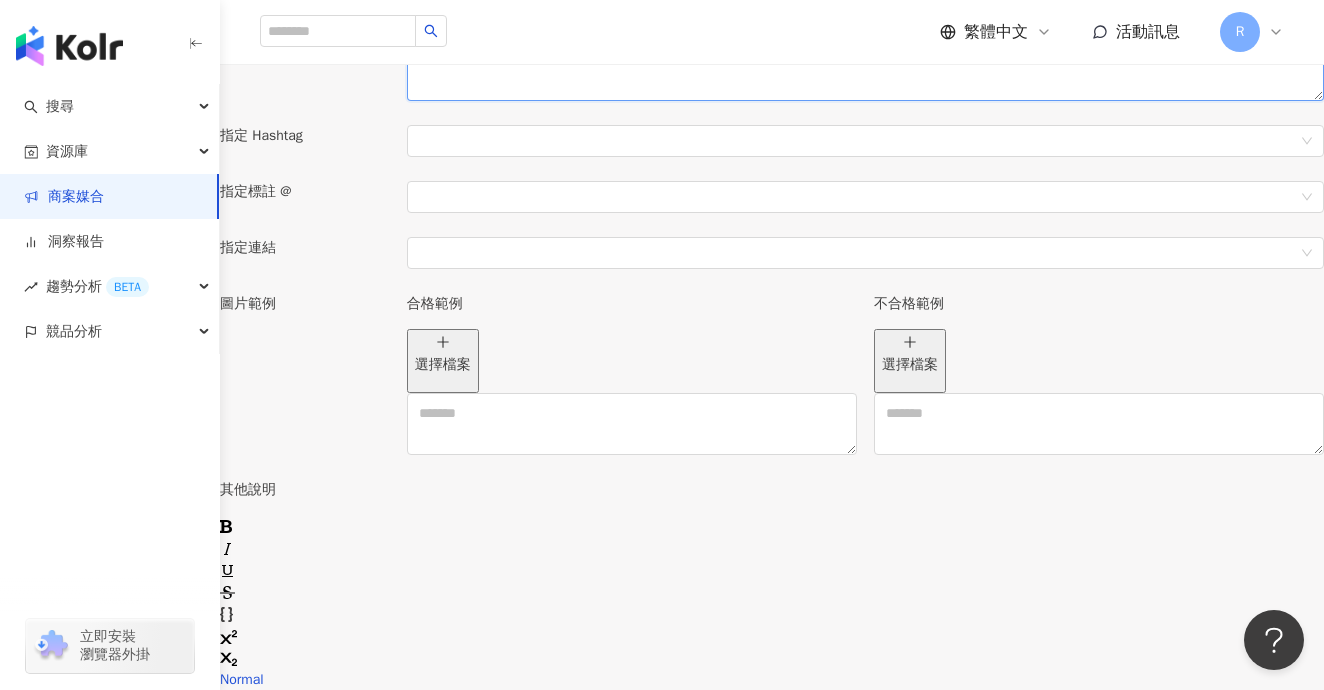 click at bounding box center [865, 70] 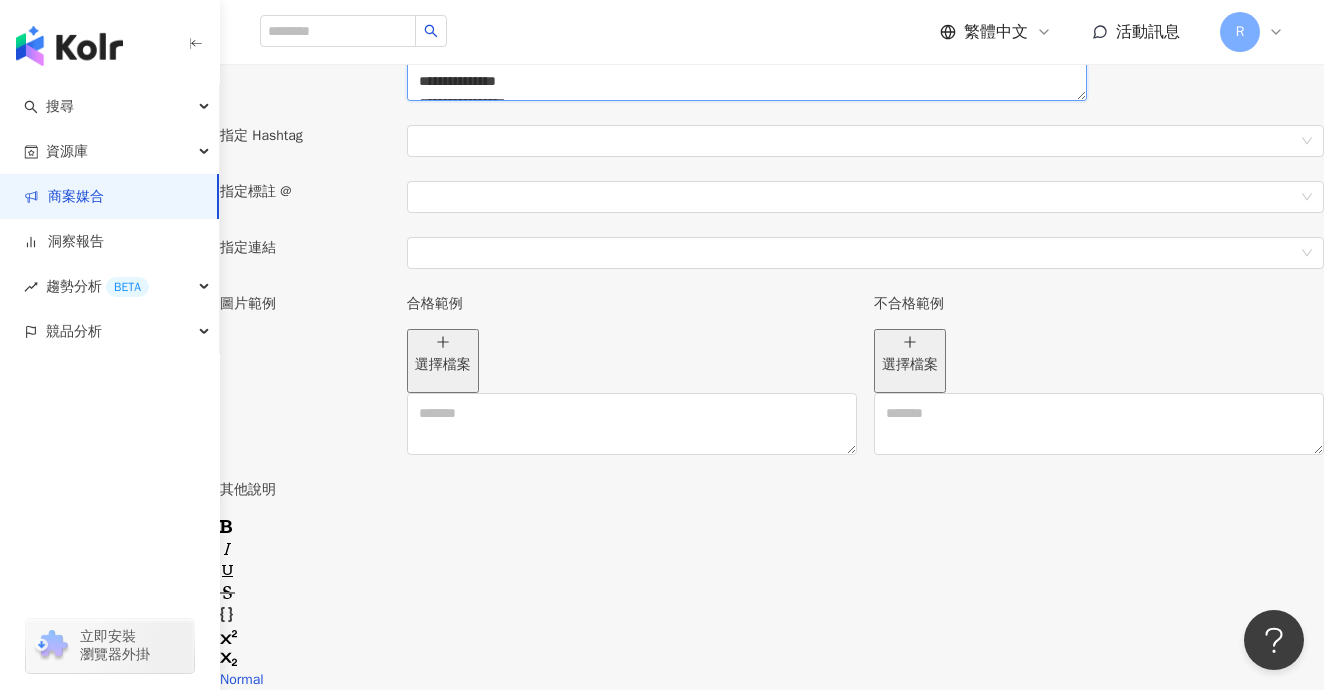 scroll, scrollTop: 0, scrollLeft: 0, axis: both 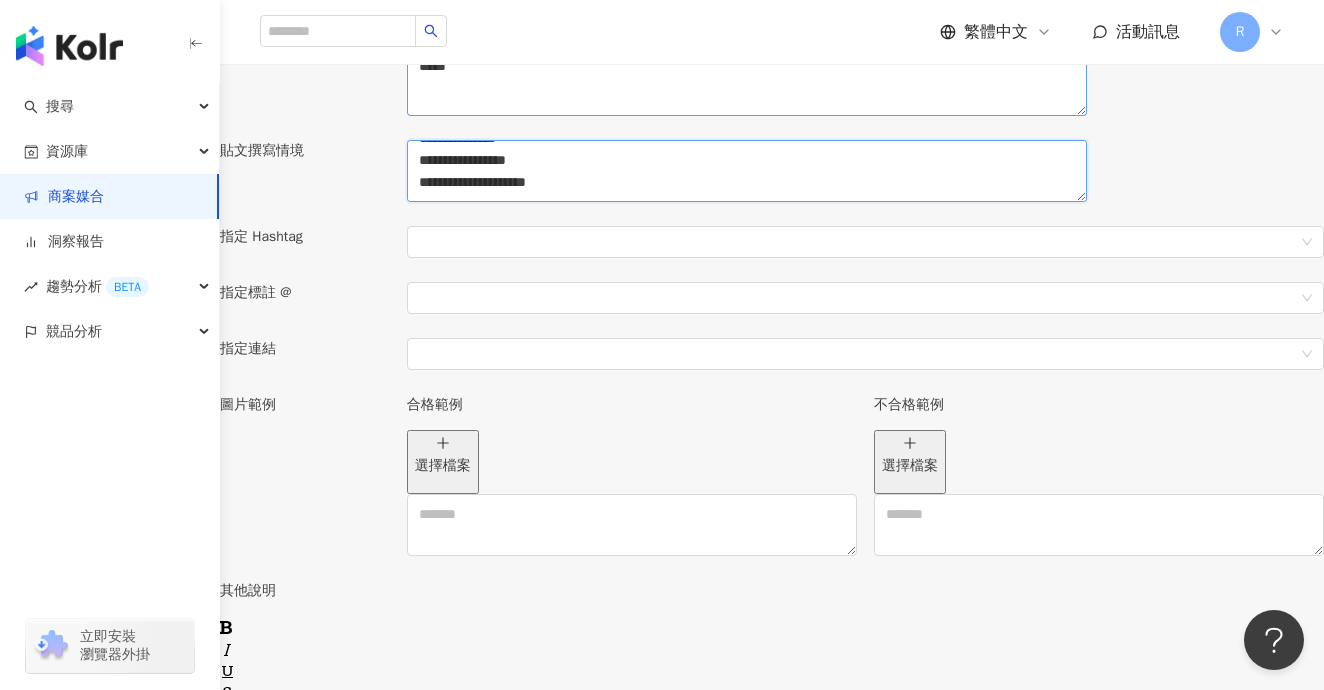 type on "**********" 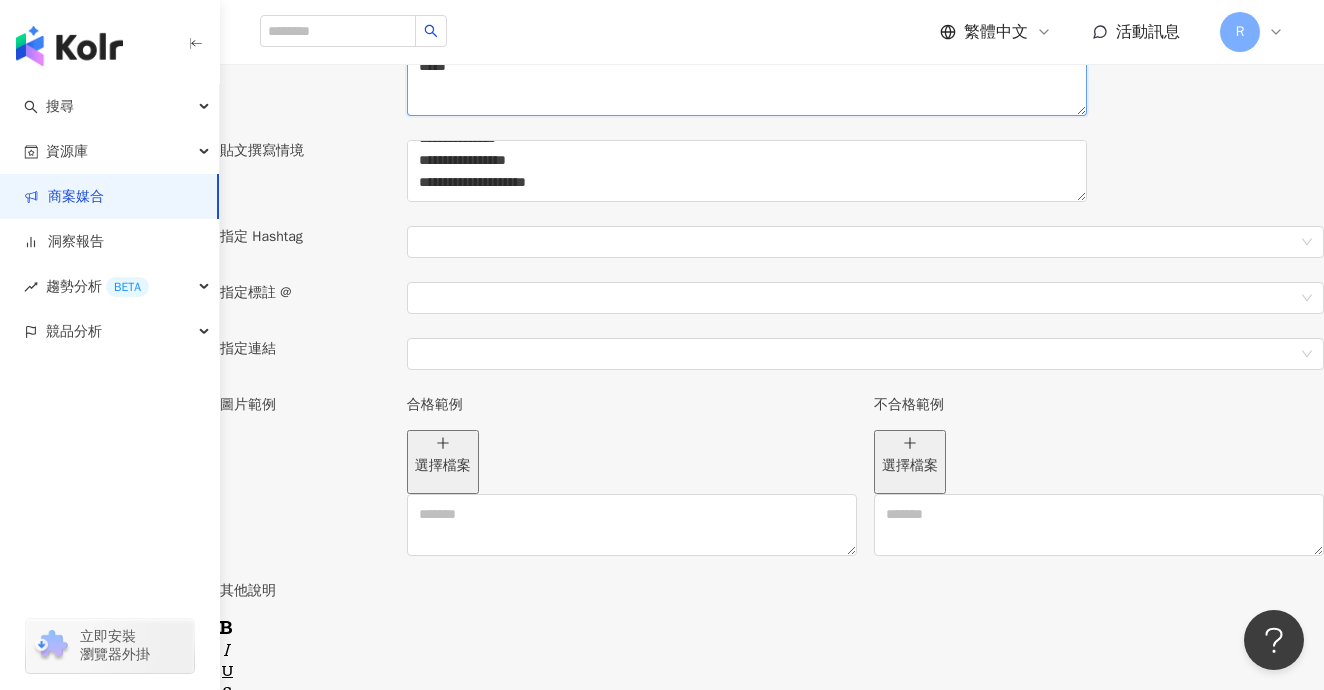 click on "*****" at bounding box center (747, 81) 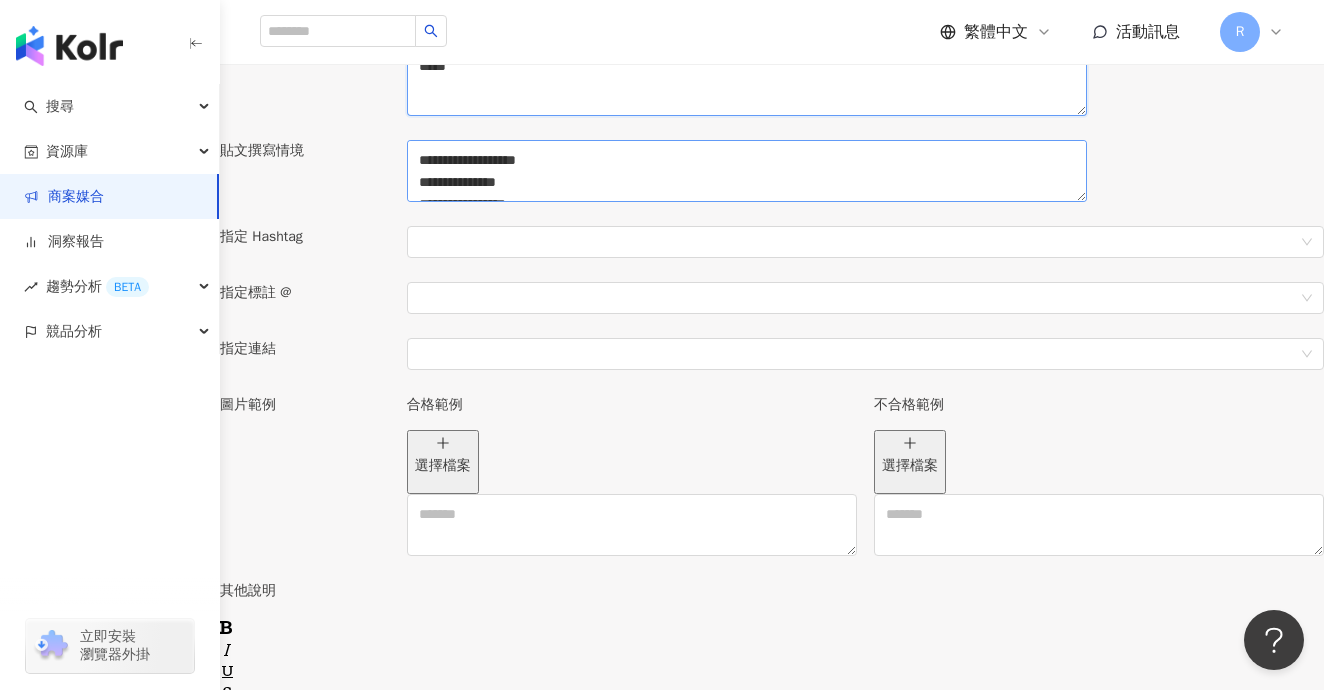scroll, scrollTop: 0, scrollLeft: 0, axis: both 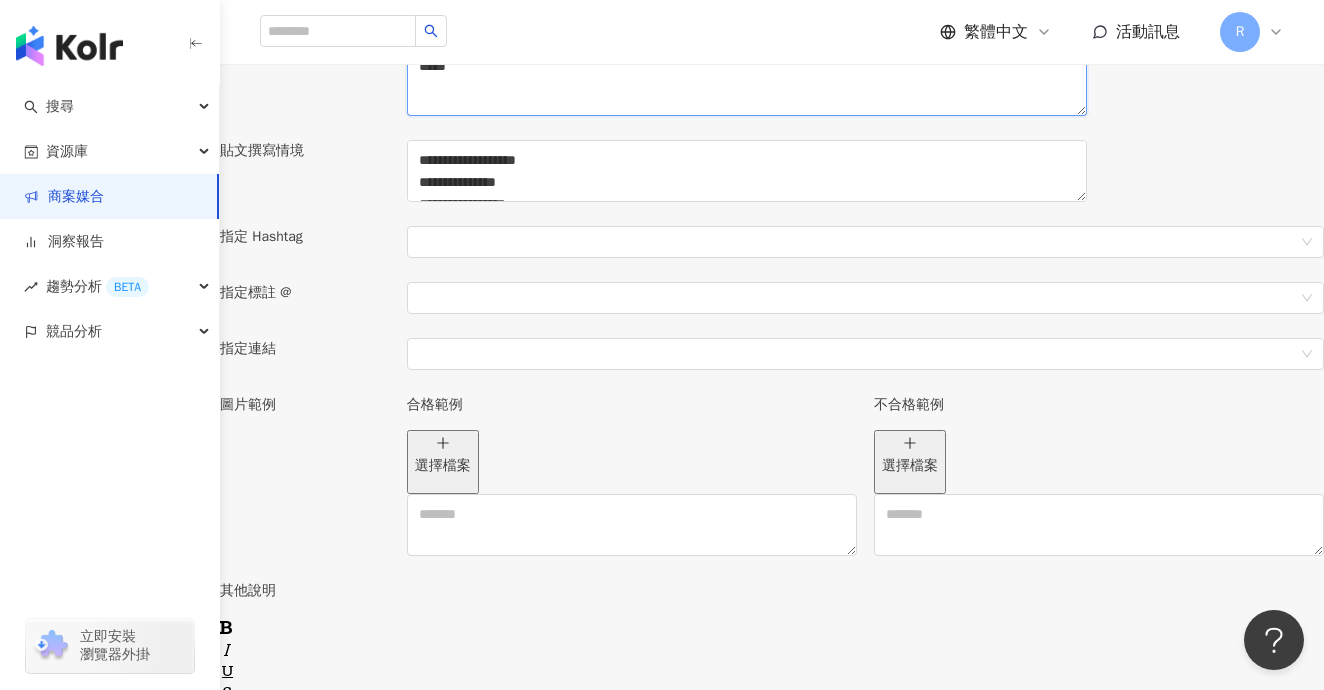 click on "*****" at bounding box center (747, 81) 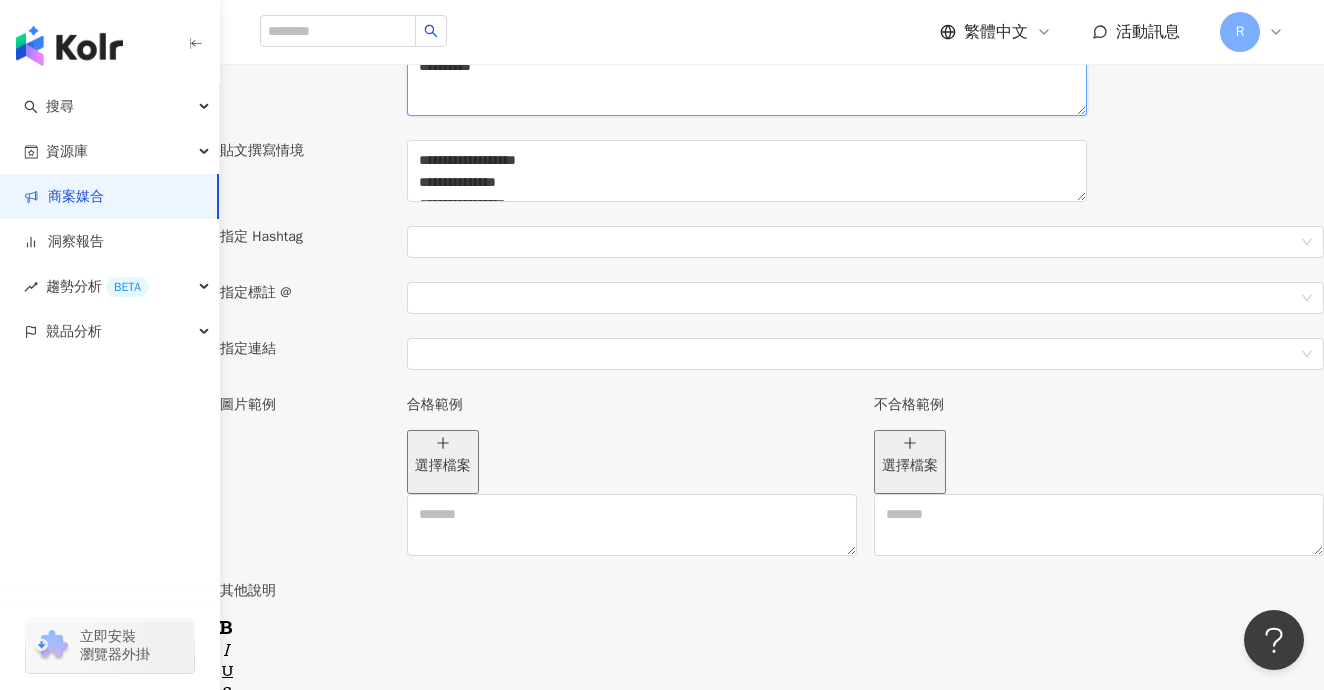 click on "**********" at bounding box center [747, 81] 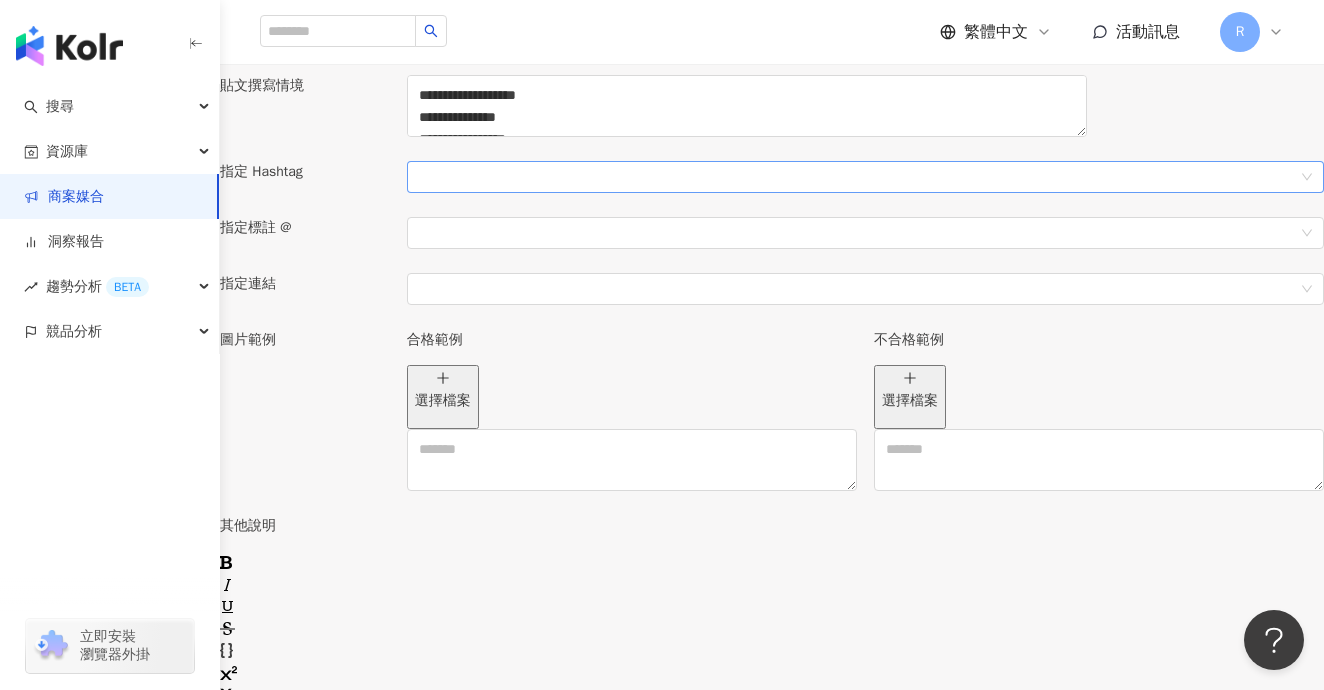 scroll, scrollTop: 359, scrollLeft: 0, axis: vertical 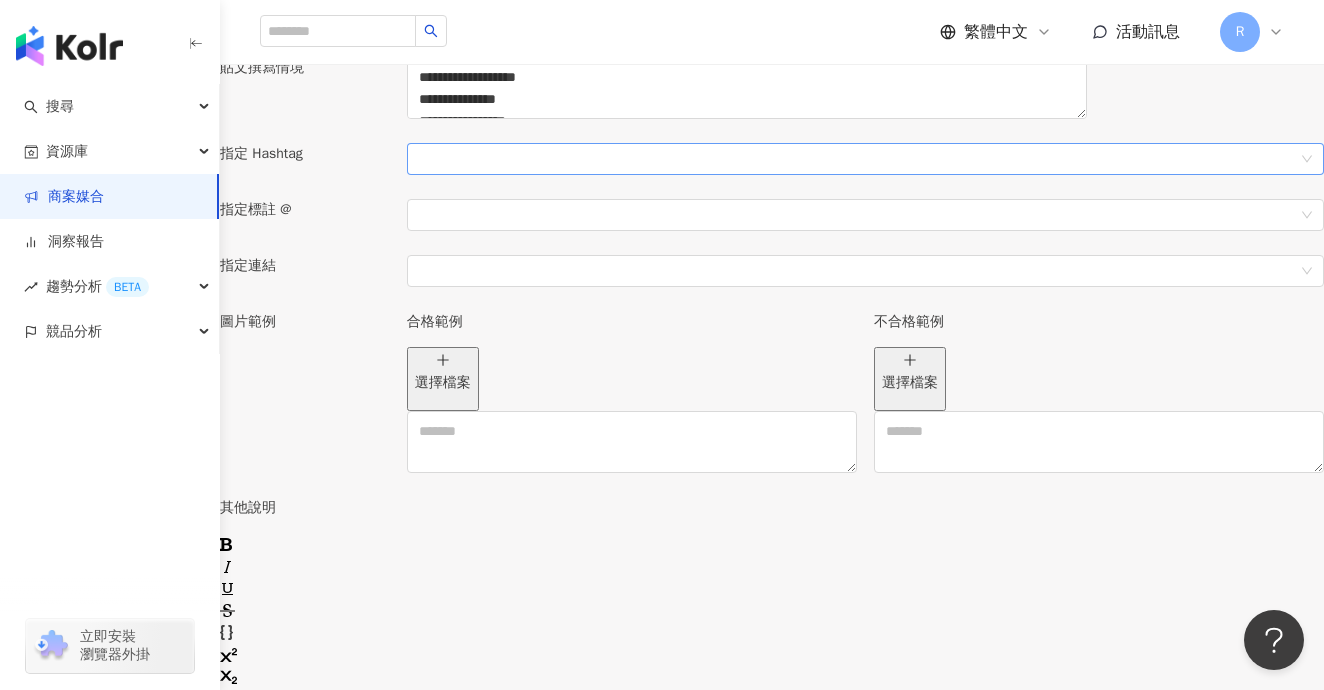 click at bounding box center [855, 159] 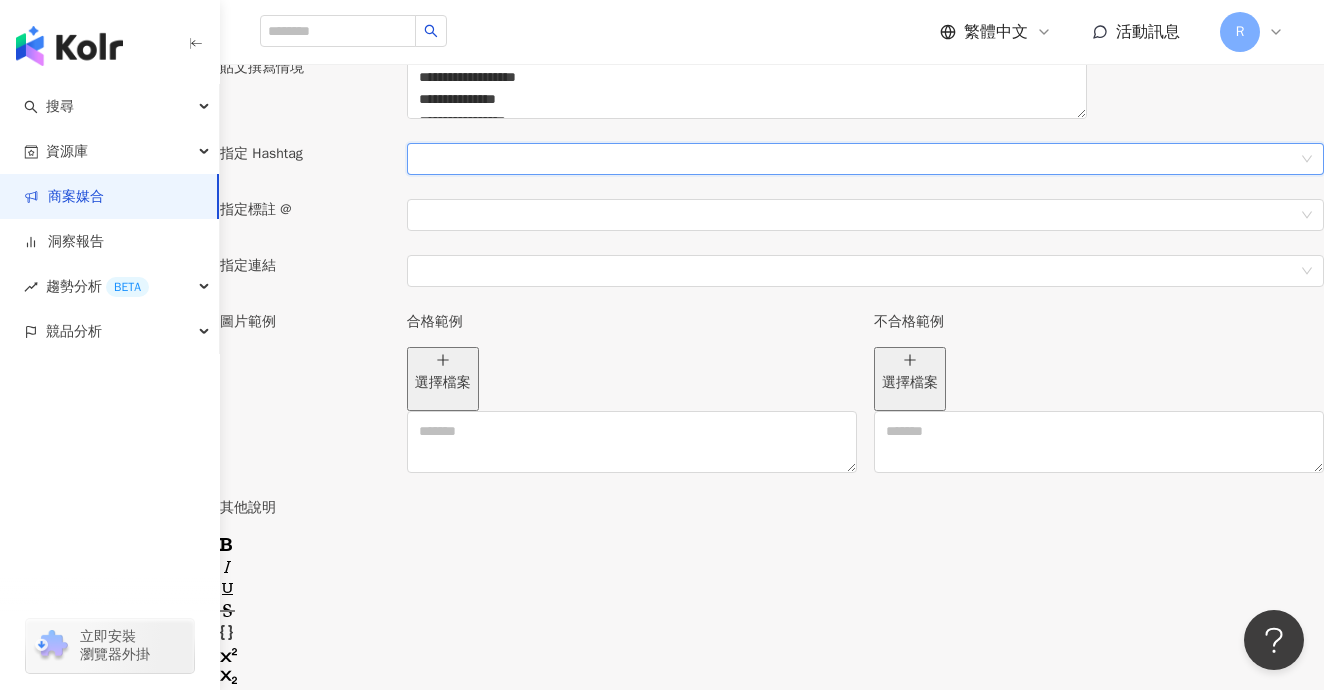 click at bounding box center [855, 159] 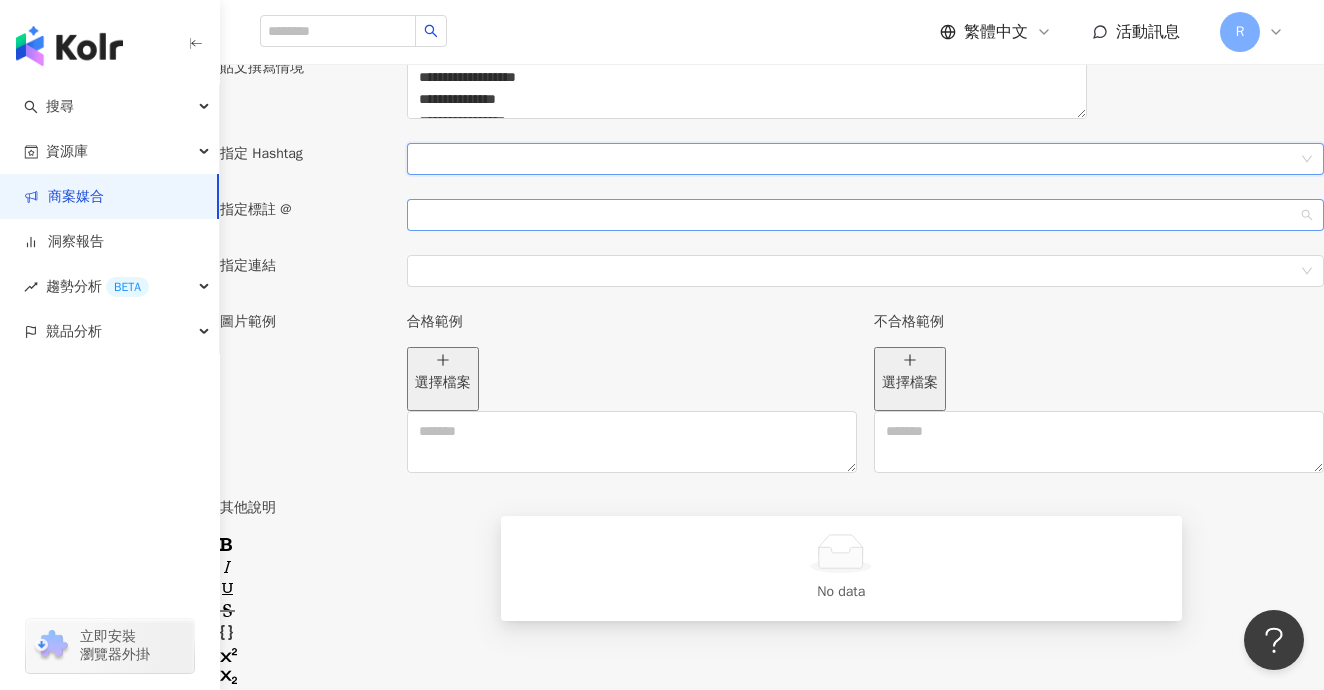 click at bounding box center [855, 215] 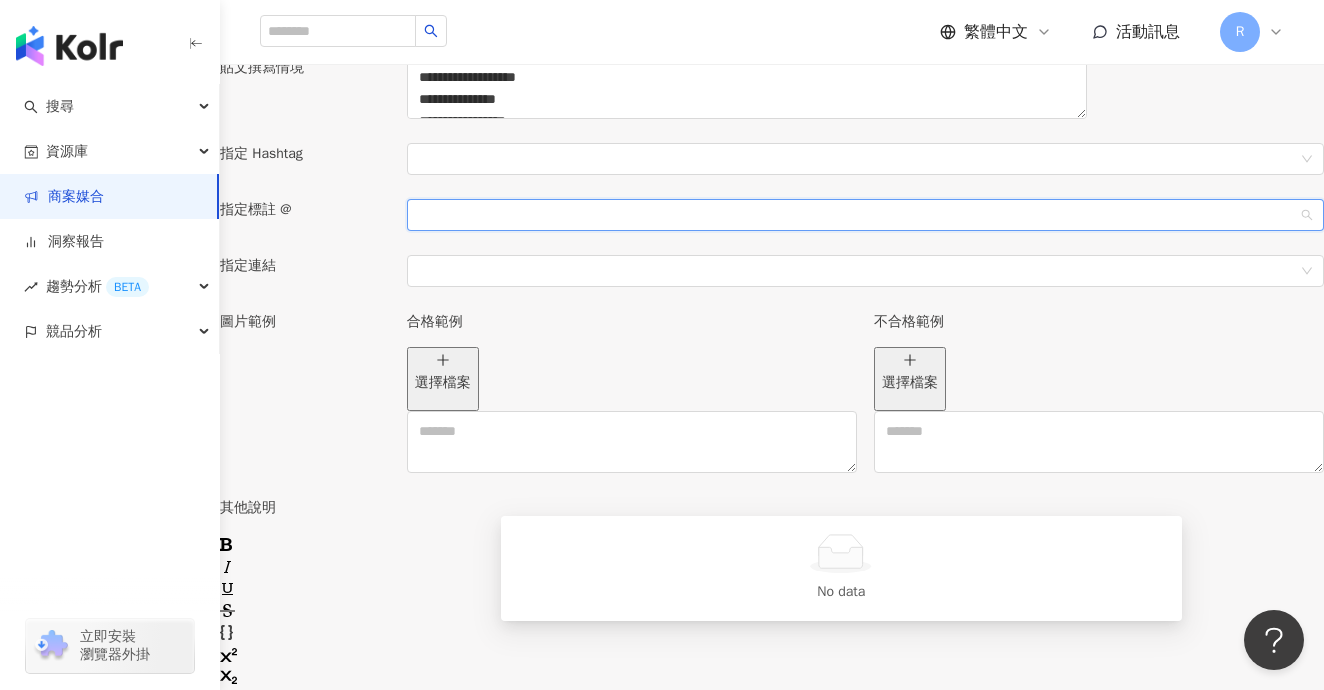 click on "指定標註 @" at bounding box center [305, 227] 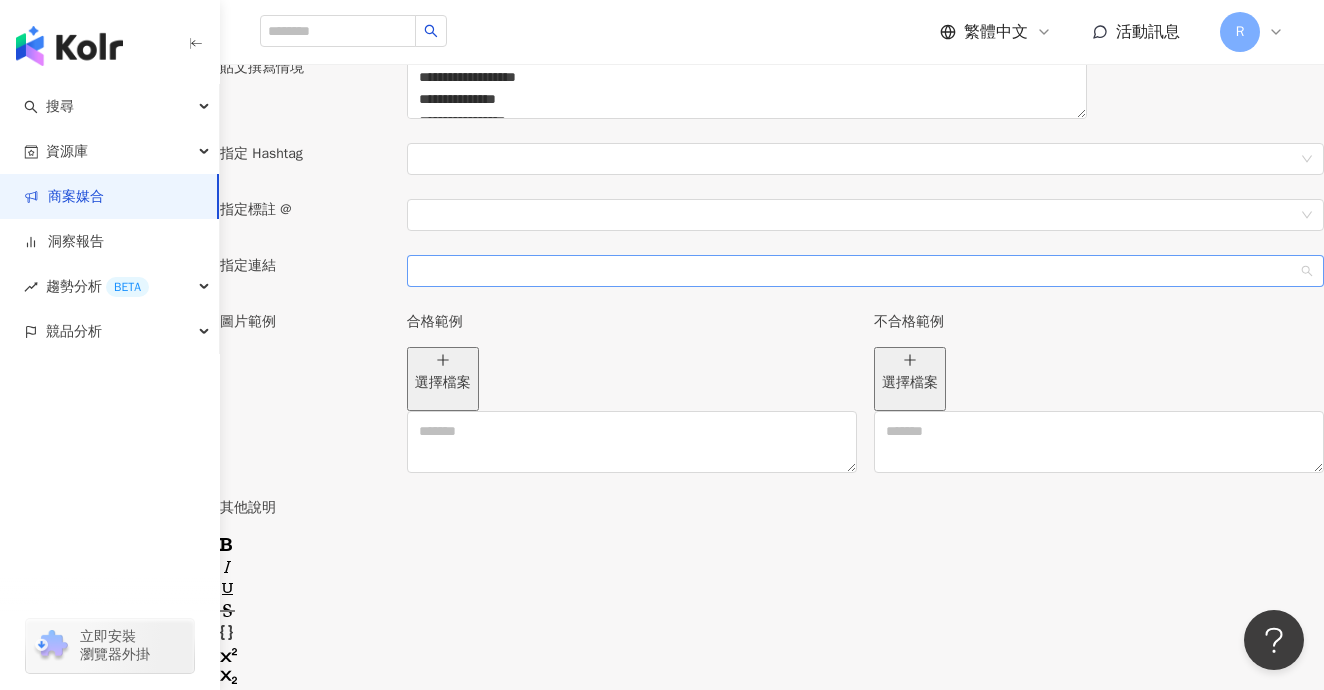 click at bounding box center (855, 271) 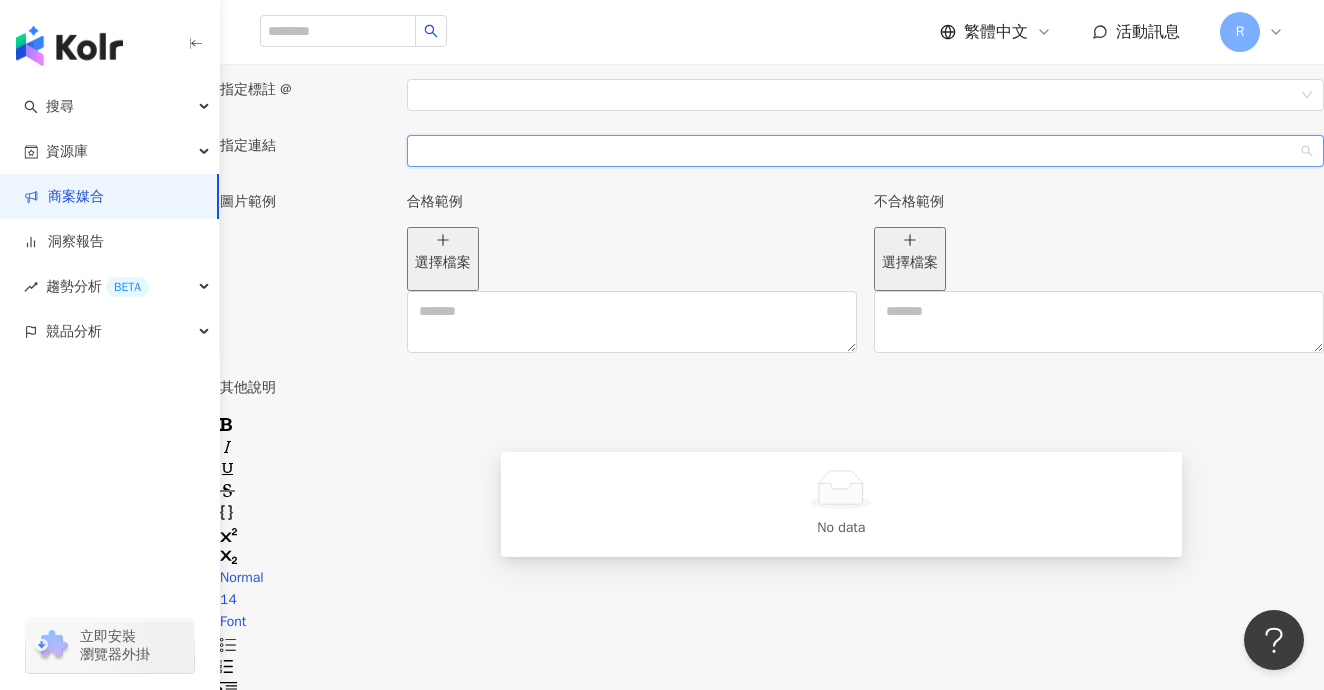 scroll, scrollTop: 732, scrollLeft: 0, axis: vertical 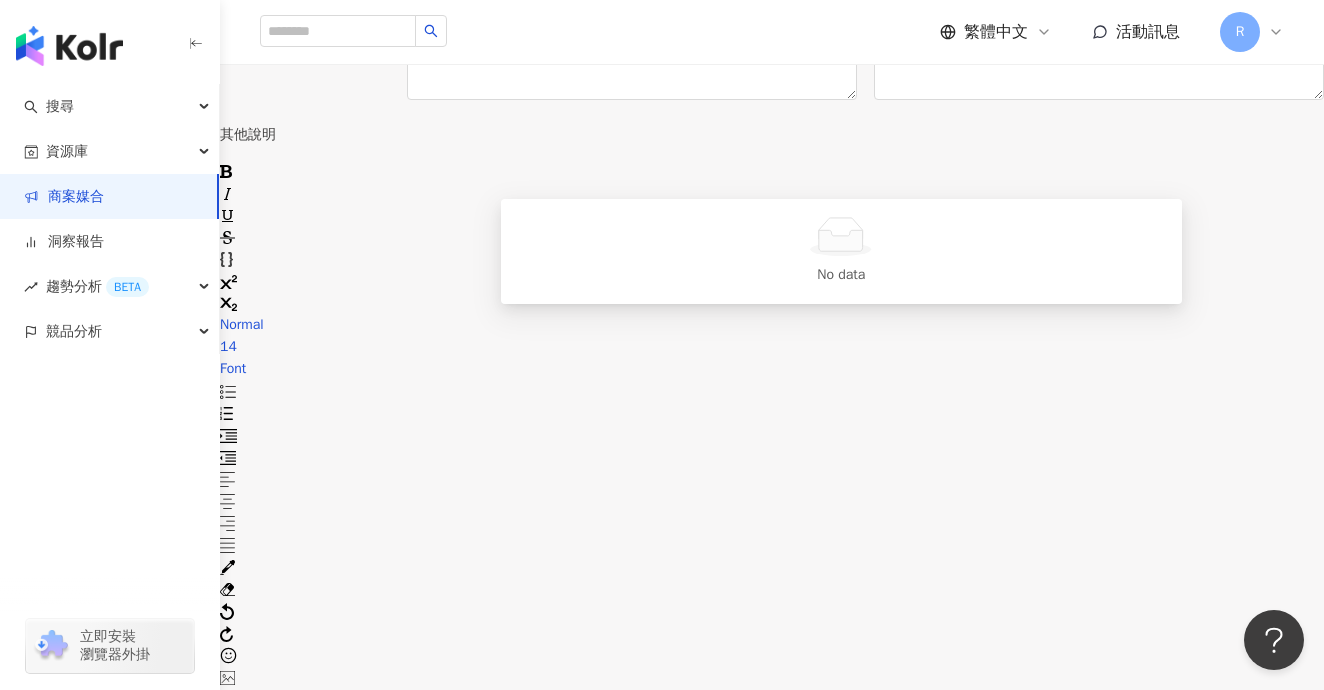 click on "**********" at bounding box center (772, 64) 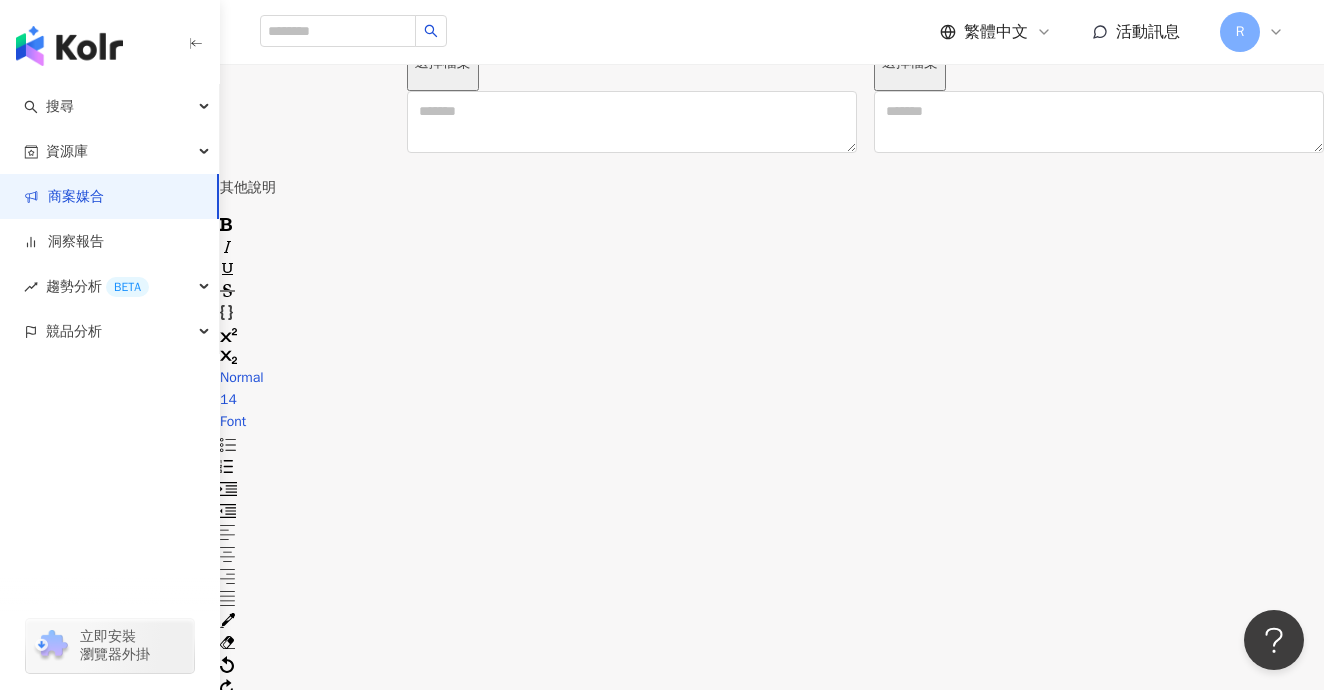 scroll, scrollTop: 678, scrollLeft: 0, axis: vertical 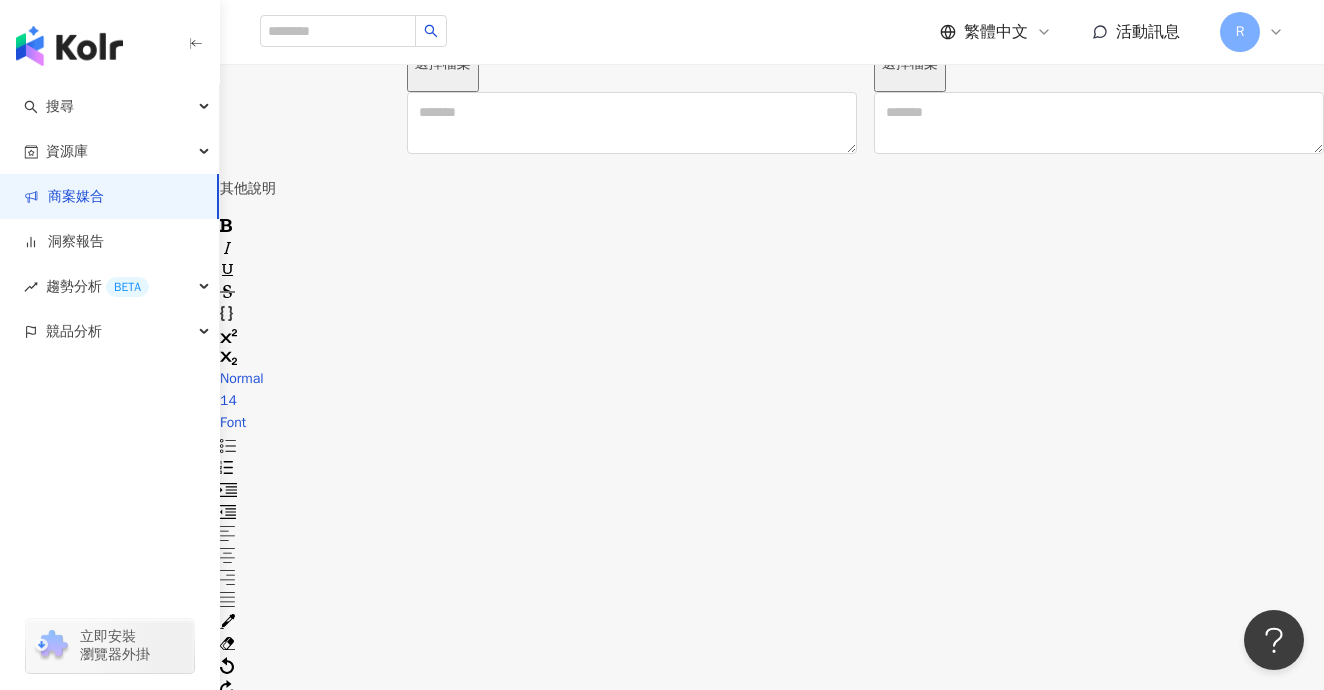click at bounding box center [855, -160] 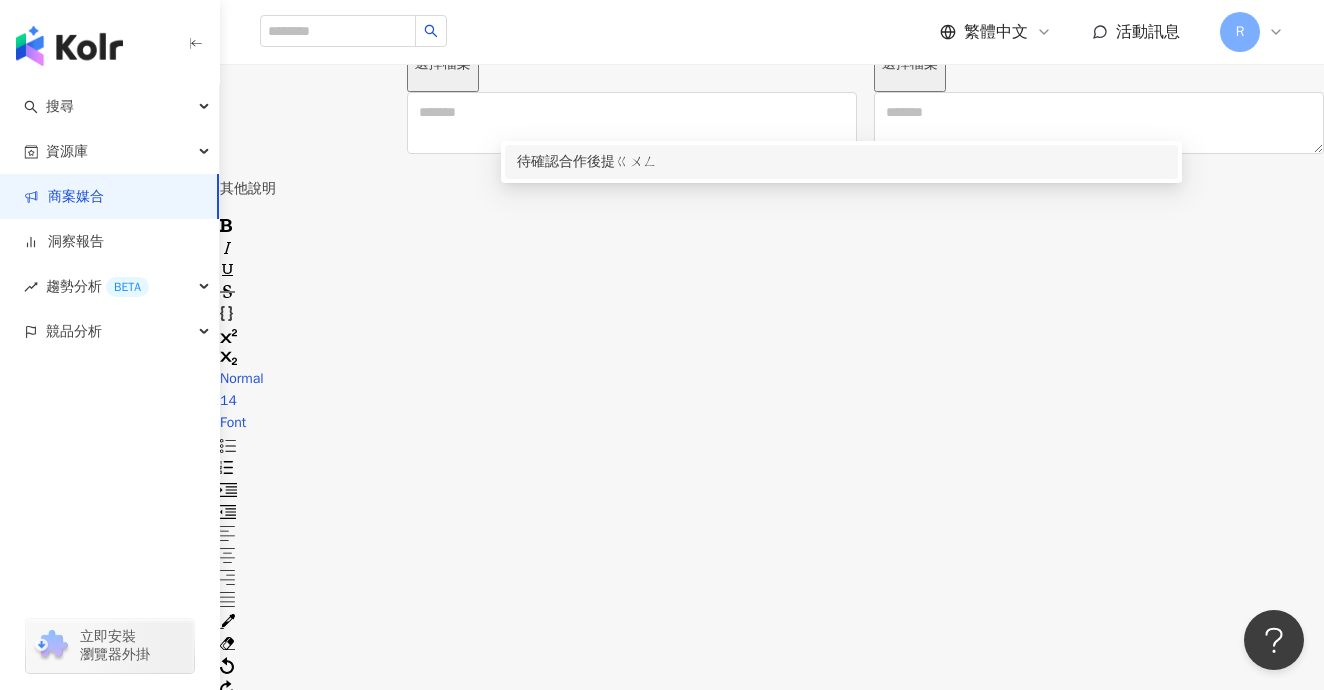 type on "********" 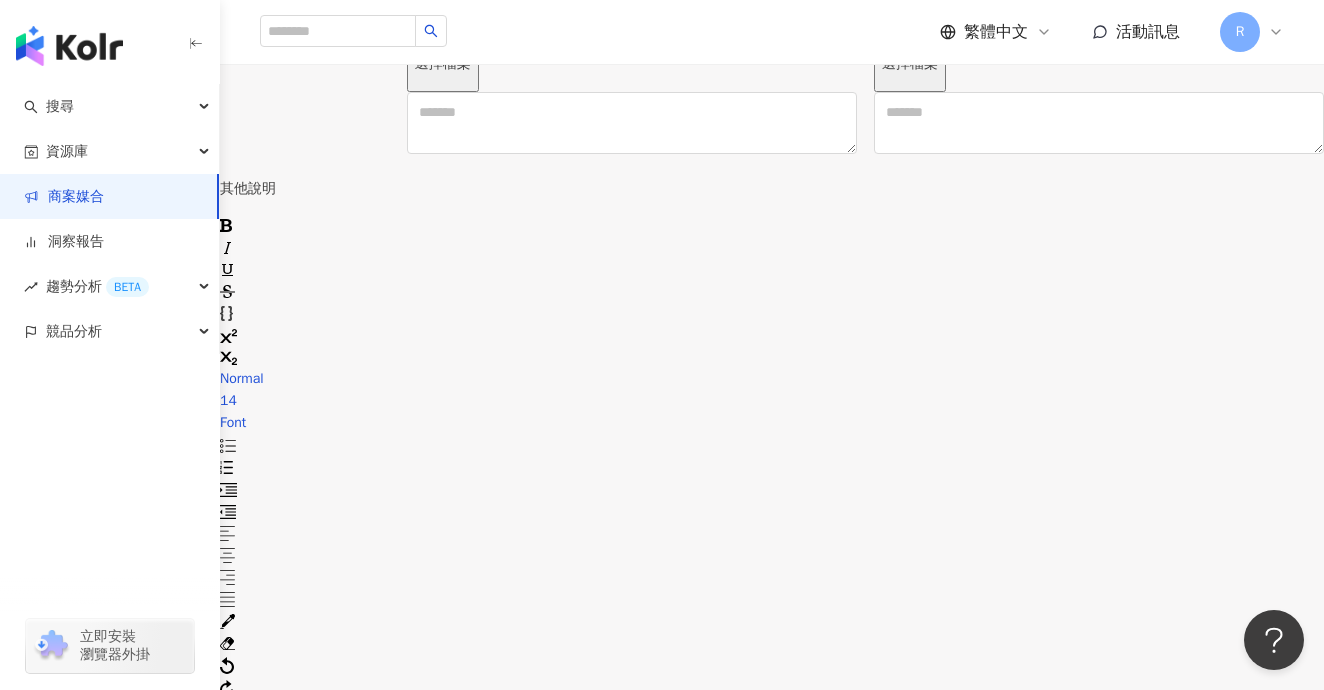 drag, startPoint x: 638, startPoint y: 122, endPoint x: 467, endPoint y: 121, distance: 171.00293 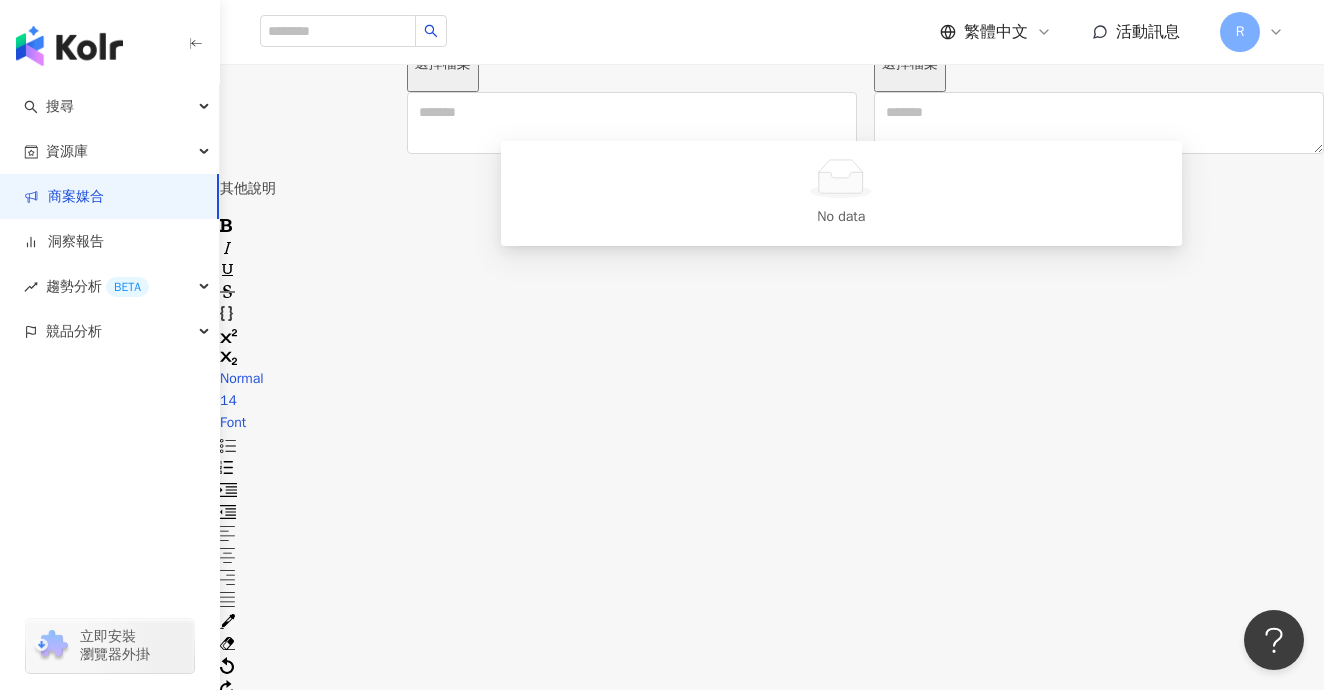 click at bounding box center (855, -160) 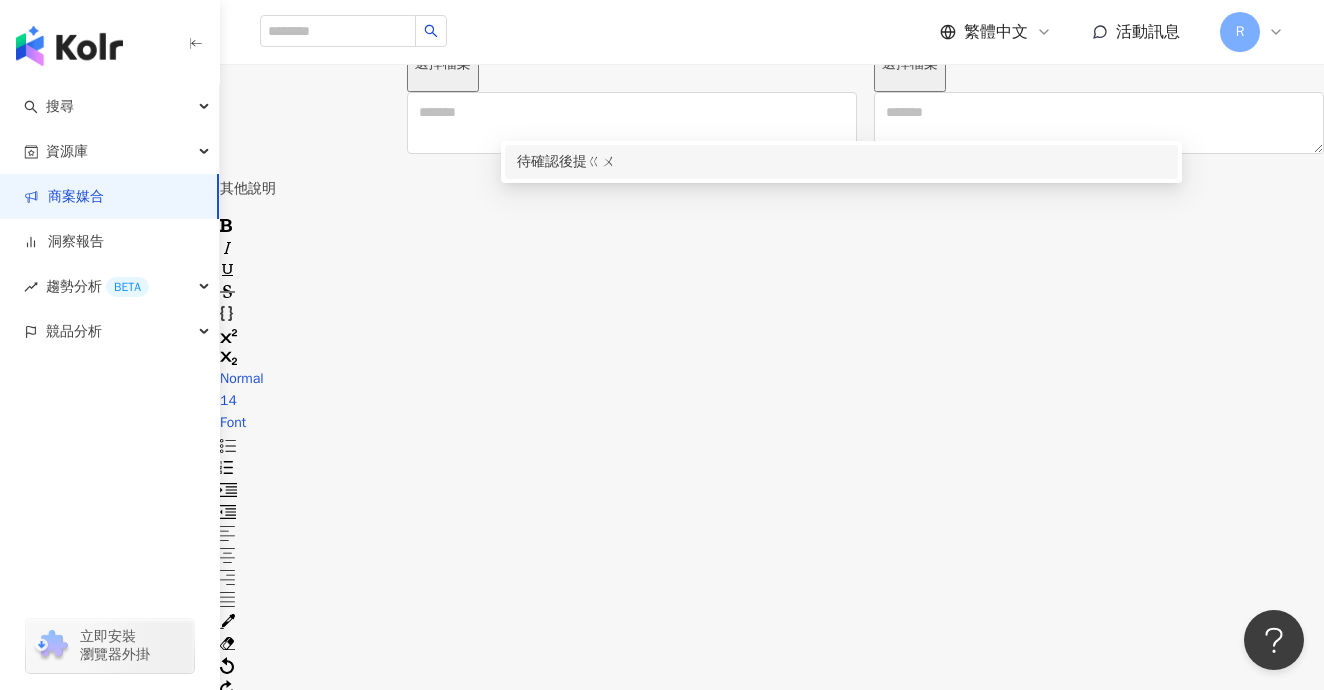 type on "******" 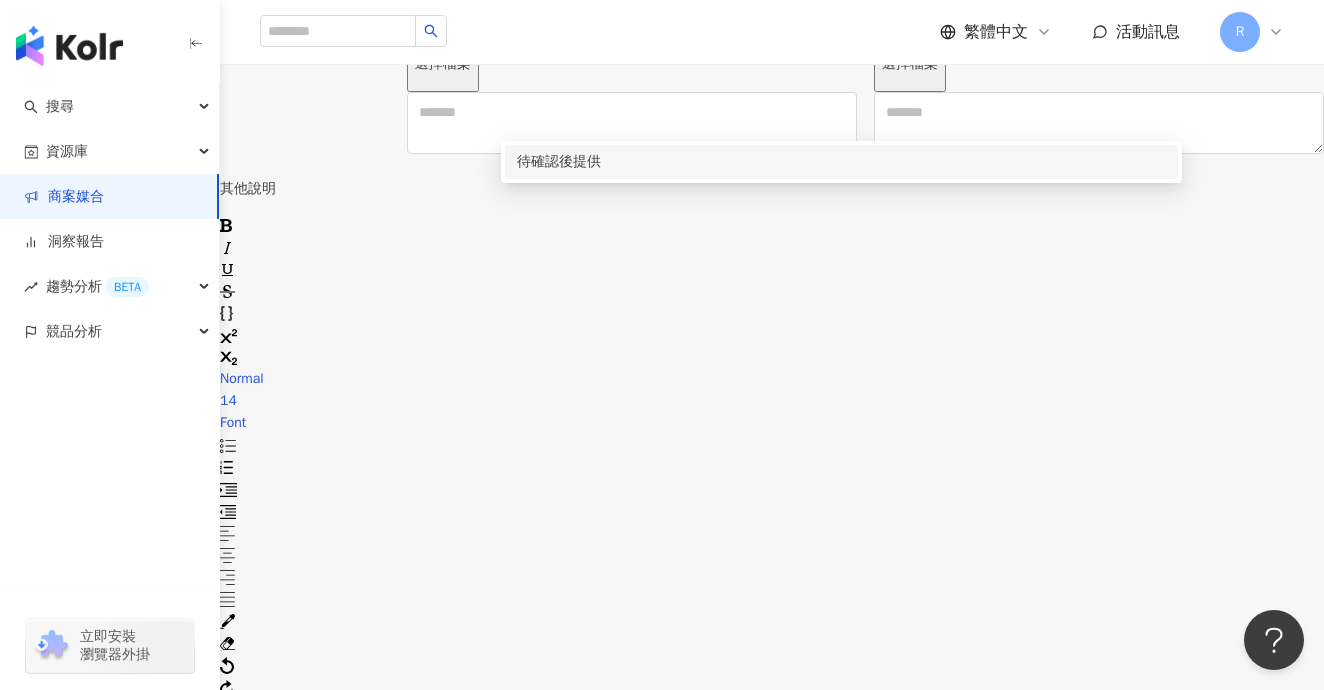 click on "待確認後提供" at bounding box center [841, 162] 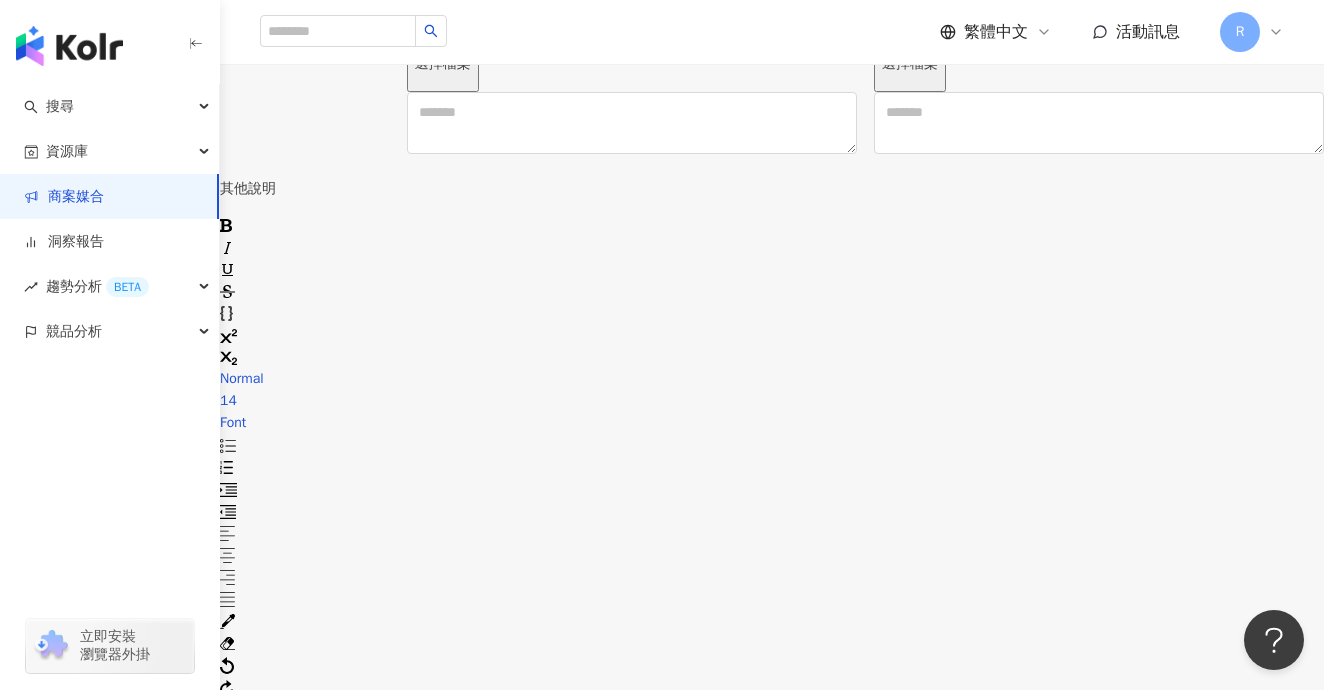 click at bounding box center (855, -48) 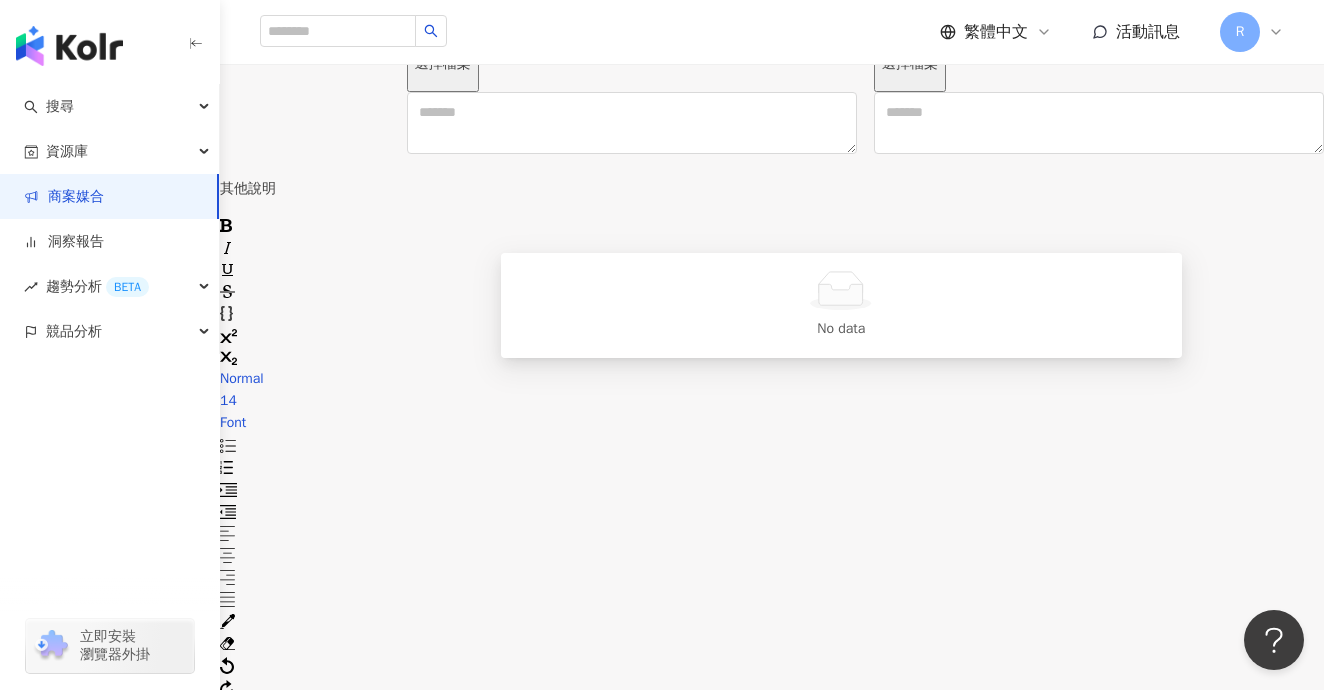 click on "待確認後提供" at bounding box center (462, -160) 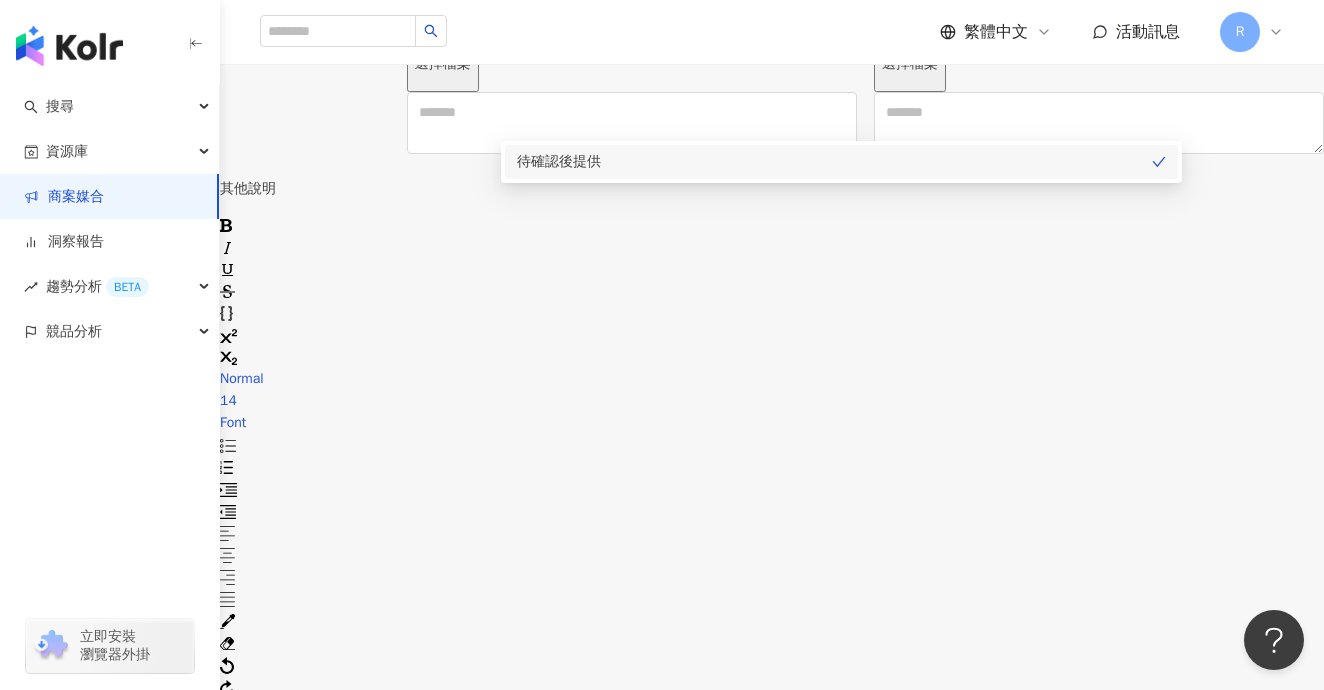 click on "待確認後提供" at bounding box center (462, -160) 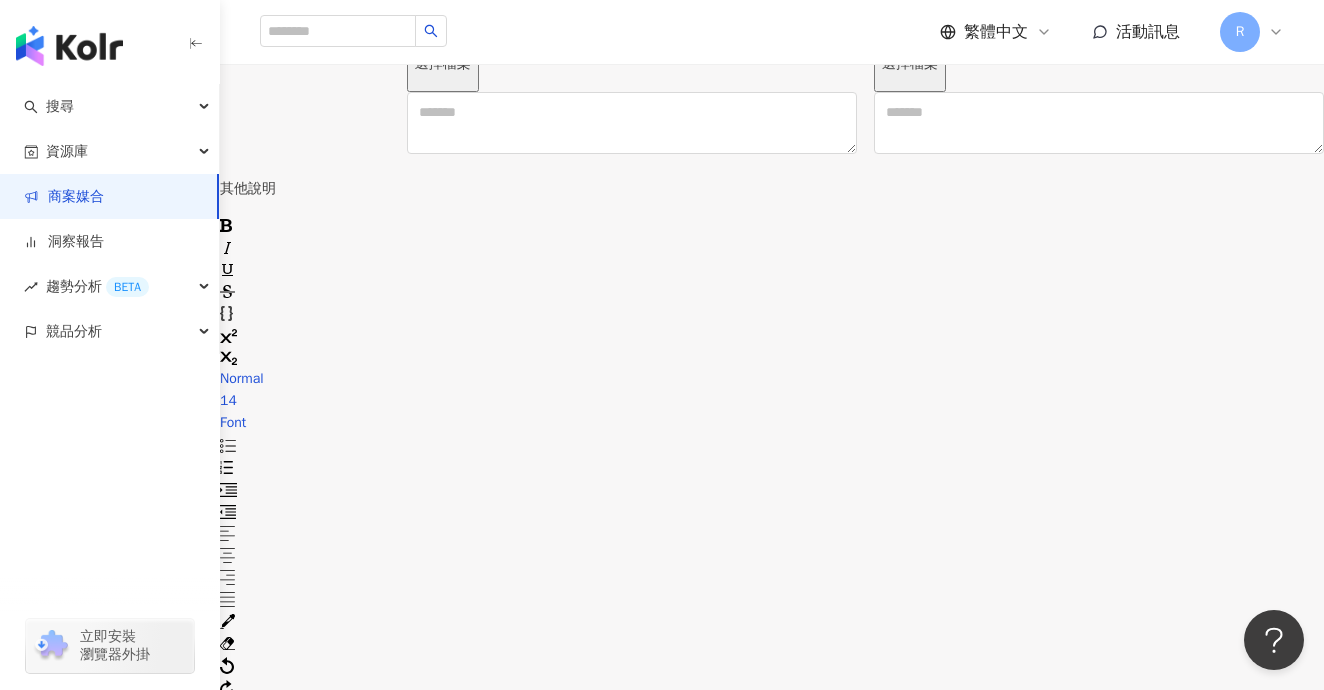 click on "待確認後提供" at bounding box center [462, -160] 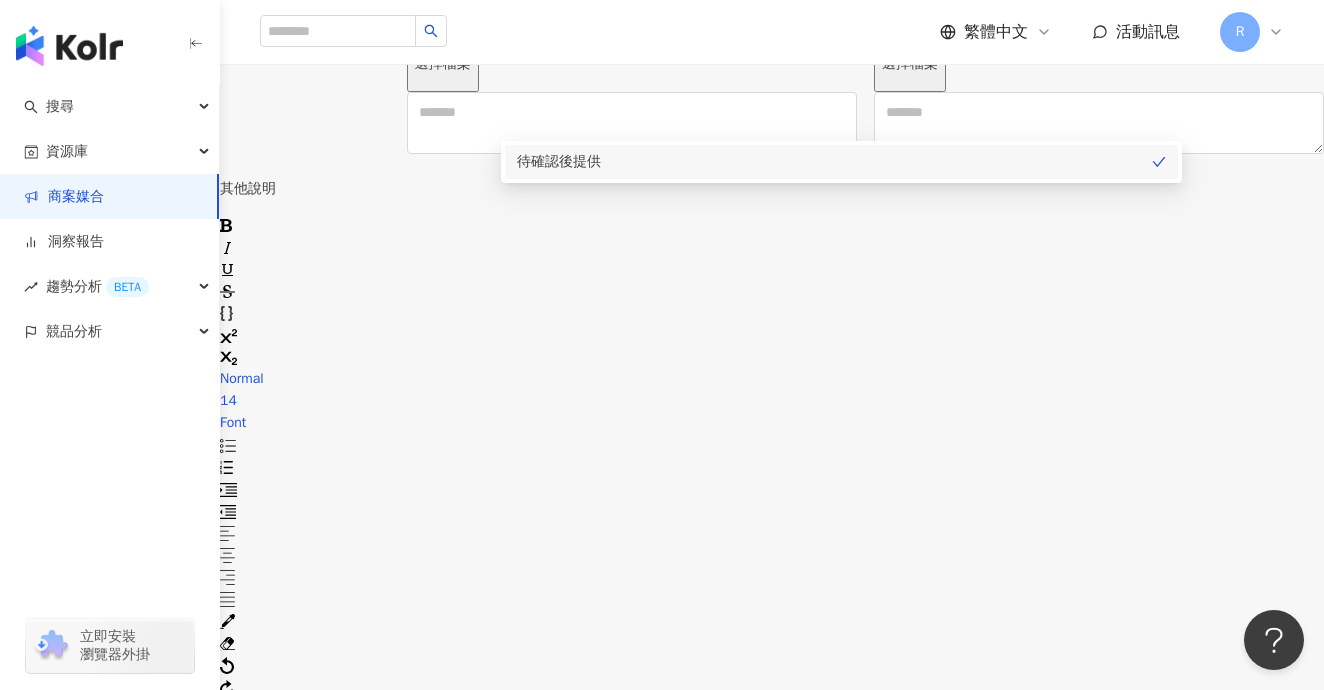 click on "待確認後提供" at bounding box center (834, 162) 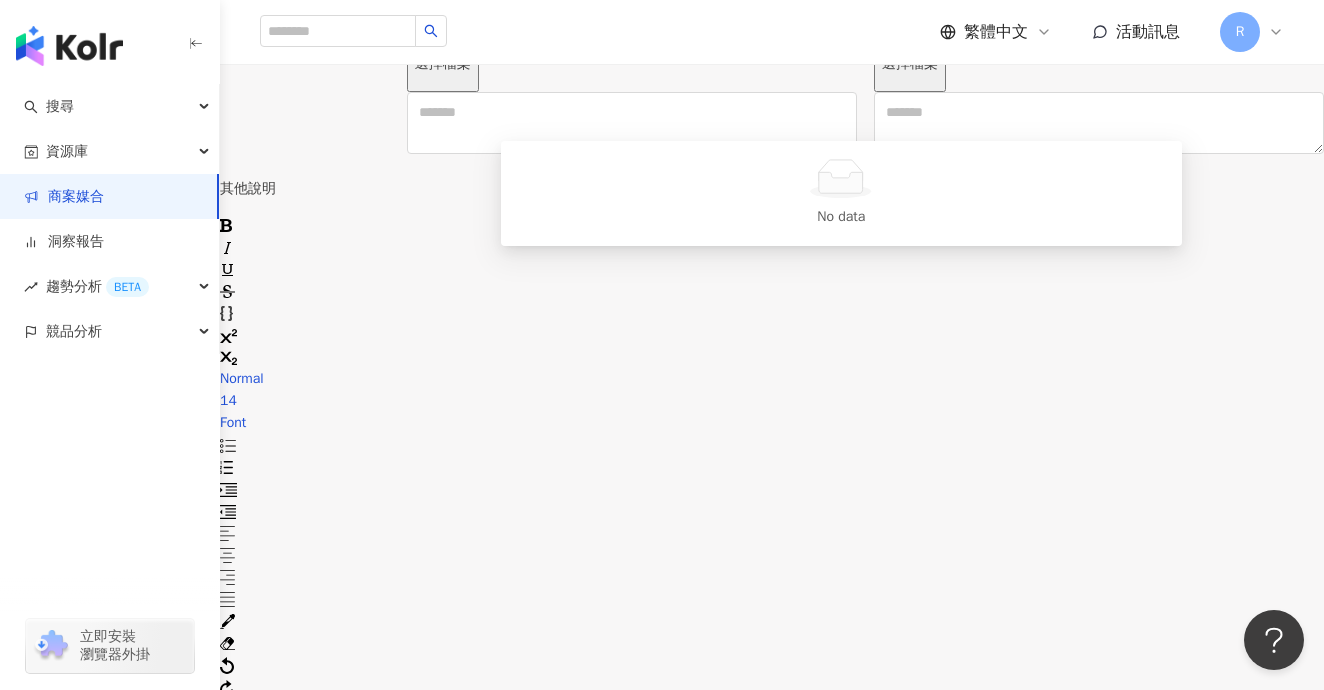 click at bounding box center [841, 178] 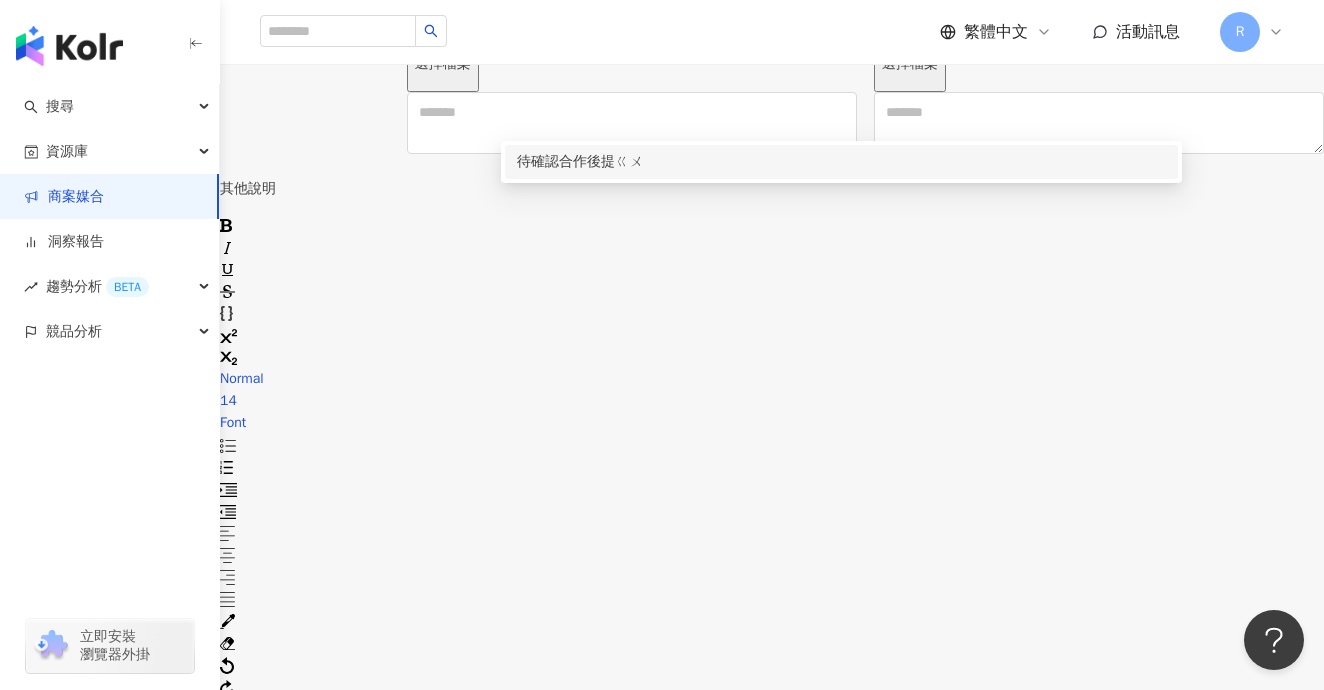 type on "********" 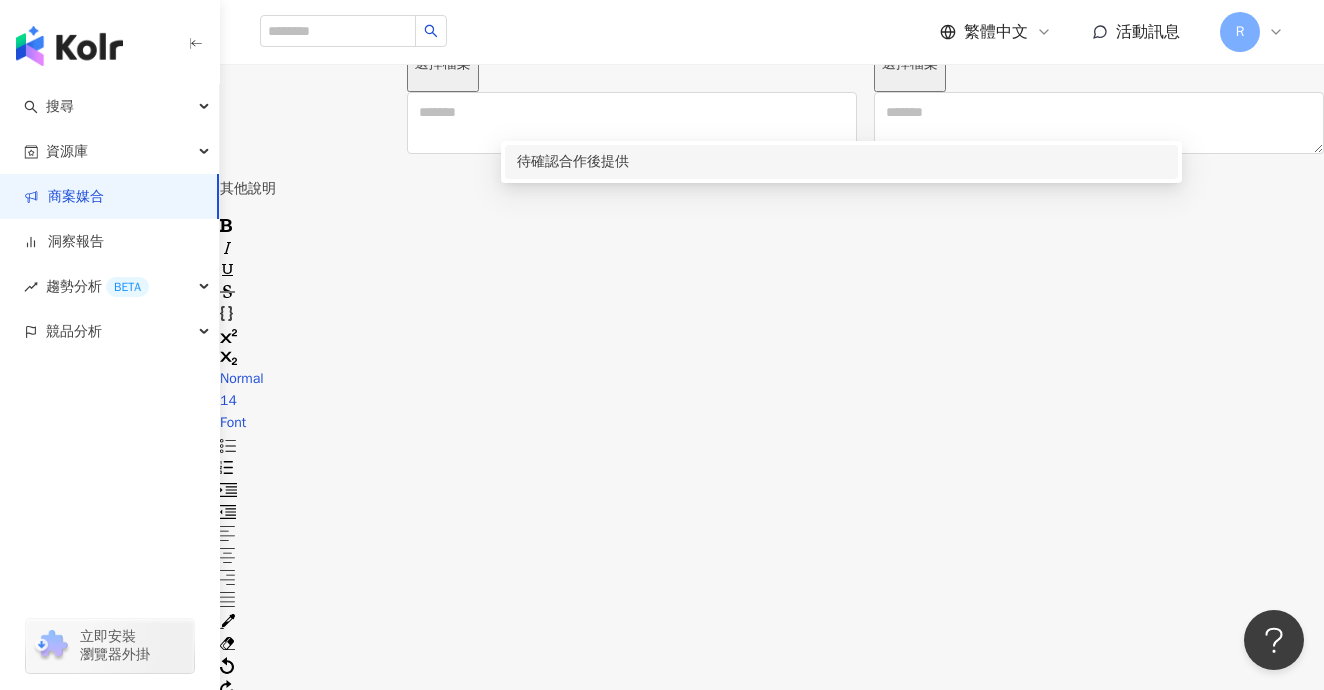 click on "待確認合作後提供" at bounding box center (841, 162) 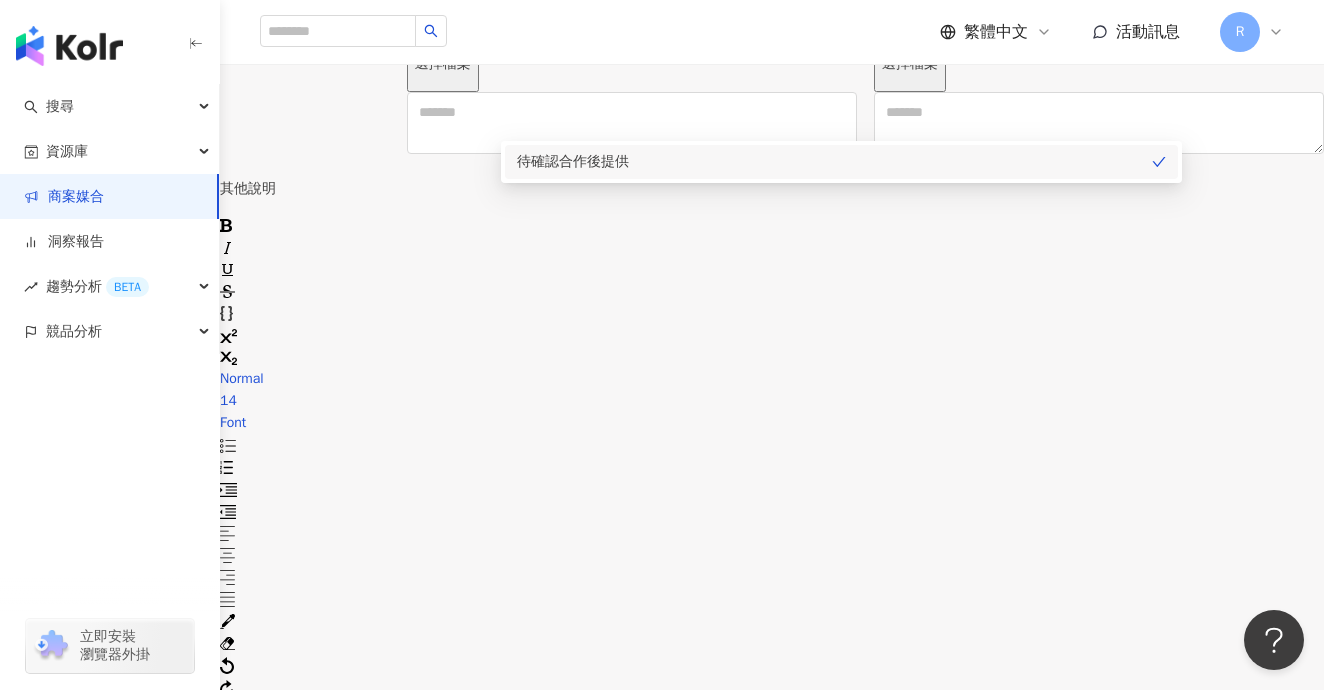 click at bounding box center [865, -92] 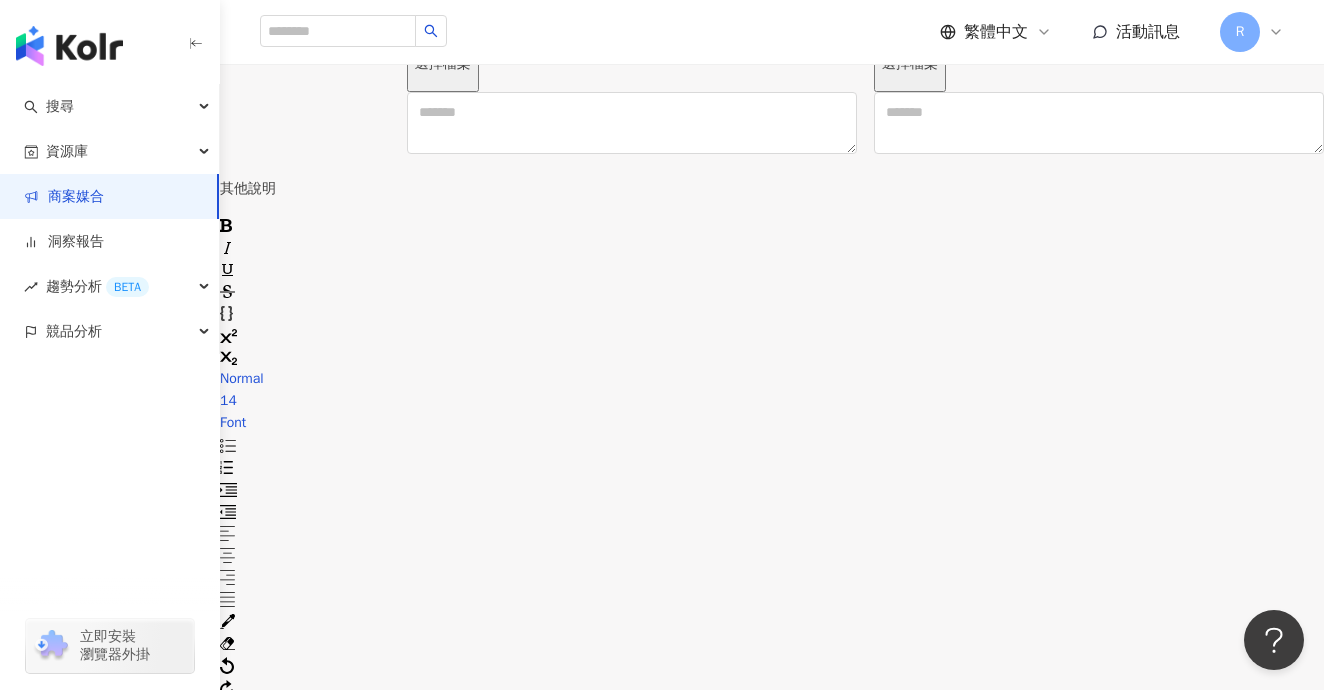 click at bounding box center (855, -104) 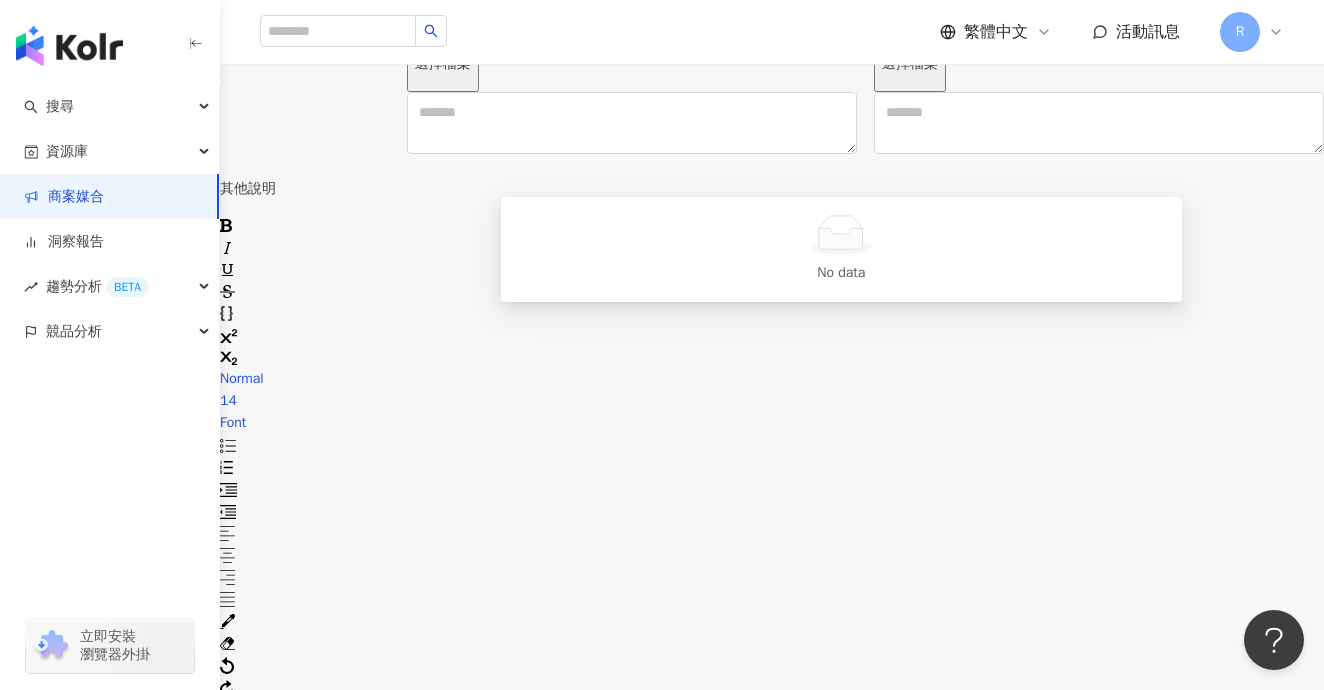 paste on "********" 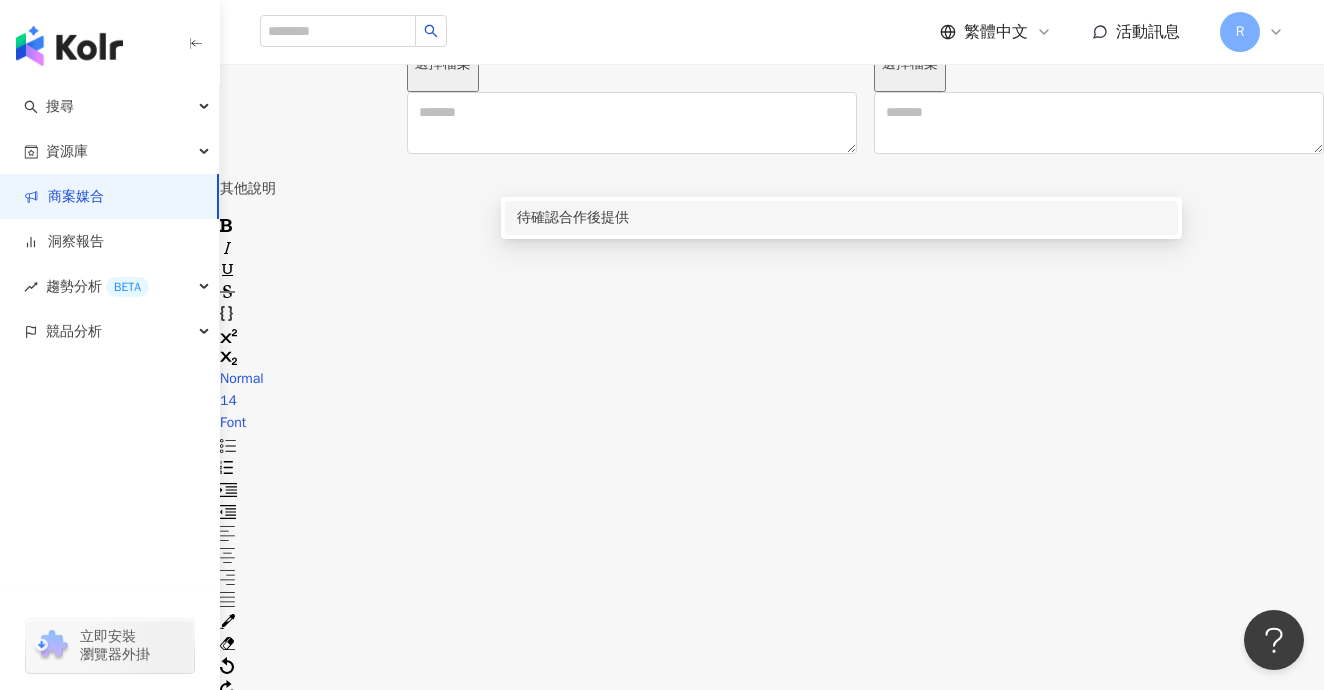 type on "********" 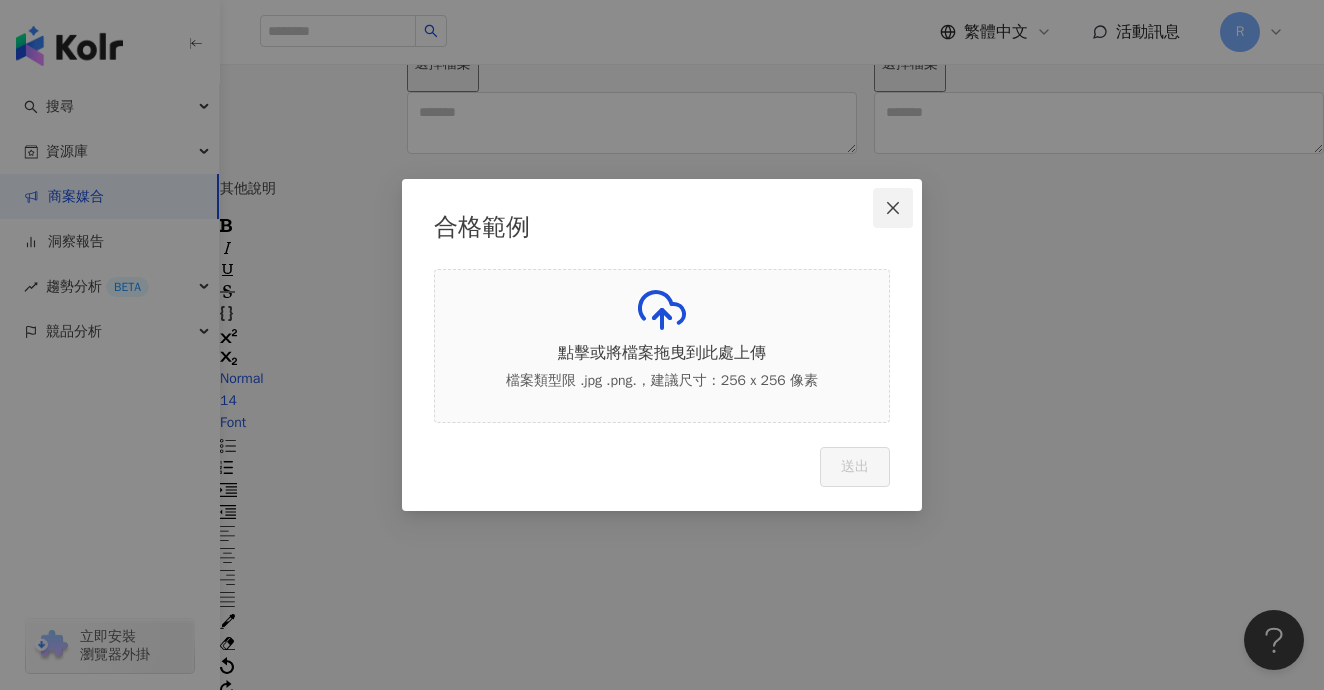 click at bounding box center (893, 208) 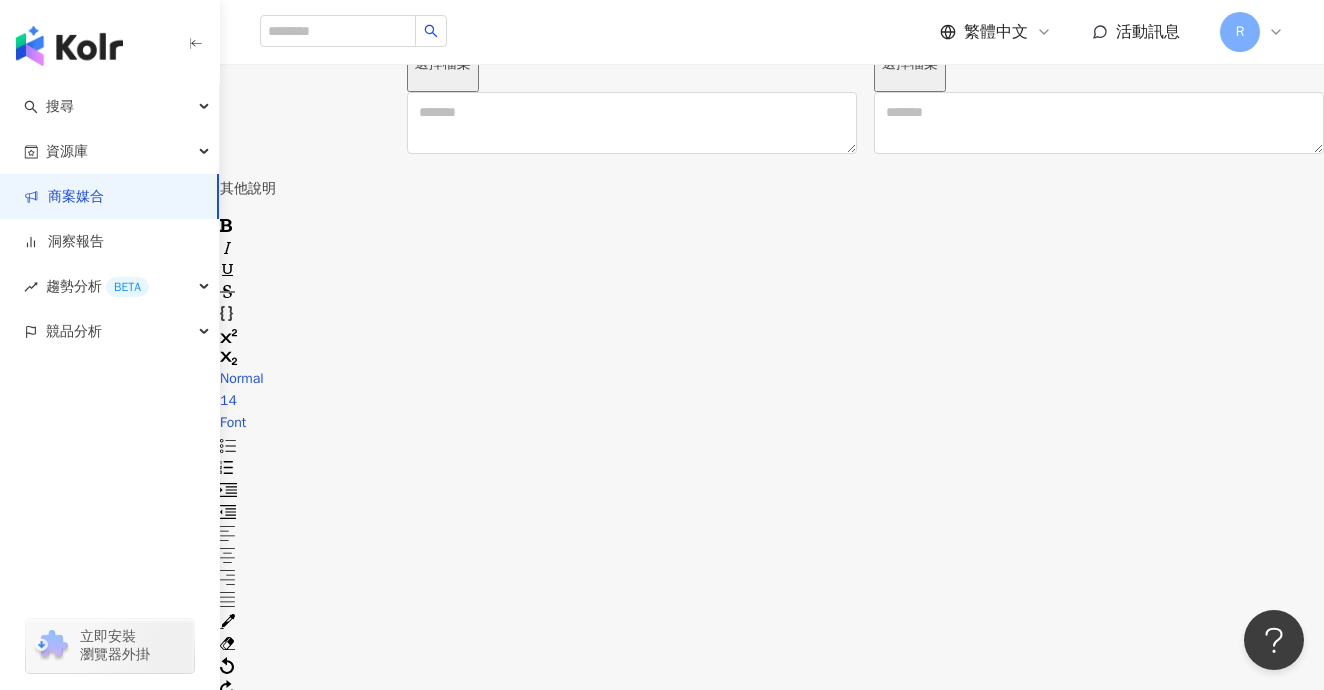 click at bounding box center (855, -48) 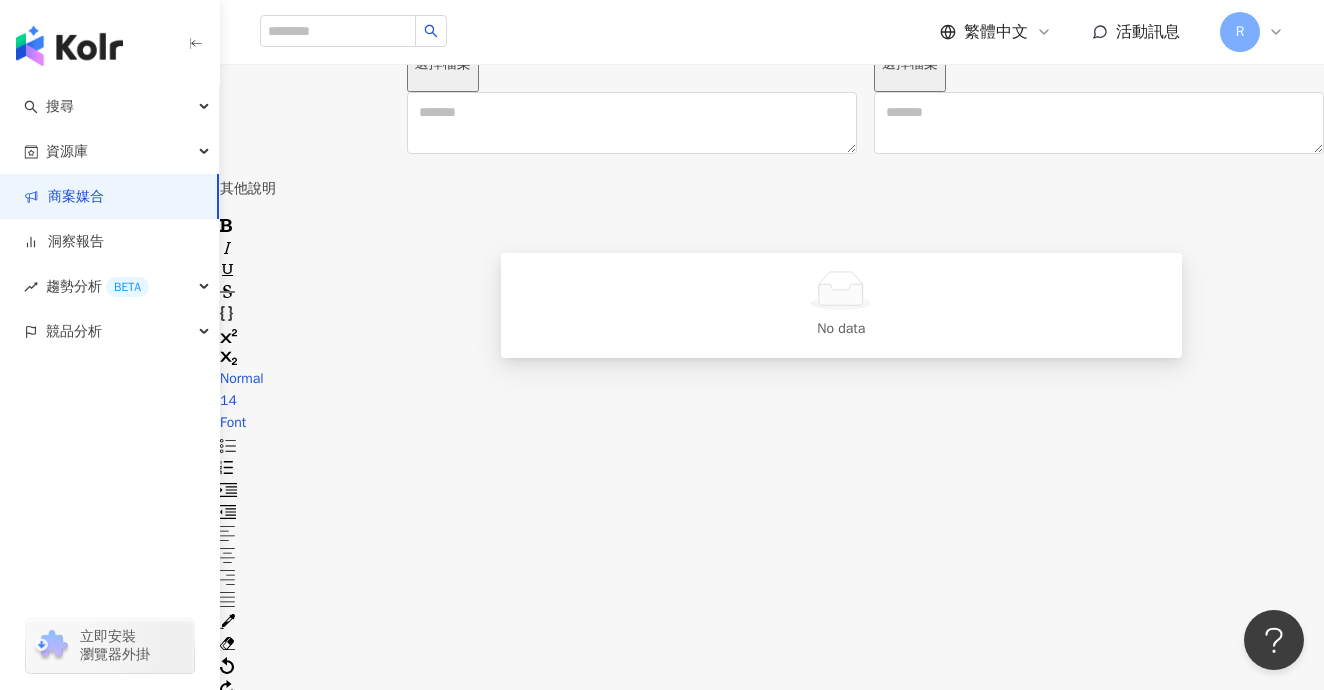 paste on "********" 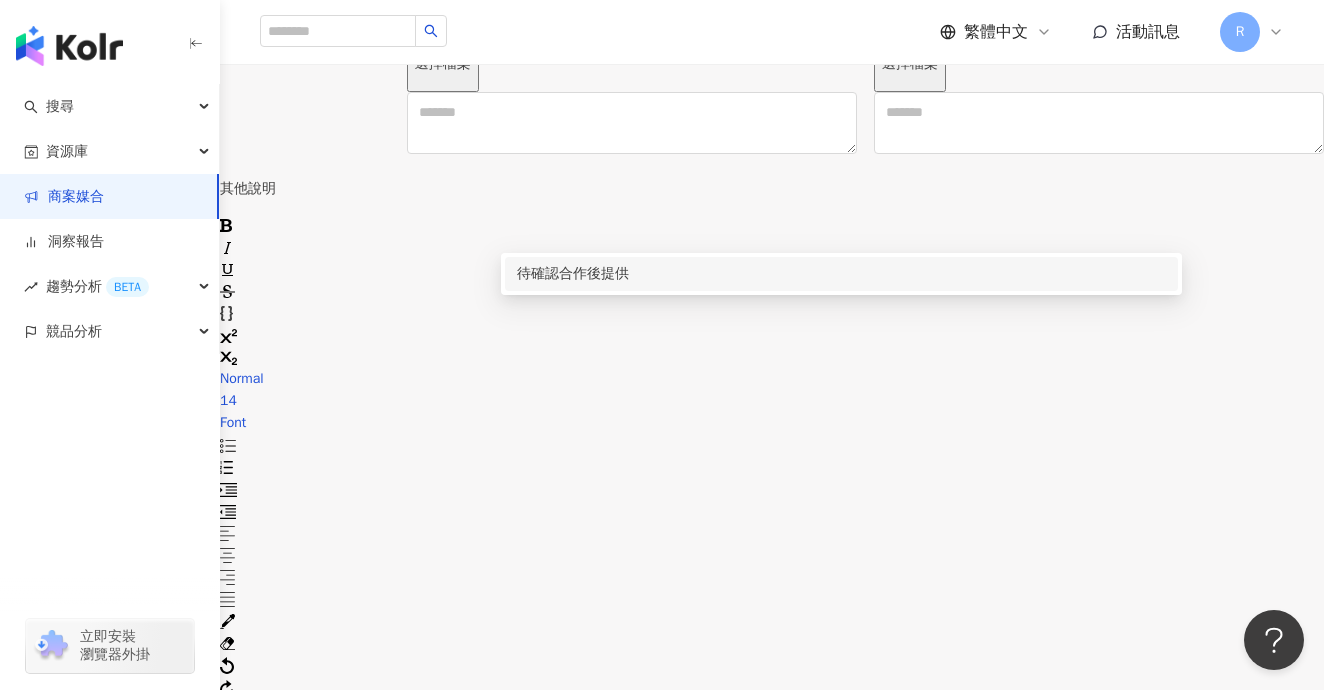 click on "待確認合作後提供" at bounding box center (841, 274) 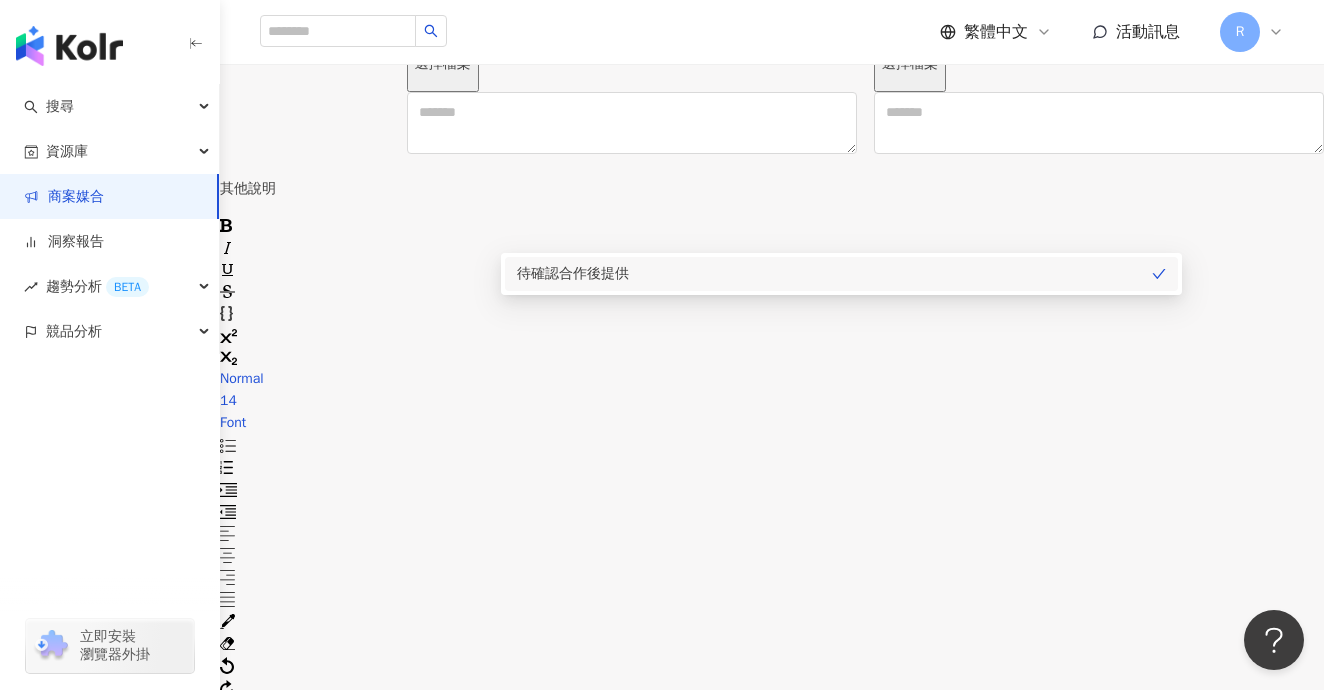 click on "**********" at bounding box center (772, 118) 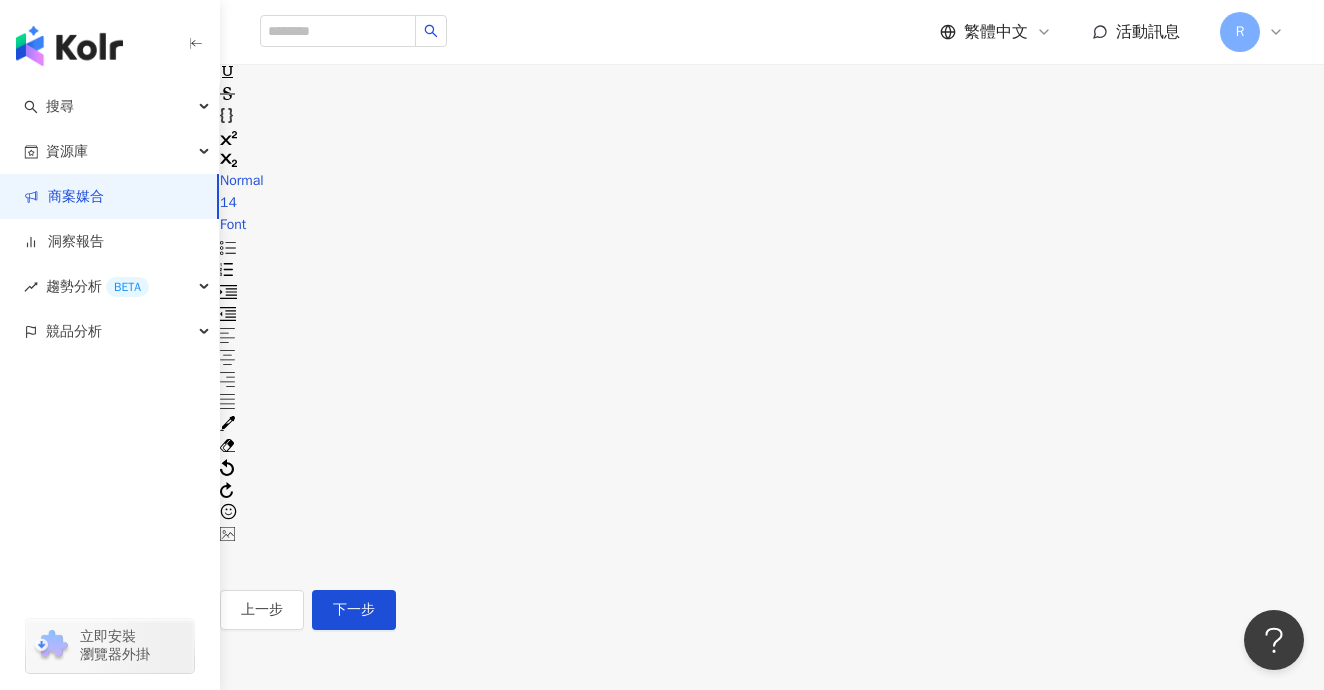 scroll, scrollTop: 1091, scrollLeft: 0, axis: vertical 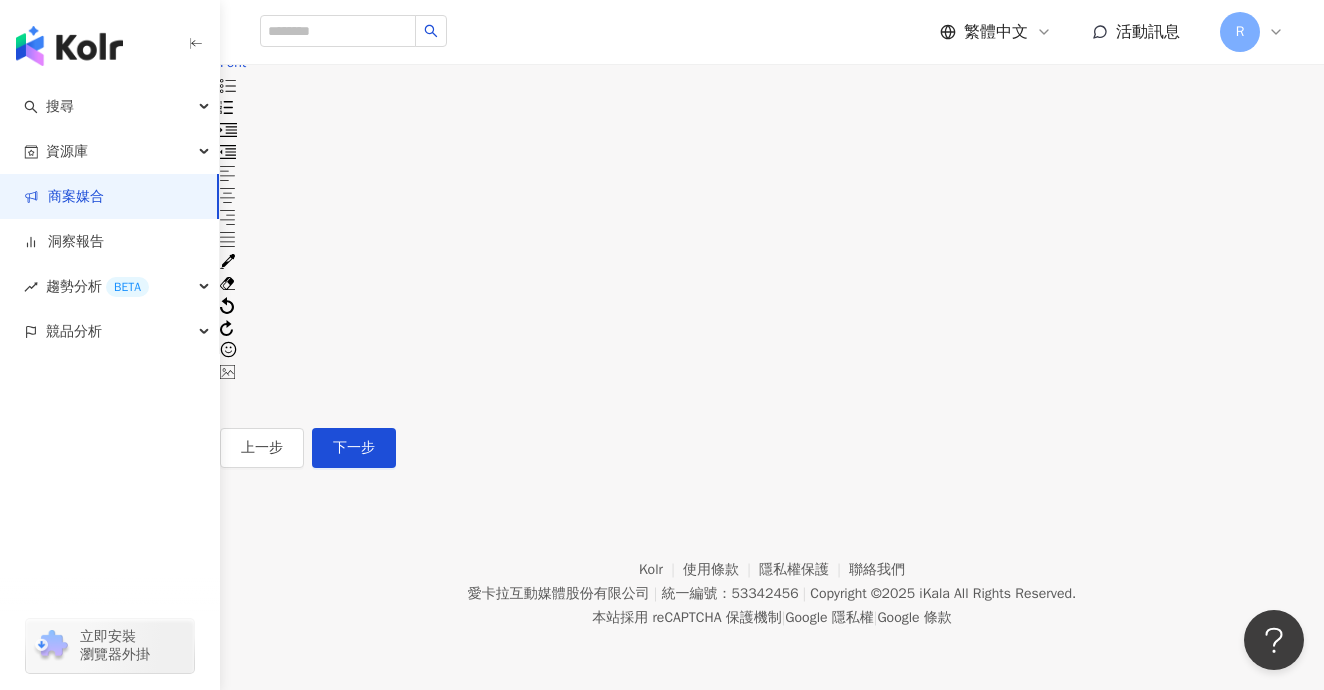 click at bounding box center [772, 393] 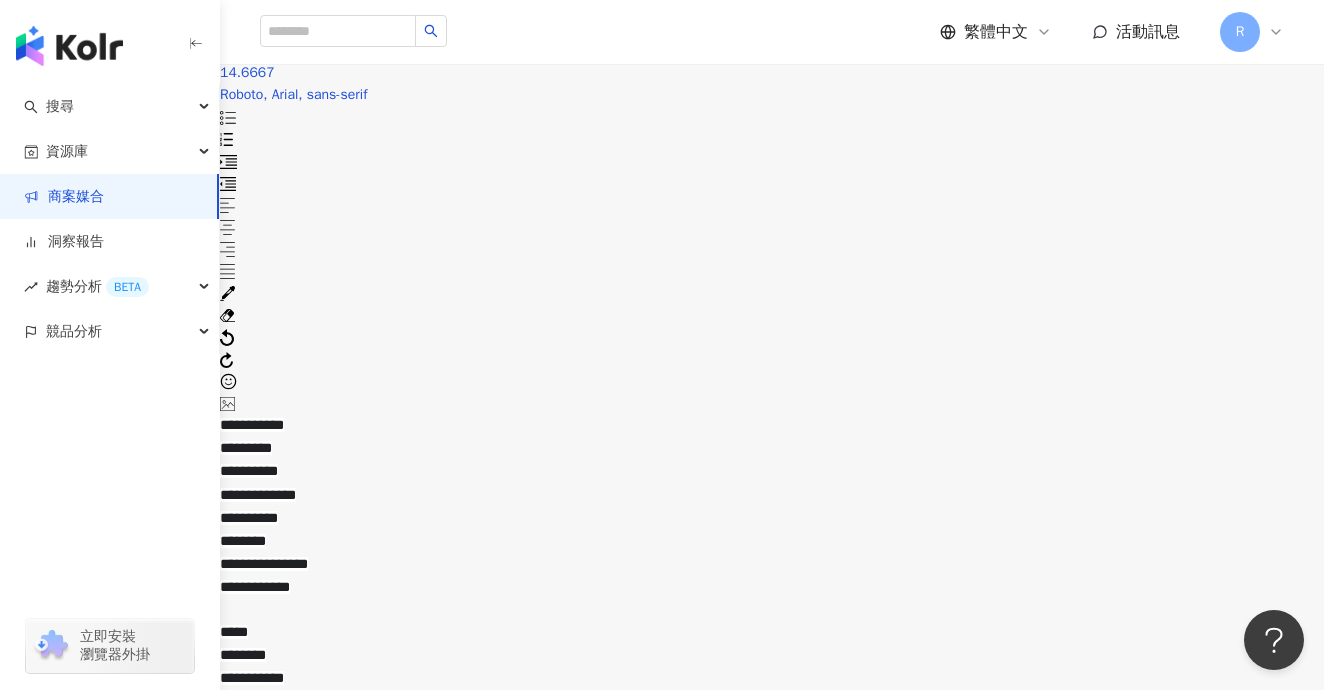 scroll, scrollTop: 1232, scrollLeft: 0, axis: vertical 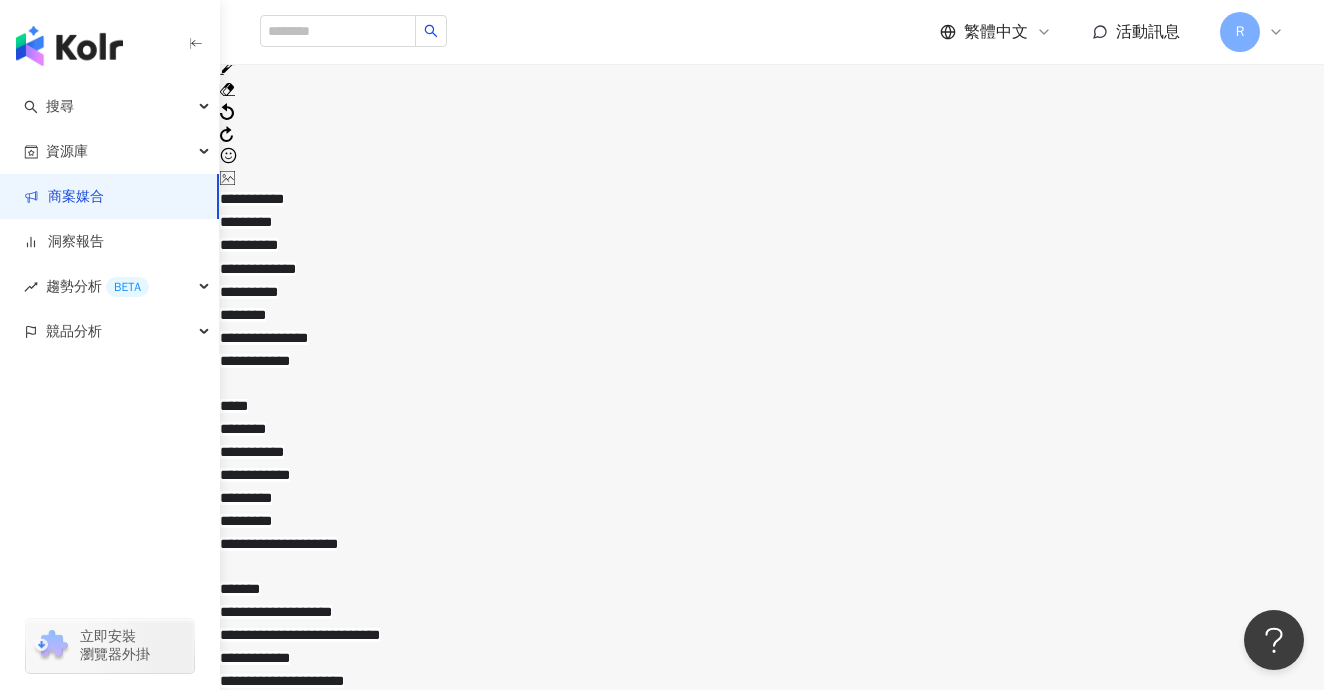 drag, startPoint x: 381, startPoint y: 287, endPoint x: 377, endPoint y: 241, distance: 46.173584 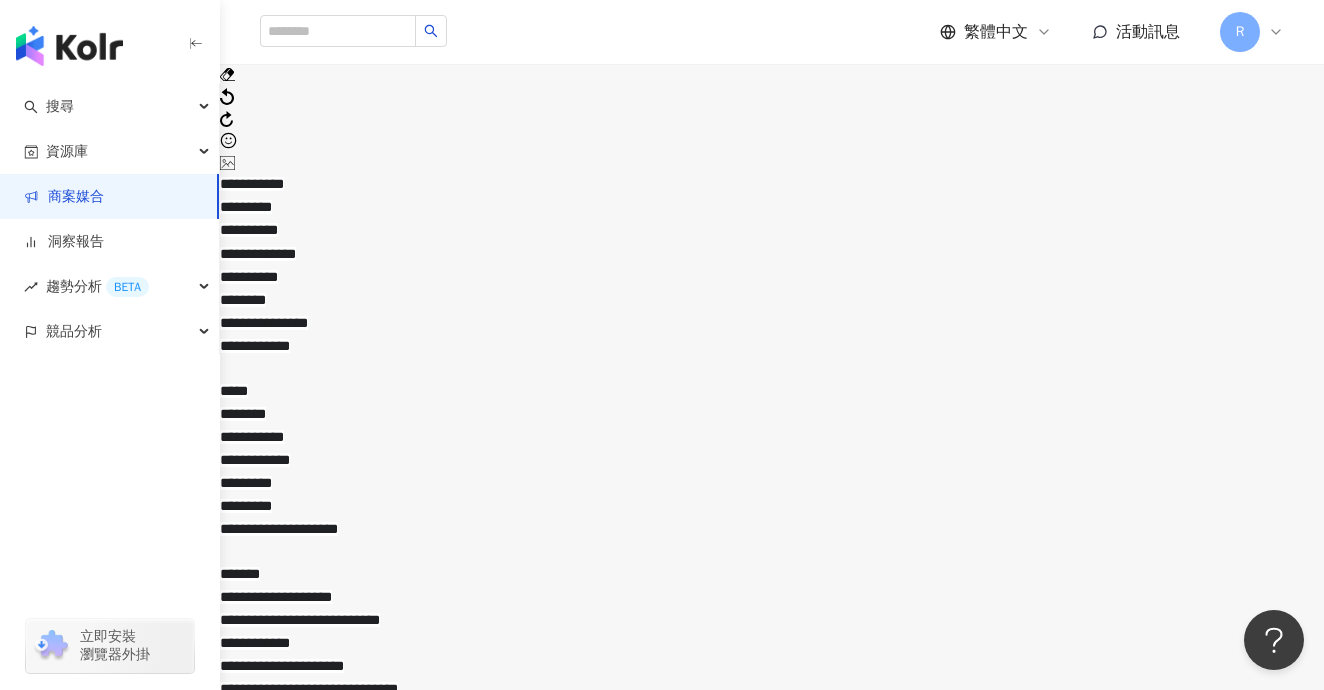 scroll, scrollTop: 1368, scrollLeft: 0, axis: vertical 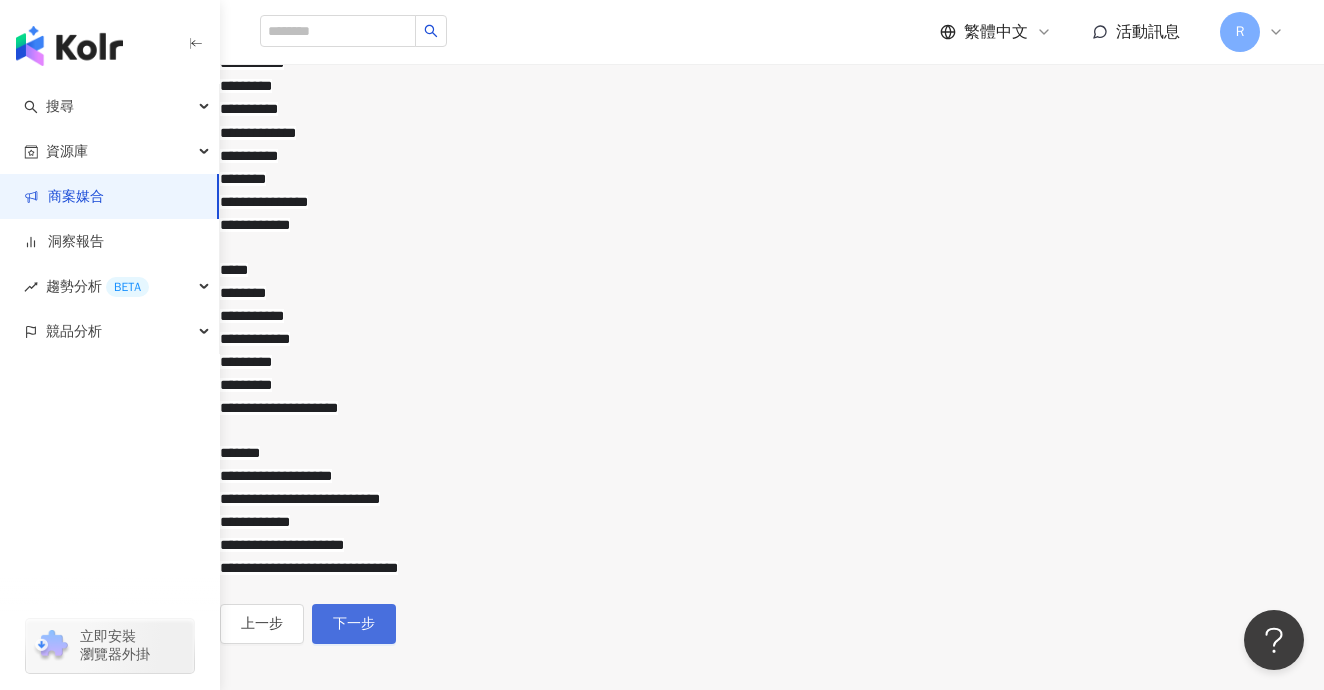 click on "下一步" at bounding box center (354, 624) 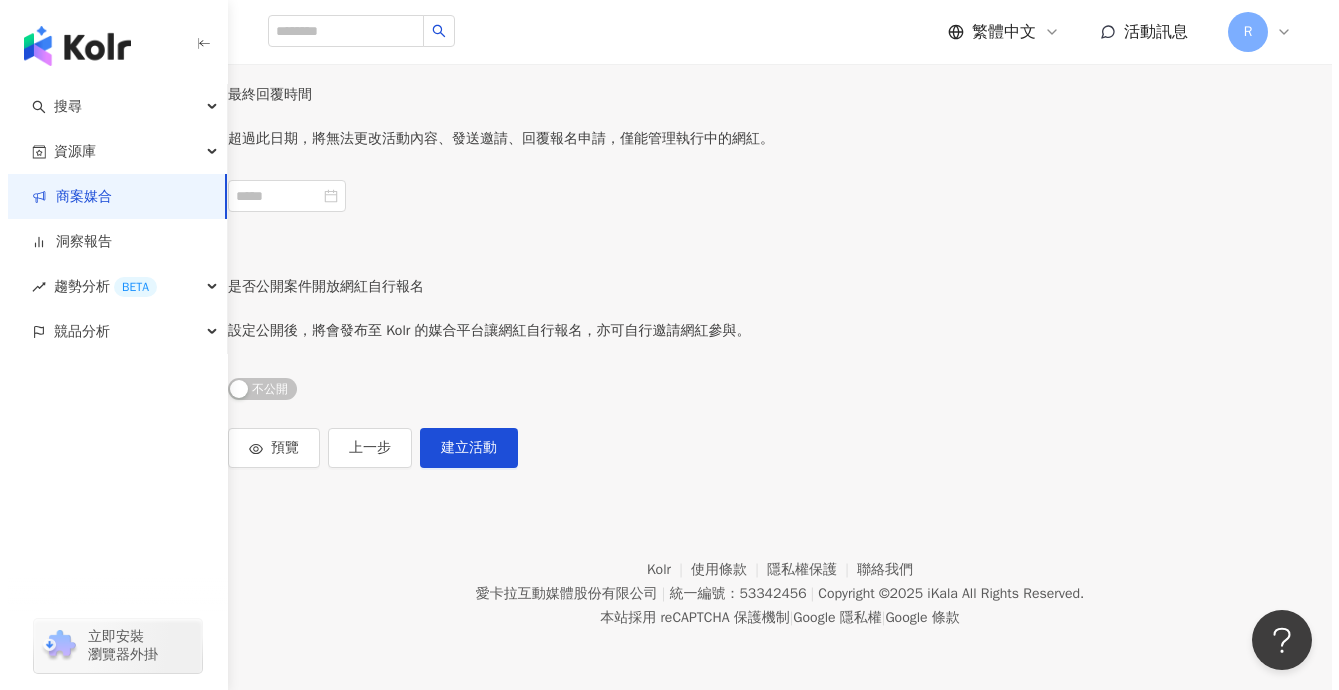 scroll, scrollTop: 469, scrollLeft: 0, axis: vertical 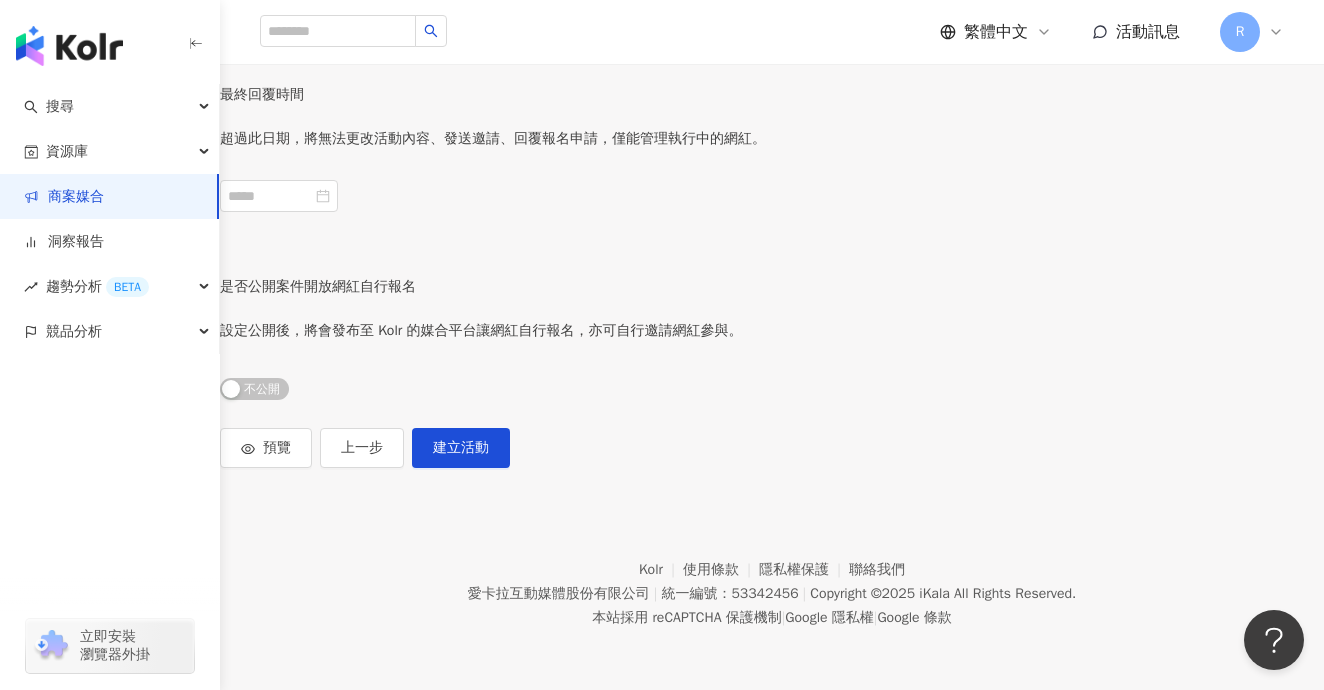 click at bounding box center [713, 4] 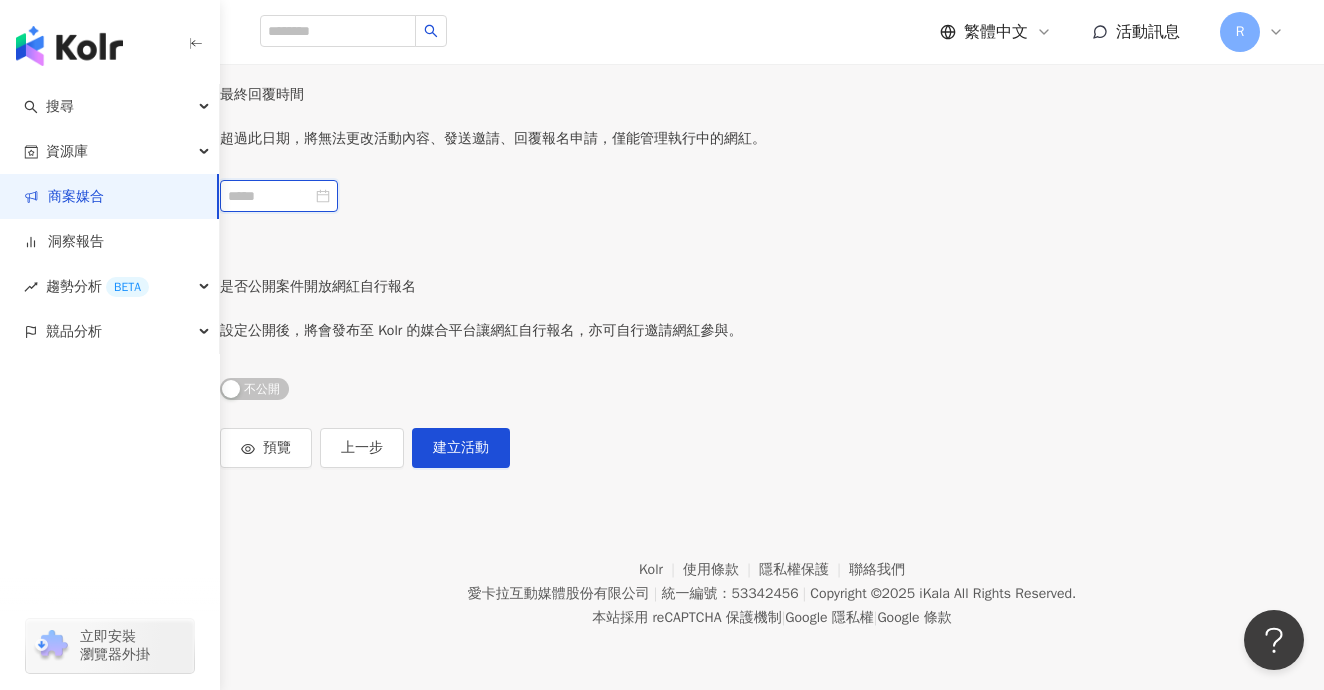 click at bounding box center (270, 196) 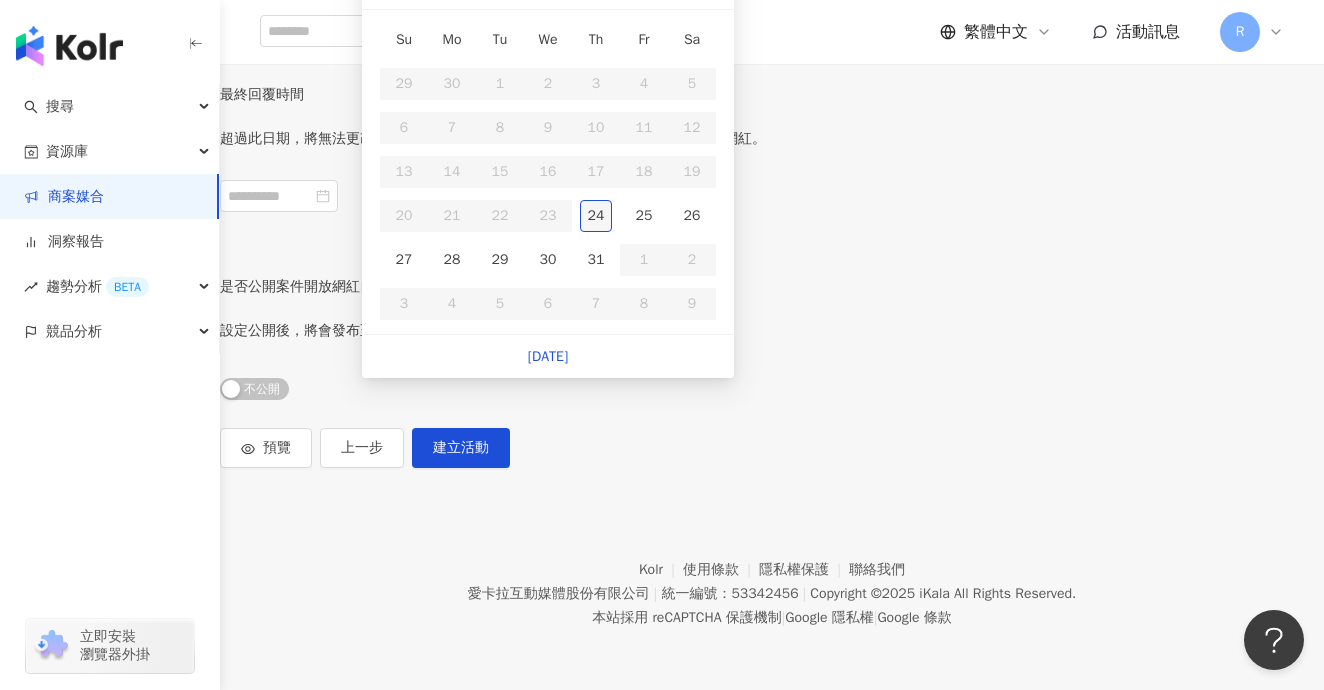 click on "24" at bounding box center (596, 216) 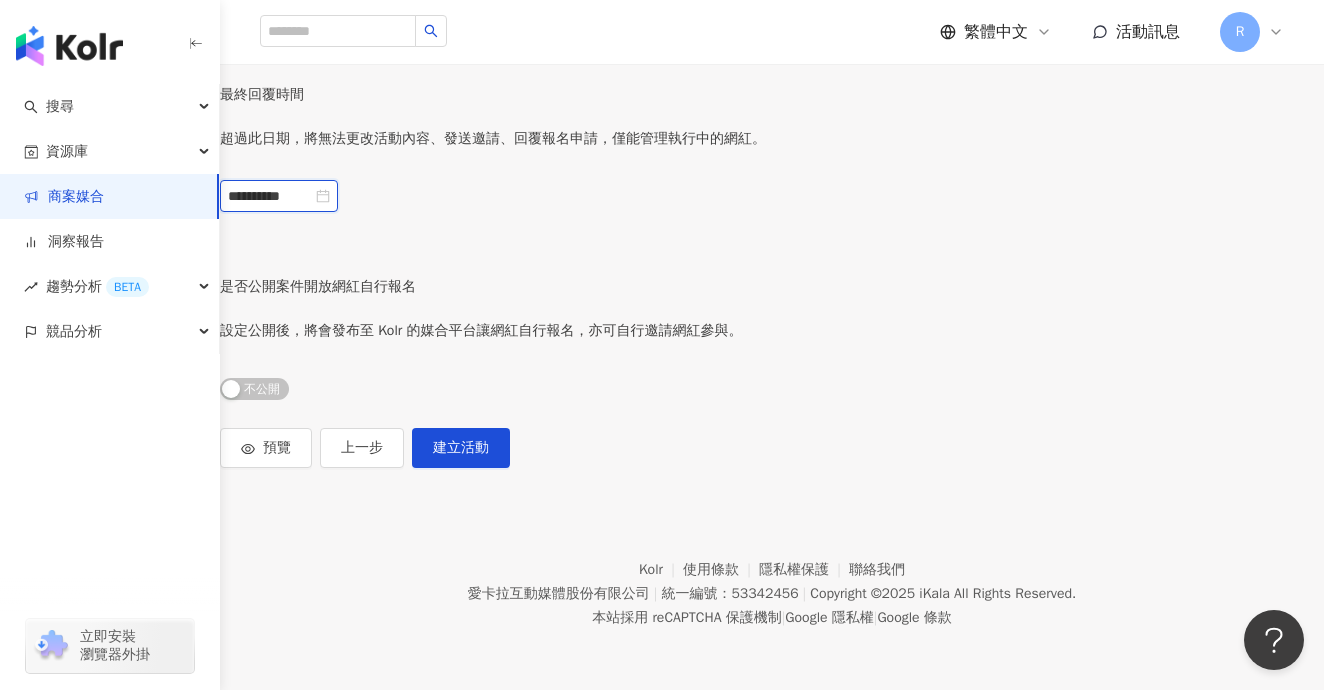 click on "**********" at bounding box center [270, 196] 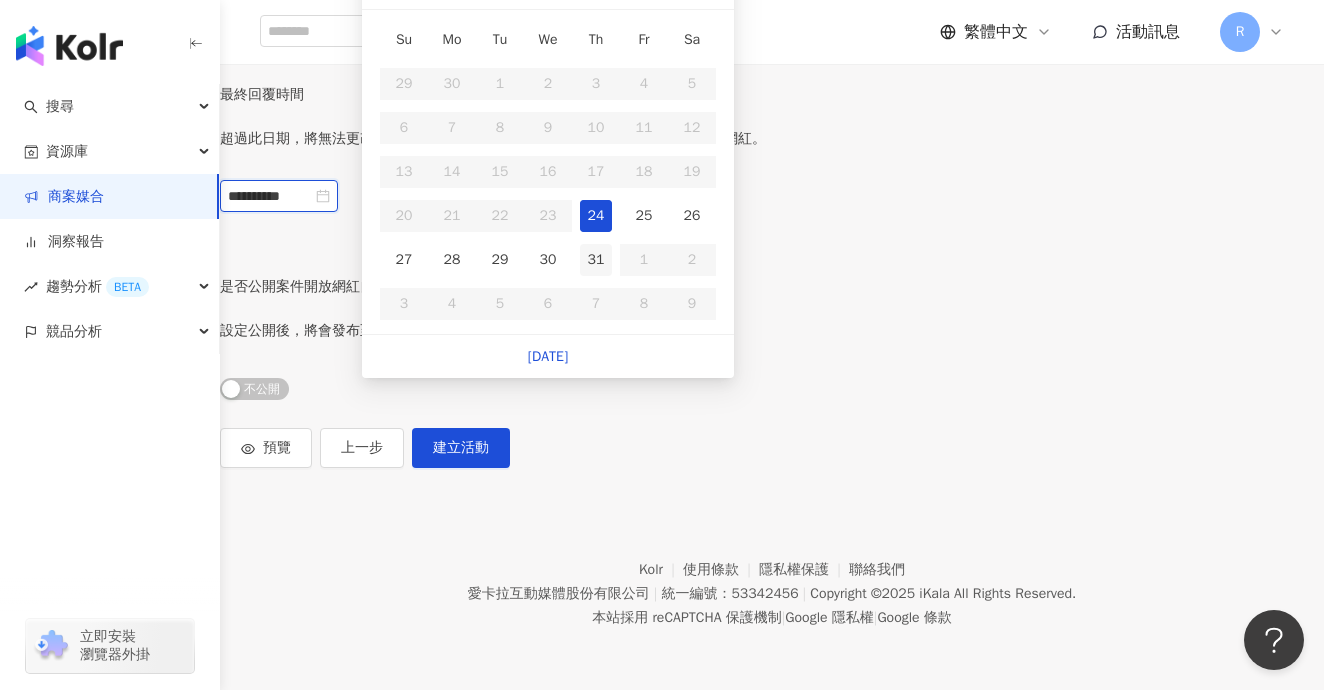 type on "**********" 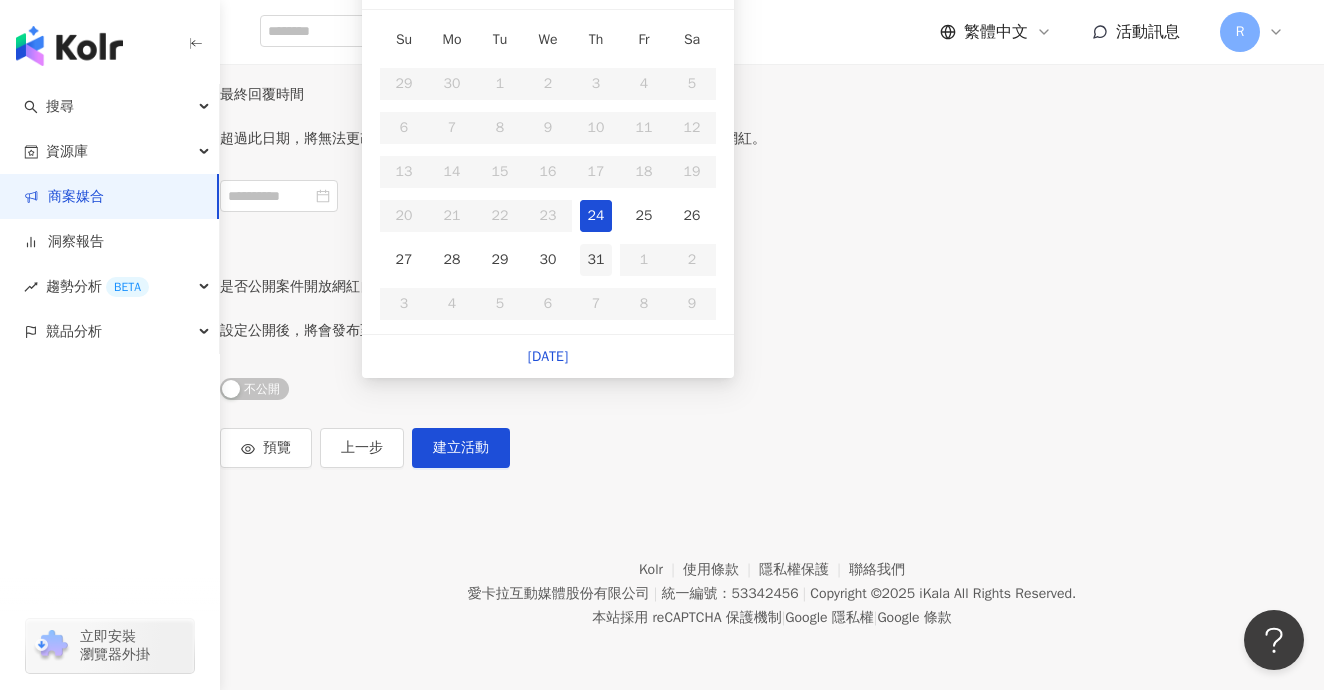 click on "31" at bounding box center [596, 260] 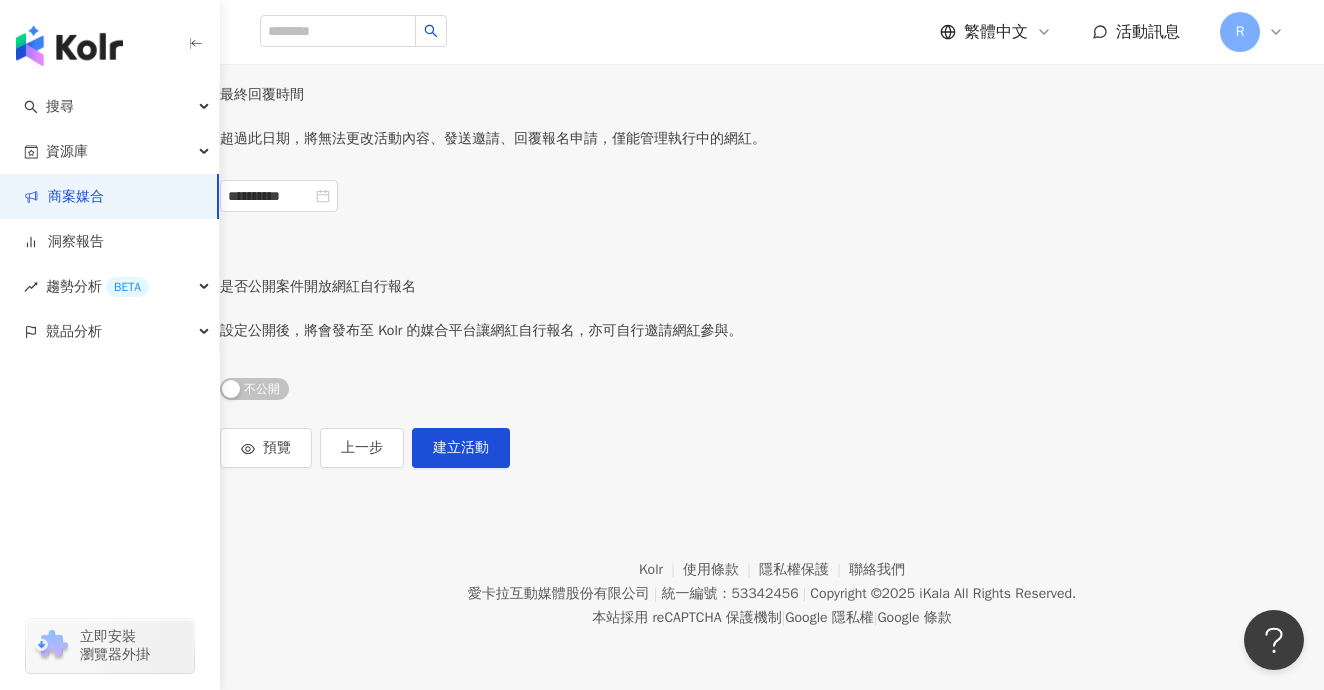 click on "超過此日期，將無法更改活動內容、發送邀請、回覆報名申請，僅能管理執行中的網紅。" at bounding box center (493, 139) 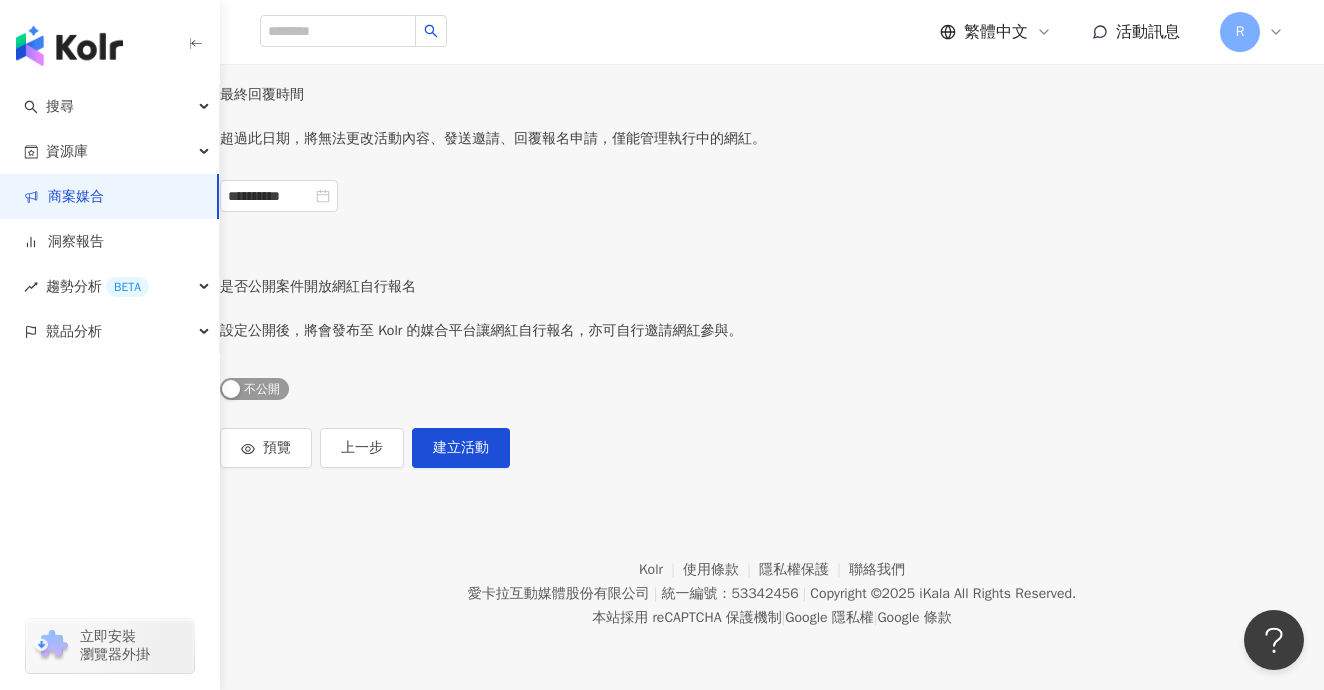 click on "公開 不公開" at bounding box center (254, 389) 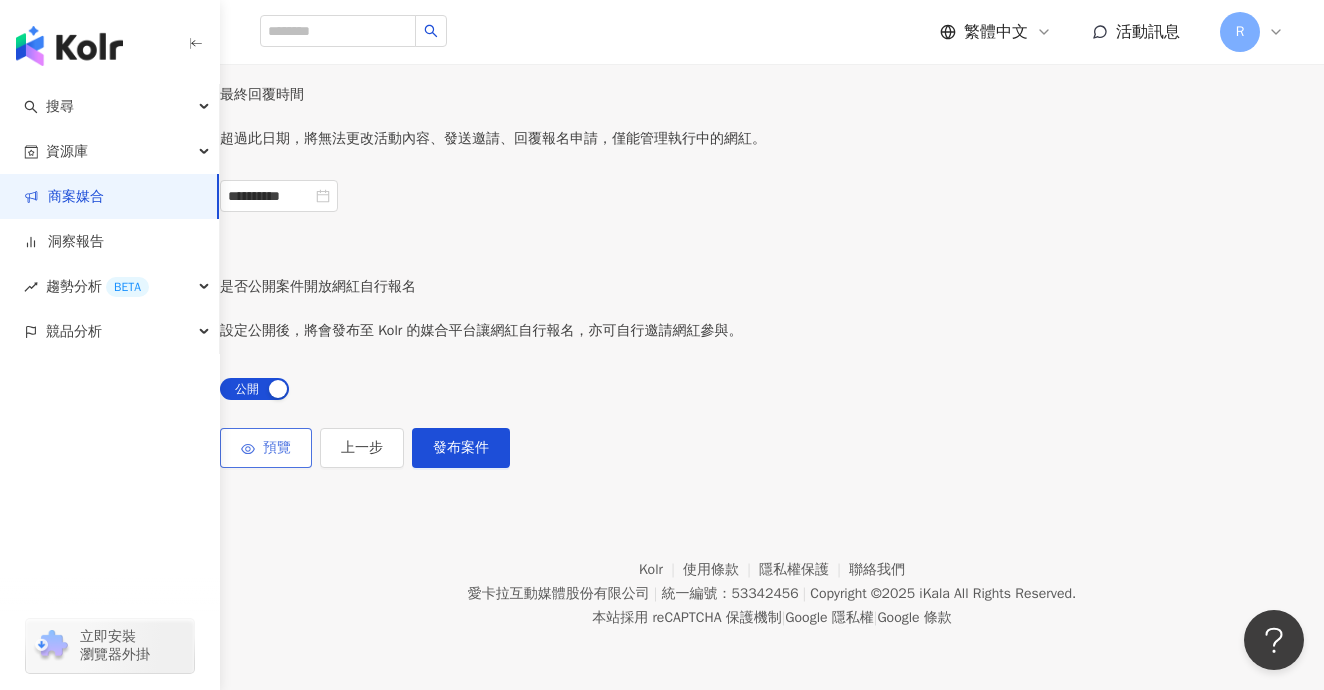 click on "預覽" at bounding box center (277, 448) 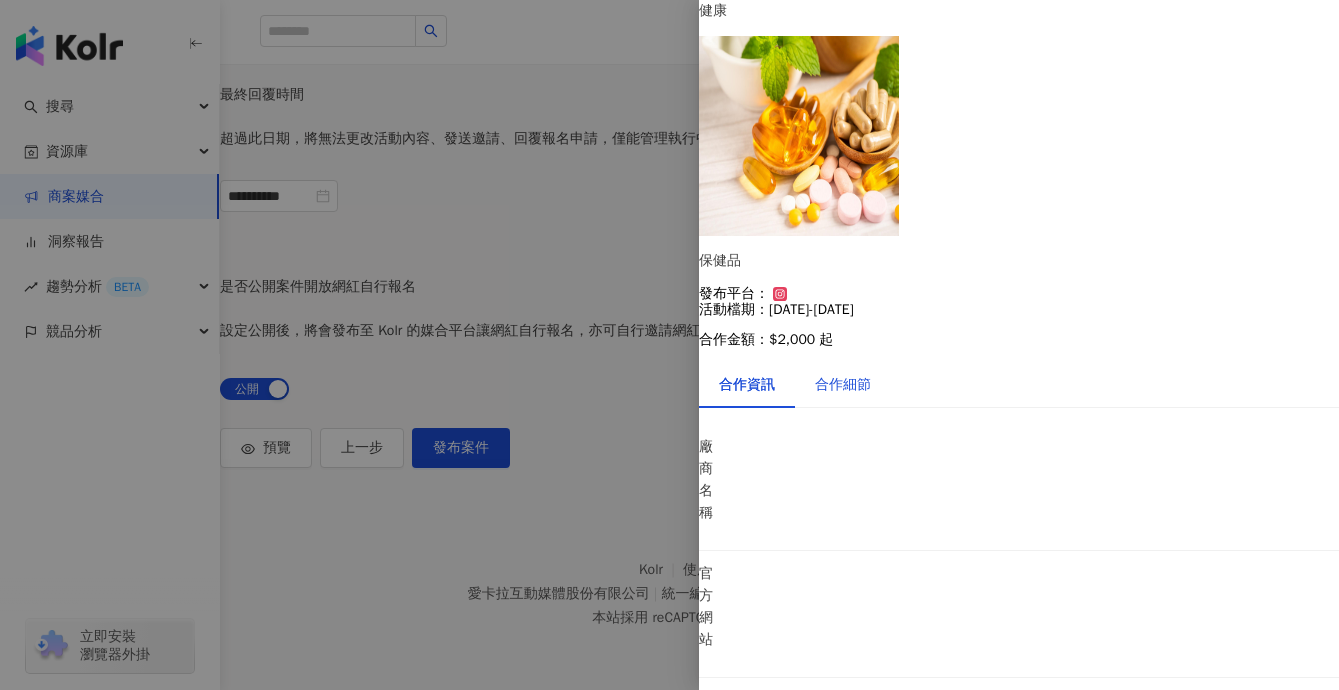 click on "合作細節" at bounding box center (843, 385) 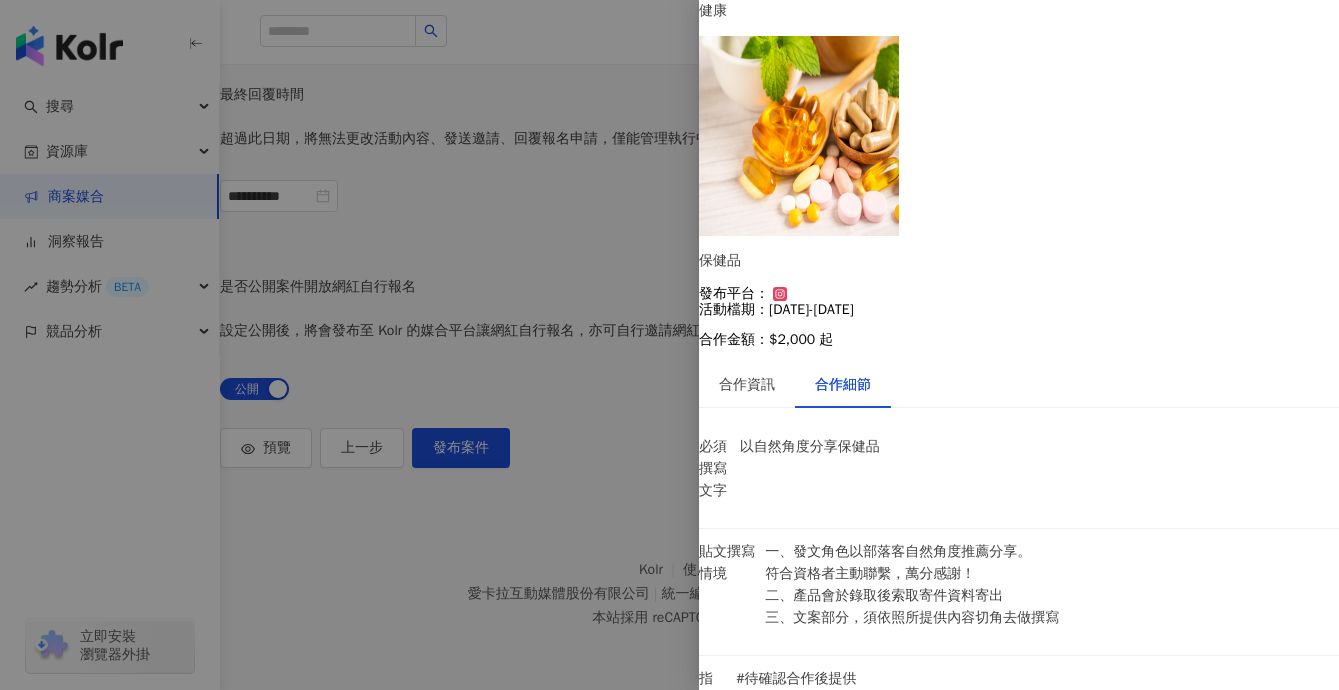 scroll, scrollTop: 296, scrollLeft: 0, axis: vertical 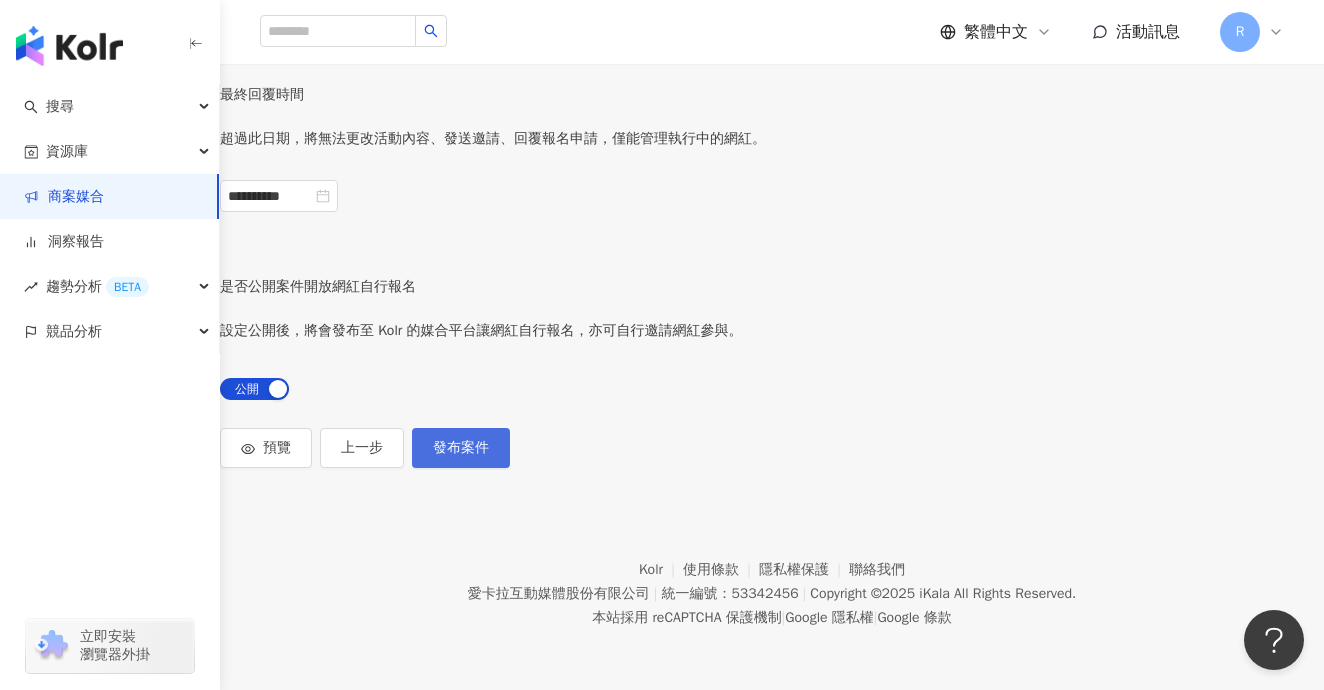 click on "發布案件" at bounding box center (461, 448) 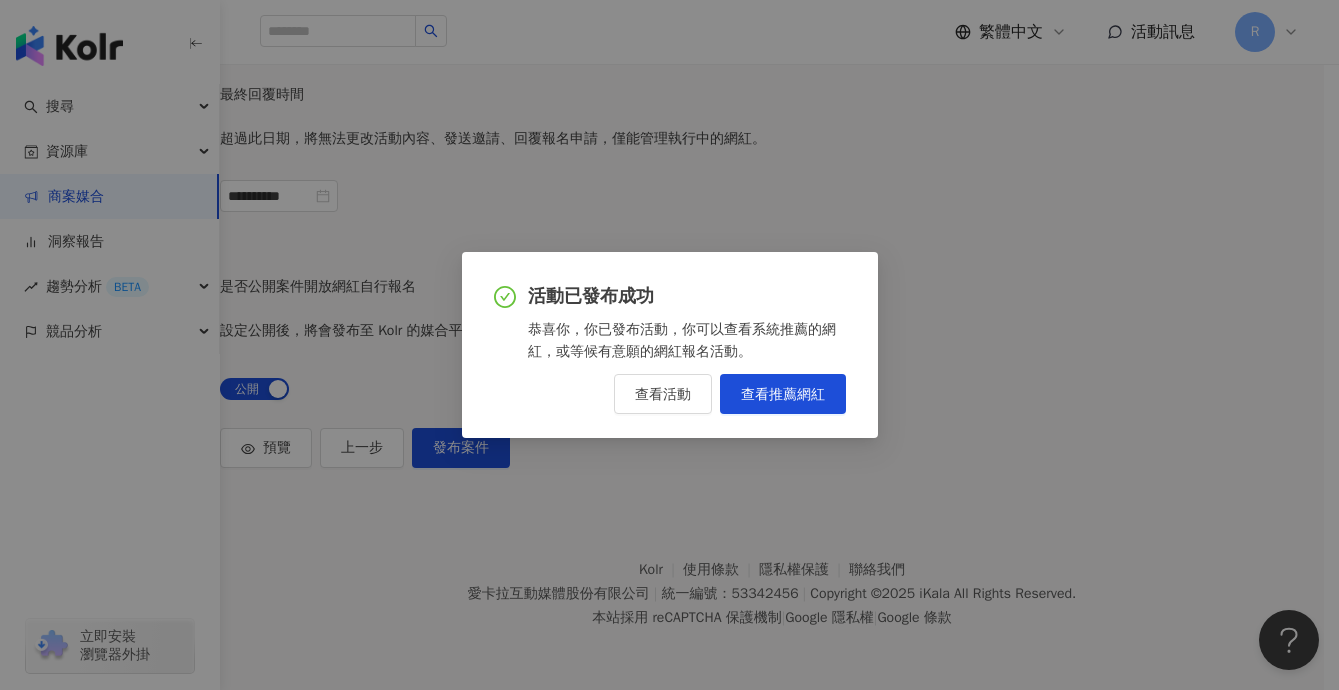 click on "活動已發布成功 恭喜你，你已發布活動，你可以查看系統推薦的網紅，或等候有意願的網紅報名活動。 查看活動 查看推薦網紅" at bounding box center (669, 345) 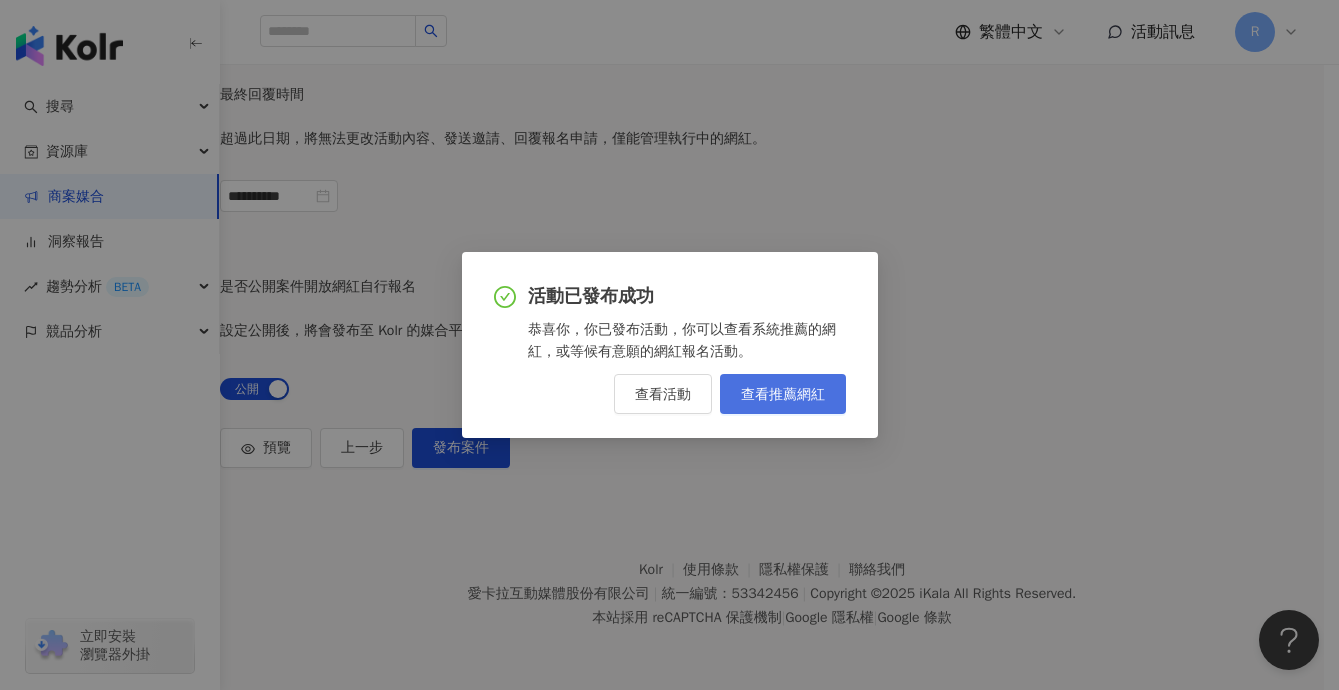 click on "查看推薦網紅" at bounding box center [783, 394] 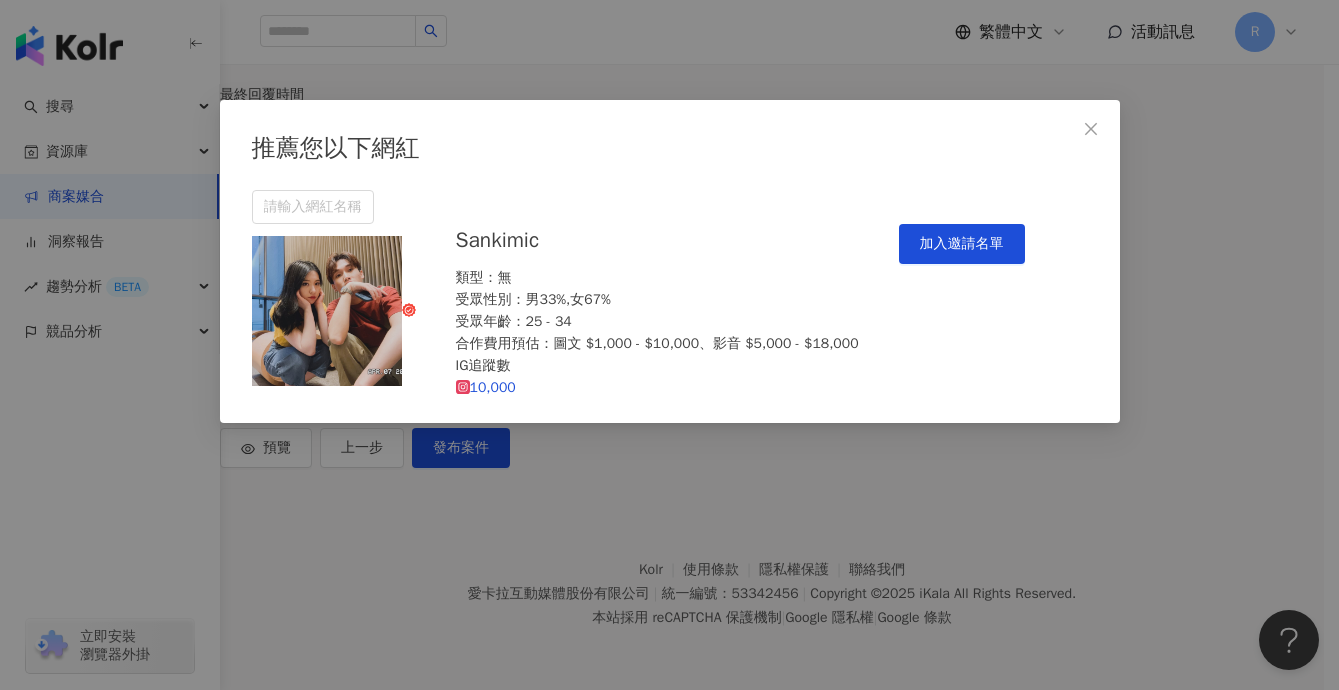 scroll, scrollTop: 17, scrollLeft: 0, axis: vertical 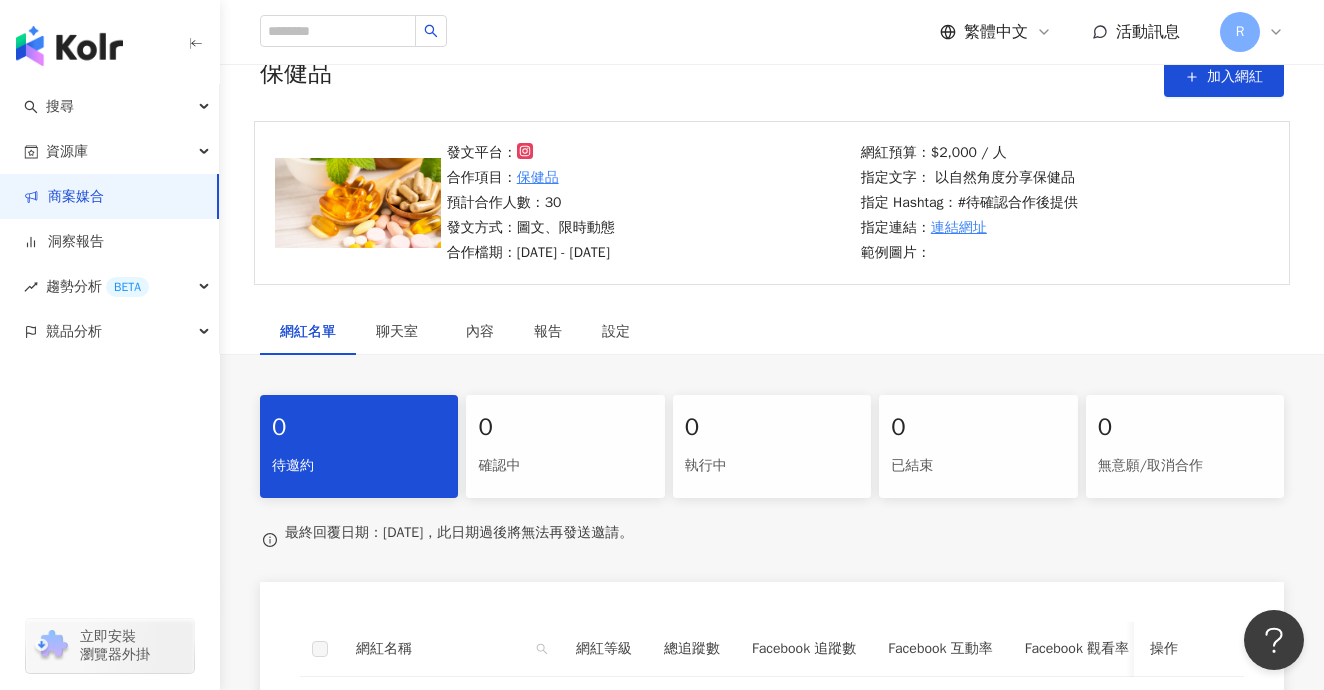 click at bounding box center [69, 46] 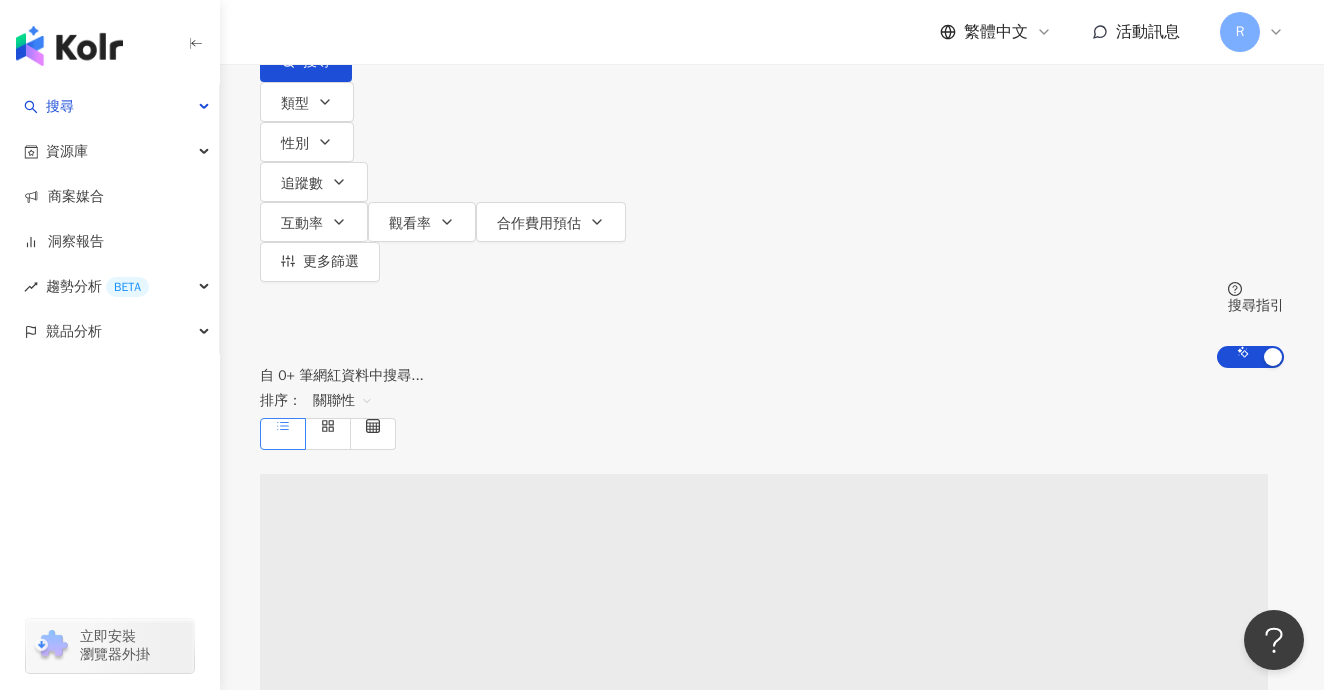 scroll, scrollTop: 0, scrollLeft: 0, axis: both 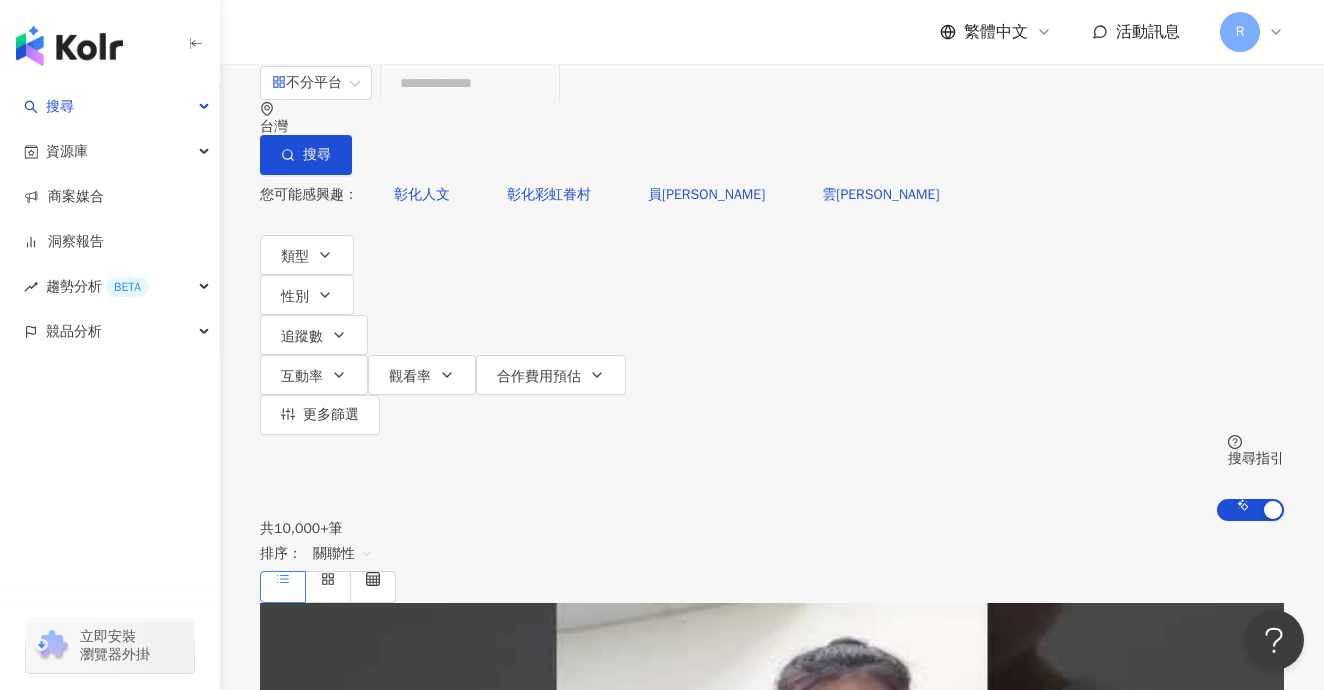 click at bounding box center (470, 83) 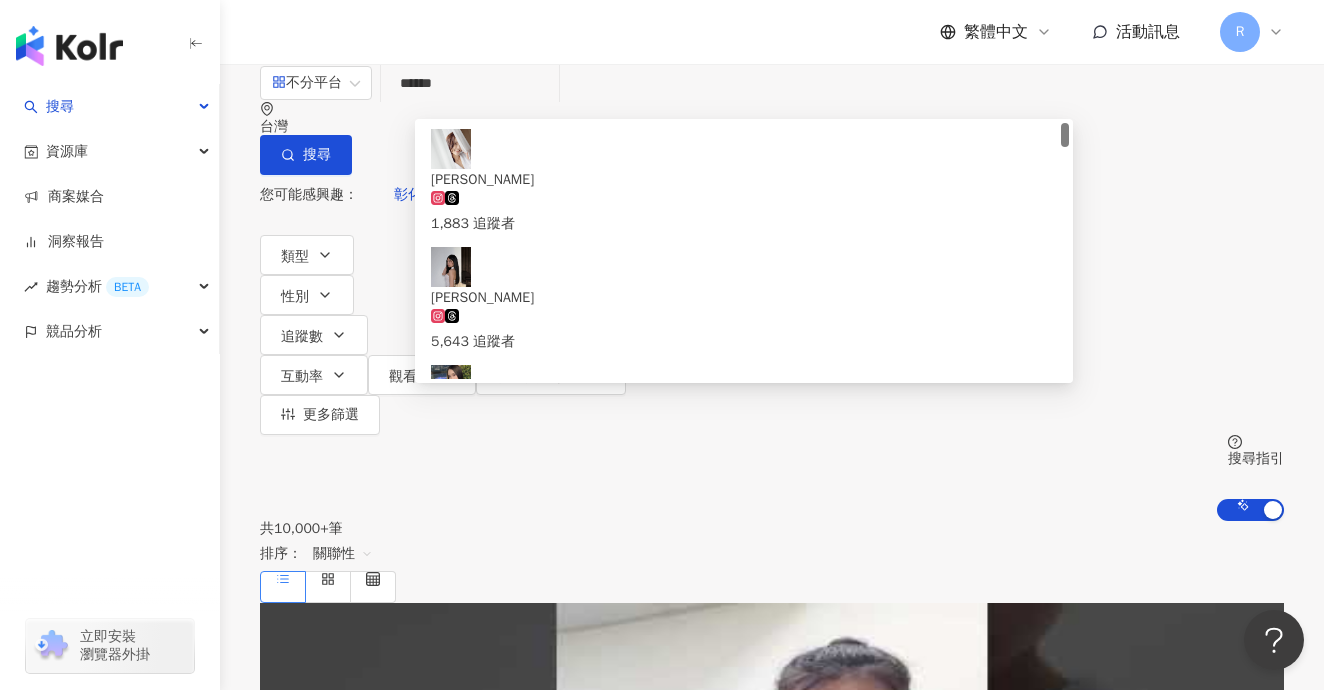 click on "******" at bounding box center (470, 83) 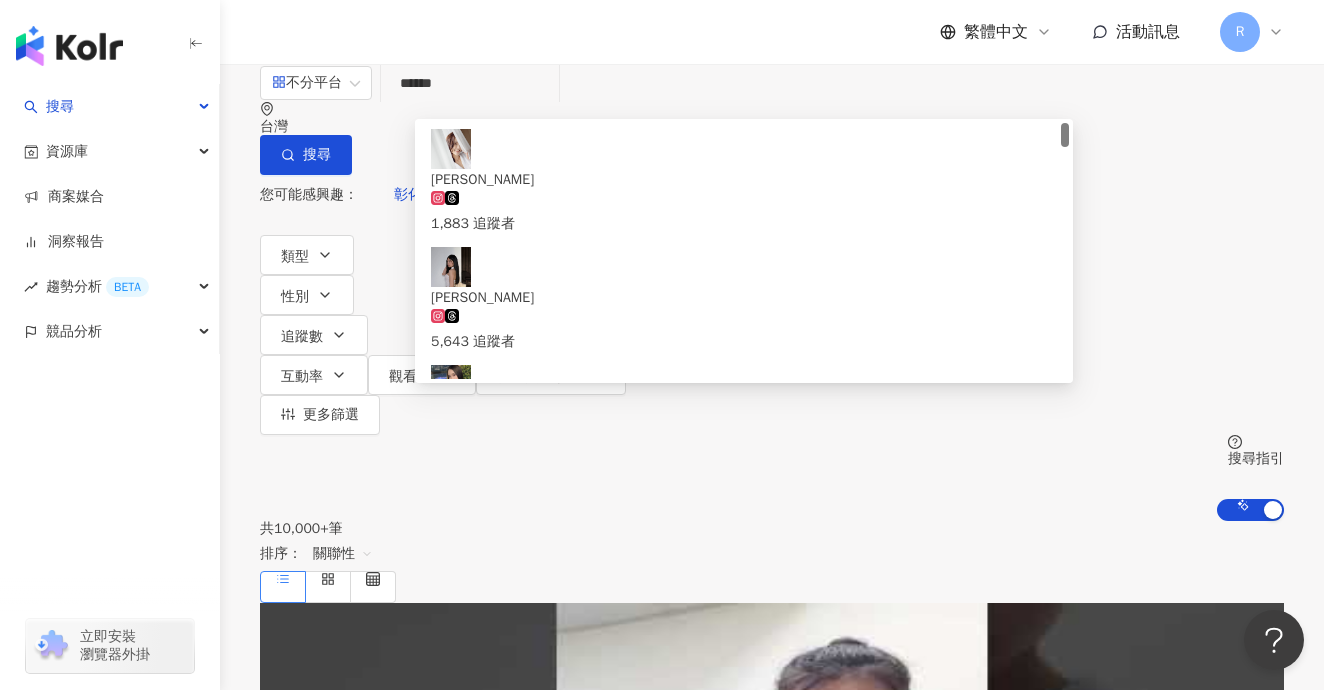 paste on "**********" 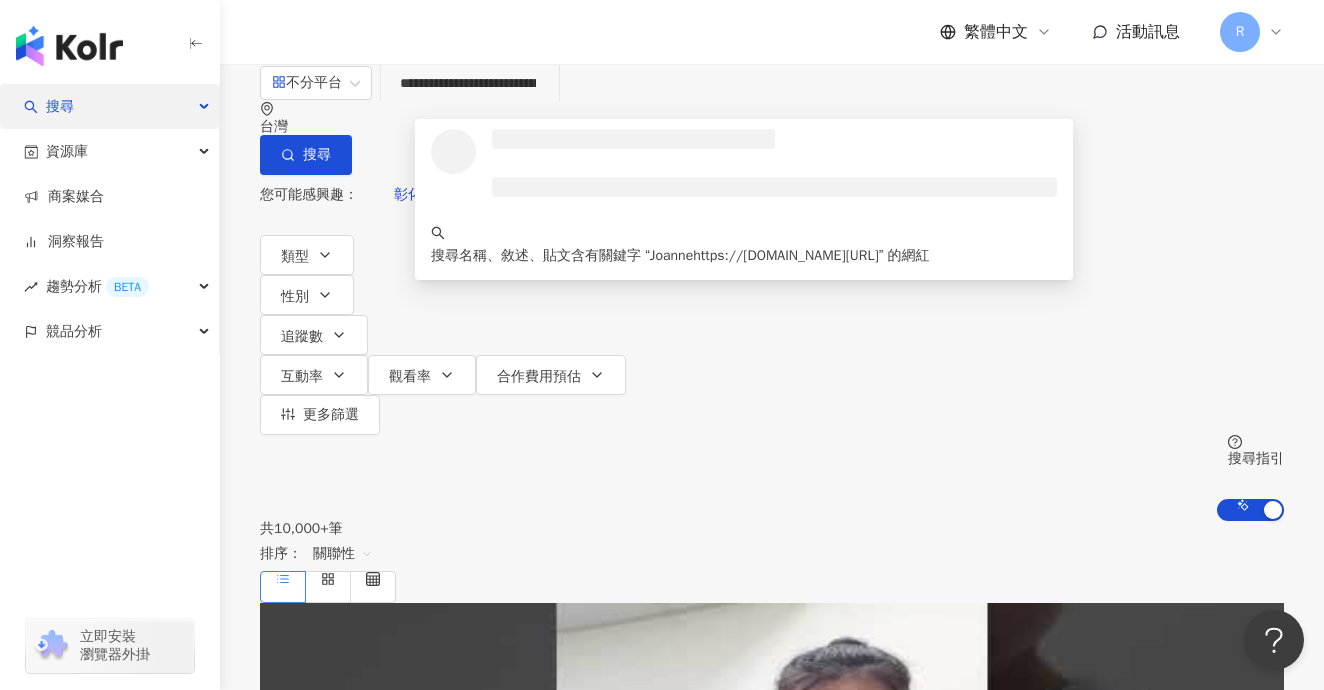 drag, startPoint x: 869, startPoint y: 117, endPoint x: 167, endPoint y: 112, distance: 702.0178 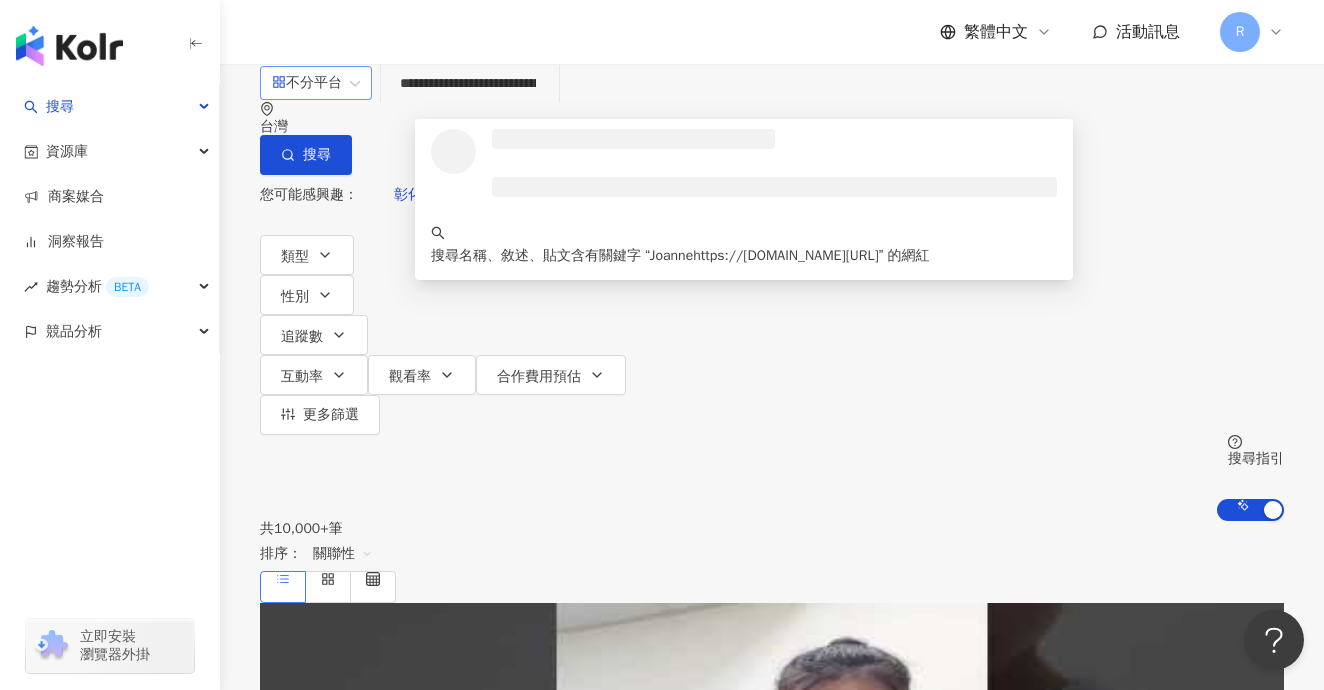 paste 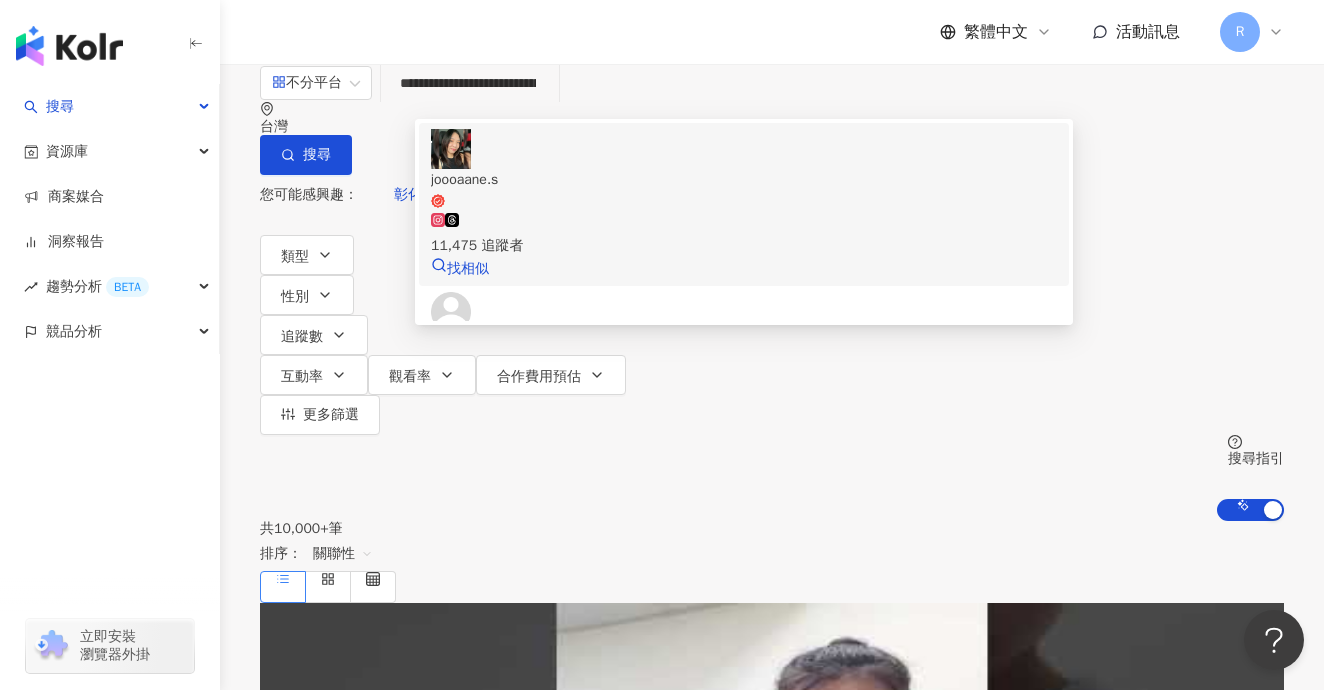 click on "joooaane.s" at bounding box center [744, 189] 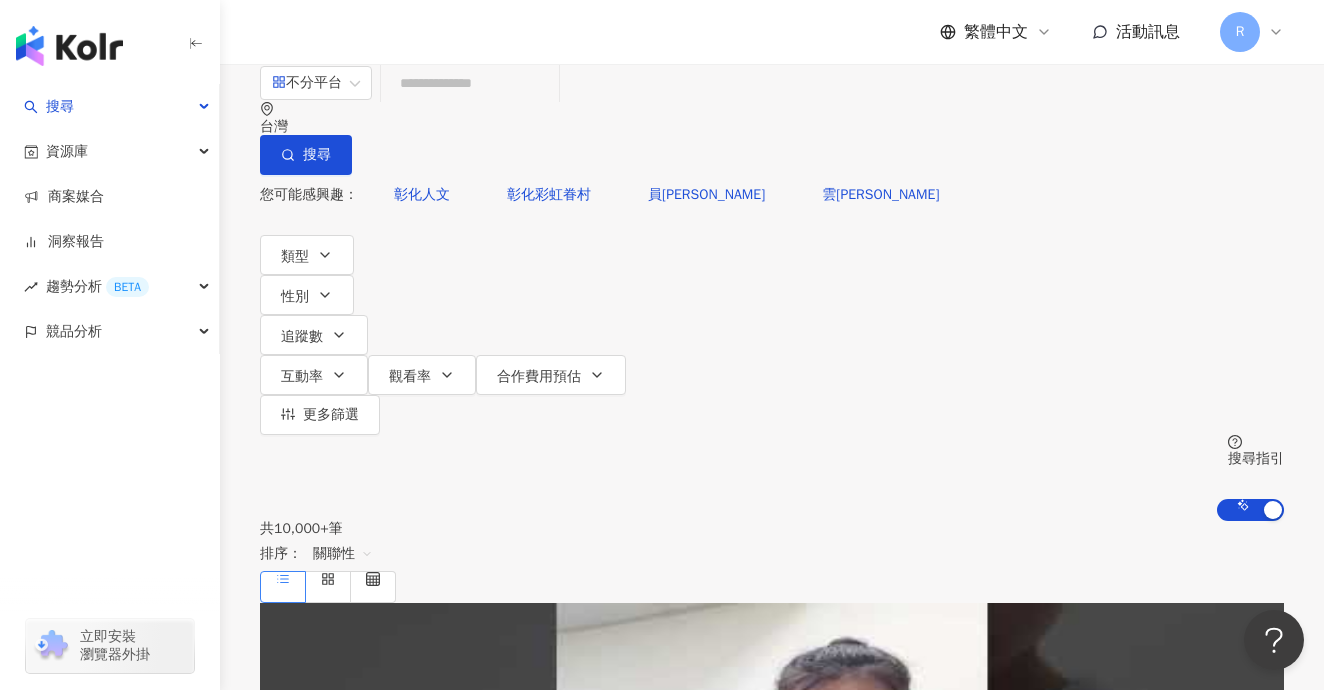 click at bounding box center [470, 83] 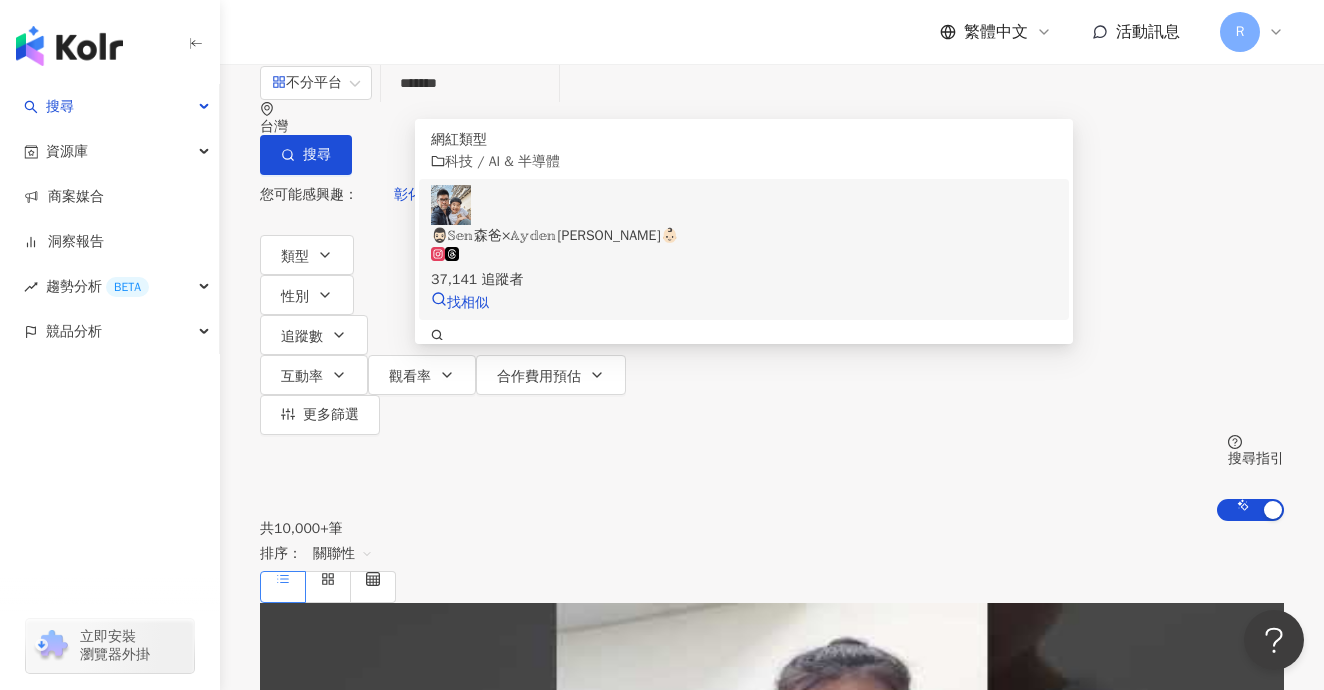 click on "37,141   追蹤者" at bounding box center [744, 269] 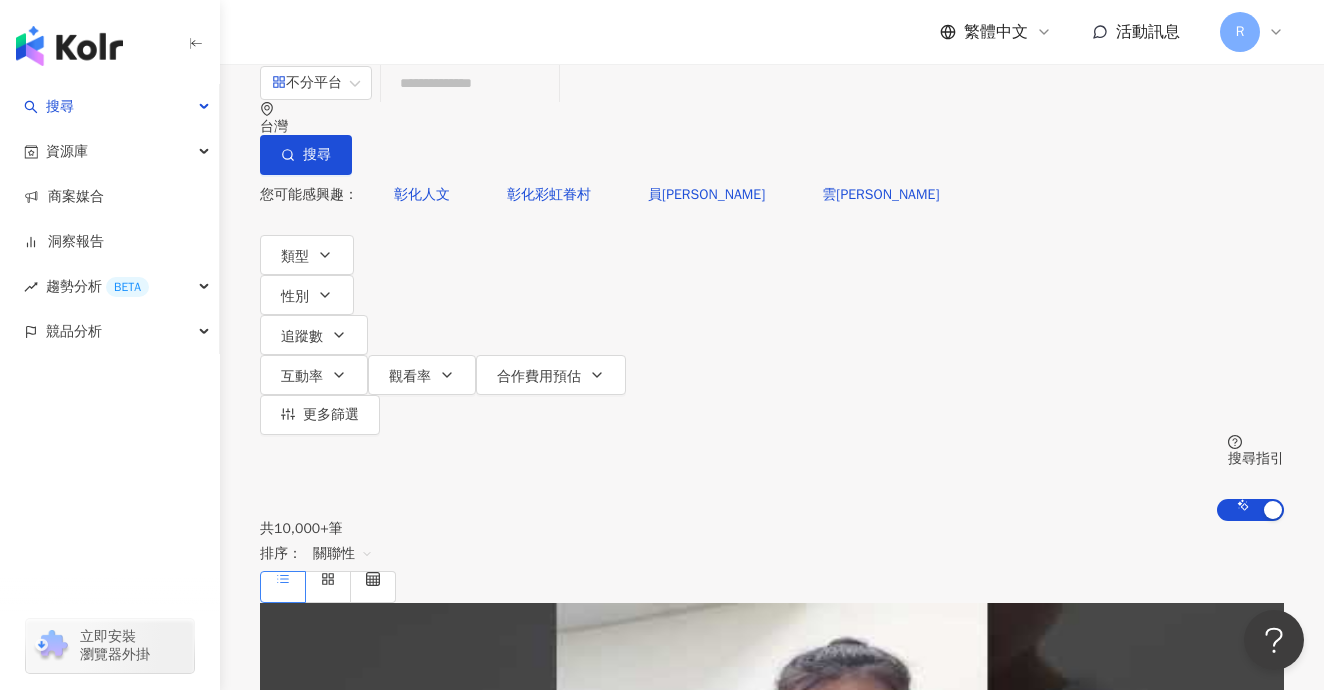 click on "不分平台 台灣 搜尋 customizedTag 網紅類型 科技 / AI & 半導體 🧔🏻‍♂️𝕊𝕖𝕟森爸×𝔸𝕪𝕕𝕖𝕟阿吉寶👶🏻 37,141   追蹤者 搜尋名稱、敘述、貼文含有關鍵字 “ 森爸 & 阿吉 ” 的網紅 您可能感興趣： 彰化人文  彰化彩虹眷村  員林蜀葵花田  雲林景點  類型 性別 追蹤數 互動率 觀看率 合作費用預估  更多篩選 搜尋指引 AI  開啟 AI  關閉" at bounding box center (772, 292) 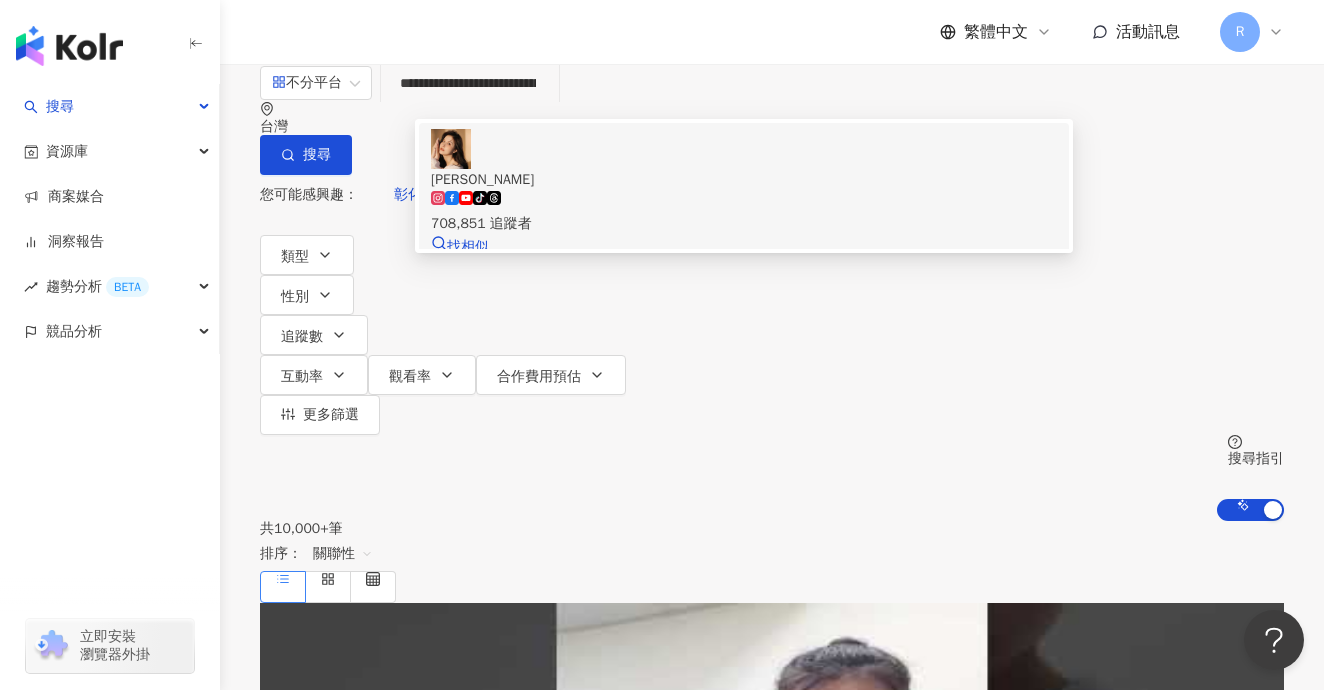 click on "蕭小M" at bounding box center [744, 180] 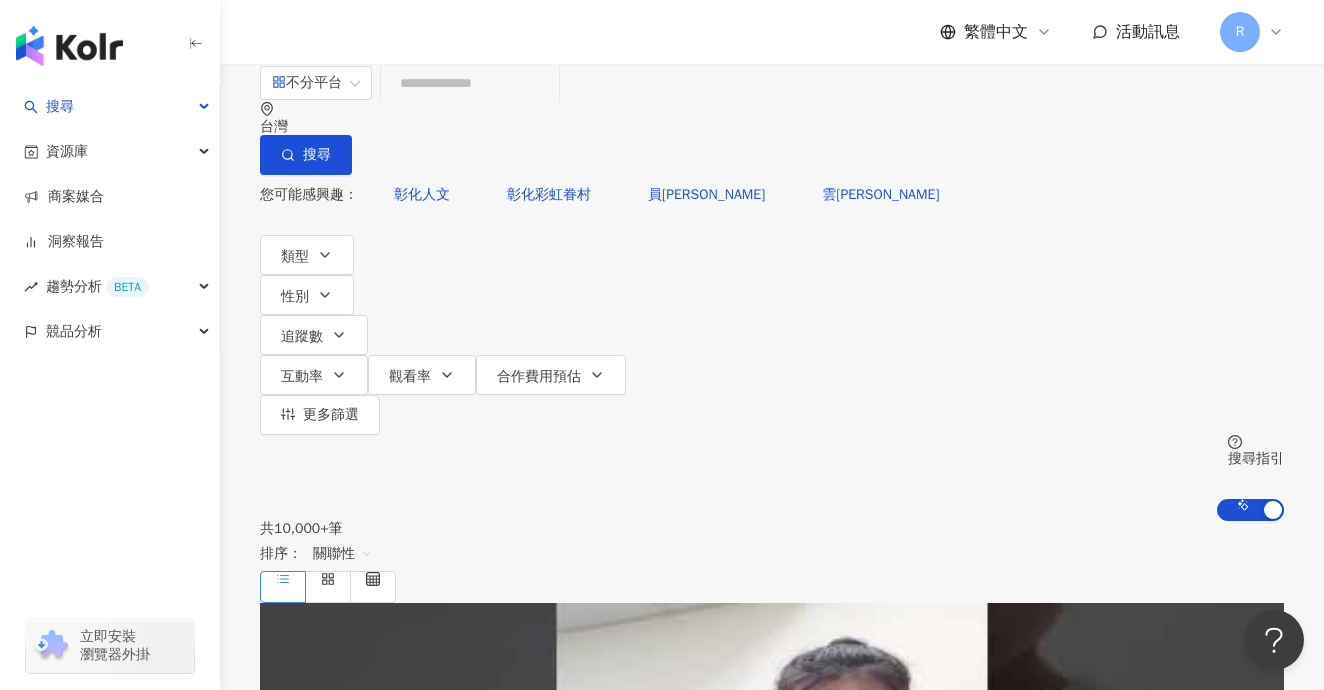 click on "不分平台 台灣 搜尋 6e56f437-0f86-41c9-9654-fabedfce3458 蕭小M tiktok-icon 708,851   追蹤者 搜尋名稱、敘述、貼文含有關鍵字 “ https://www.instagram.com/xiaolittlem/ ” 的網紅" at bounding box center [772, 119] 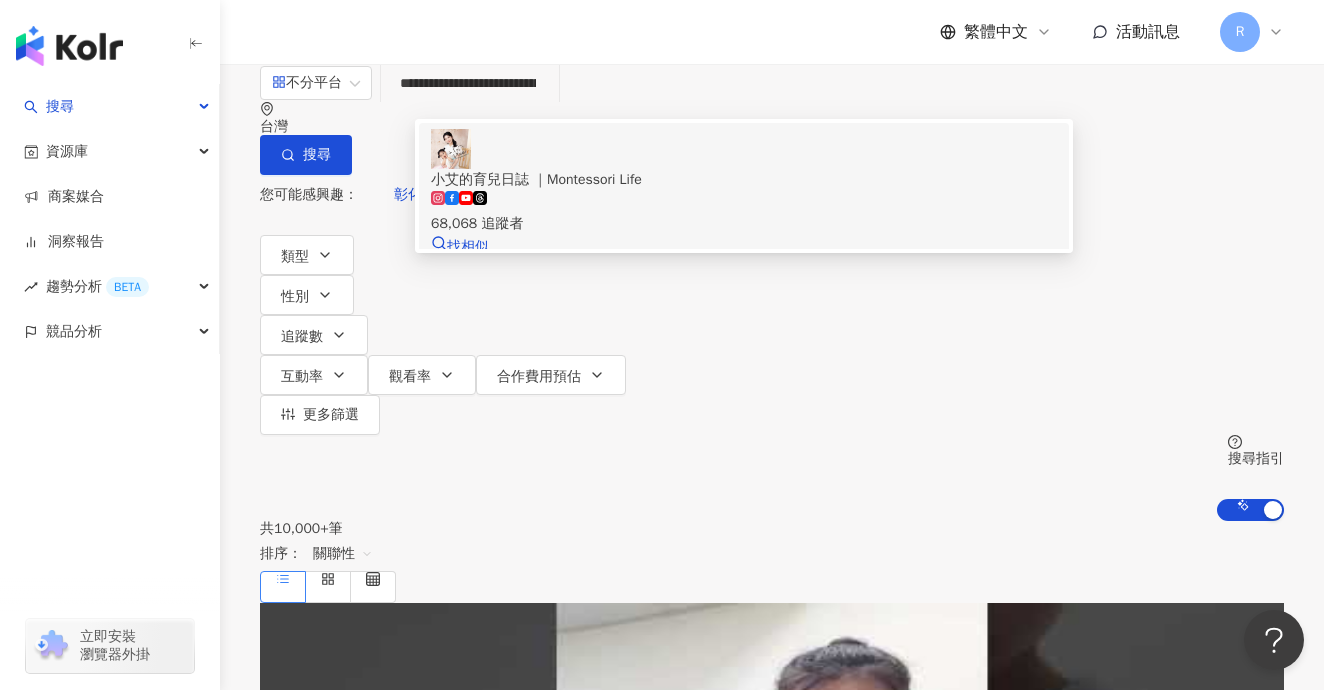 click on "小艾的育兒日誌 ｜Montessori Life" at bounding box center [744, 180] 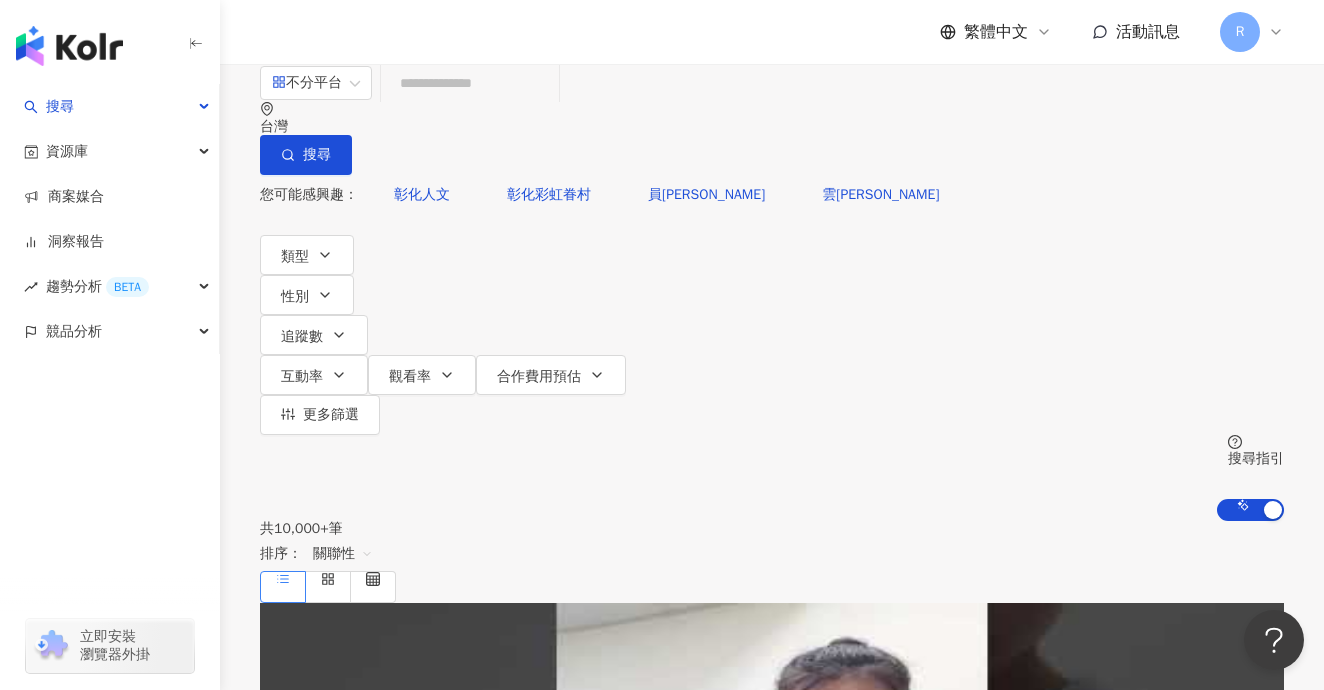 click at bounding box center [470, 83] 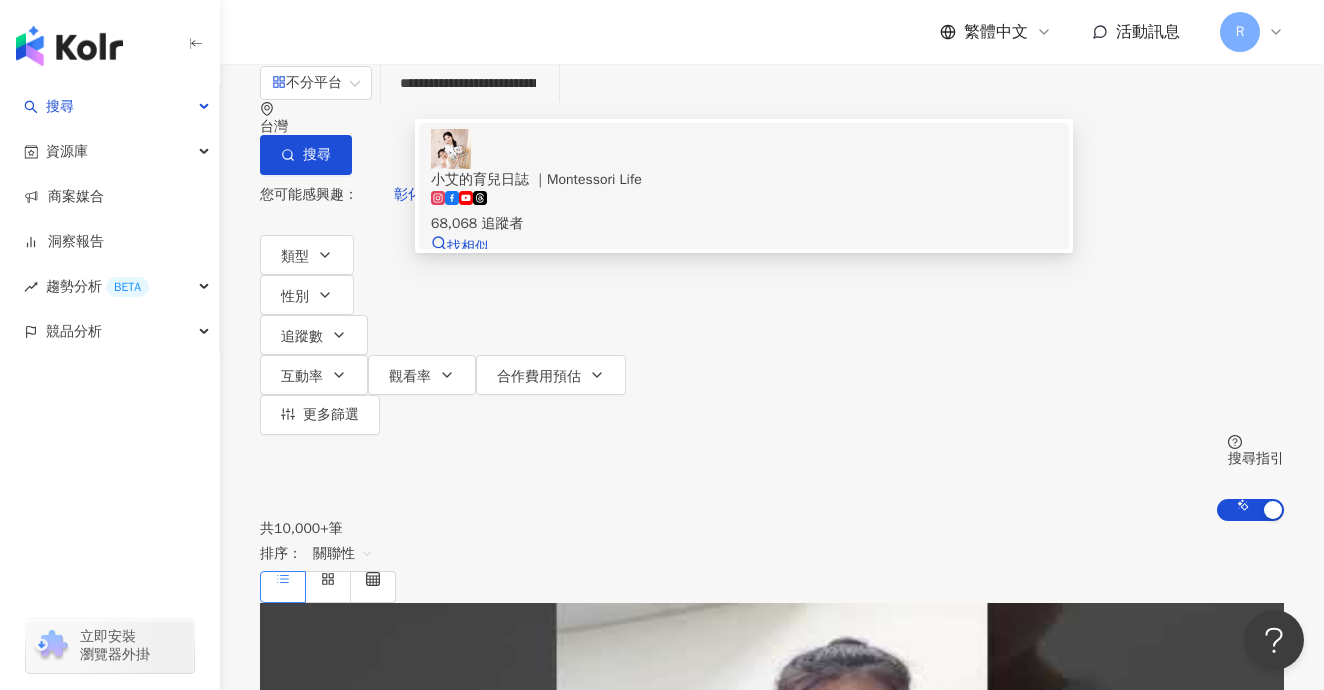click on "68,068   追蹤者" at bounding box center (744, 213) 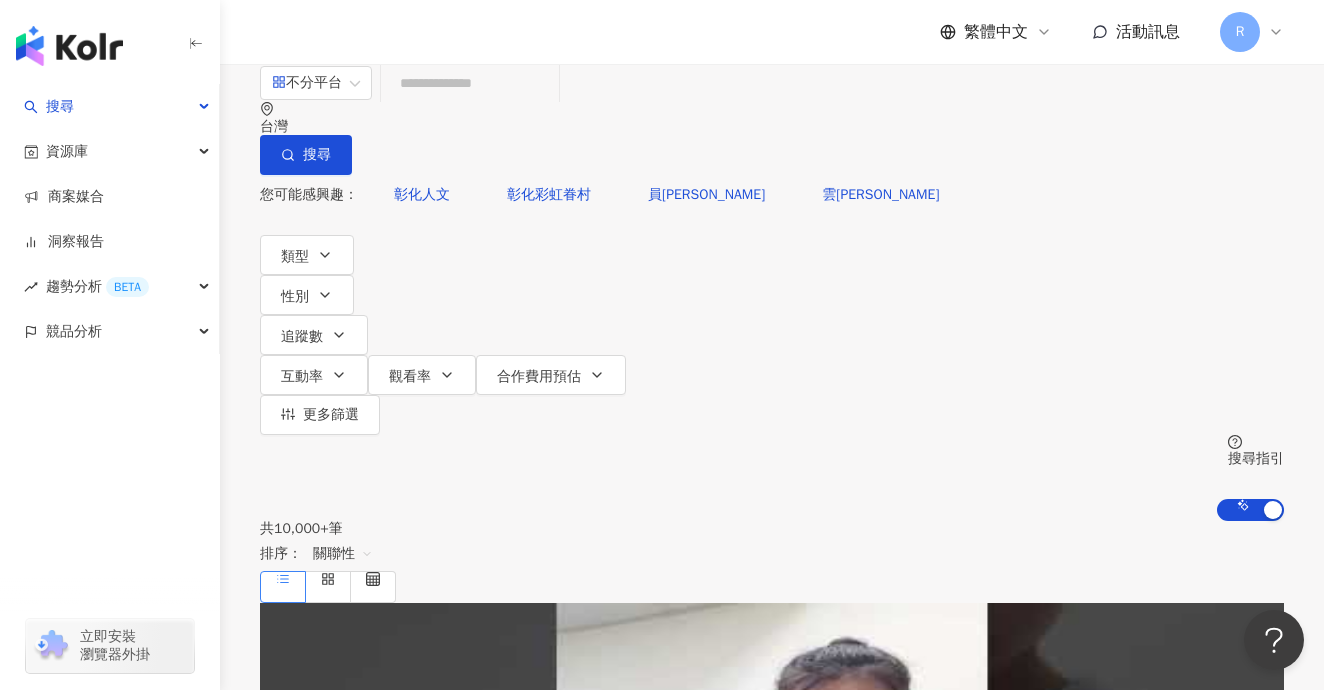 click on "不分平台 台灣 搜尋 1bb2325a-ab66-4e53-8870-68e9dcc4c57a 小艾的育兒日誌 ｜Montessori Life 68,068   追蹤者 搜尋名稱、敘述、貼文含有關鍵字 “ https://www.instagram.com/montessorilifeda/ ” 的網紅" at bounding box center (772, 119) 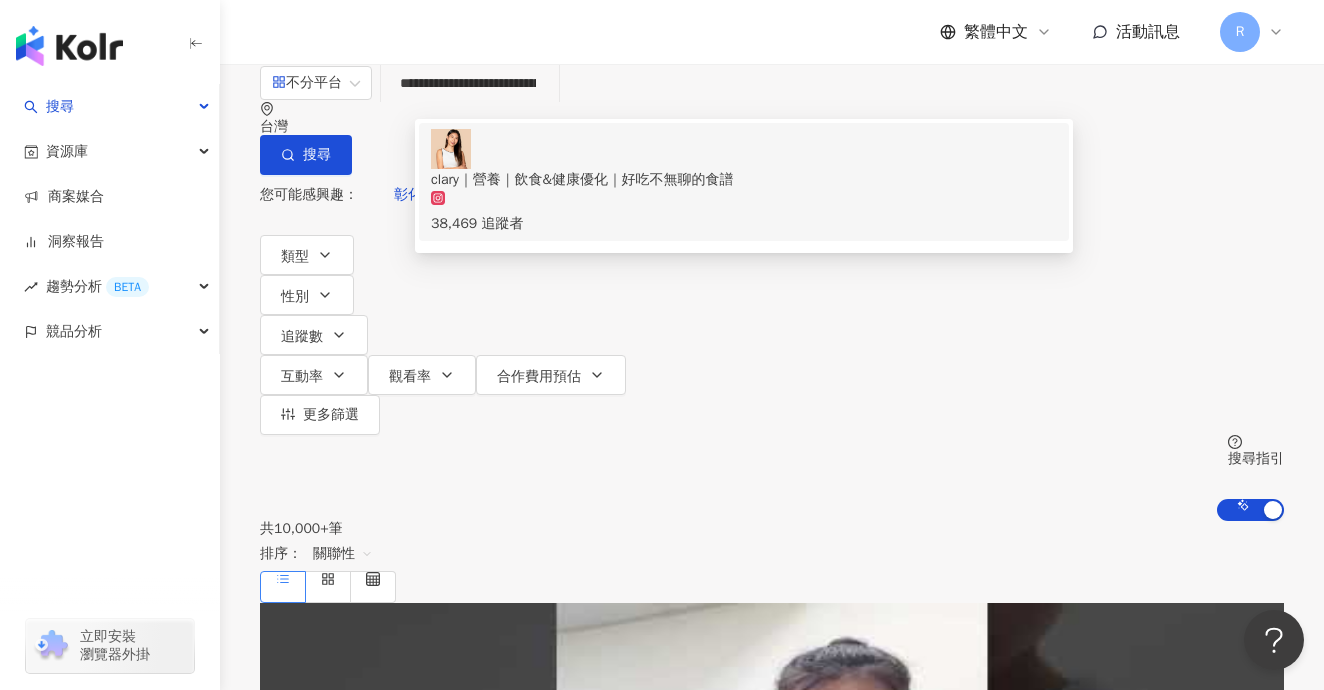 click on "clary｜營養｜飲食&健康優化｜好吃不無聊的食譜" at bounding box center [744, 180] 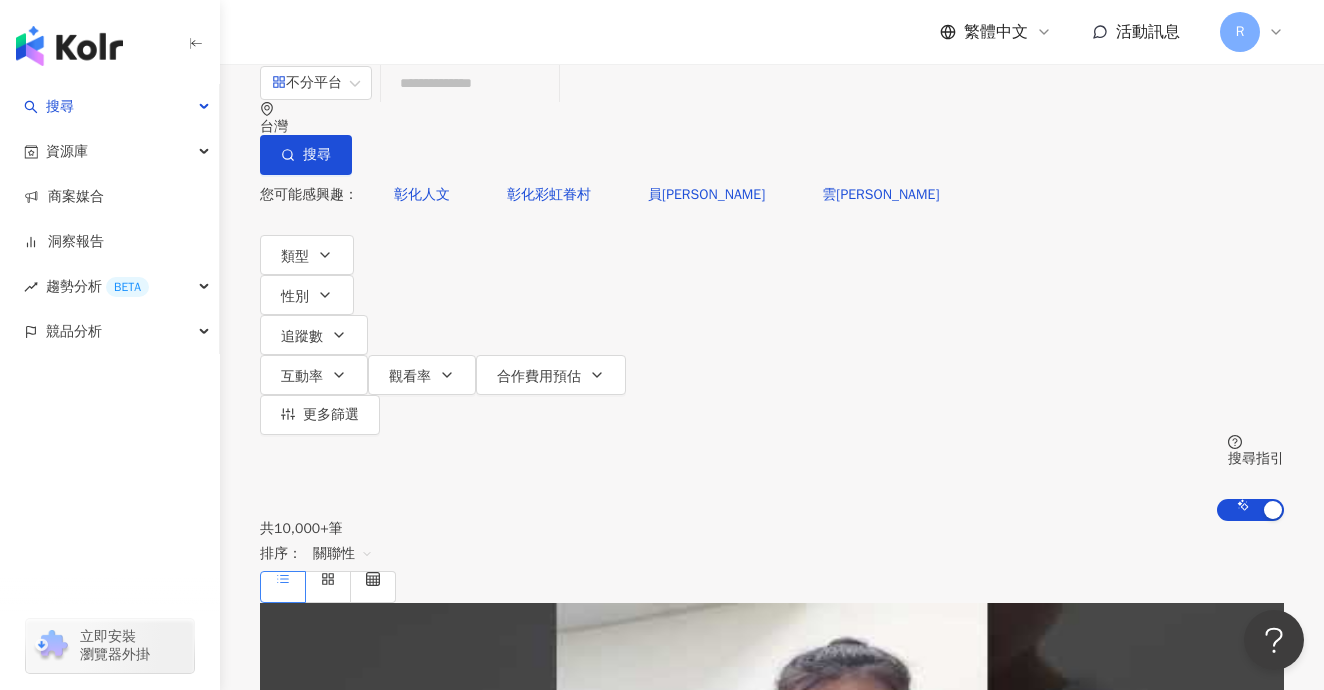click at bounding box center [470, 83] 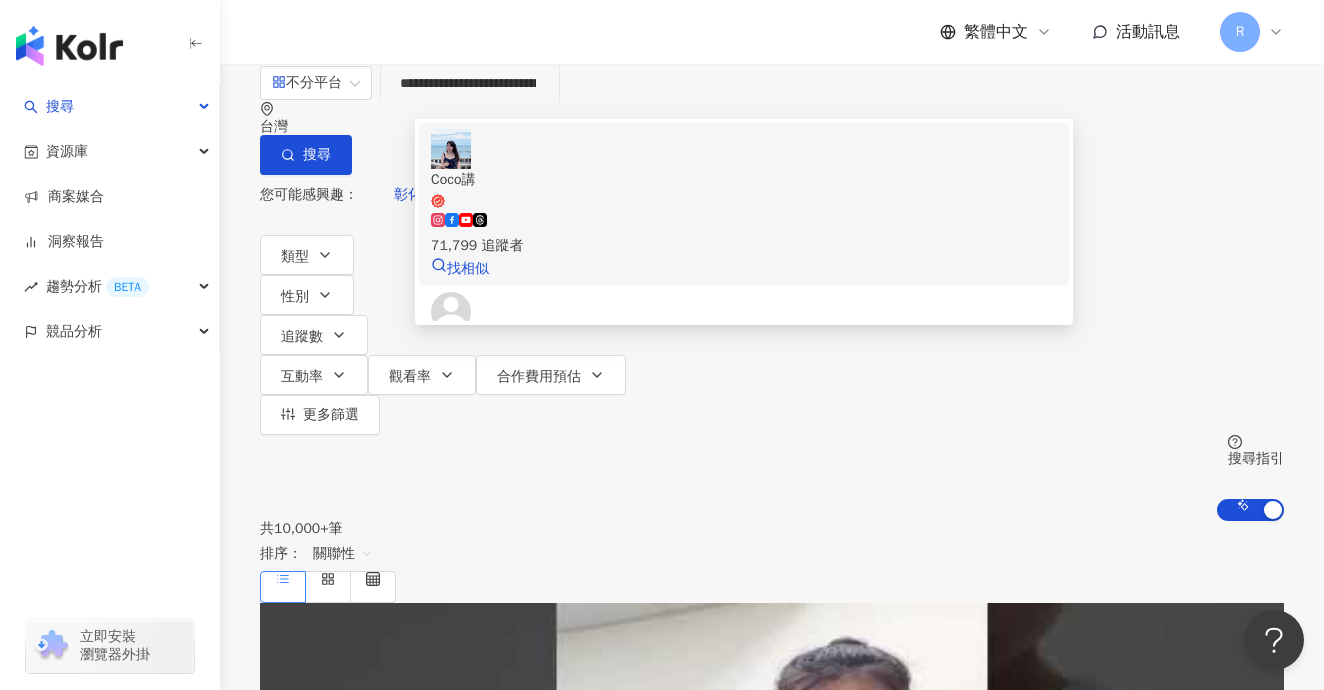 click on "Coco講" at bounding box center (744, 189) 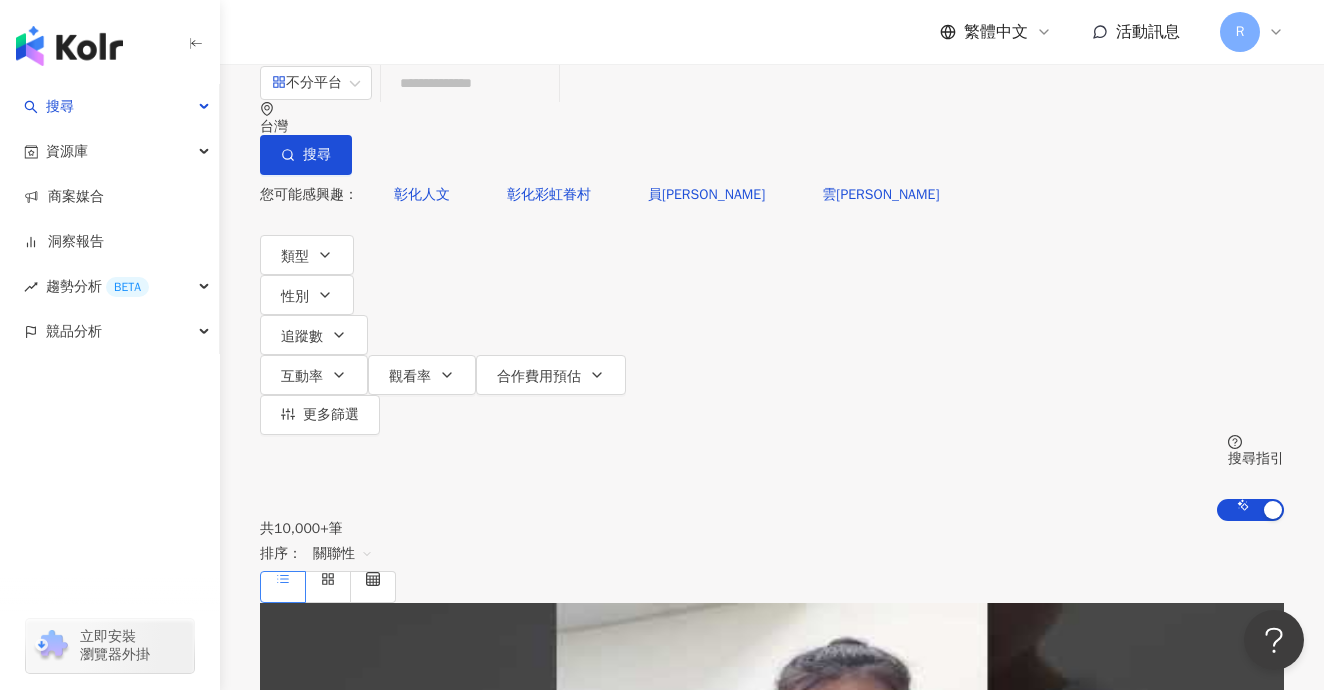 click at bounding box center [470, 83] 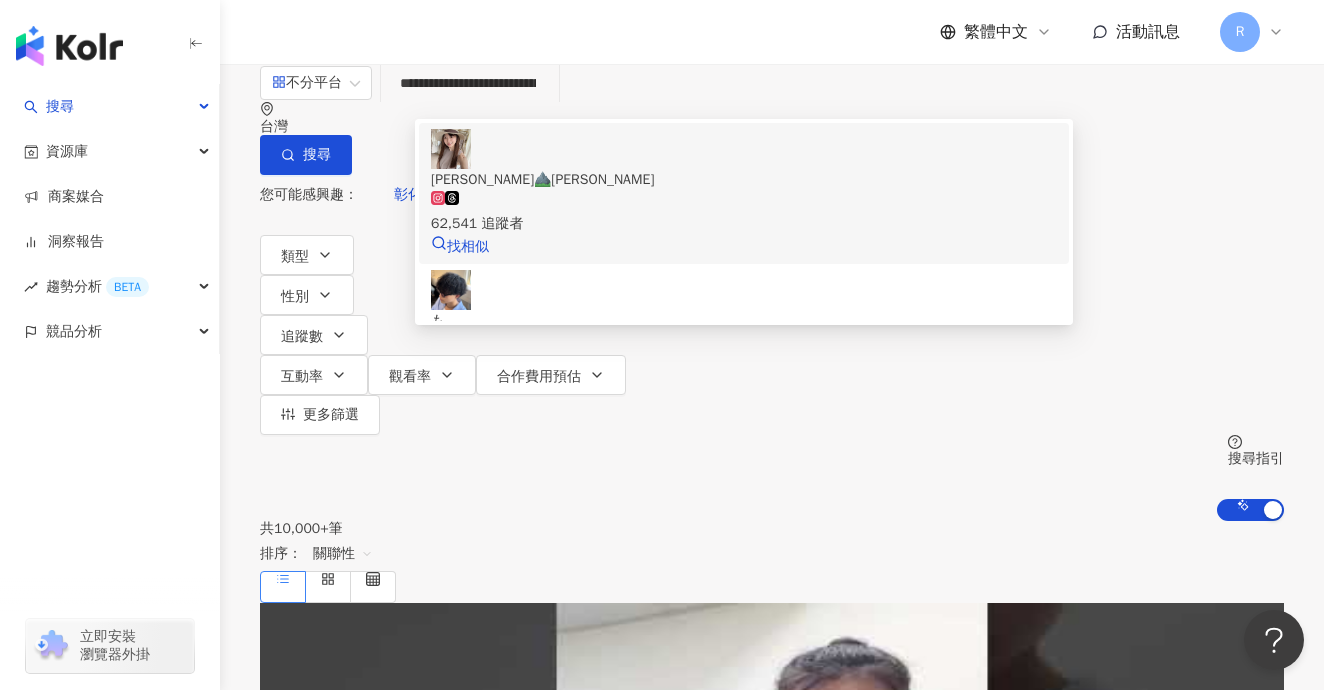 click on "[PERSON_NAME]⛰️[PERSON_NAME]" at bounding box center [744, 180] 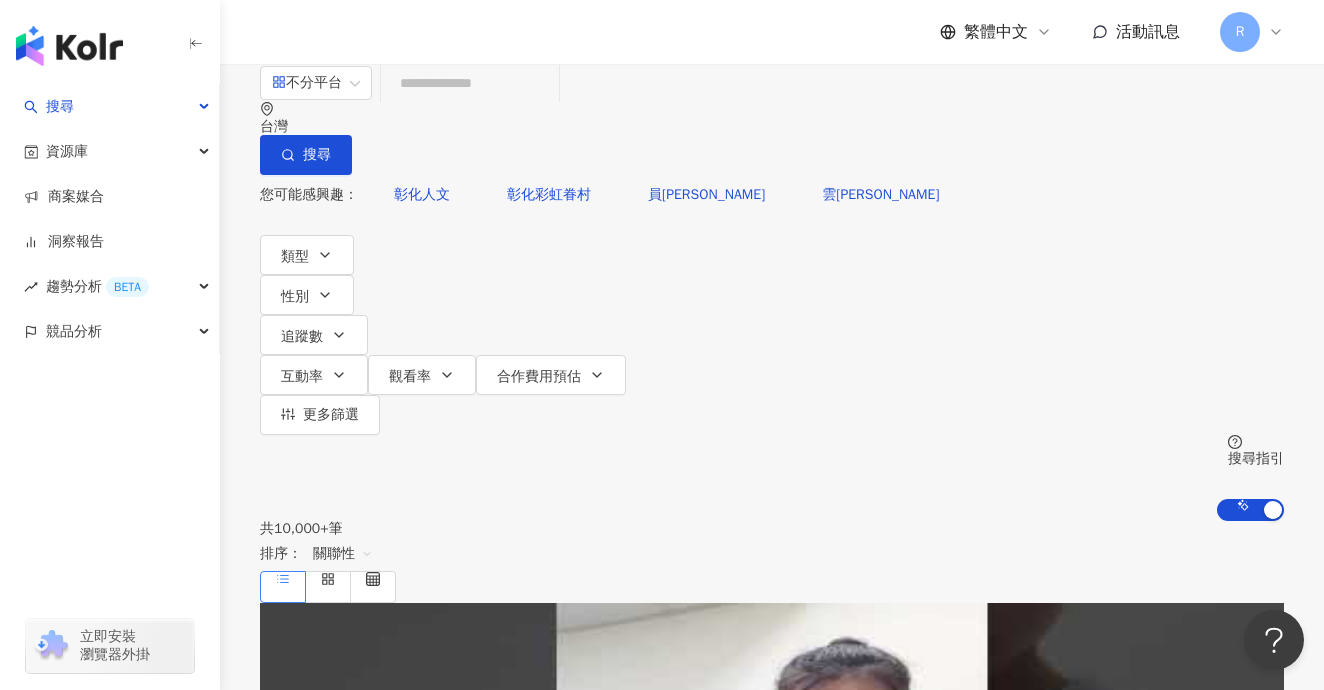 click on "不分平台 台灣 搜尋 2b9de6a4-b630-421f-8122-f8e21db412b8 李孟珊 ⛰️孟山 62,541   追蹤者 も tiktok-icon 14,300   追蹤者 搜尋名稱、敘述、貼文含有關鍵字 “ https://www.instagram.com/mokiyi/ ” 的網紅" at bounding box center [772, 119] 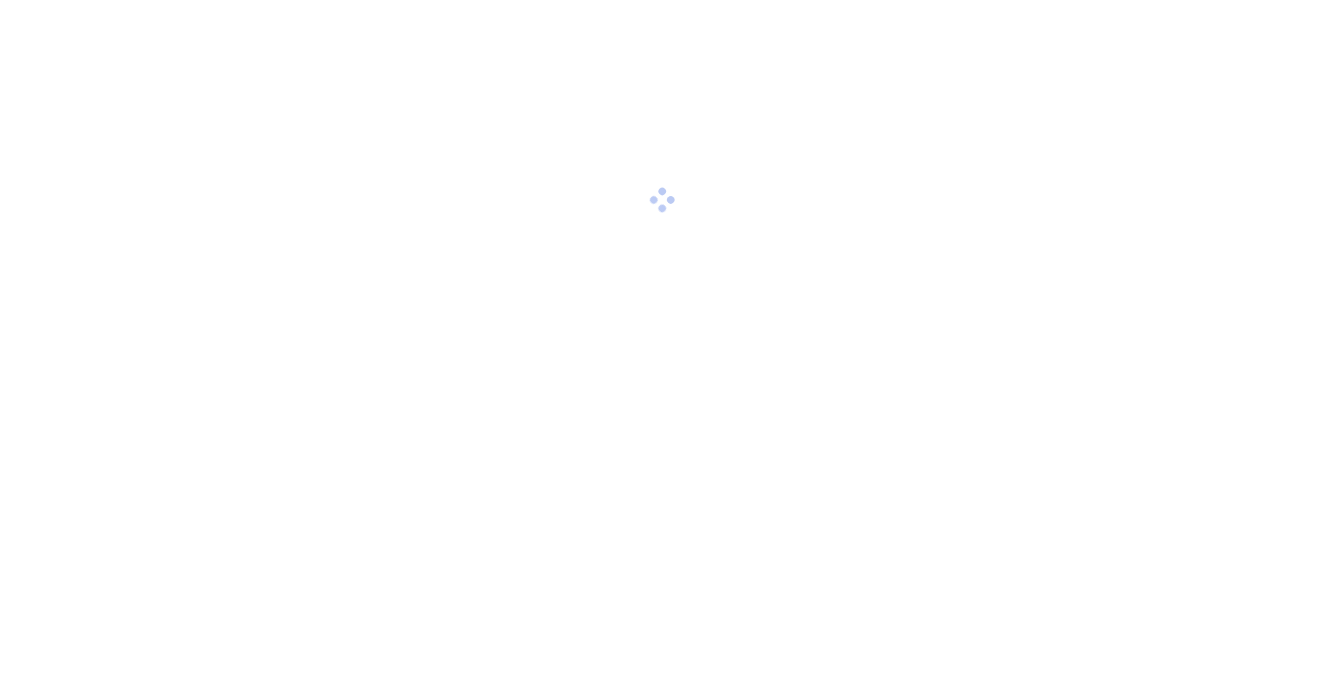 scroll, scrollTop: 0, scrollLeft: 0, axis: both 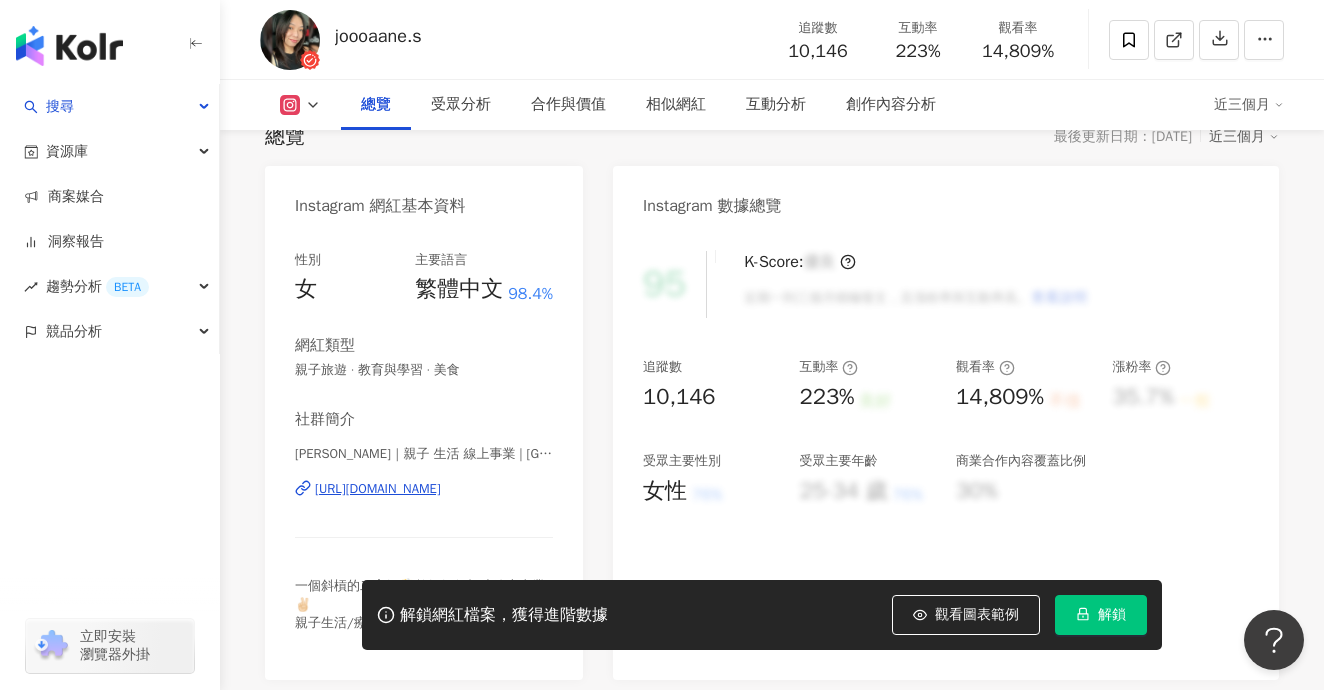 click on "[URL][DOMAIN_NAME]" at bounding box center [378, 489] 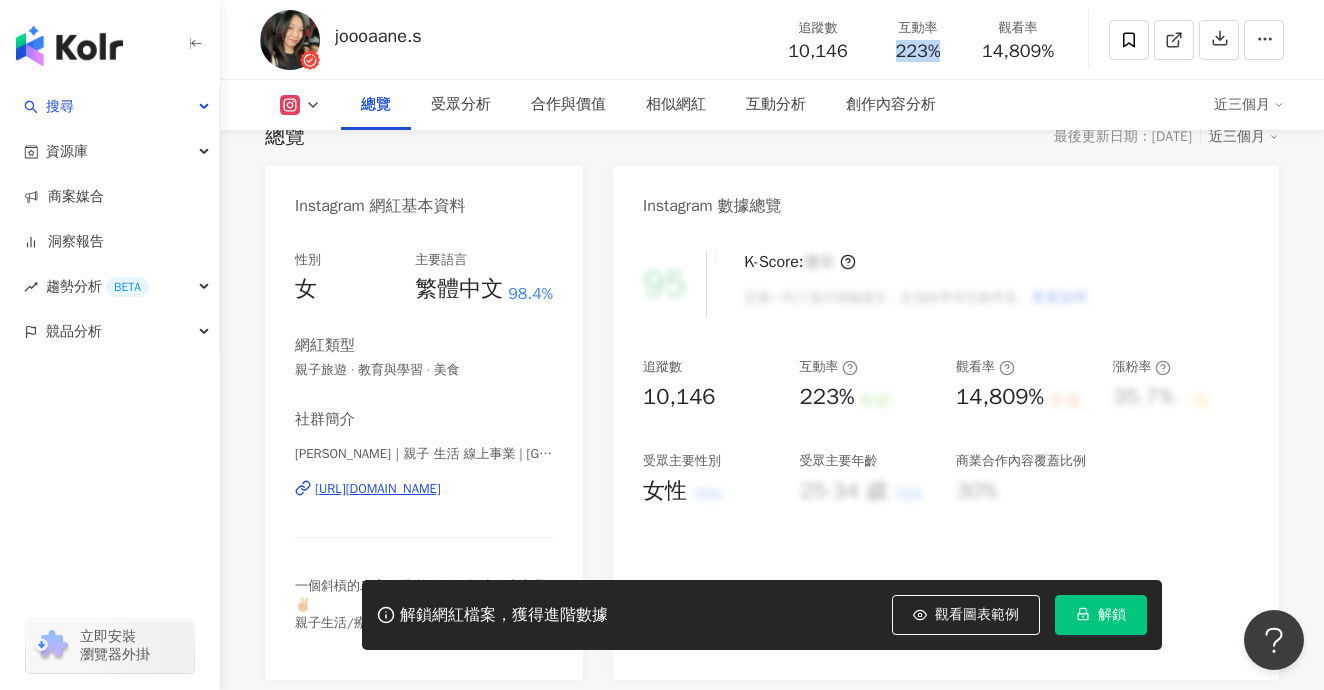 drag, startPoint x: 886, startPoint y: 53, endPoint x: 938, endPoint y: 54, distance: 52.009613 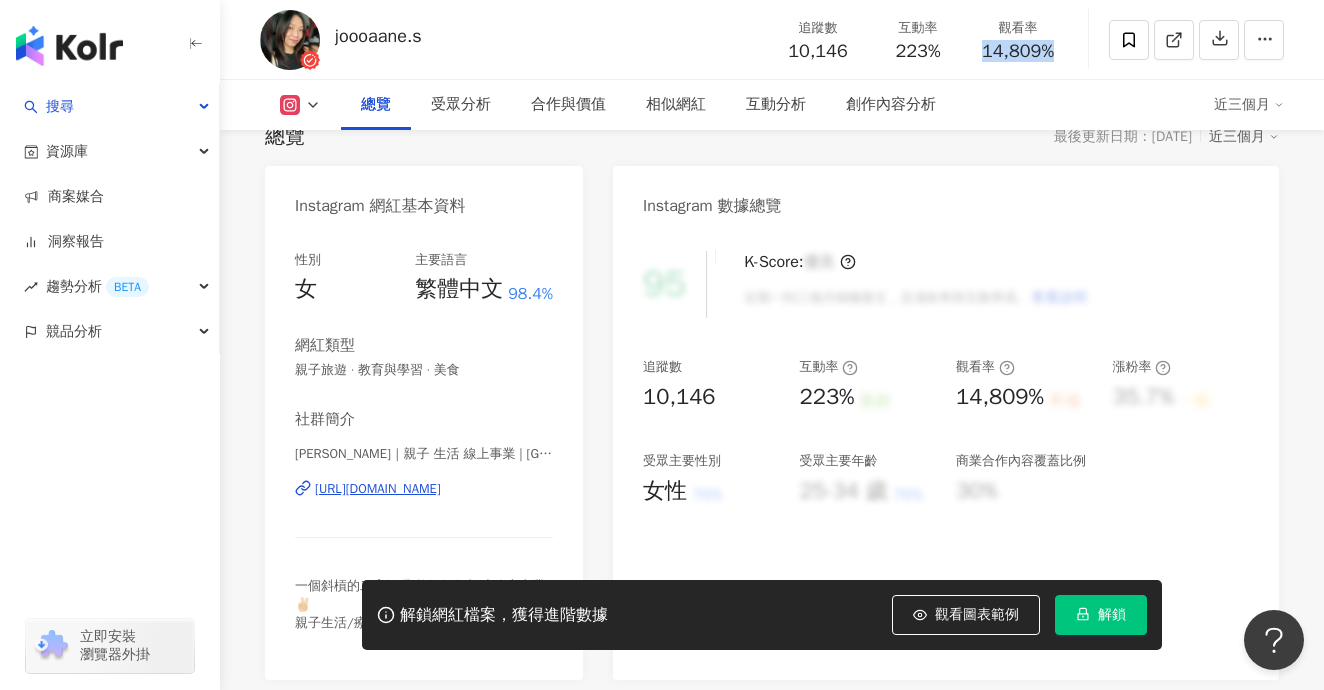 drag, startPoint x: 981, startPoint y: 53, endPoint x: 1050, endPoint y: 51, distance: 69.02898 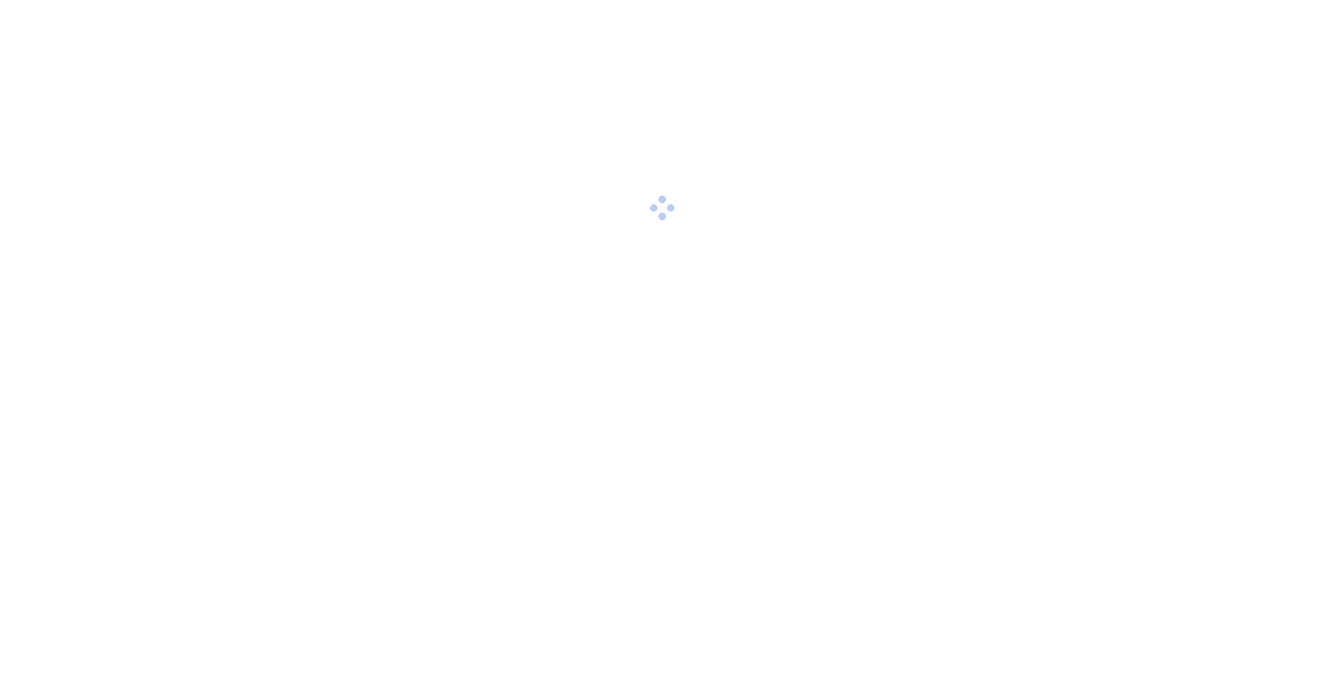 scroll, scrollTop: 0, scrollLeft: 0, axis: both 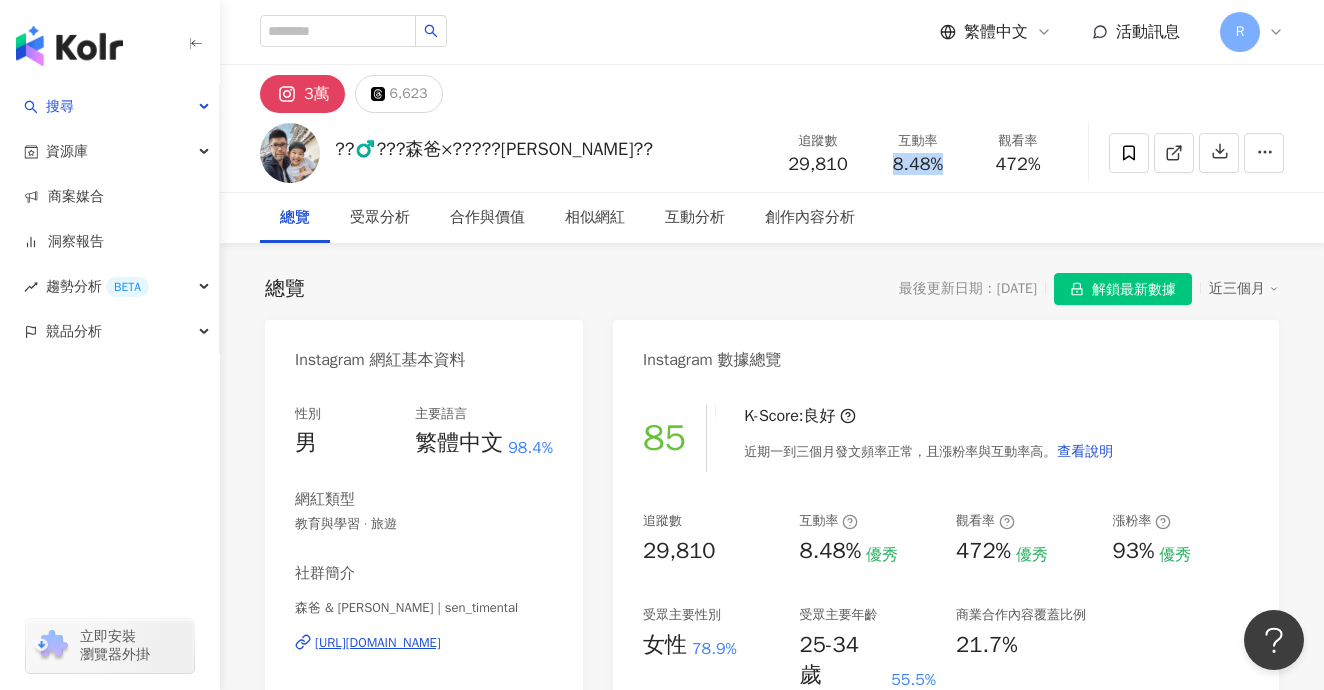 drag, startPoint x: 913, startPoint y: 158, endPoint x: 948, endPoint y: 165, distance: 35.69314 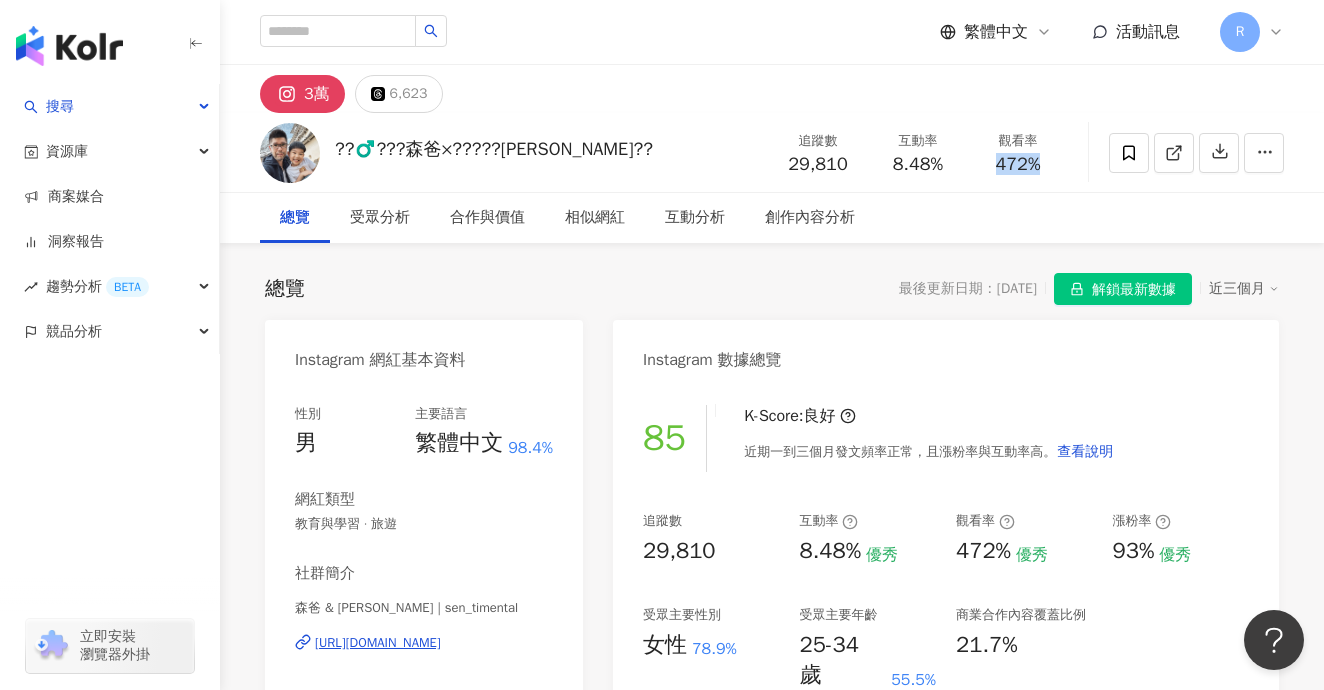 drag, startPoint x: 989, startPoint y: 166, endPoint x: 1055, endPoint y: 166, distance: 66 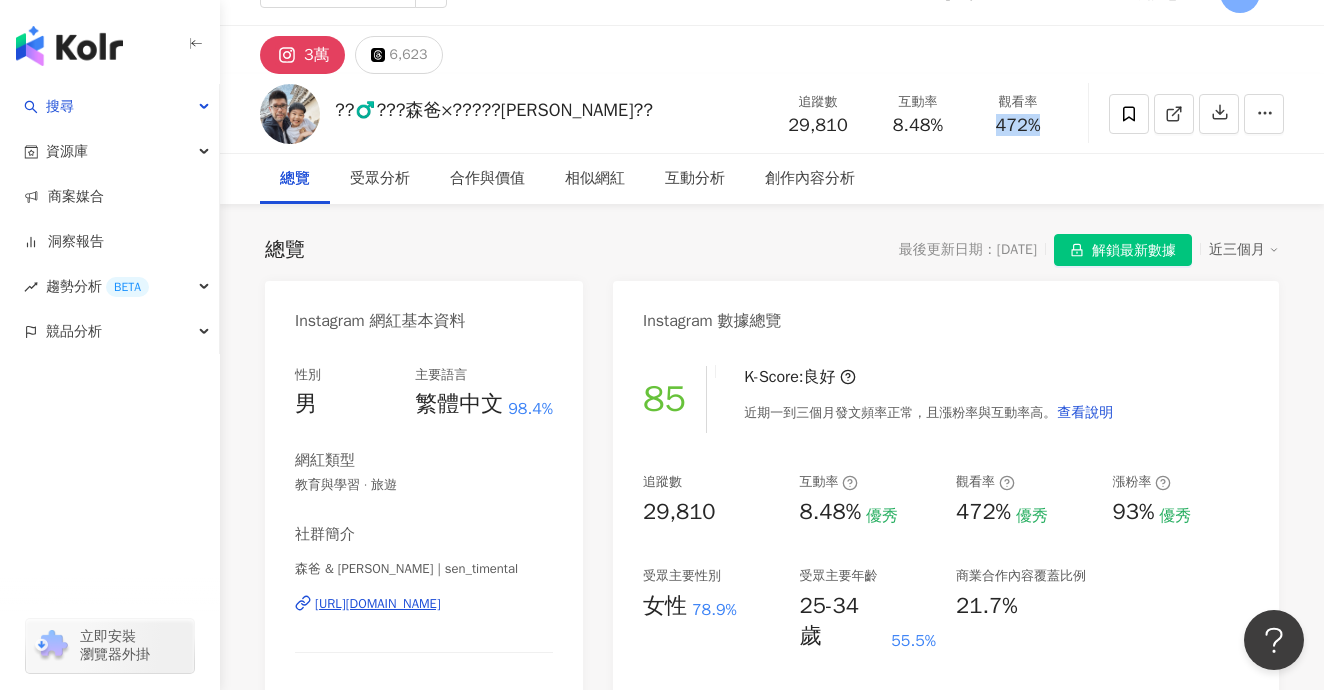 scroll, scrollTop: 41, scrollLeft: 0, axis: vertical 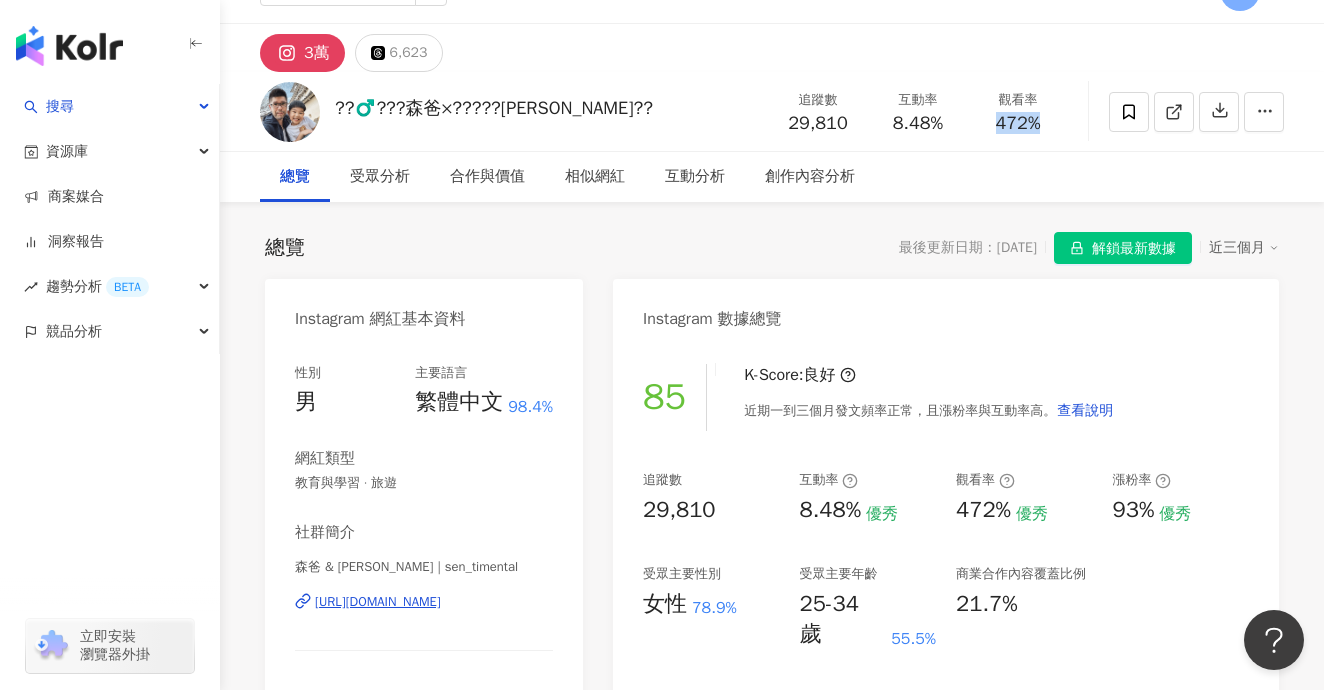 click on "[URL][DOMAIN_NAME]" at bounding box center (378, 602) 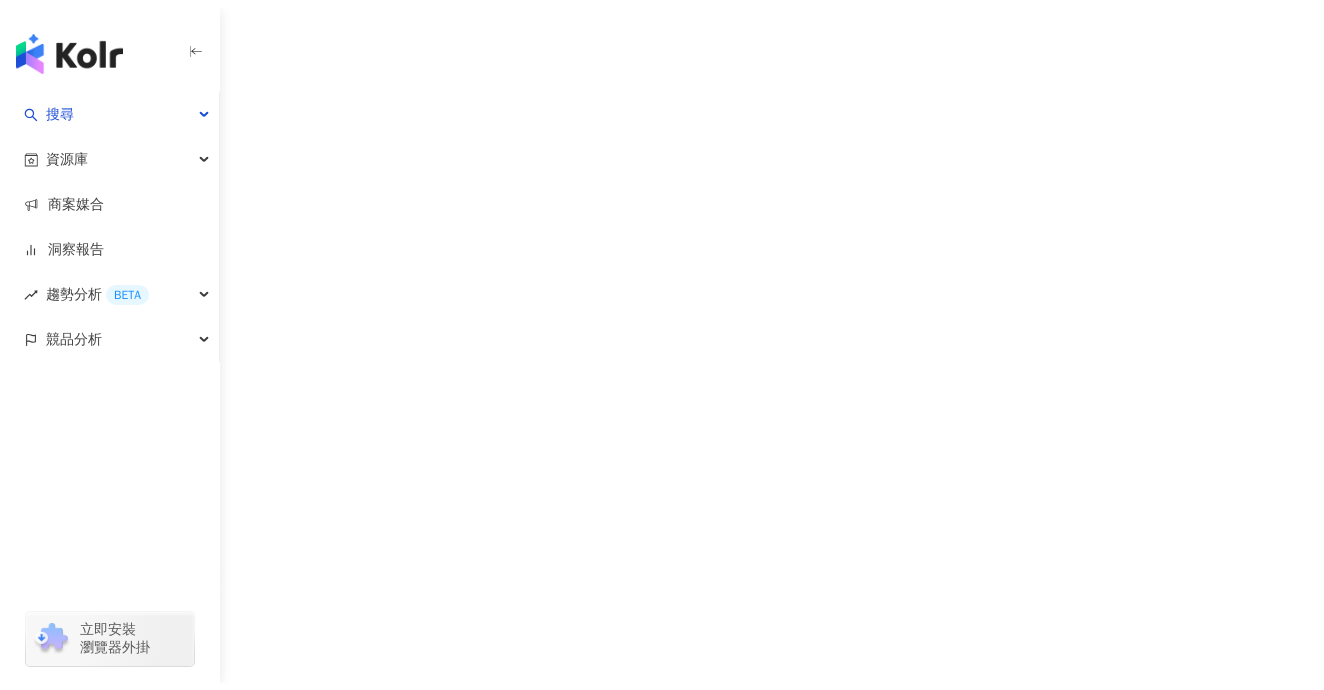 scroll, scrollTop: 0, scrollLeft: 0, axis: both 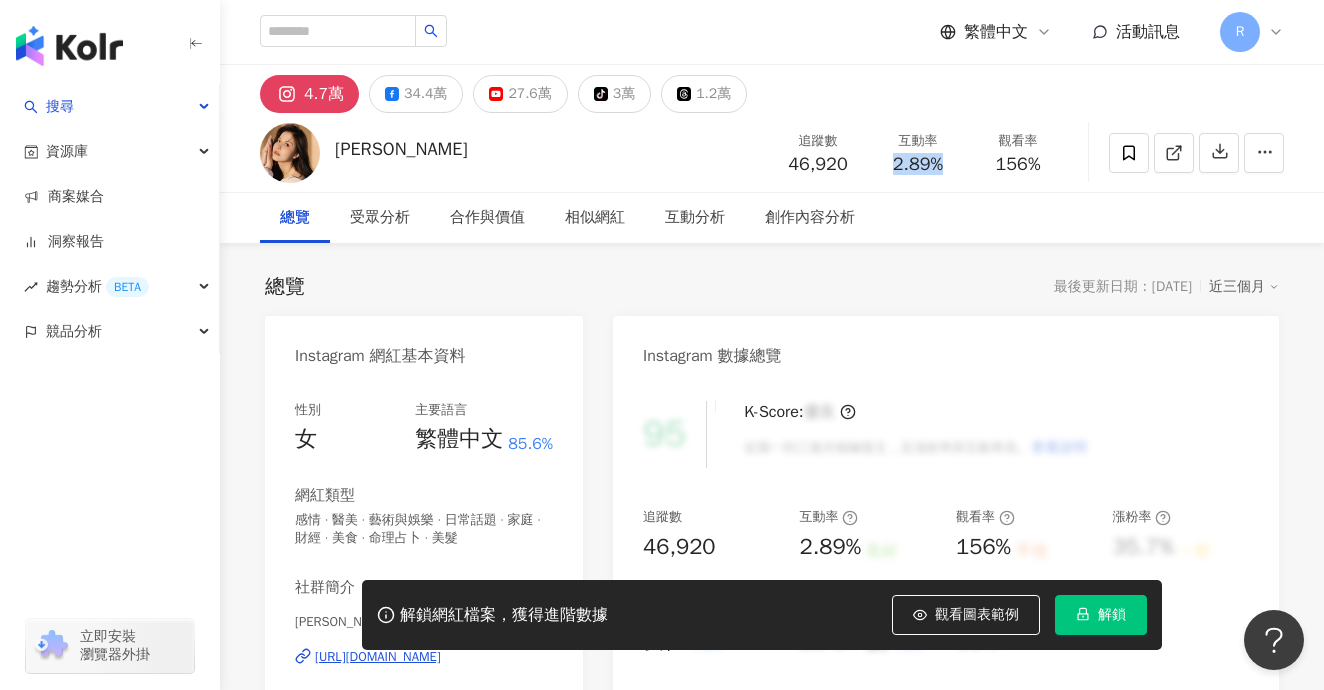 drag, startPoint x: 881, startPoint y: 161, endPoint x: 948, endPoint y: 164, distance: 67.06713 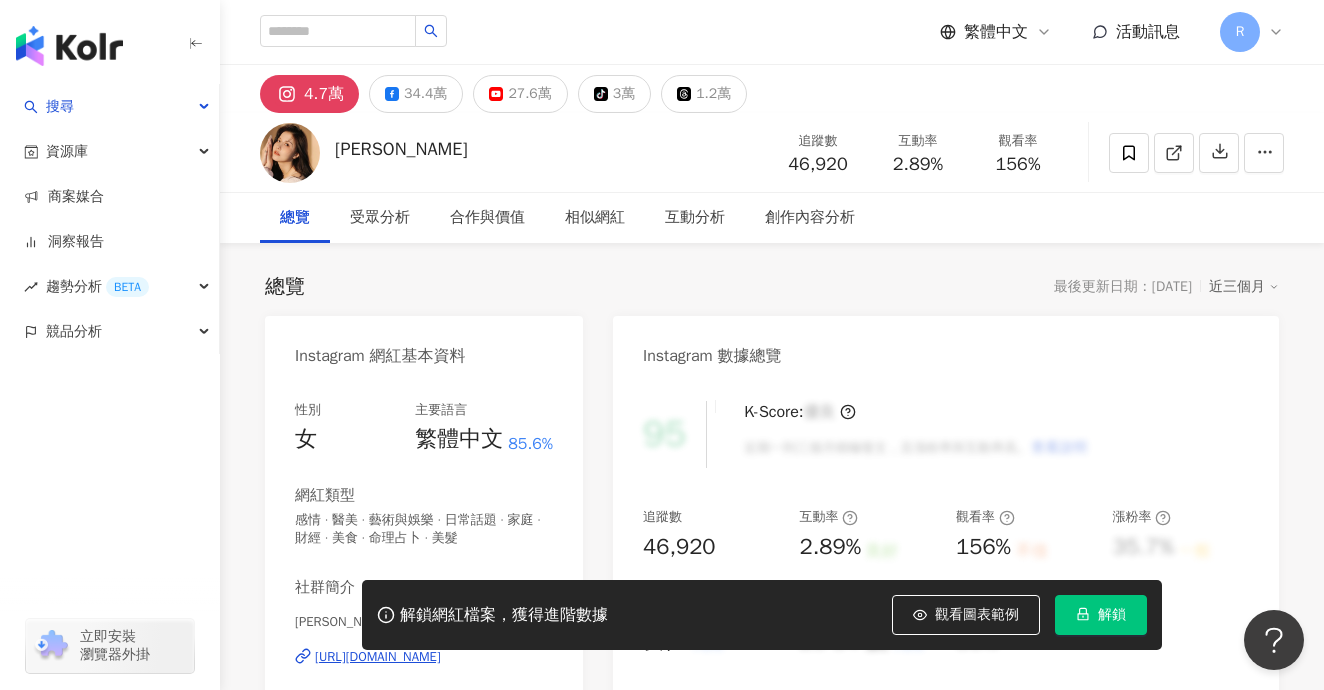 click on "2.89%" at bounding box center [918, 165] 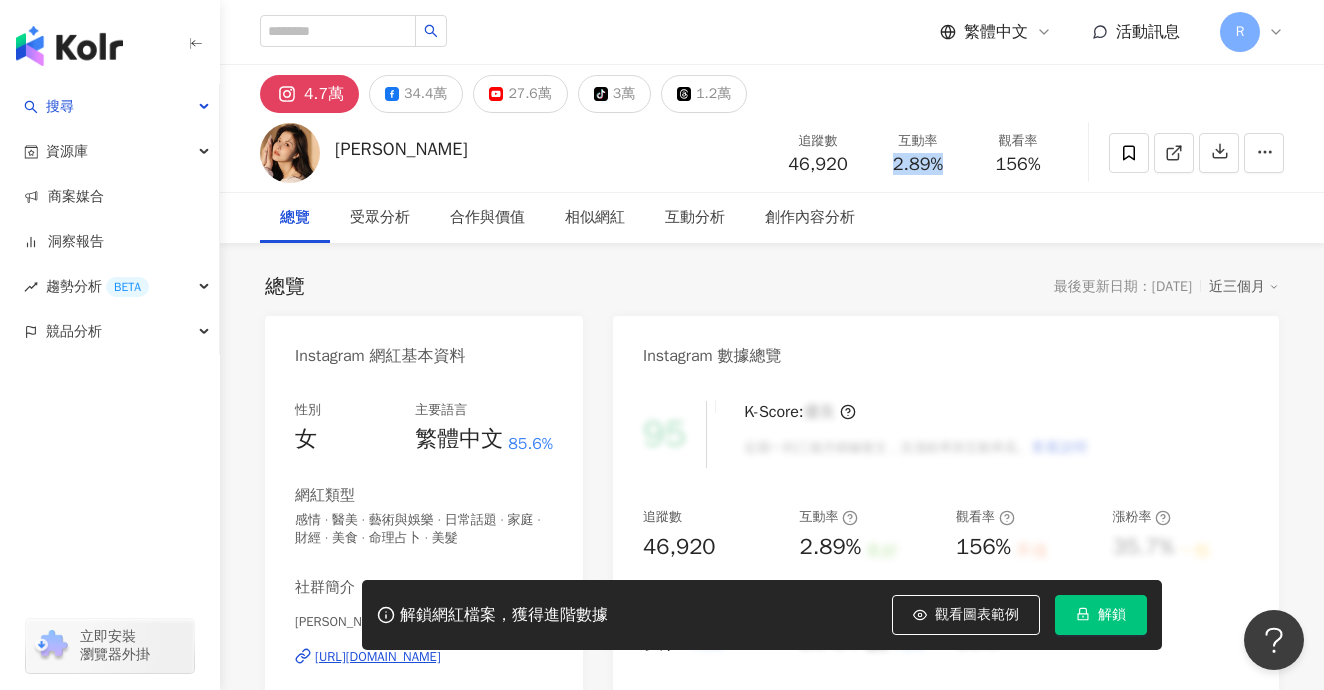drag, startPoint x: 883, startPoint y: 162, endPoint x: 940, endPoint y: 165, distance: 57.07889 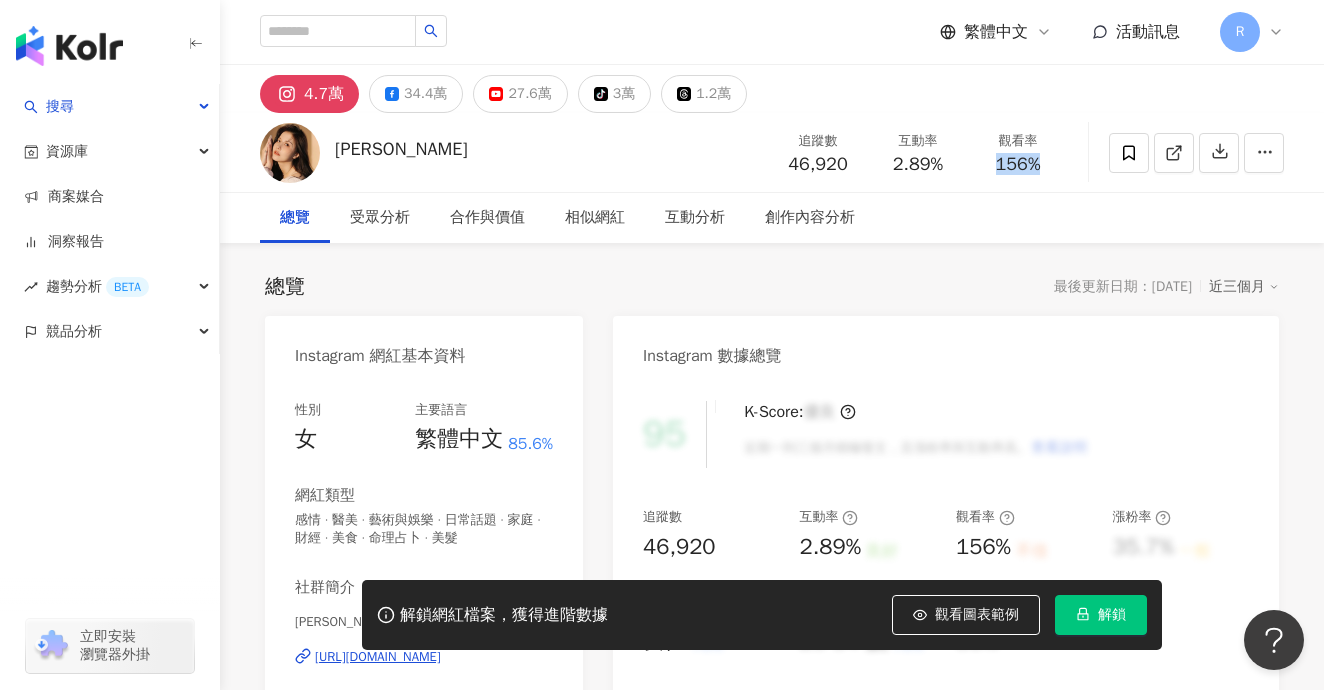 drag, startPoint x: 986, startPoint y: 165, endPoint x: 1050, endPoint y: 170, distance: 64.195015 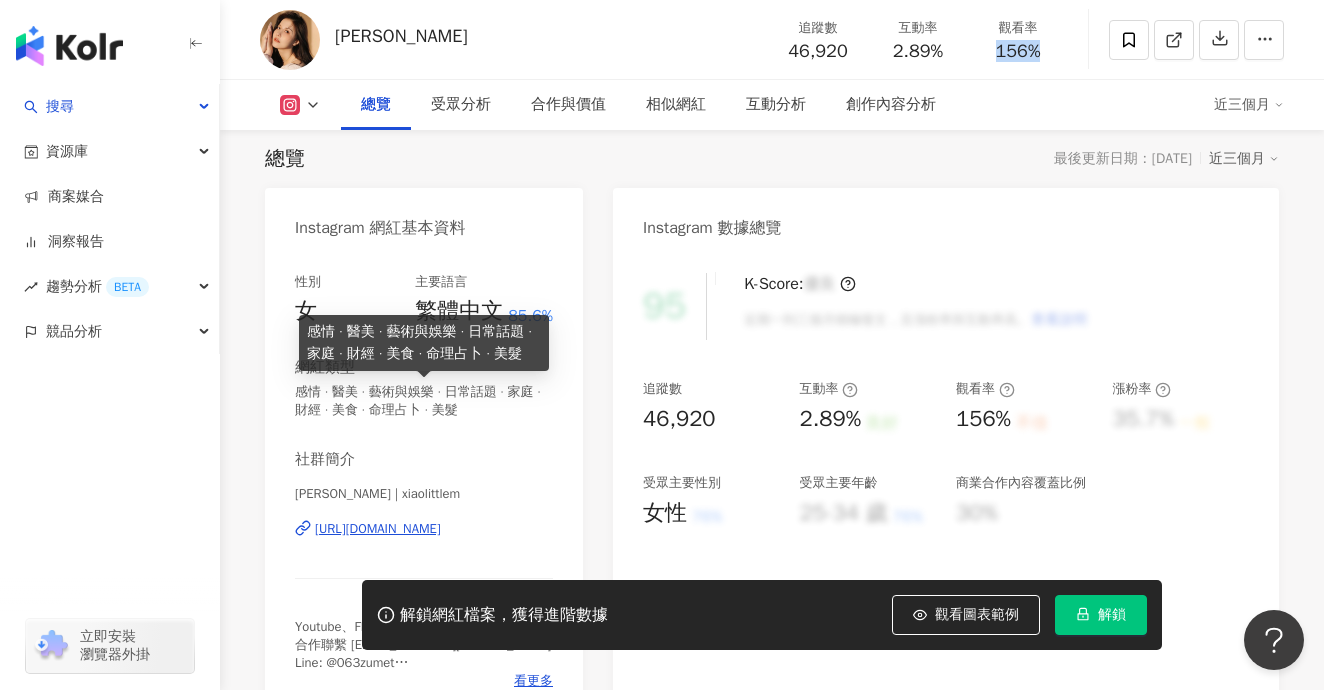 scroll, scrollTop: 165, scrollLeft: 0, axis: vertical 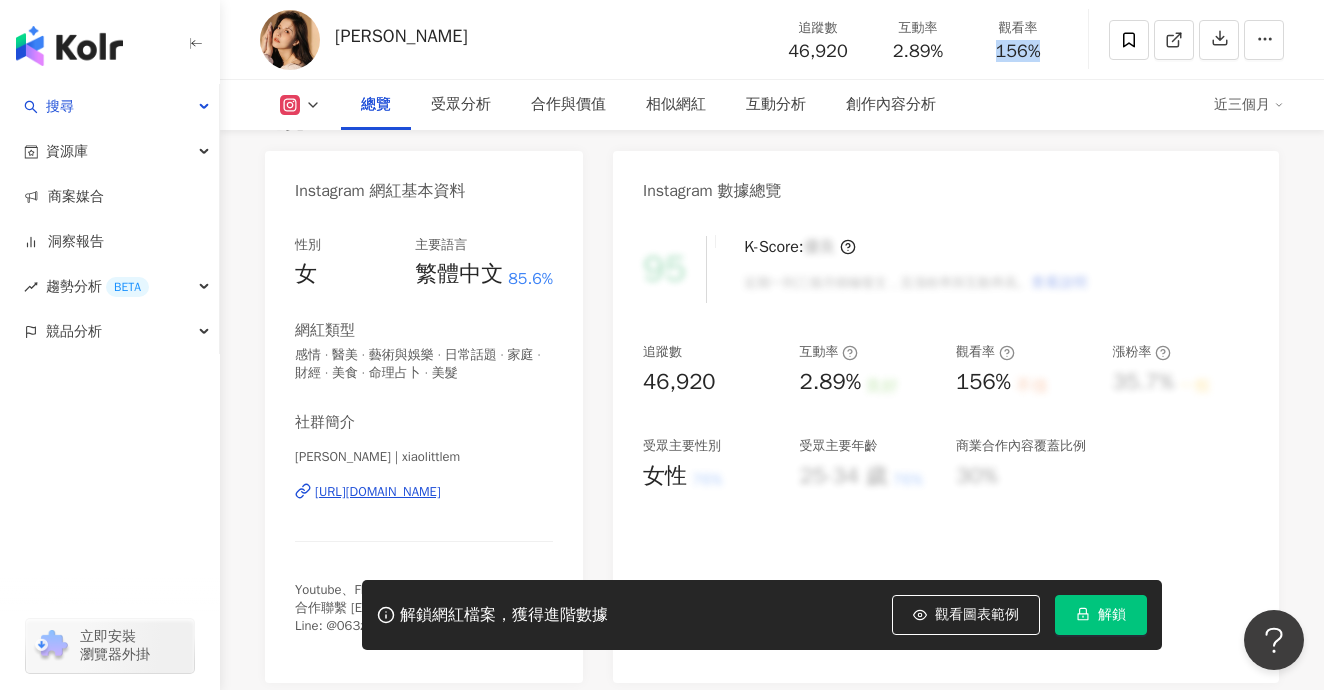 click on "https://www.instagram.com/xiaolittlem/" at bounding box center [378, 492] 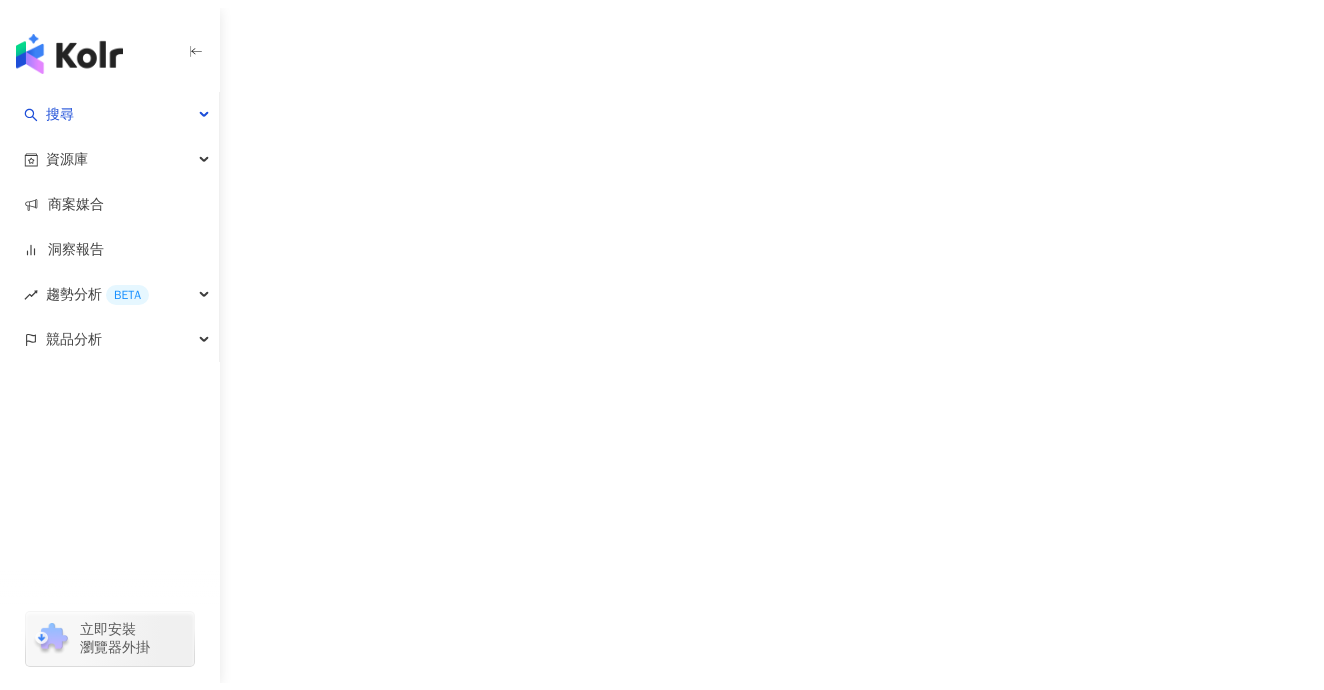 scroll, scrollTop: 0, scrollLeft: 0, axis: both 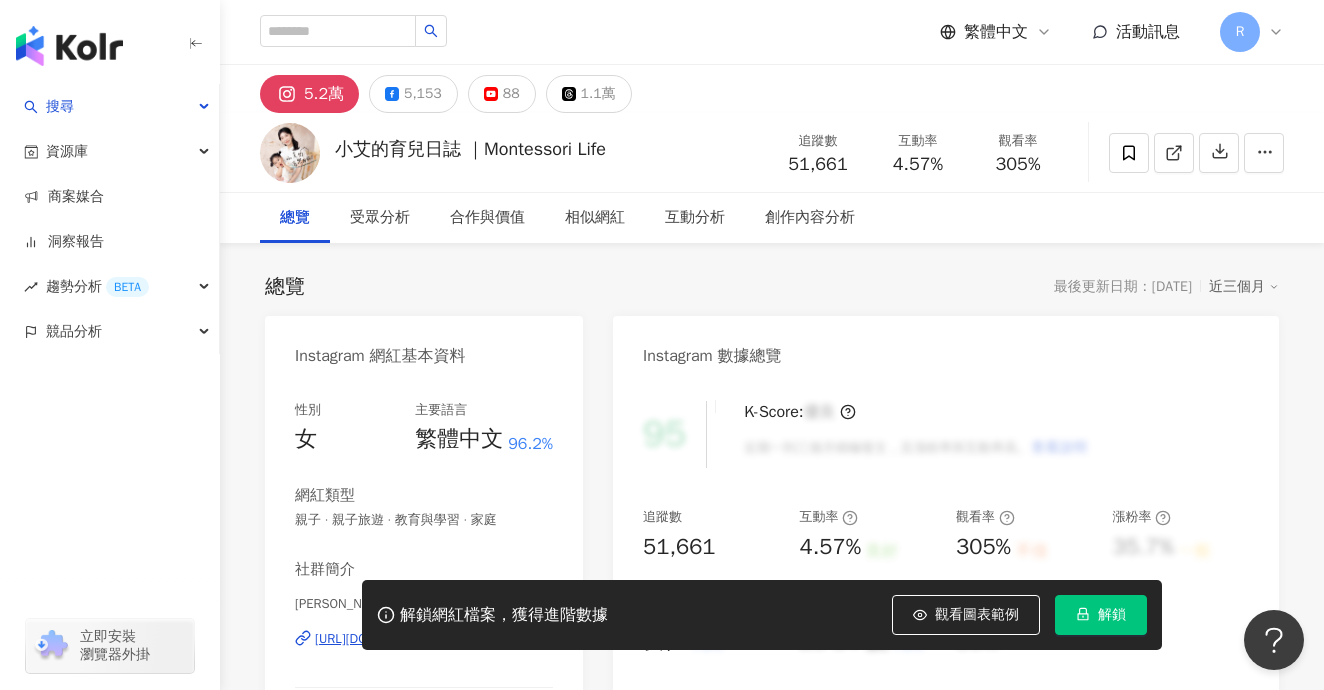 drag, startPoint x: 938, startPoint y: 159, endPoint x: 939, endPoint y: 207, distance: 48.010414 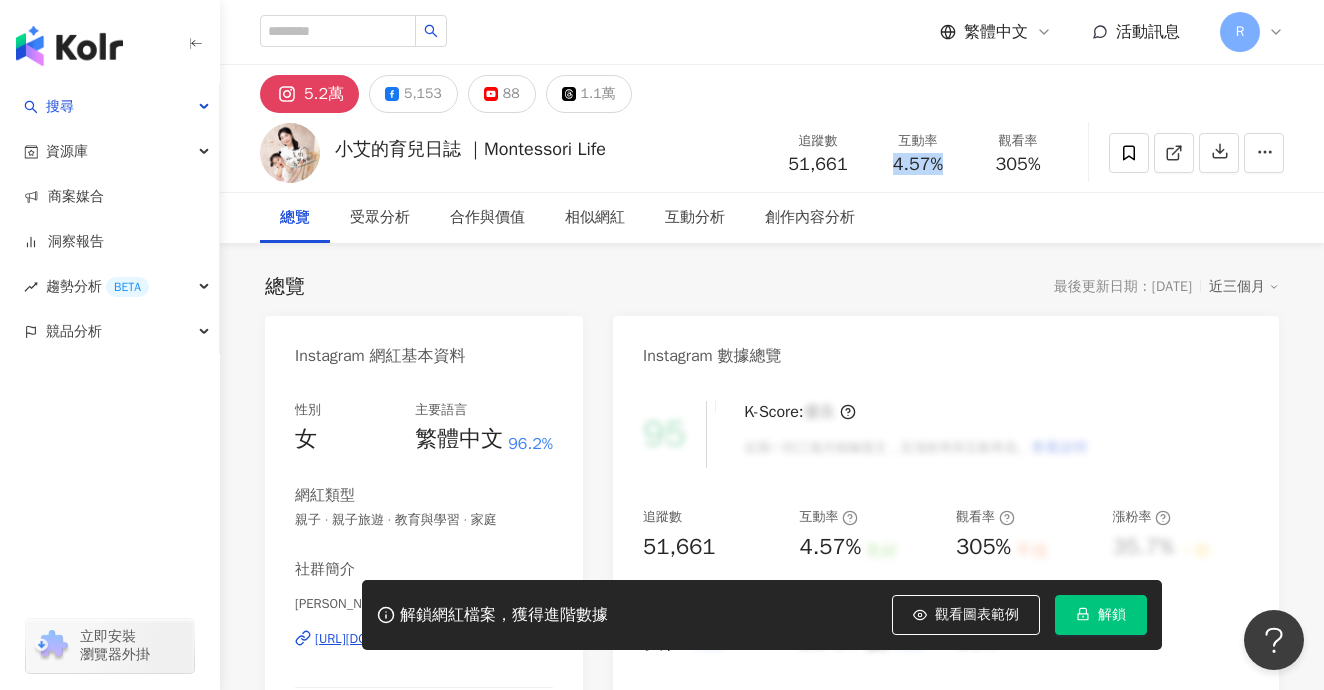 click on "305%" at bounding box center (1018, 165) 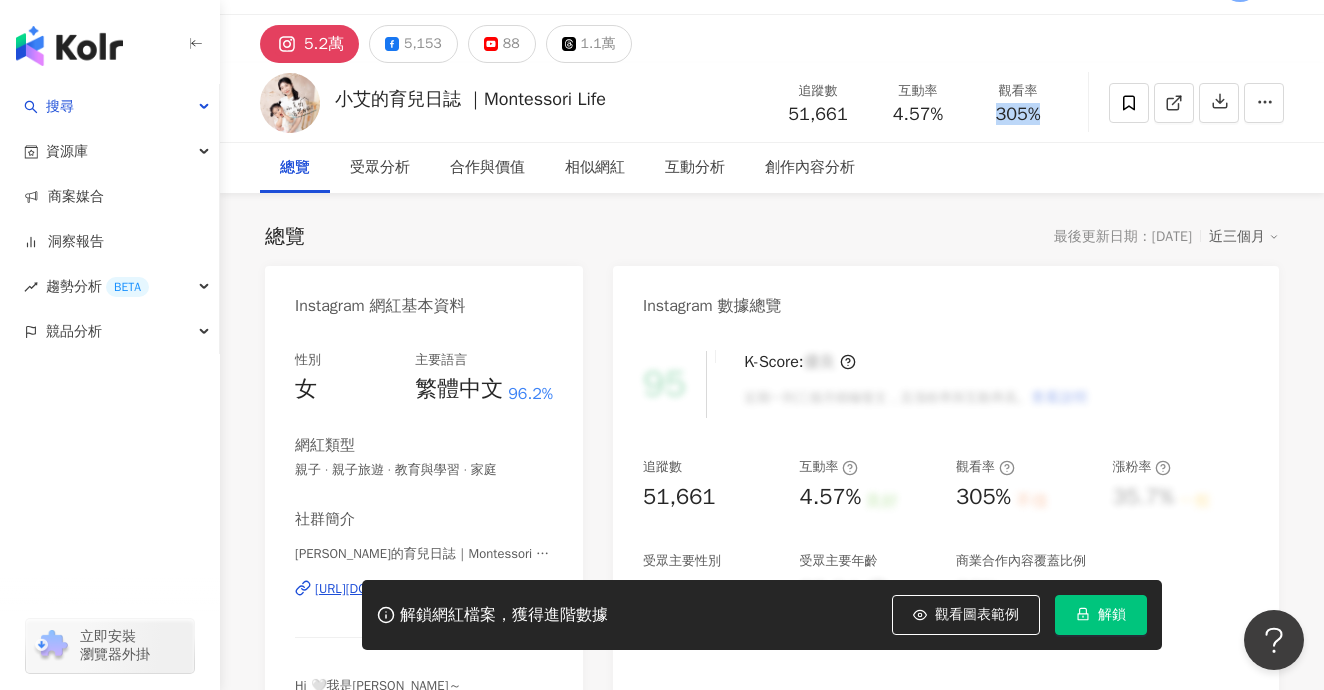 scroll, scrollTop: 157, scrollLeft: 0, axis: vertical 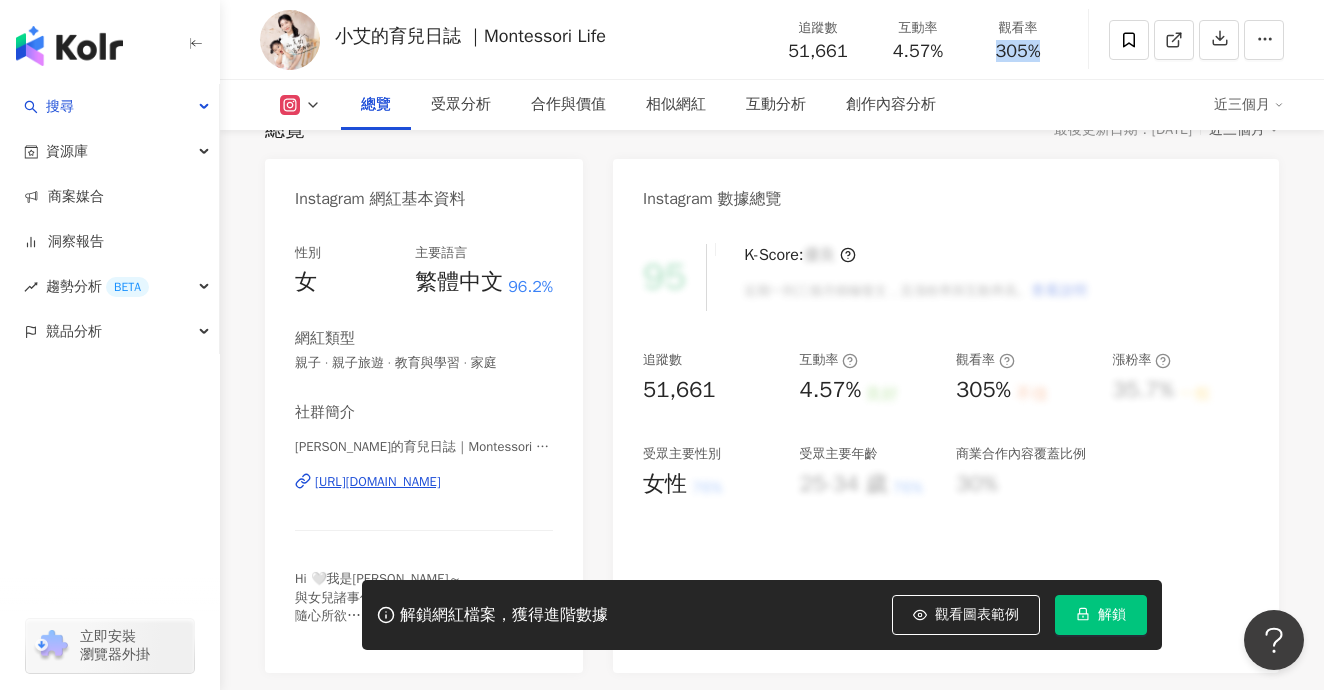 click on "[URL][DOMAIN_NAME]" at bounding box center [378, 482] 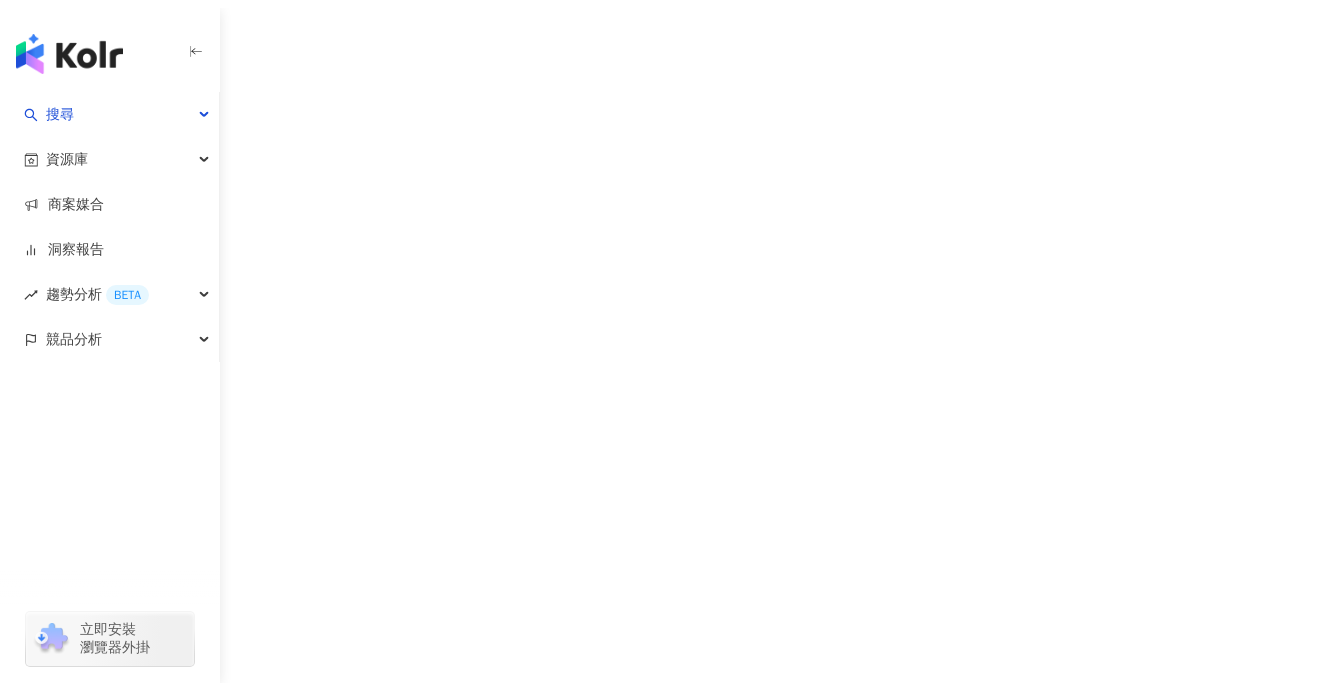 scroll, scrollTop: 0, scrollLeft: 0, axis: both 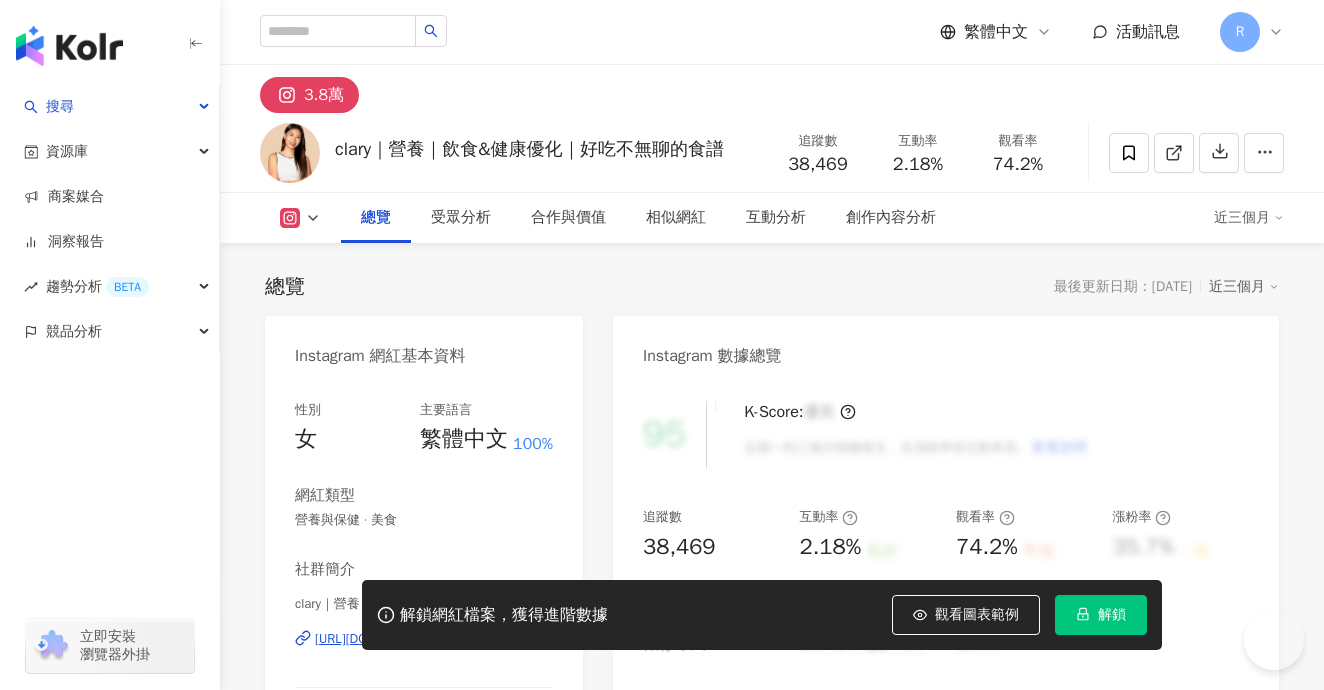click on "https://www.instagram.com/claryhutrition/" at bounding box center (378, 639) 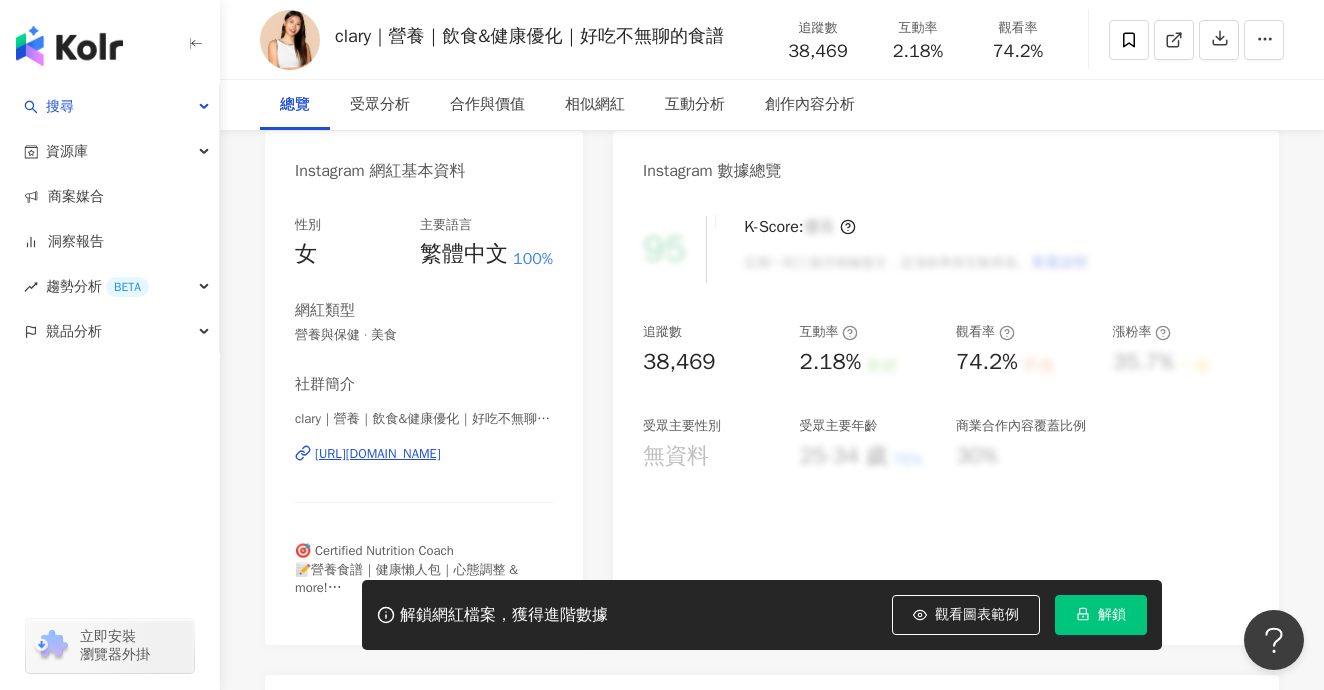 click on "2.18%" at bounding box center (918, 52) 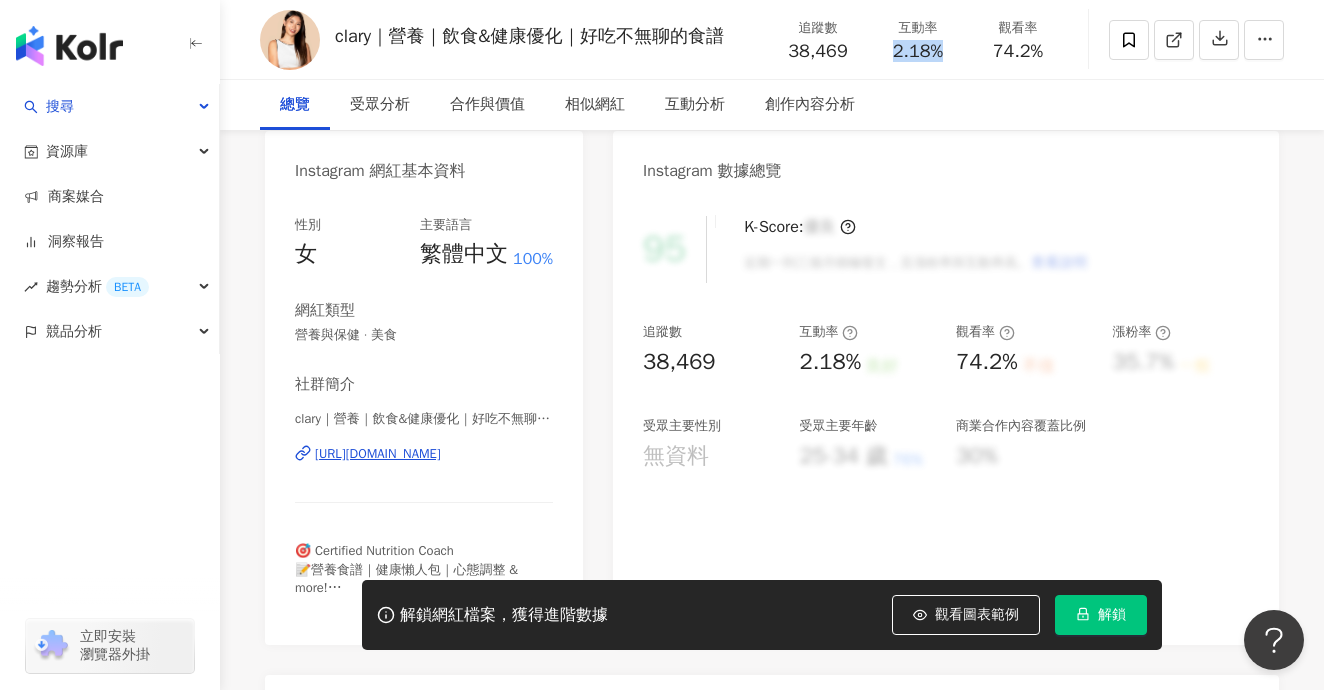 scroll, scrollTop: 0, scrollLeft: 0, axis: both 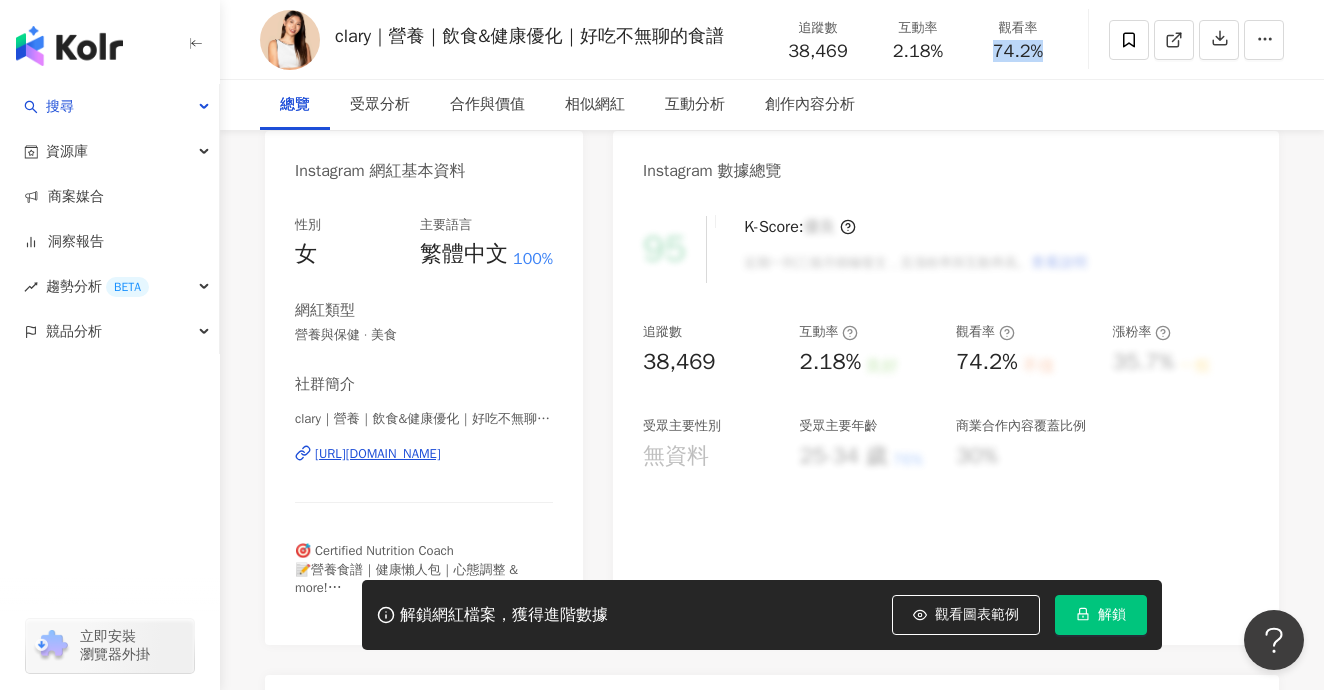 drag, startPoint x: 997, startPoint y: 47, endPoint x: 1056, endPoint y: 47, distance: 59 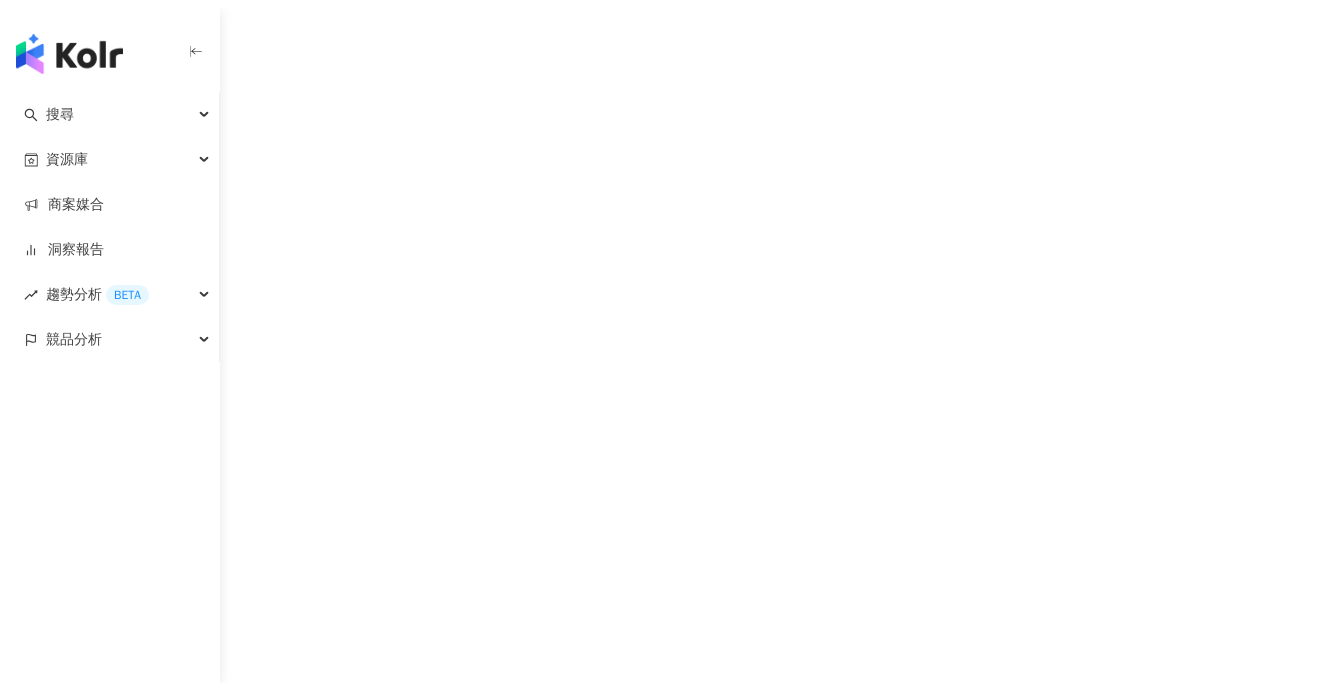 scroll, scrollTop: 0, scrollLeft: 0, axis: both 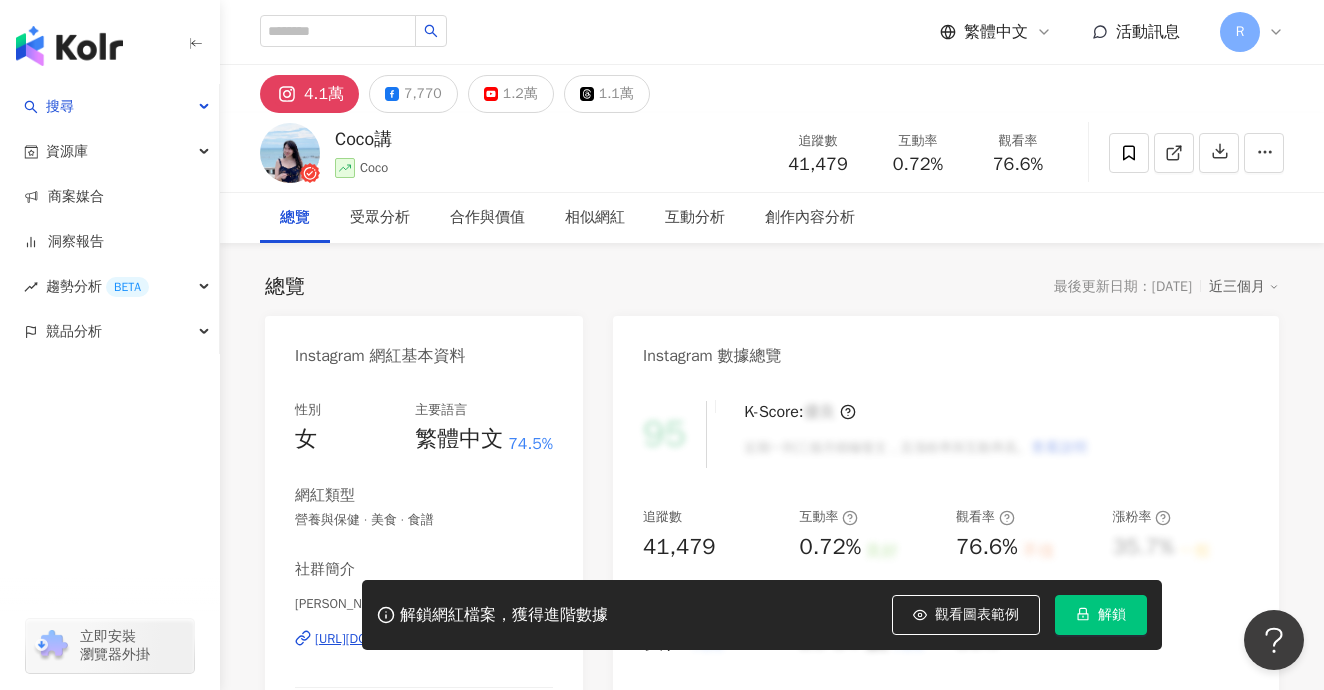 click on "0.72%" at bounding box center (918, 165) 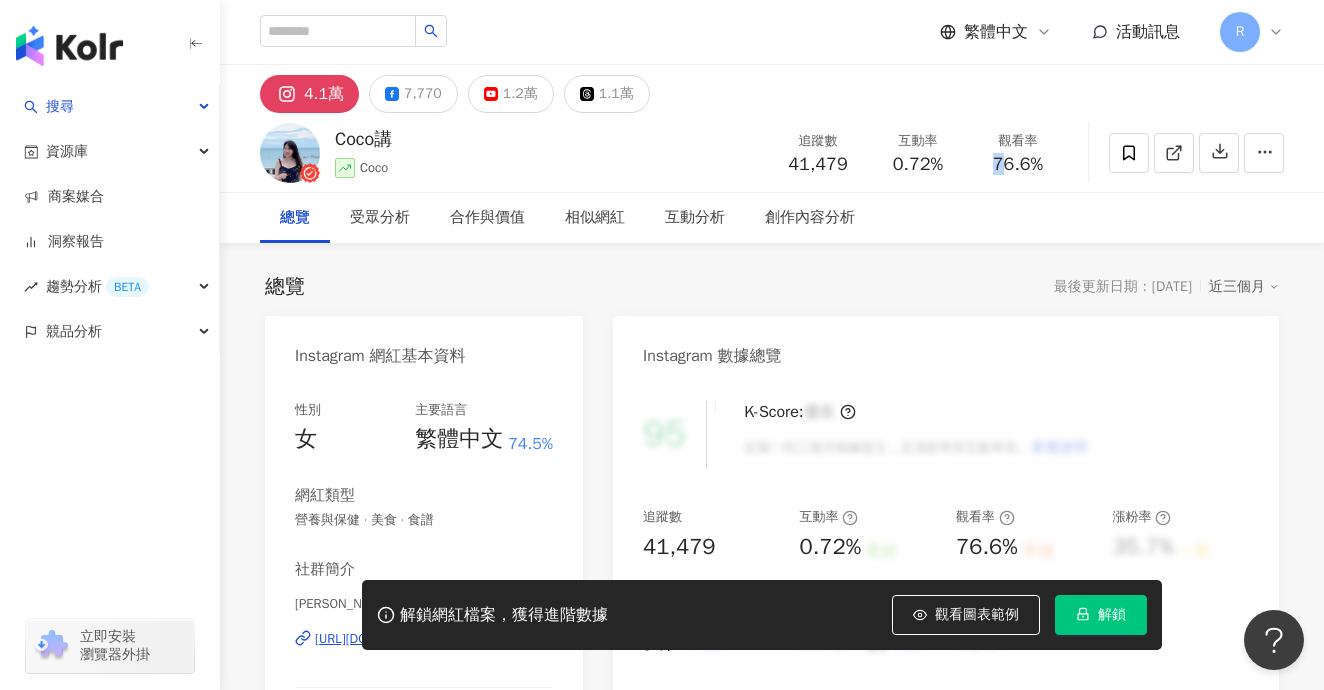 drag, startPoint x: 995, startPoint y: 161, endPoint x: 1042, endPoint y: 161, distance: 47 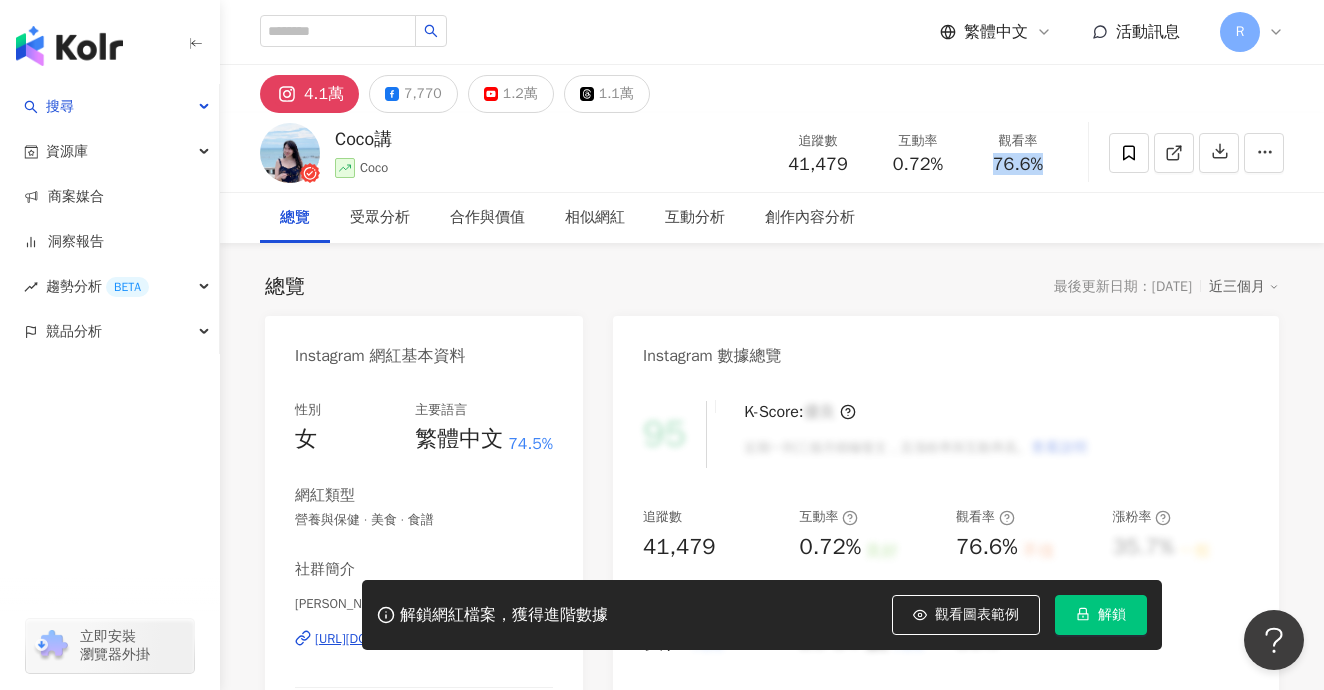 scroll, scrollTop: 128, scrollLeft: 0, axis: vertical 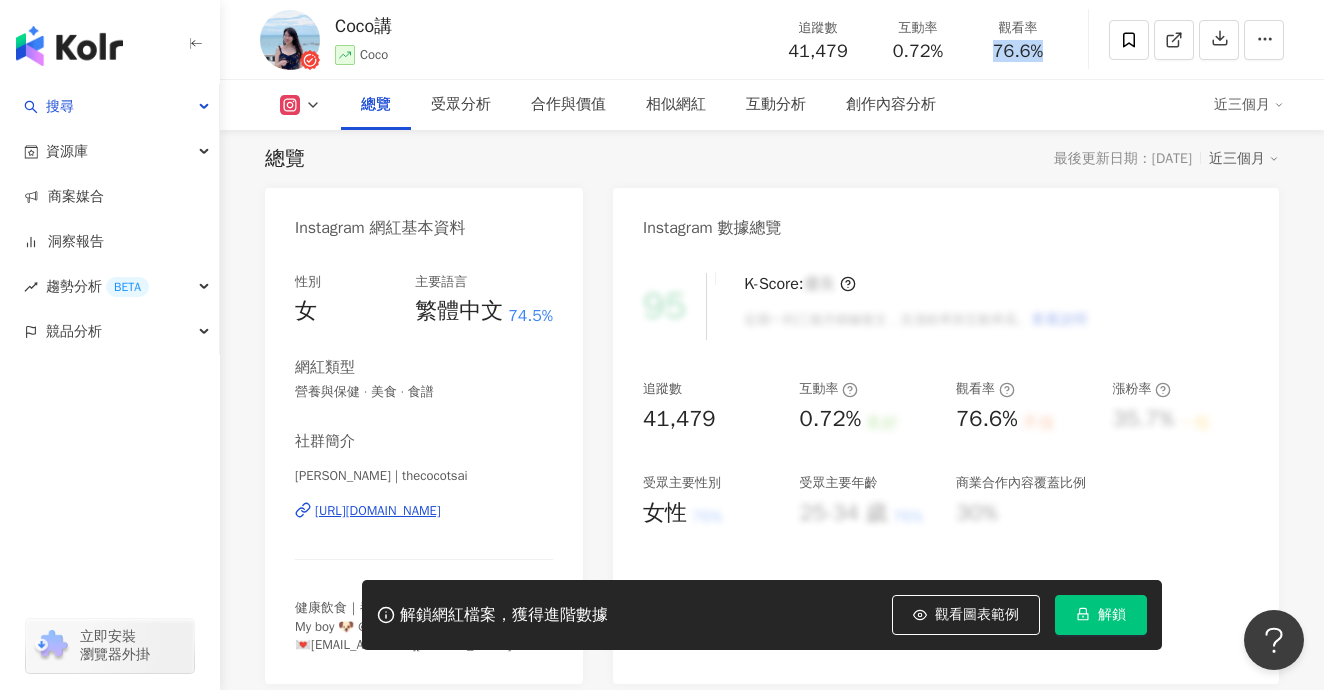 click on "[URL][DOMAIN_NAME]" at bounding box center [378, 511] 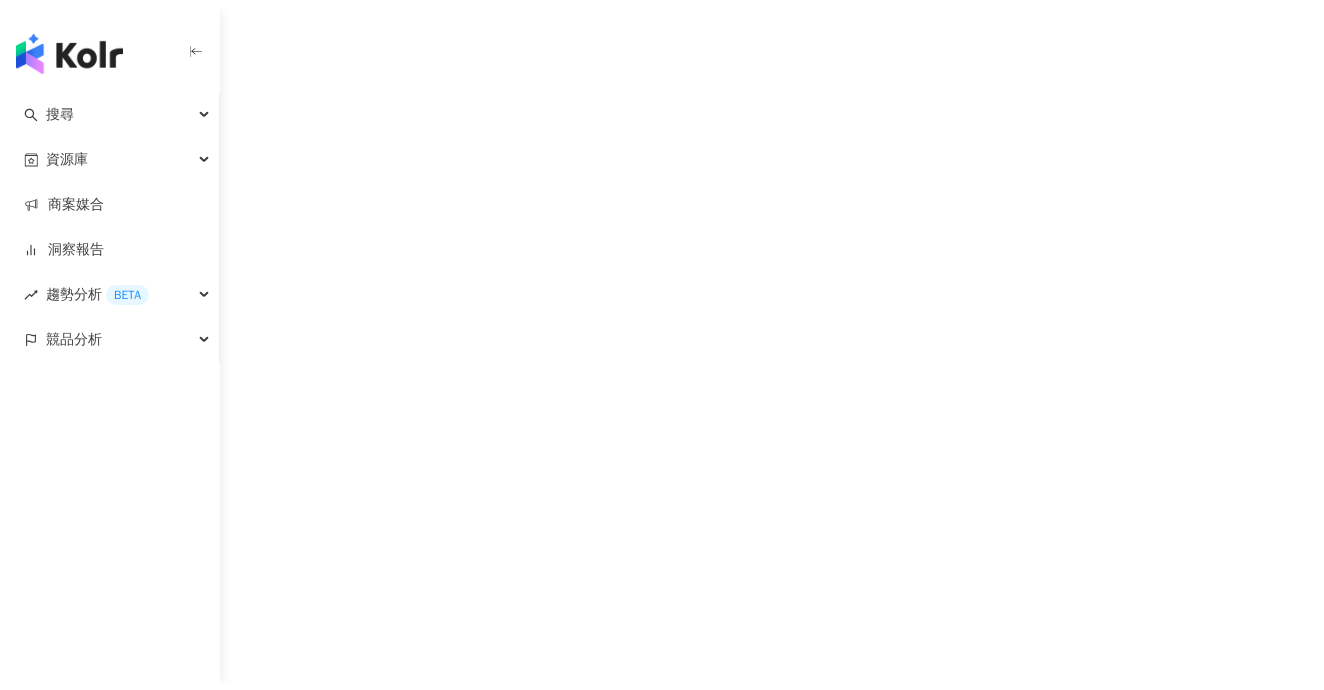scroll, scrollTop: 0, scrollLeft: 0, axis: both 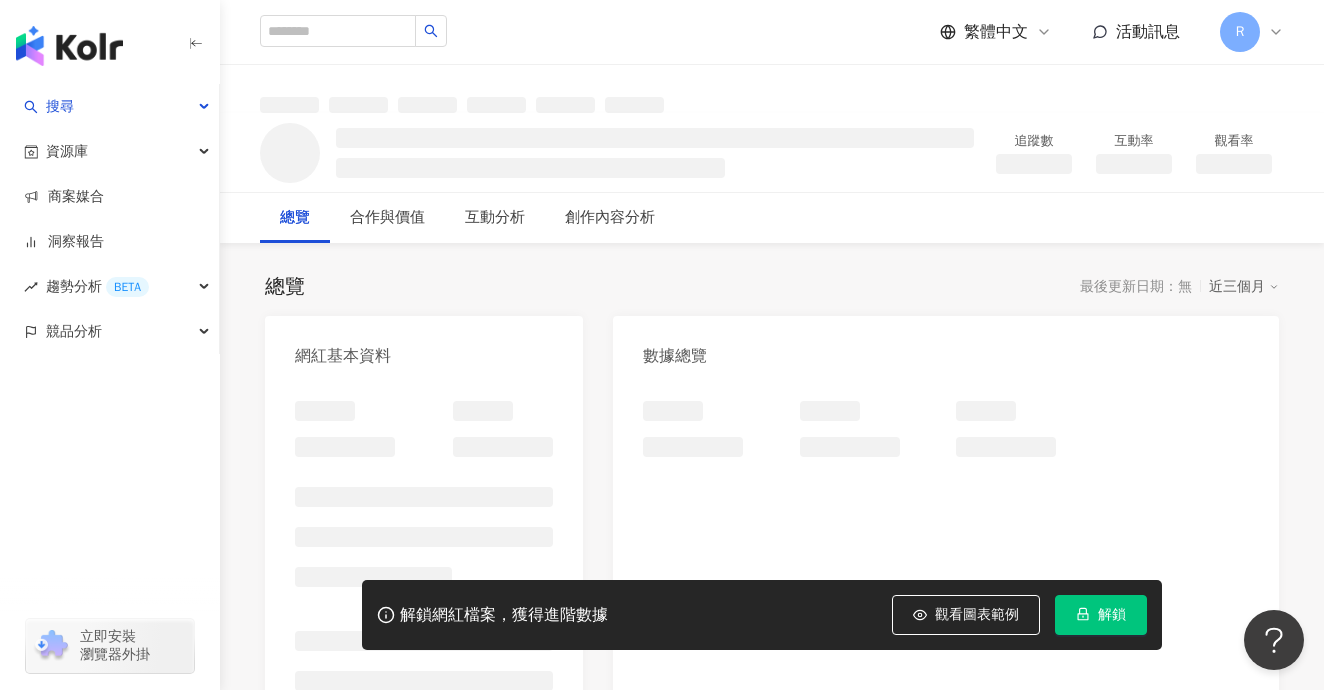 click on "互動率" at bounding box center (1134, 153) 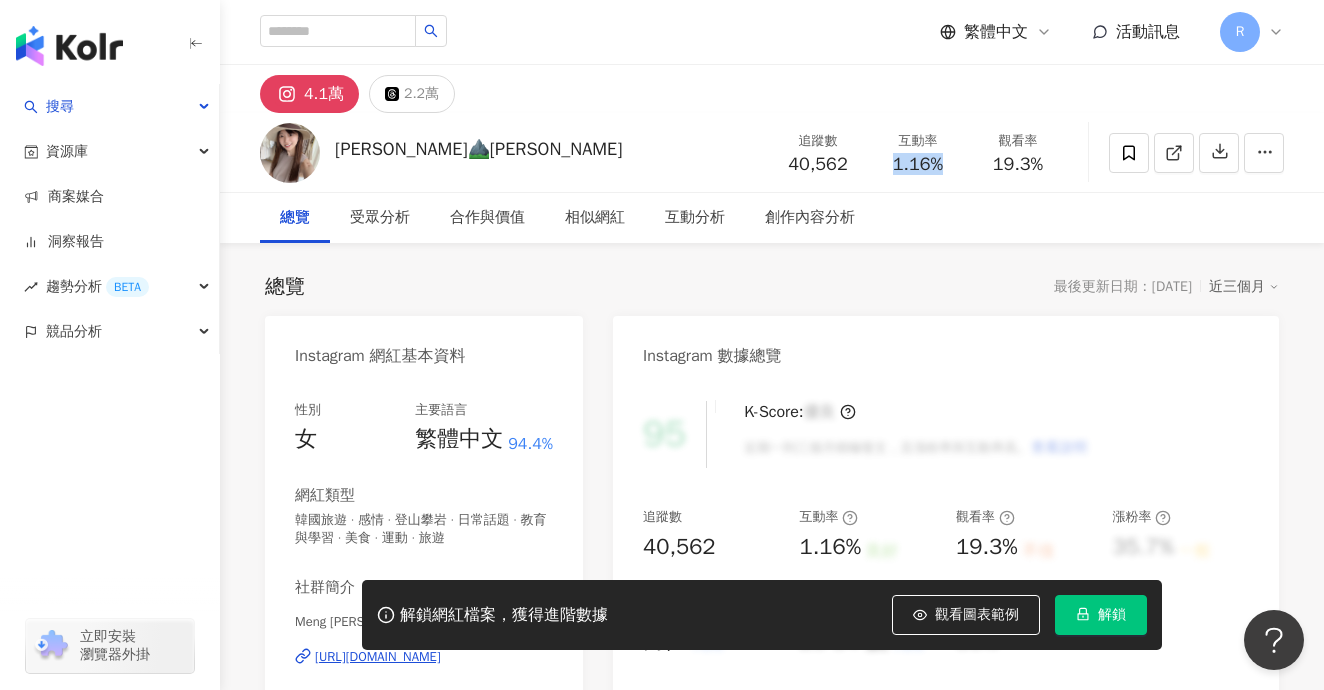 click on "19.3%" at bounding box center [1018, 165] 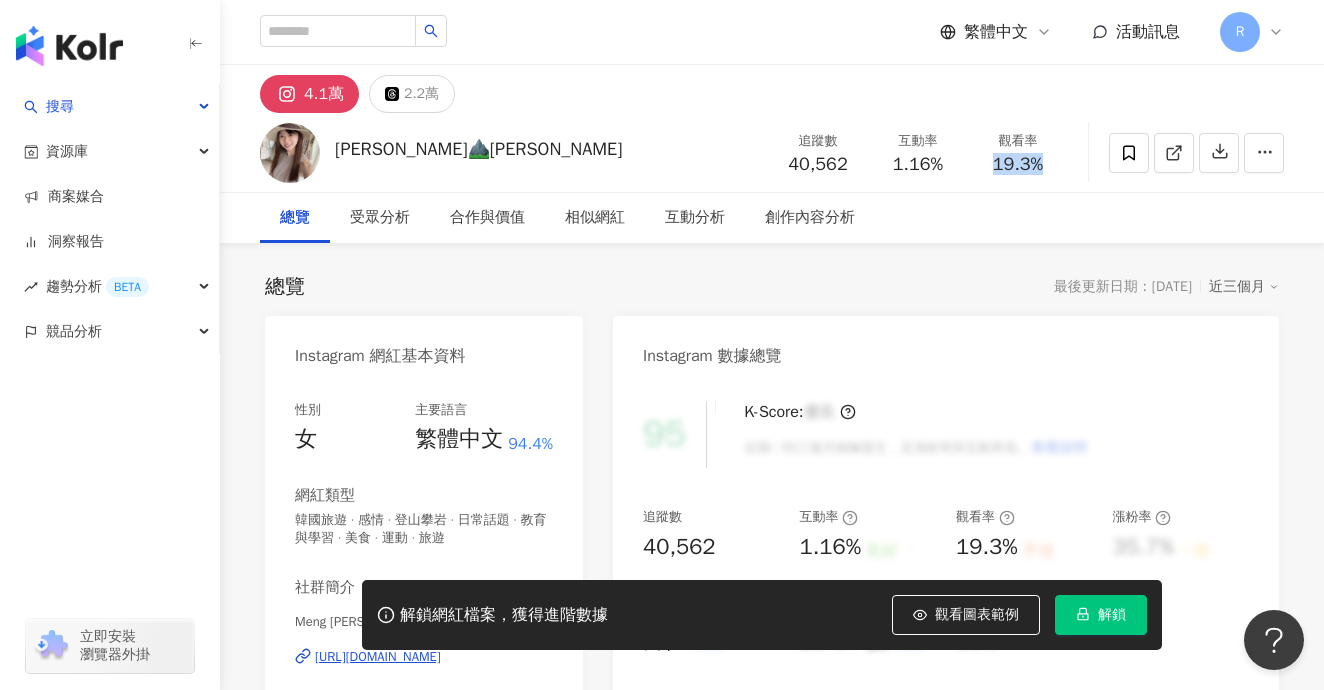 click on "19.3%" at bounding box center (1018, 165) 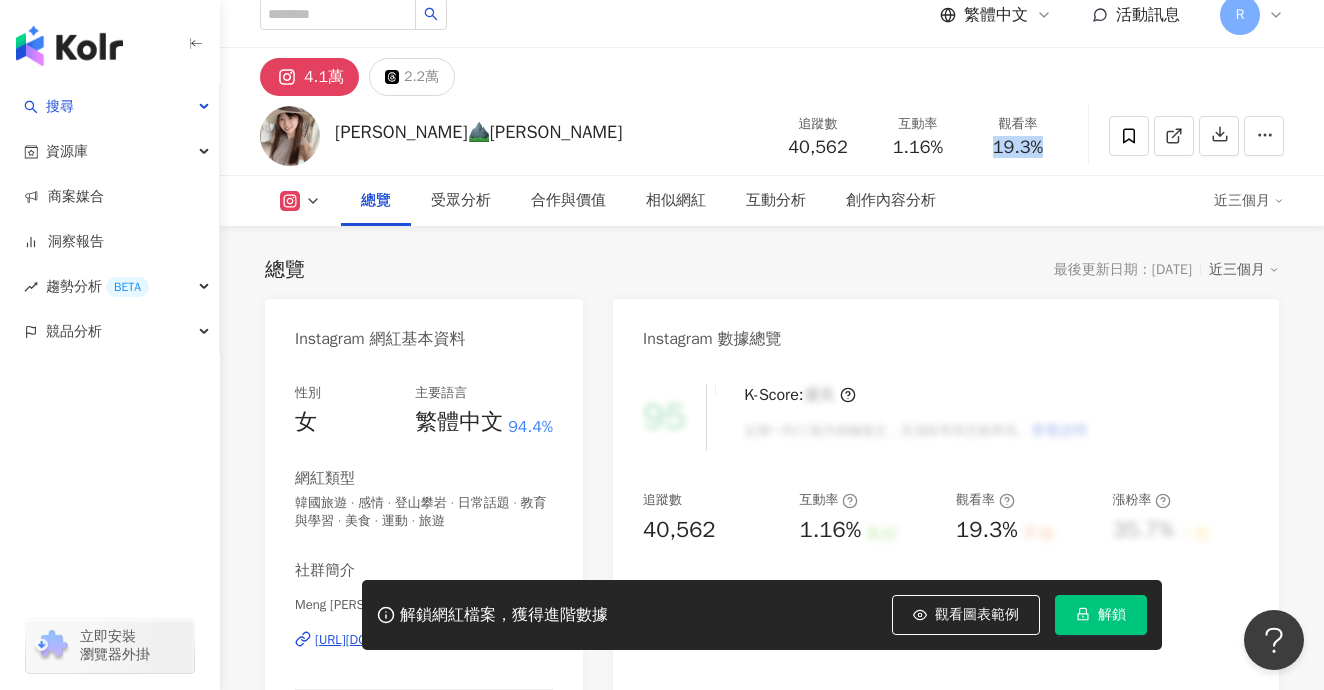 scroll, scrollTop: 114, scrollLeft: 0, axis: vertical 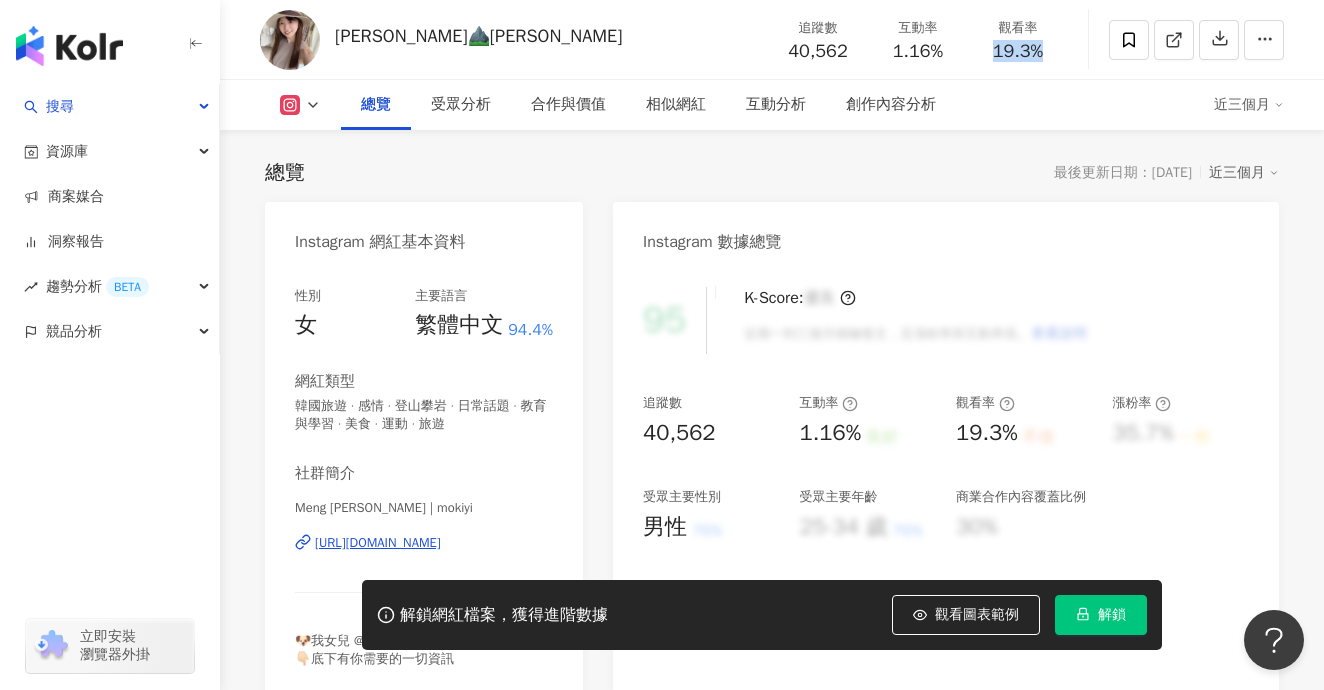 click on "[URL][DOMAIN_NAME]" at bounding box center [378, 543] 